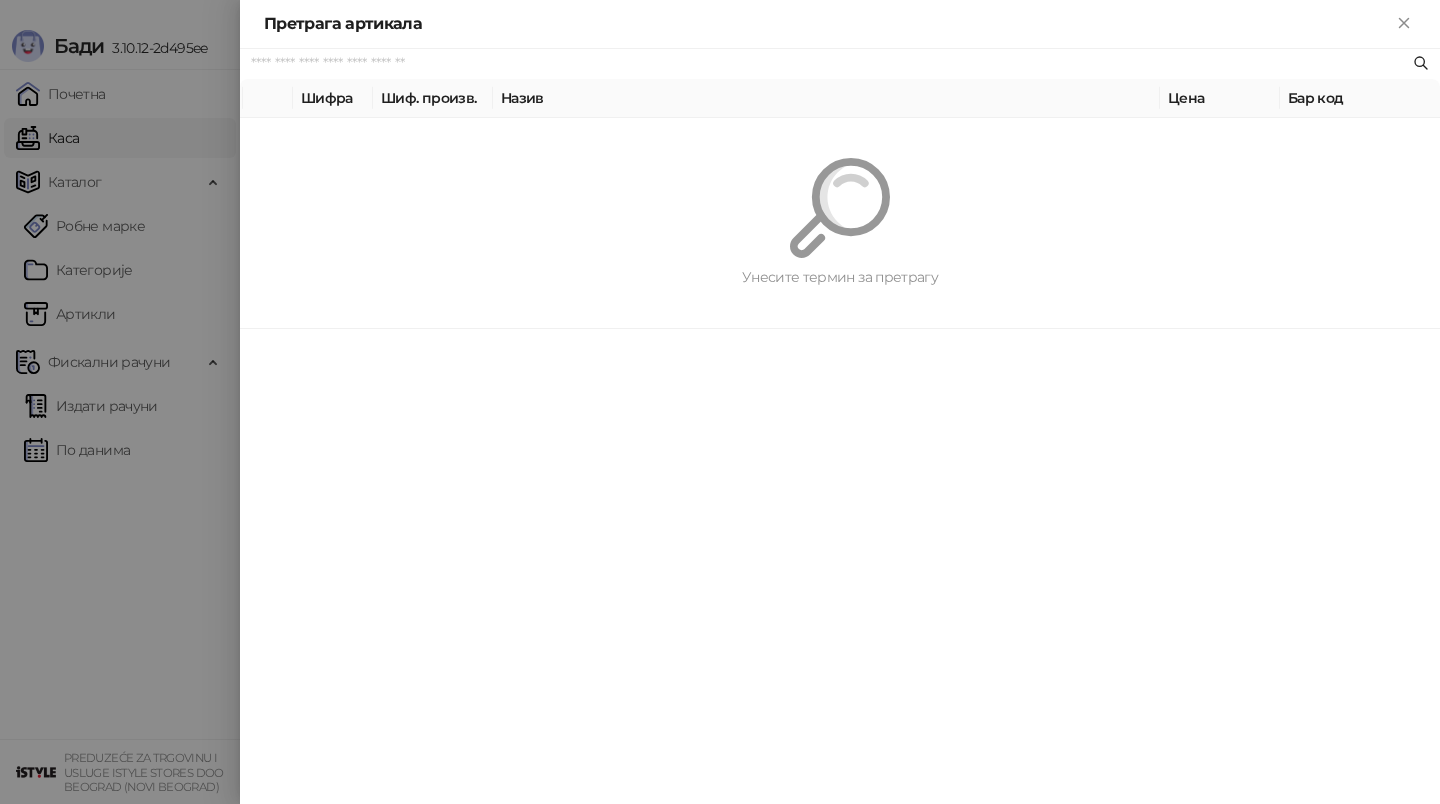 scroll, scrollTop: 0, scrollLeft: 0, axis: both 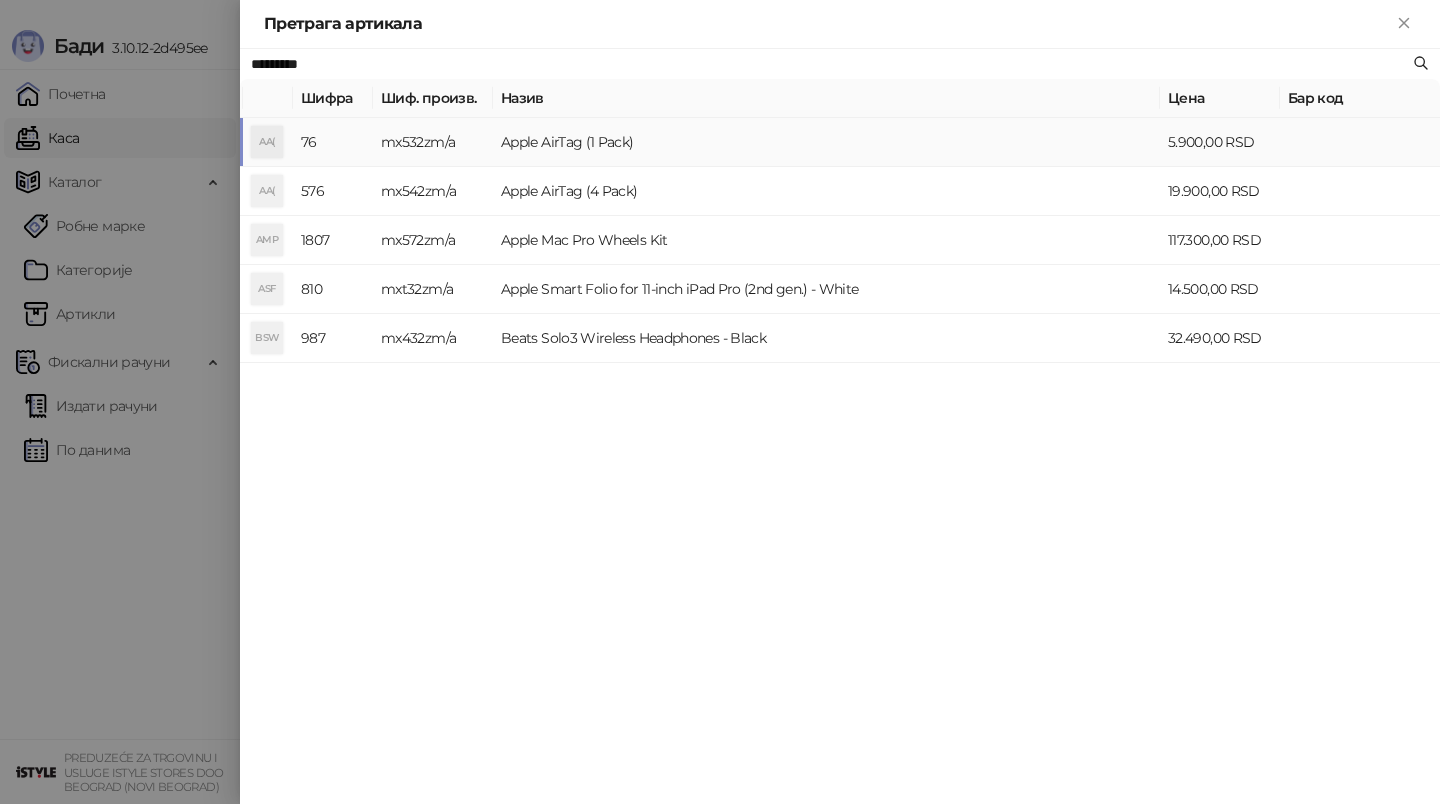 click on "Apple AirTag (1 Pack)" at bounding box center [826, 142] 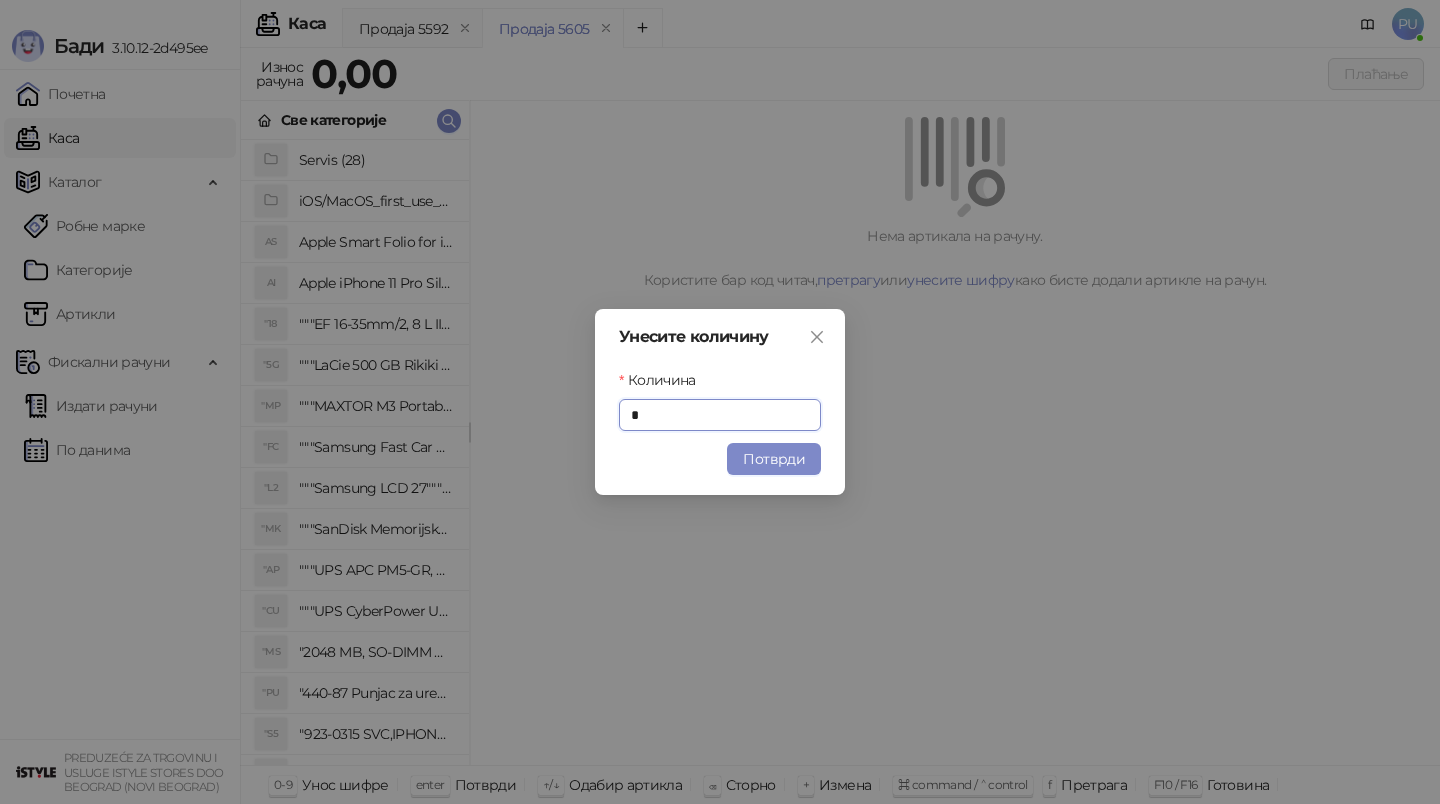 click on "Унесите количину Количина * Потврди" at bounding box center (720, 402) 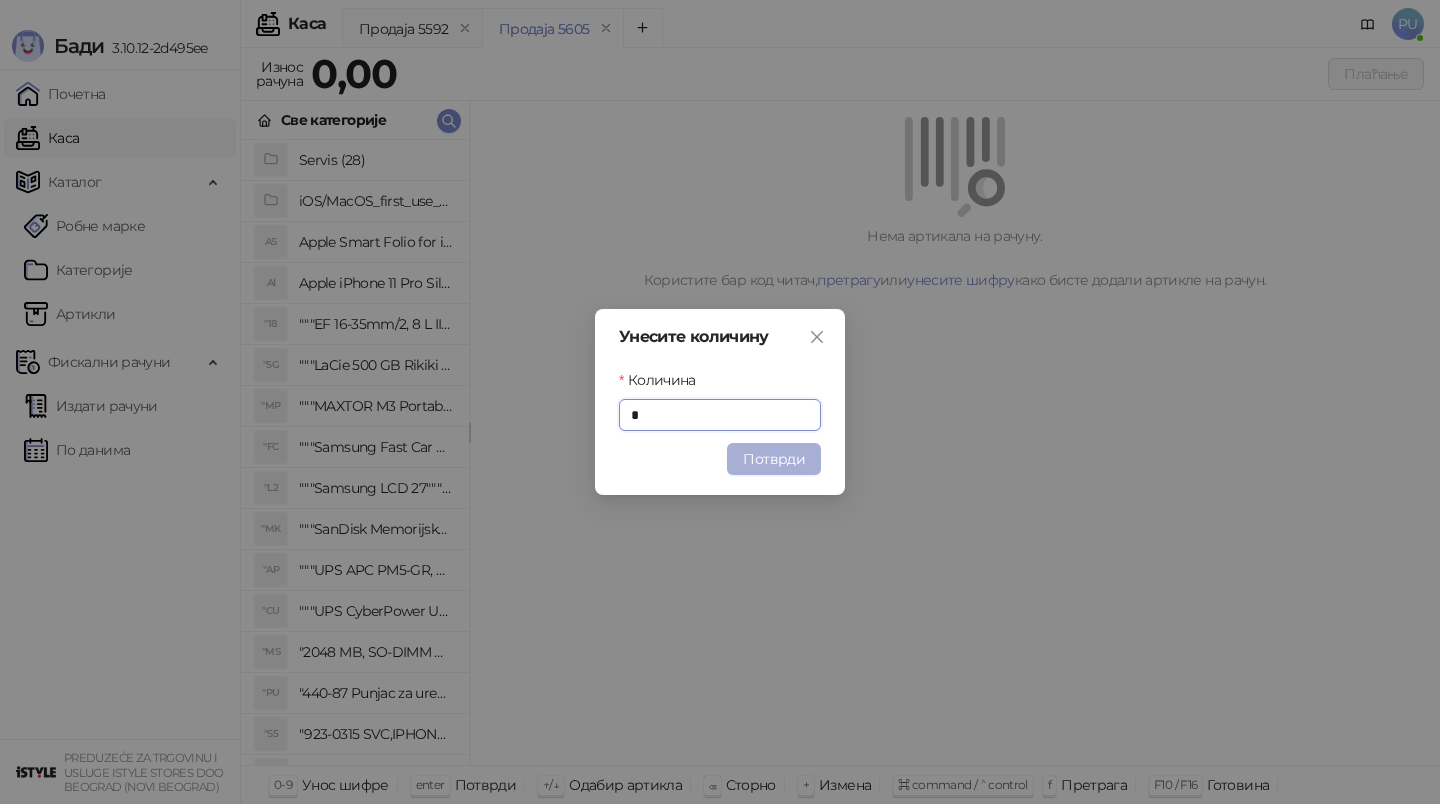 click on "Потврди" at bounding box center [774, 459] 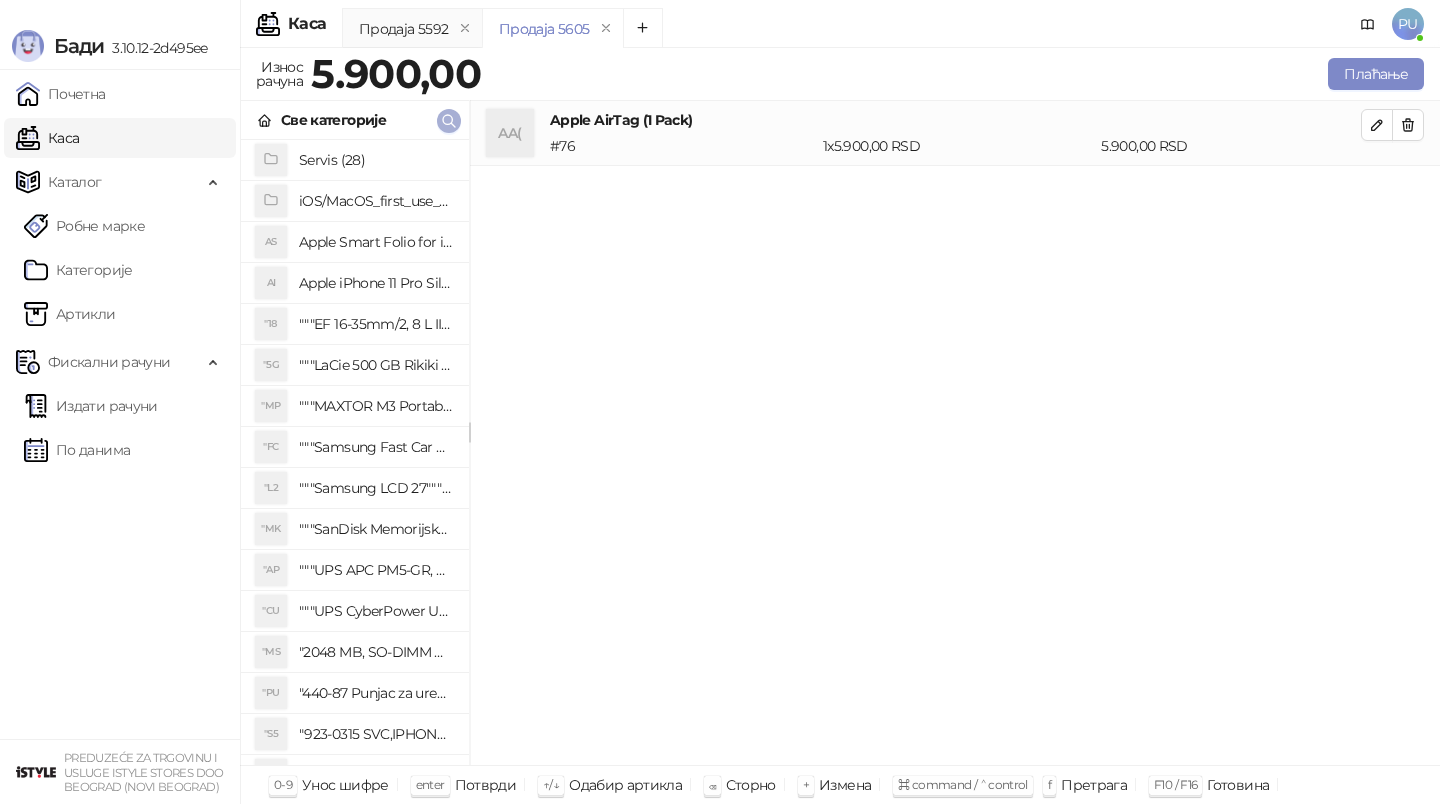 click 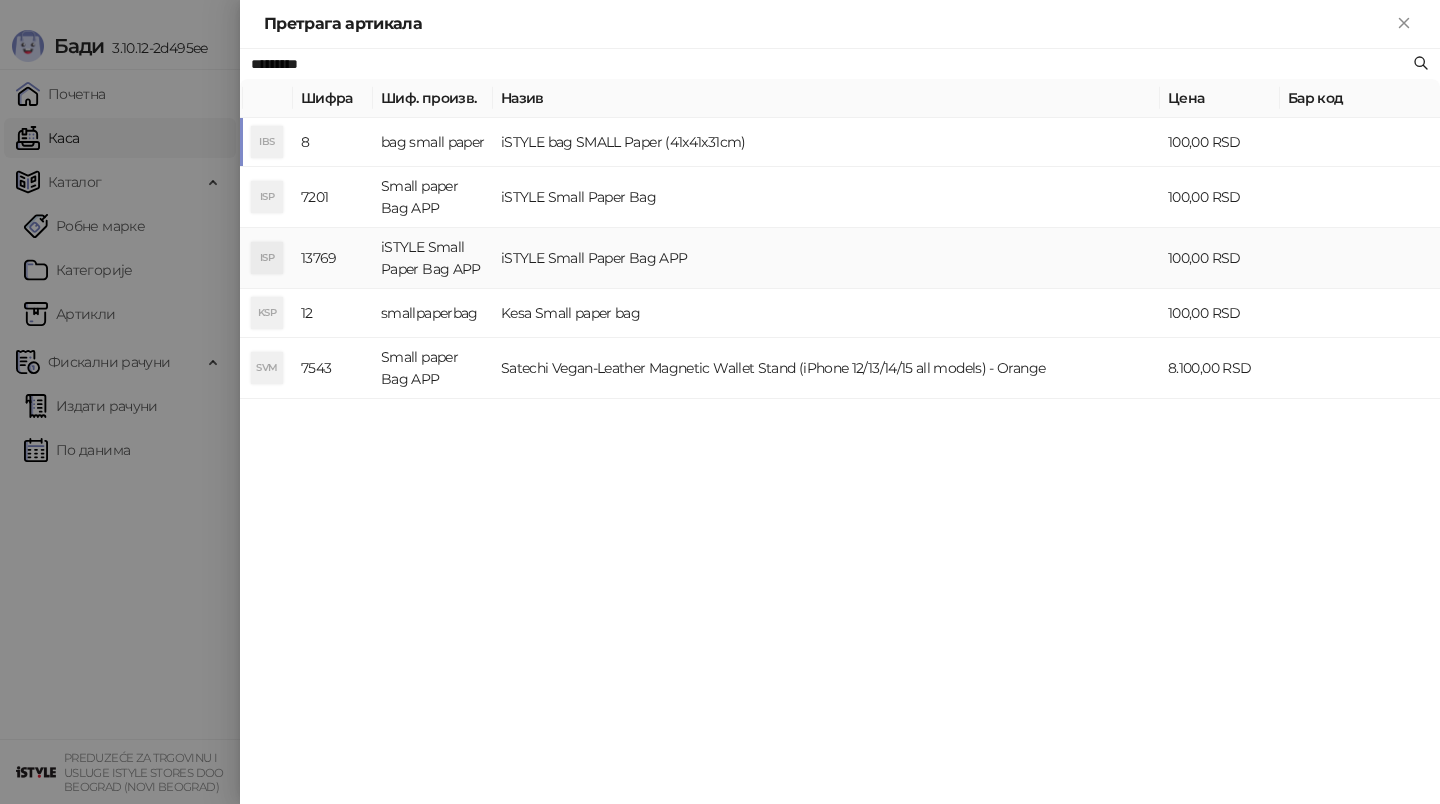 type on "*********" 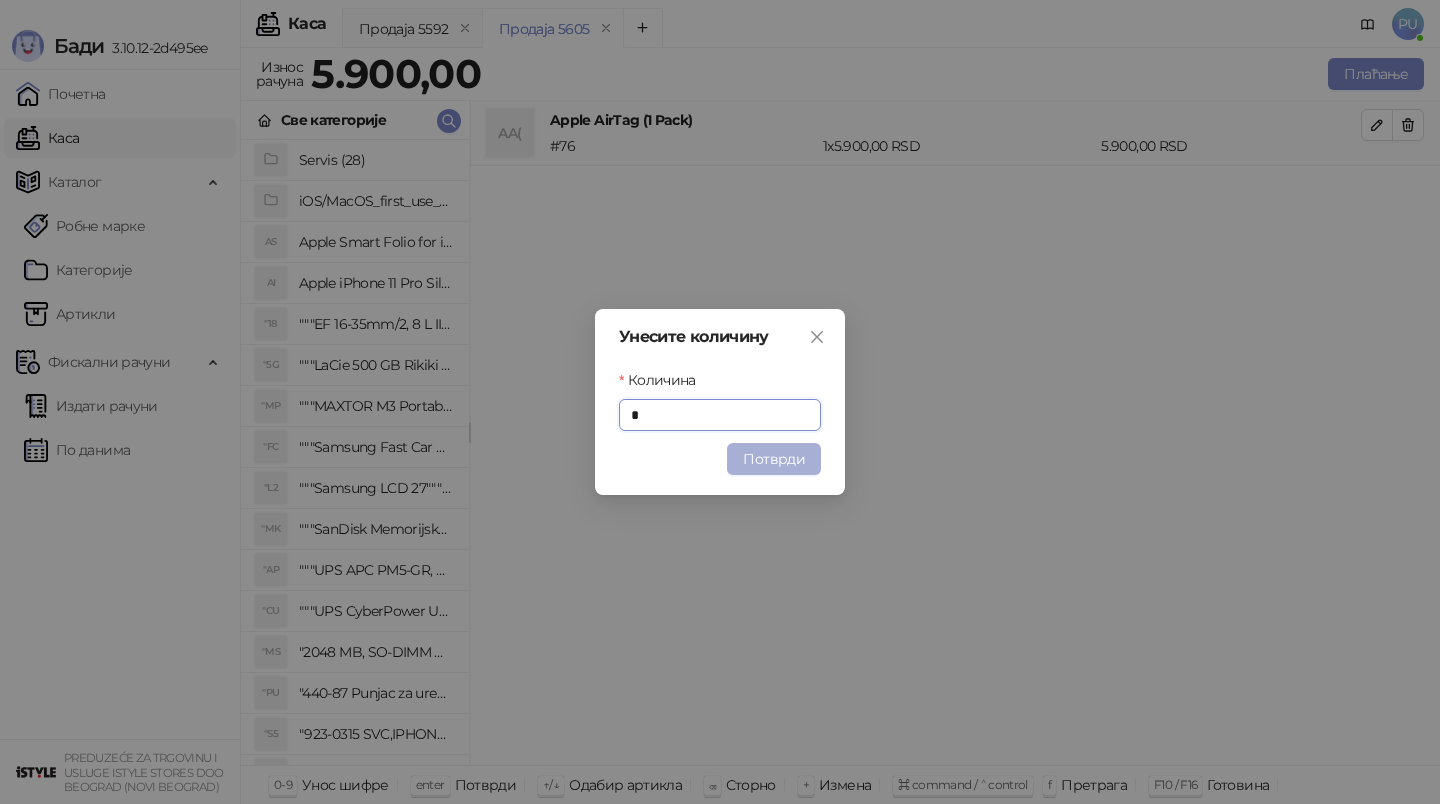 click on "Потврди" at bounding box center (774, 459) 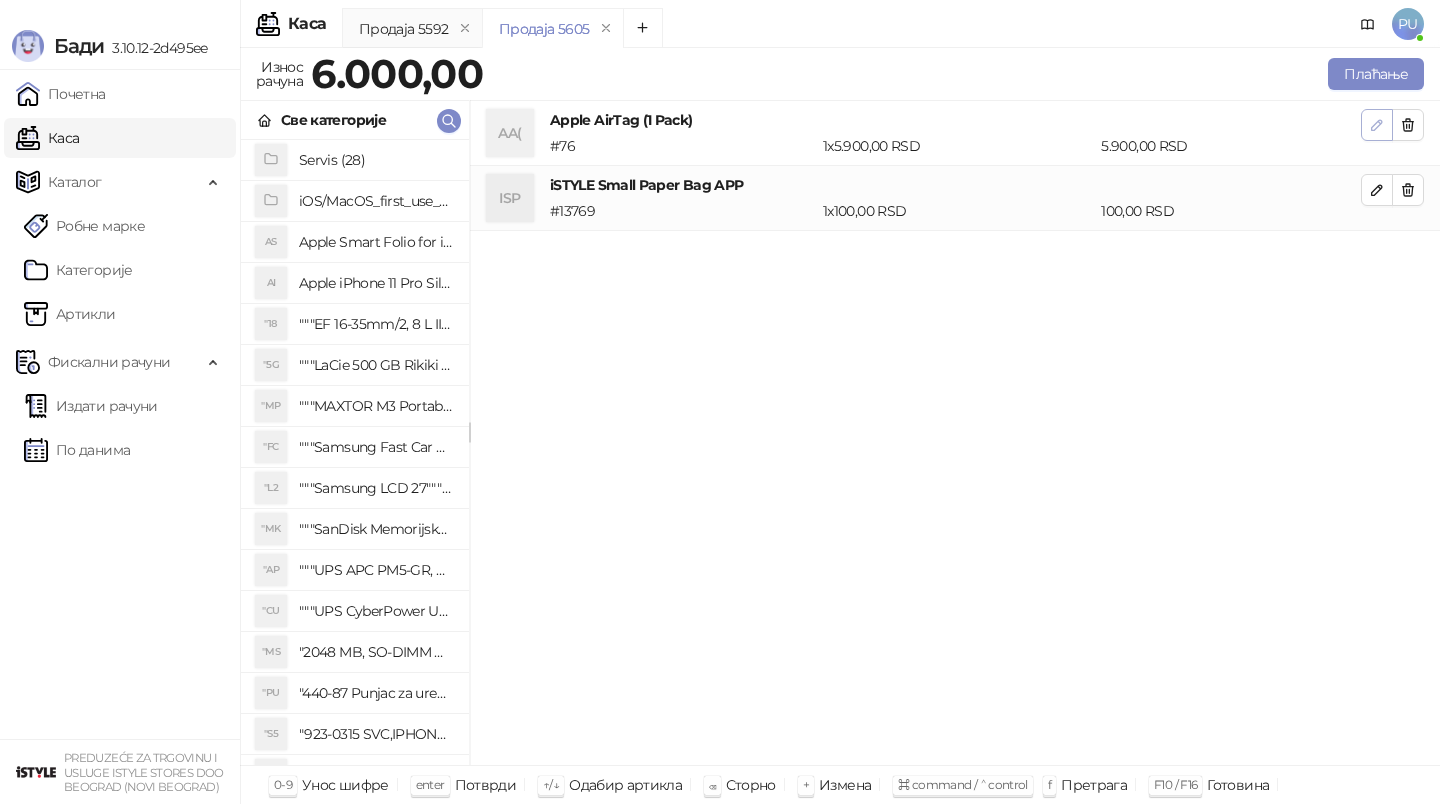 click 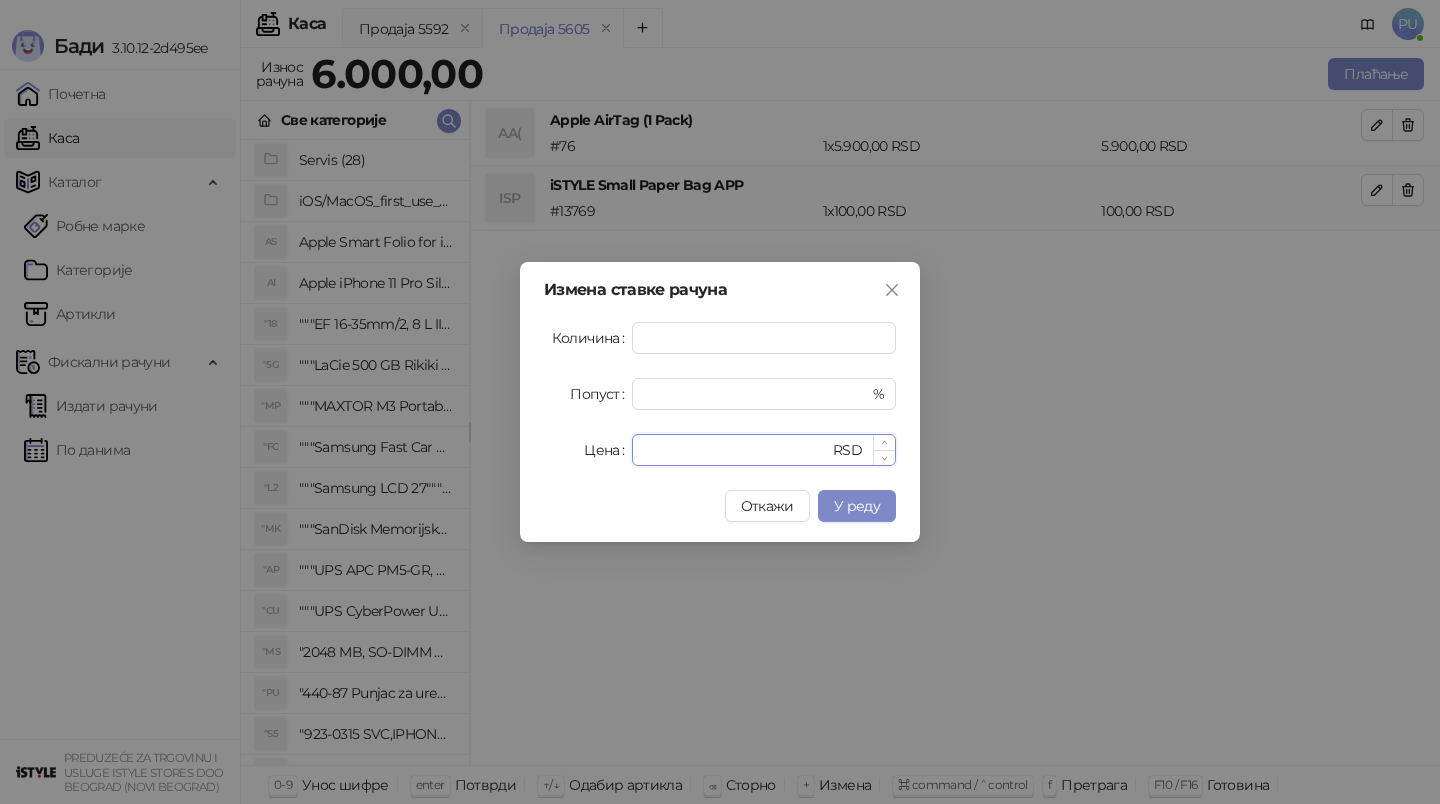 click on "****" at bounding box center (736, 450) 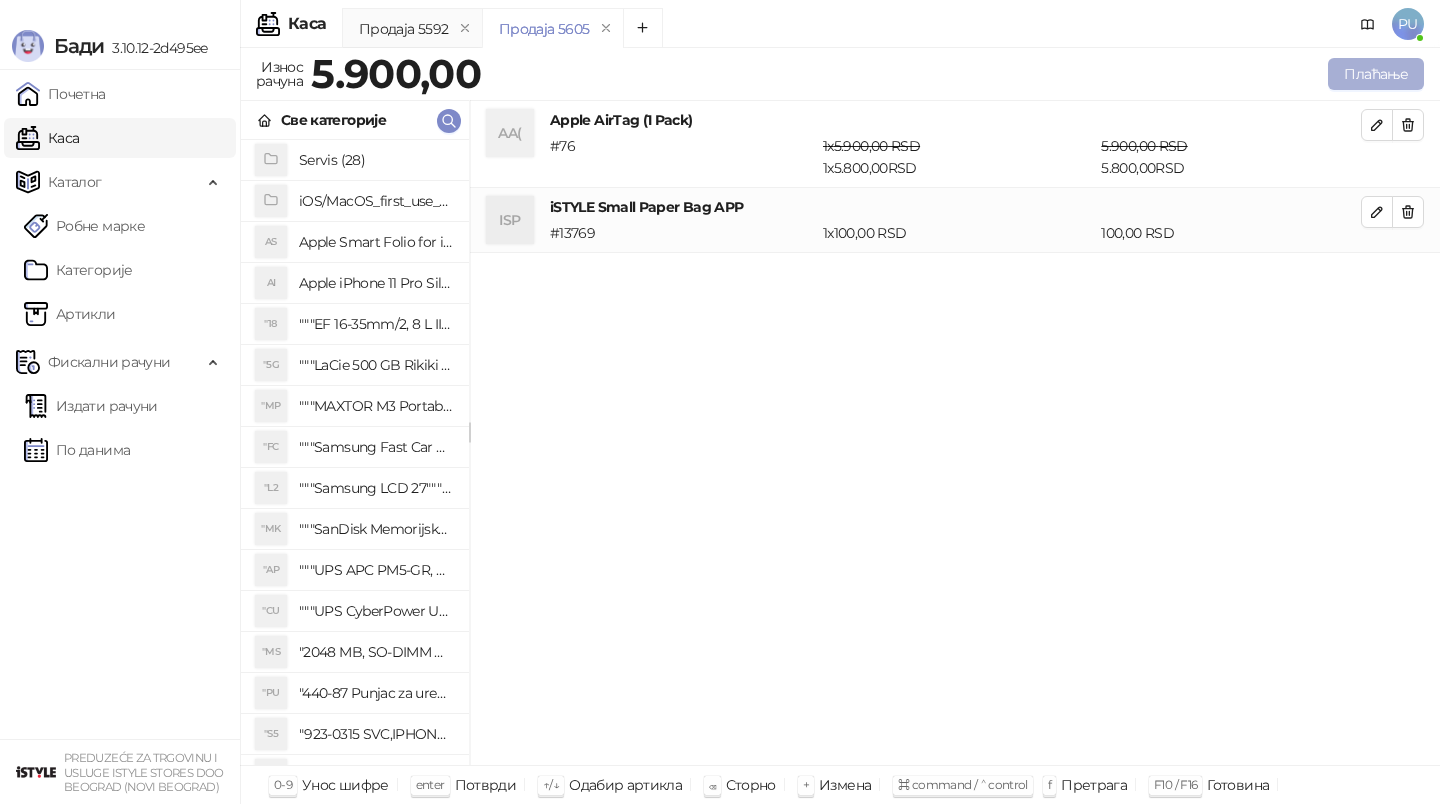 click on "Плаћање" at bounding box center (1376, 74) 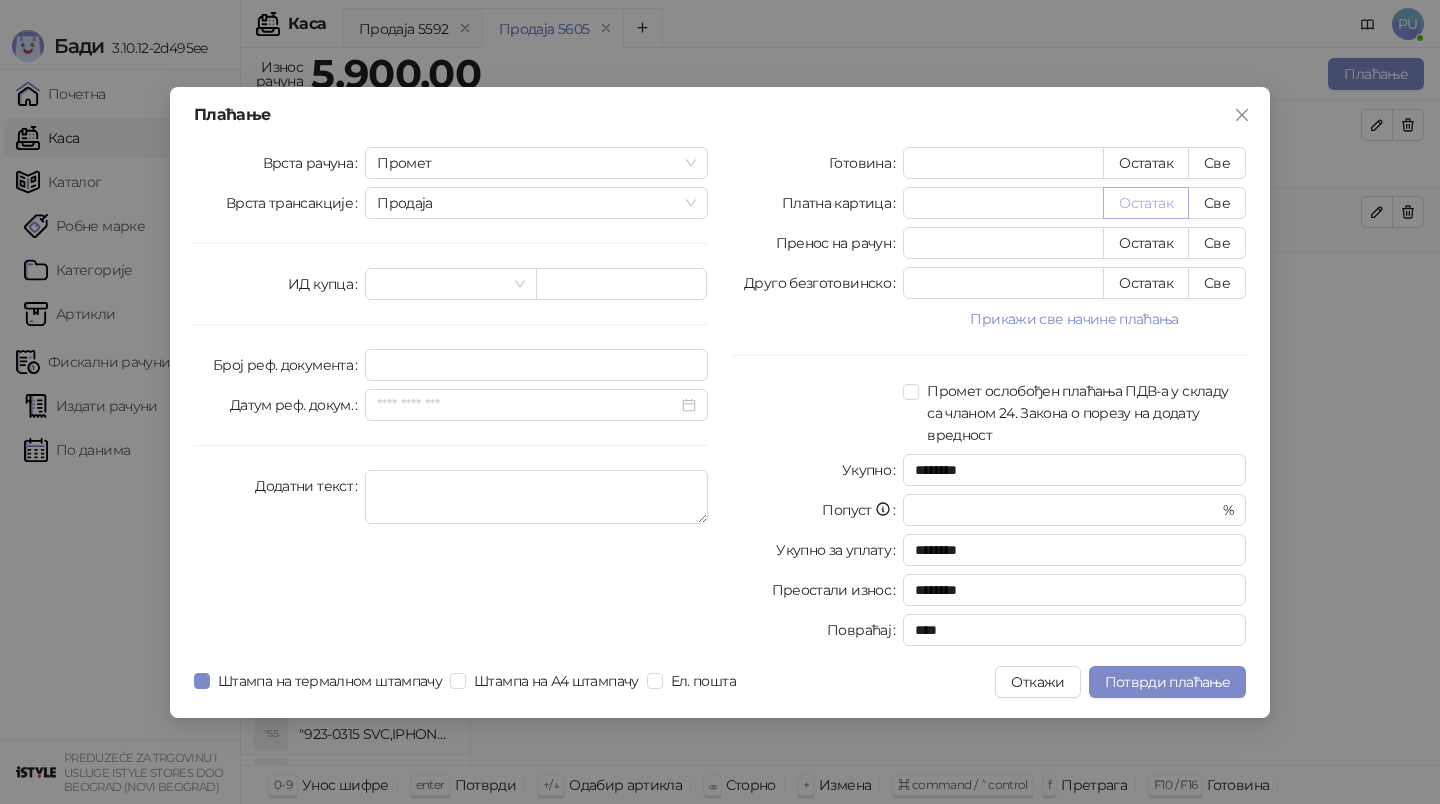 click on "Остатак" at bounding box center [1146, 203] 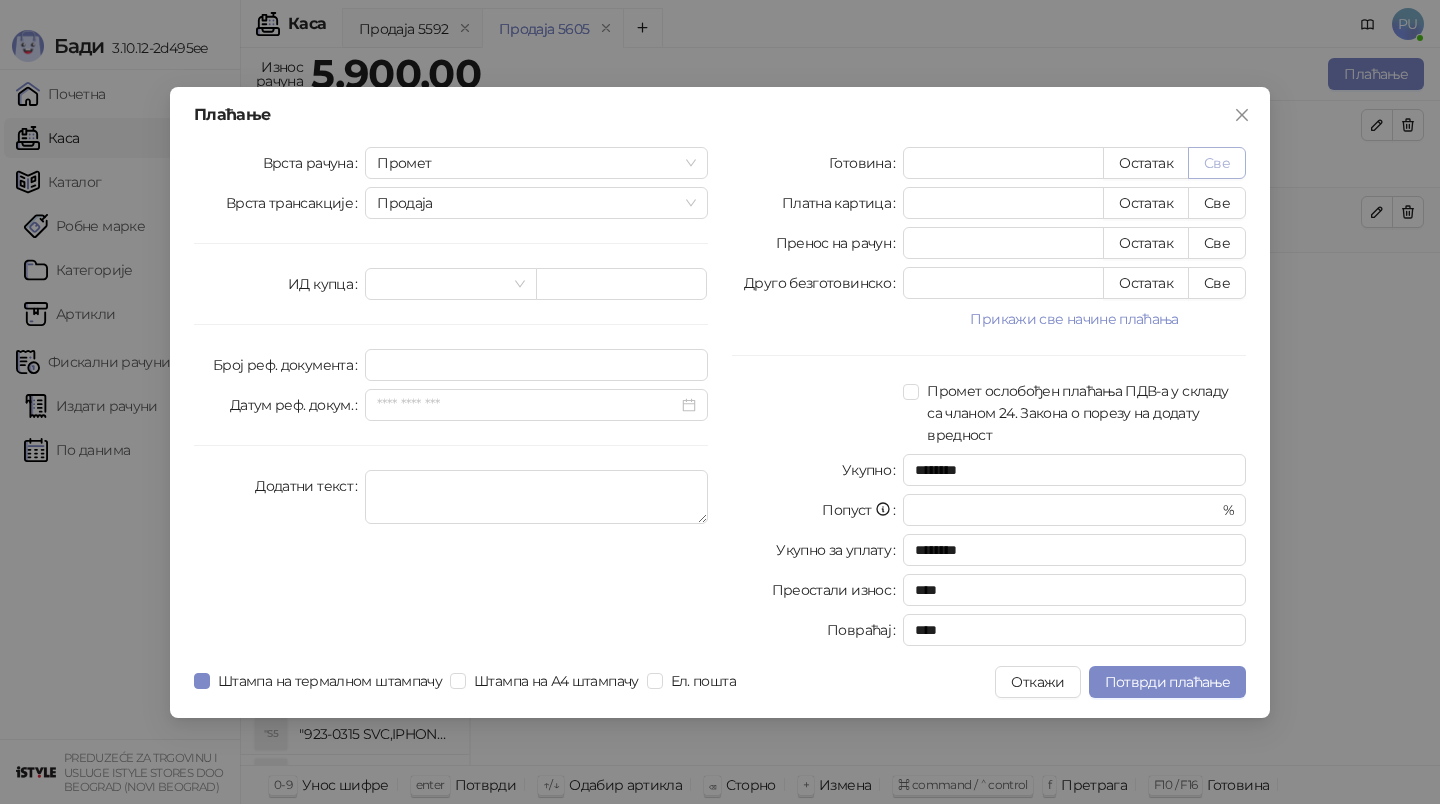 click on "Све" at bounding box center (1217, 163) 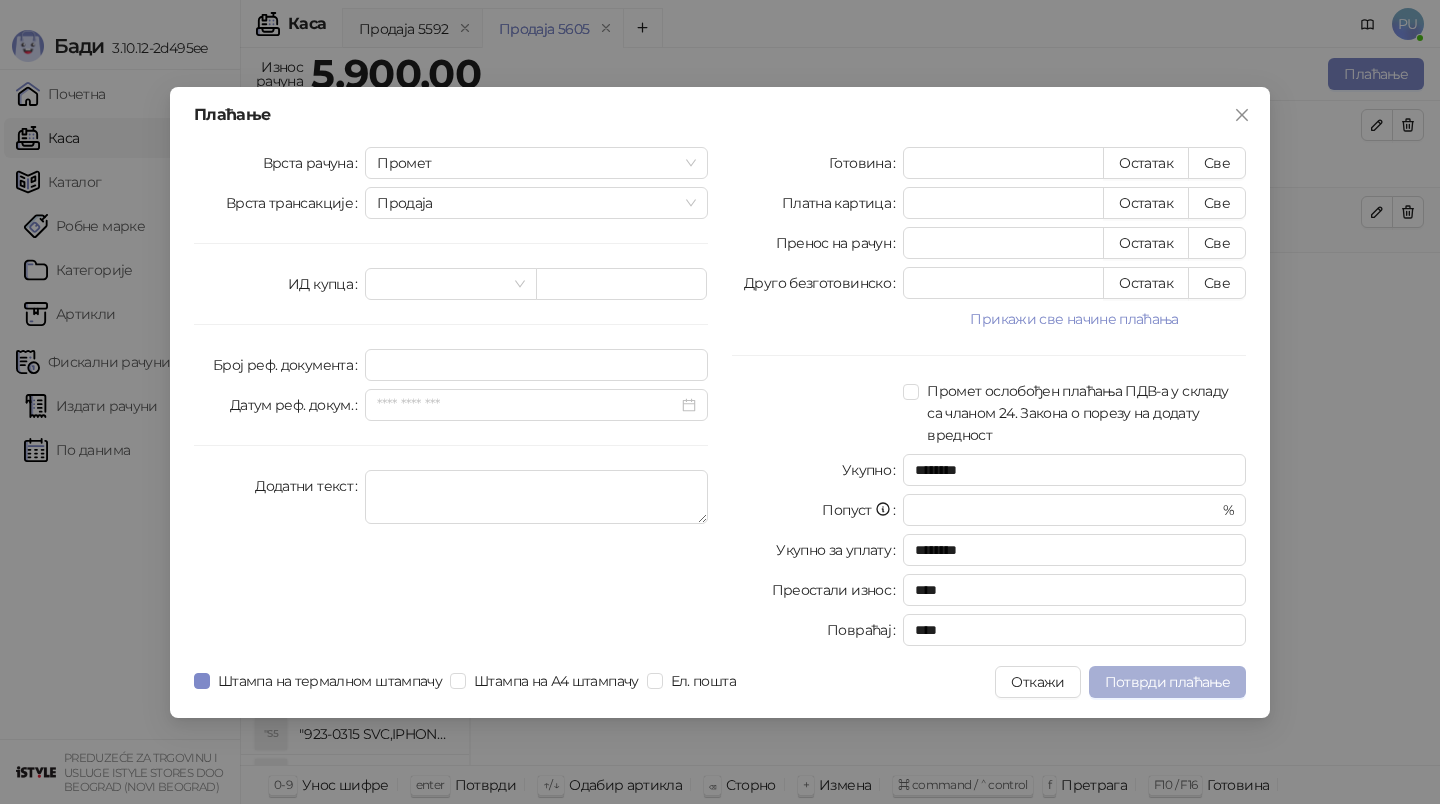 click on "Потврди плаћање" at bounding box center [1167, 682] 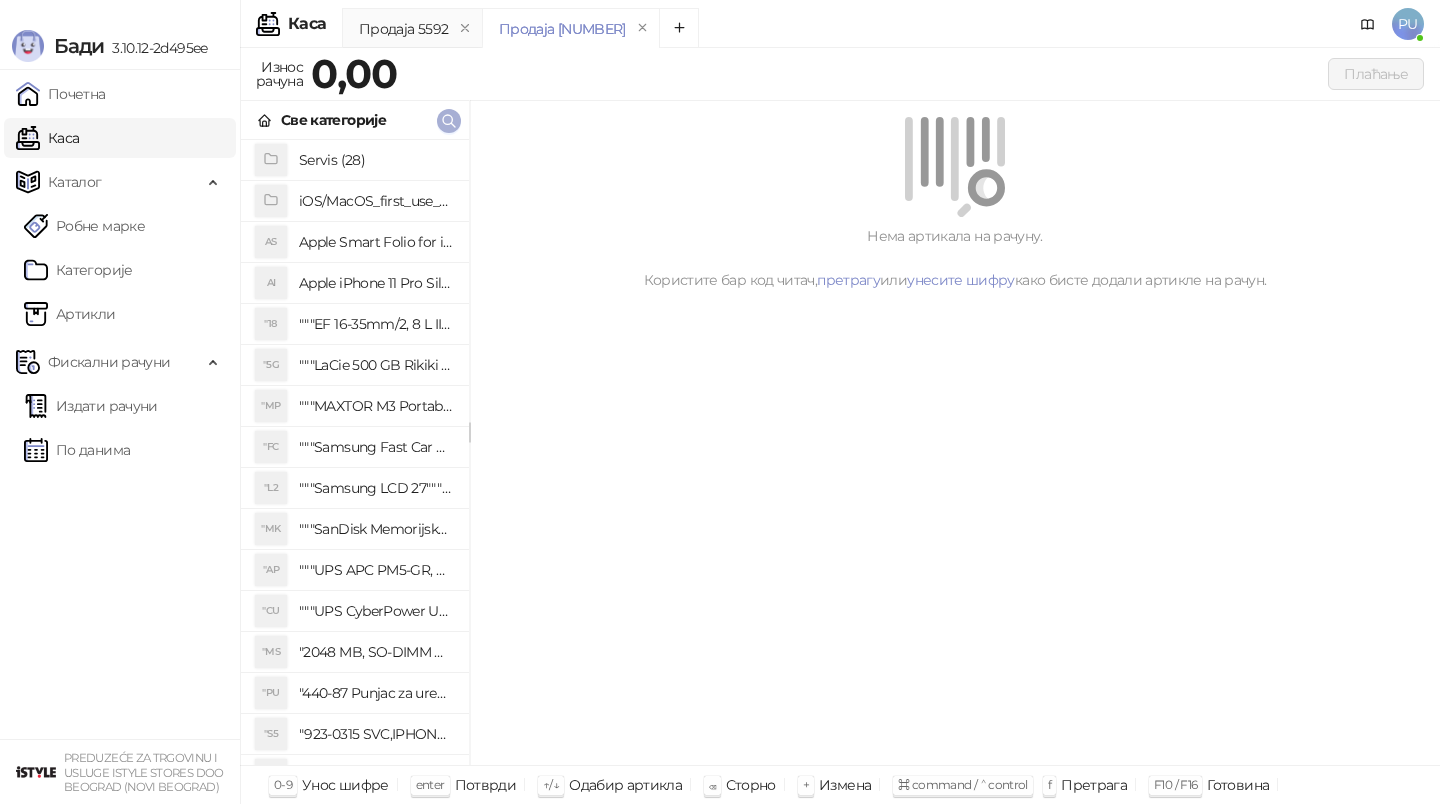 click 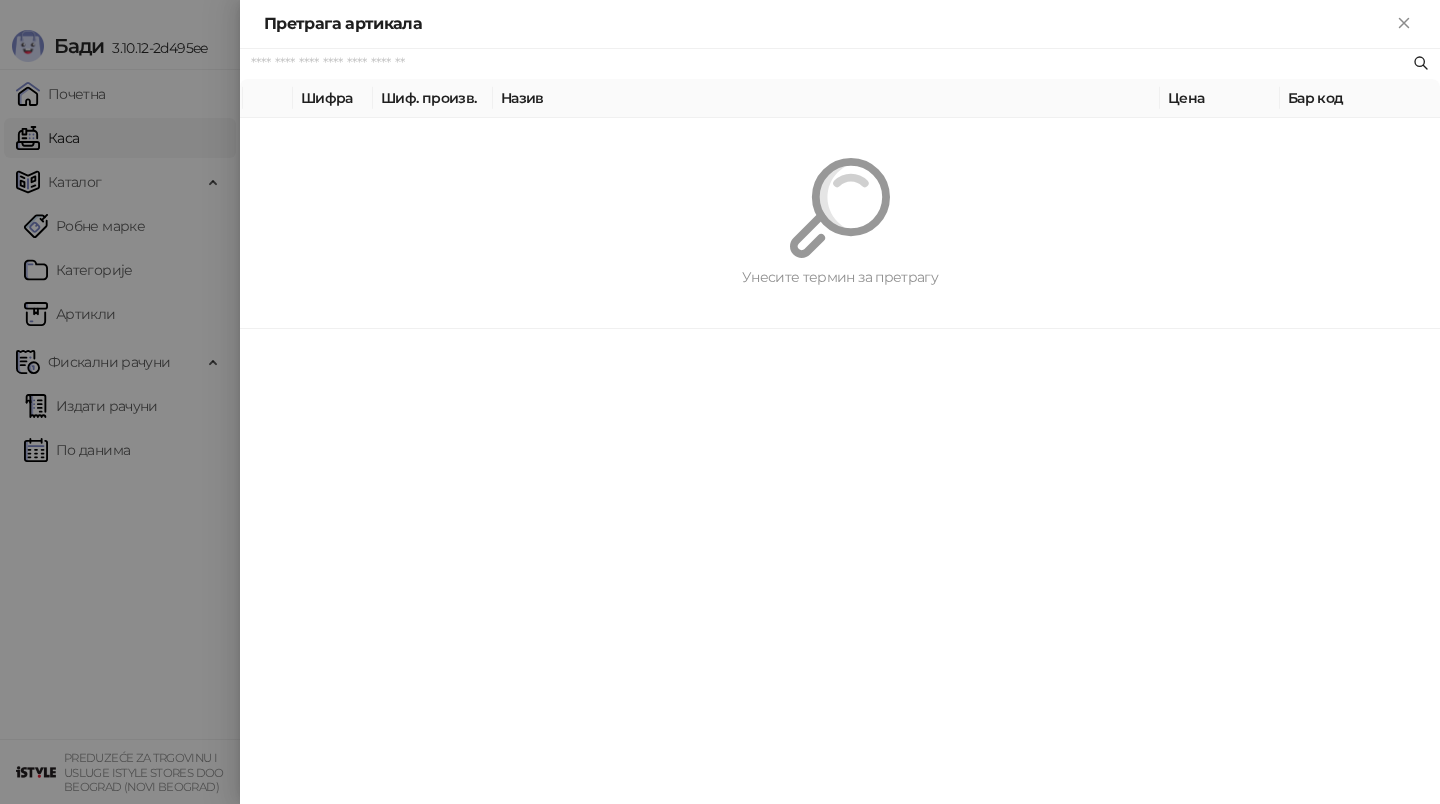 paste on "*********" 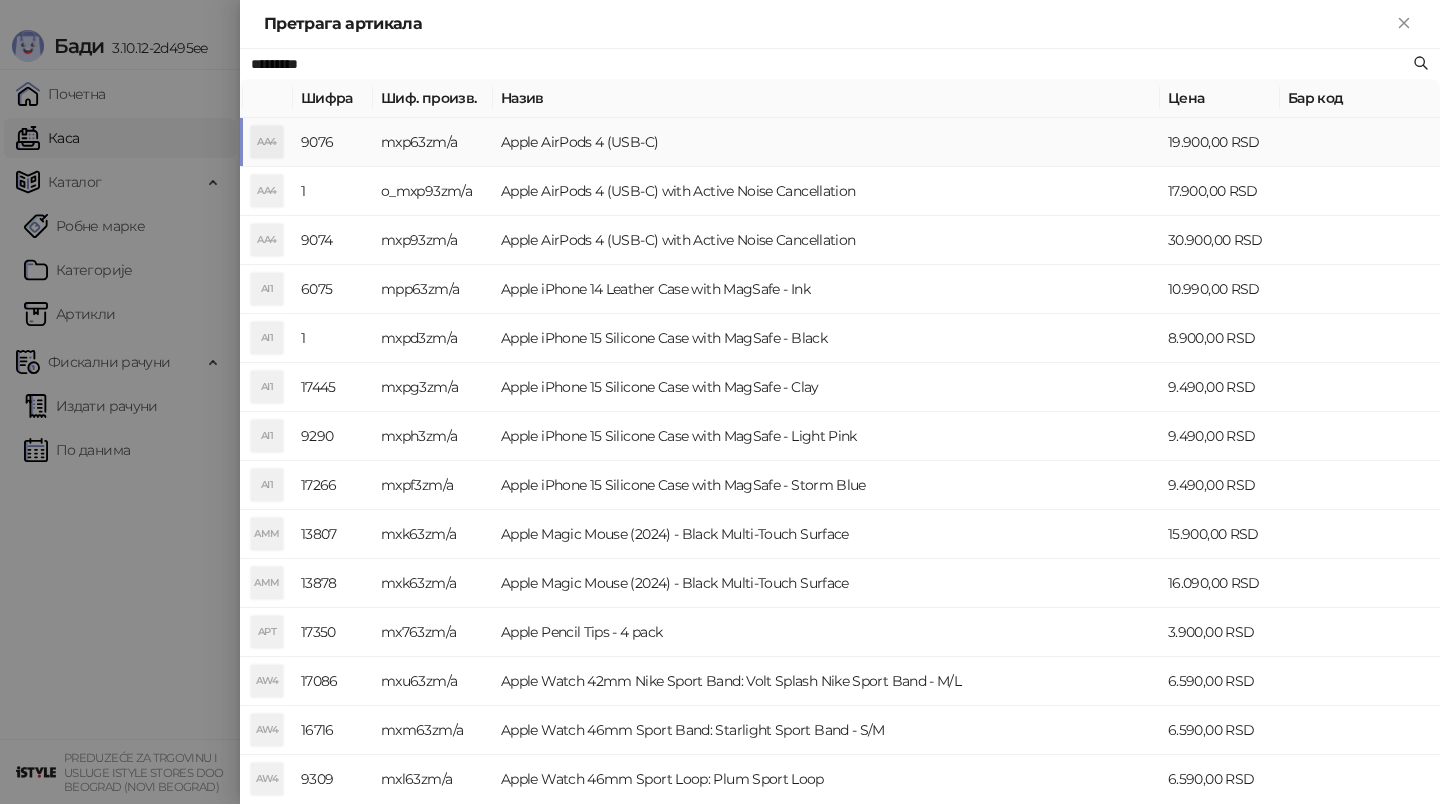 click on "Apple AirPods 4 (USB-C)" at bounding box center (826, 142) 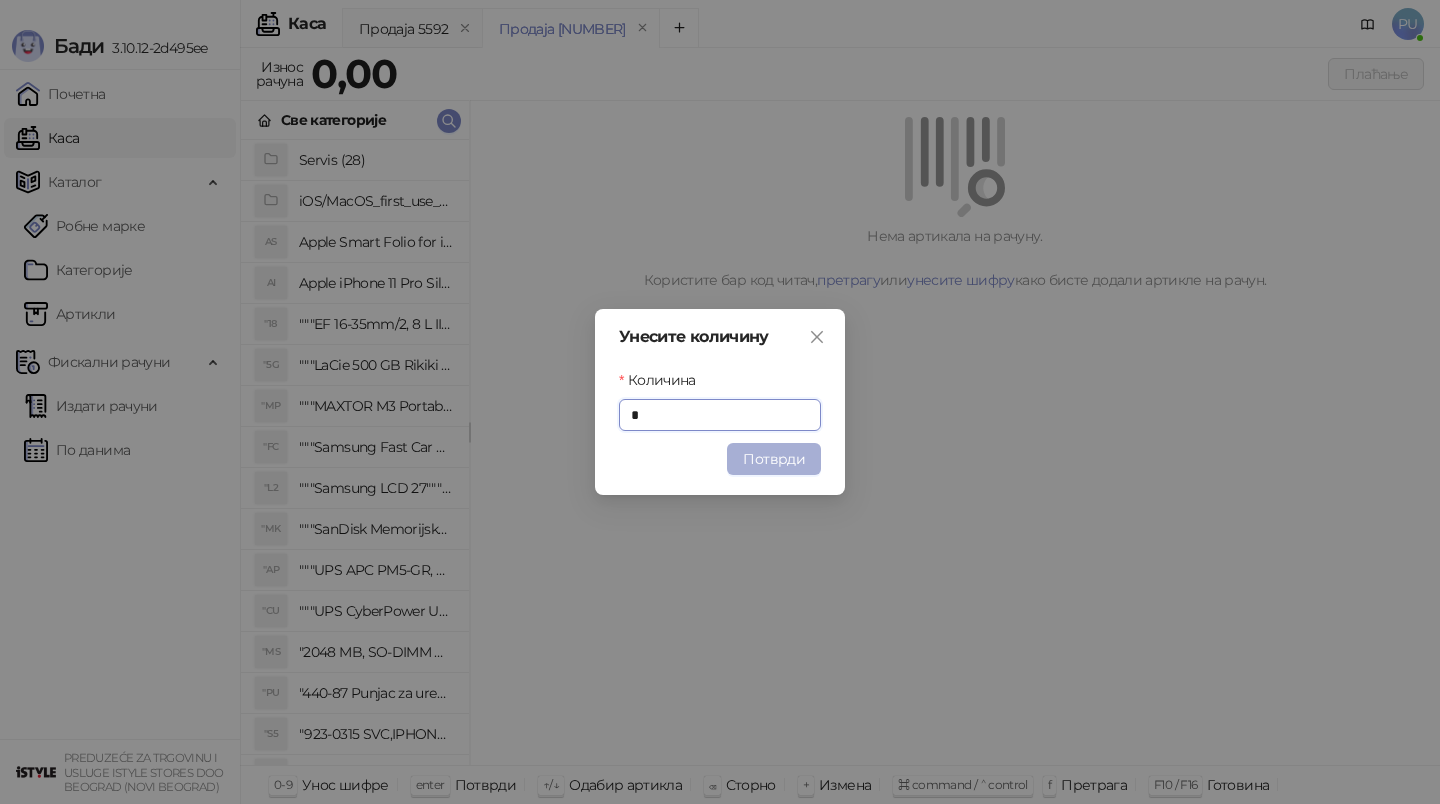 click on "Потврди" at bounding box center (774, 459) 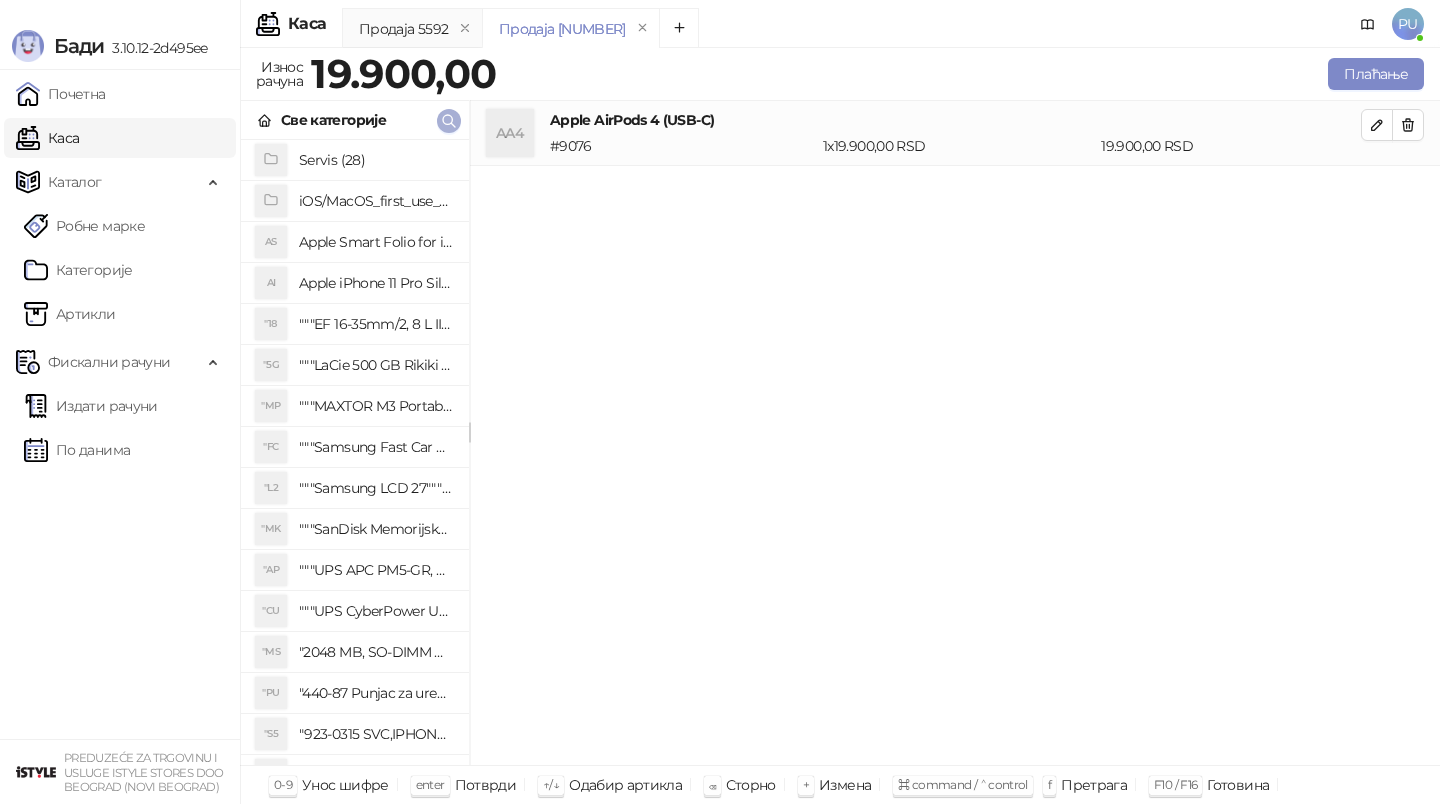 click 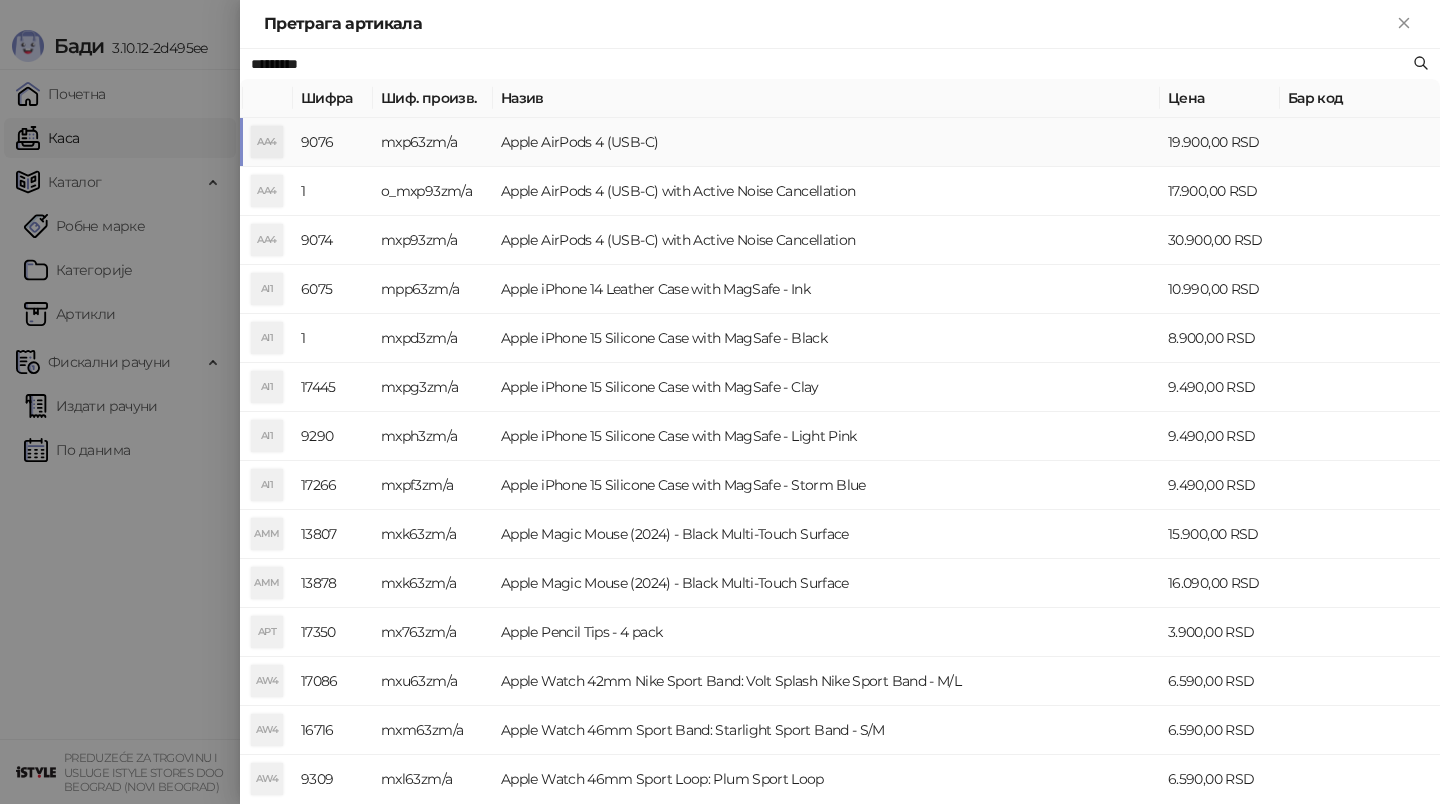 paste on "****" 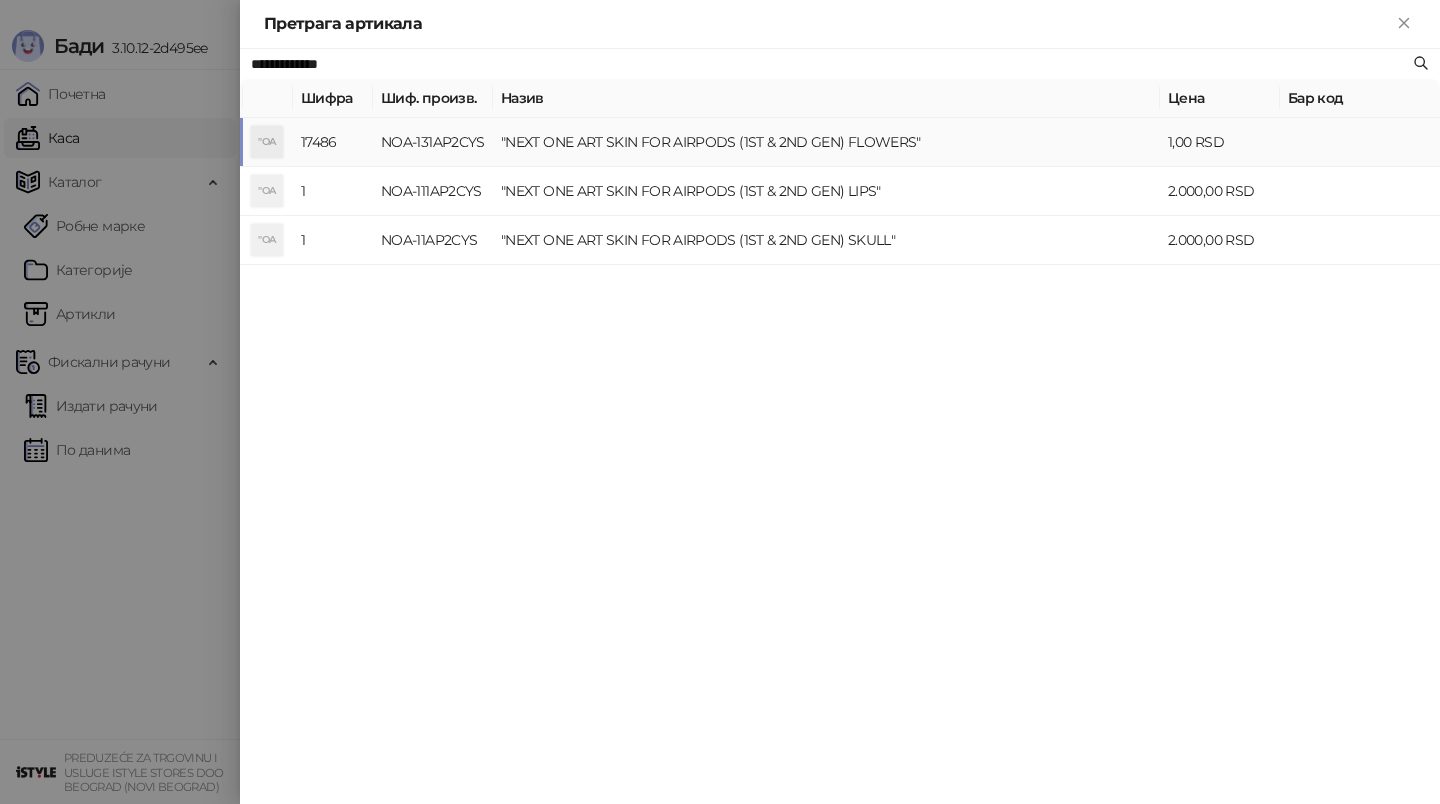 click on ""NEXT ONE ART SKIN FOR AIRPODS (1ST & 2ND GEN) FLOWERS"" at bounding box center (826, 142) 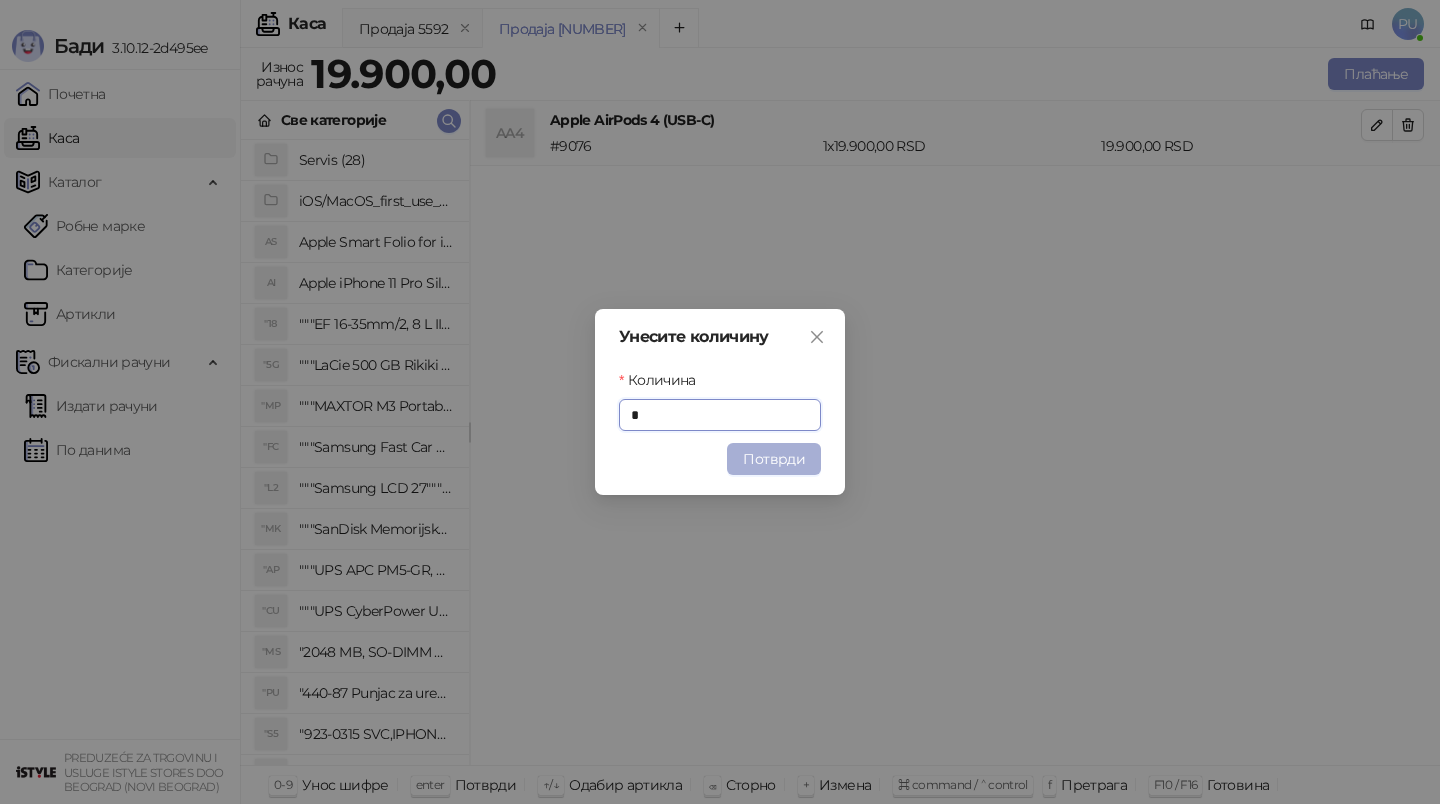 click on "Потврди" at bounding box center [774, 459] 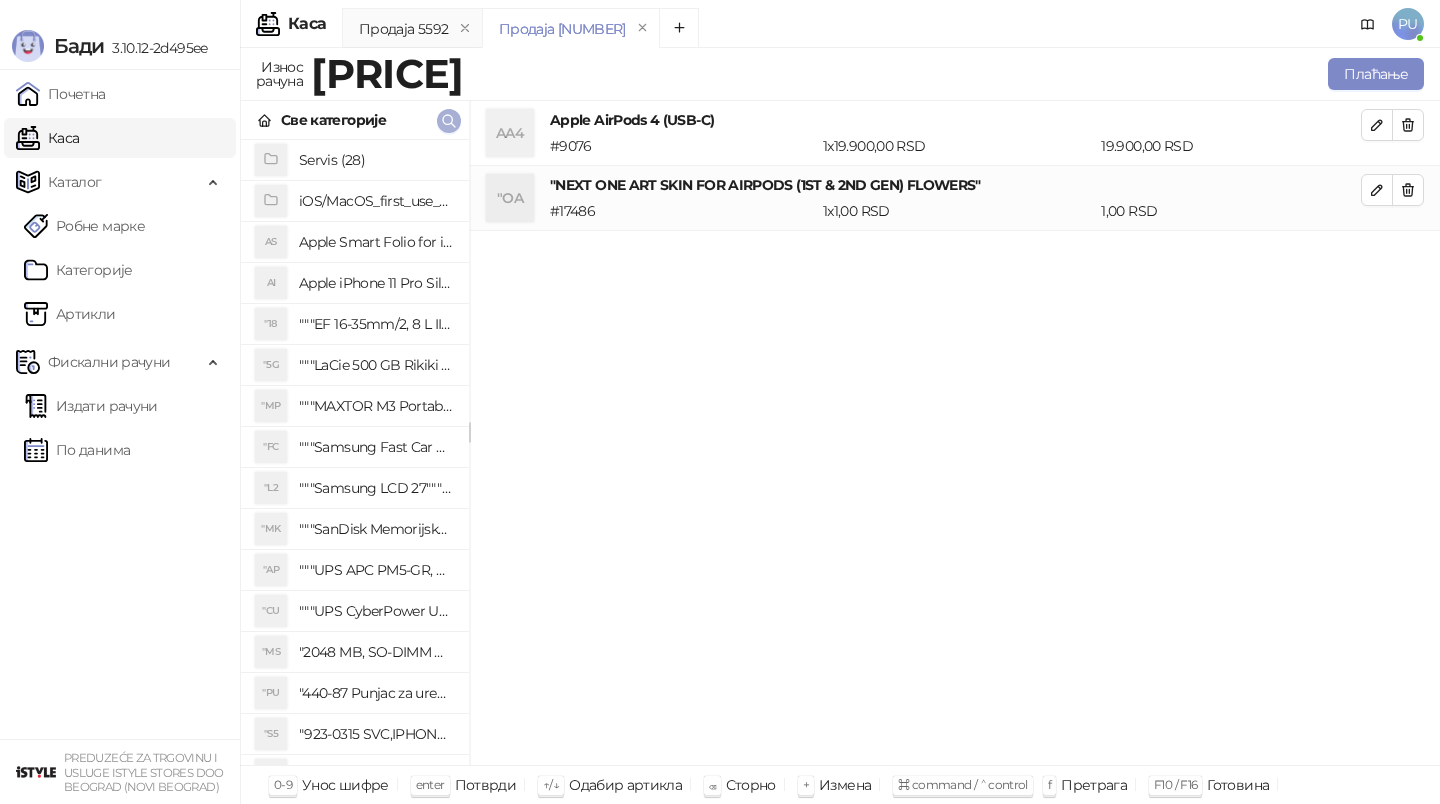 click 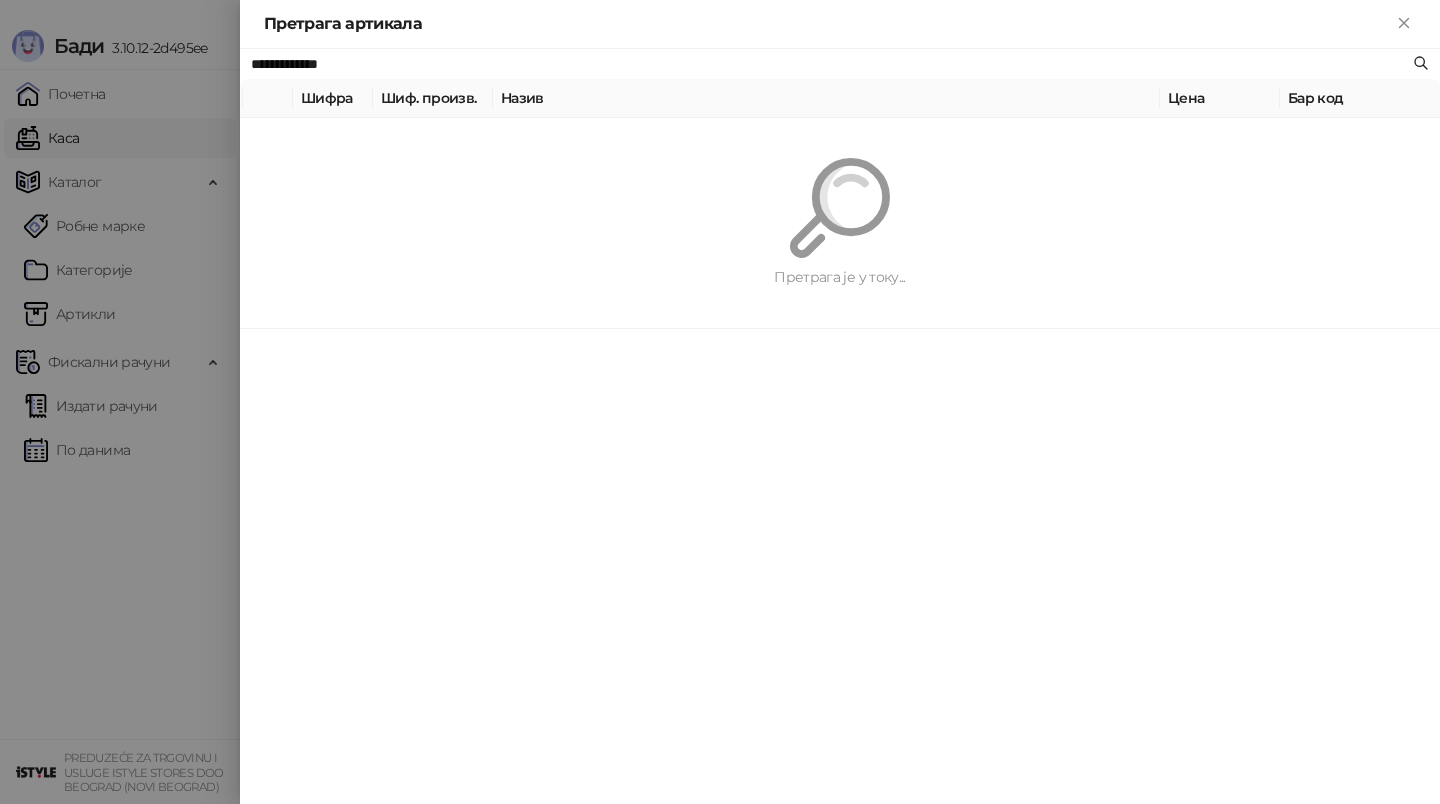 paste on "******" 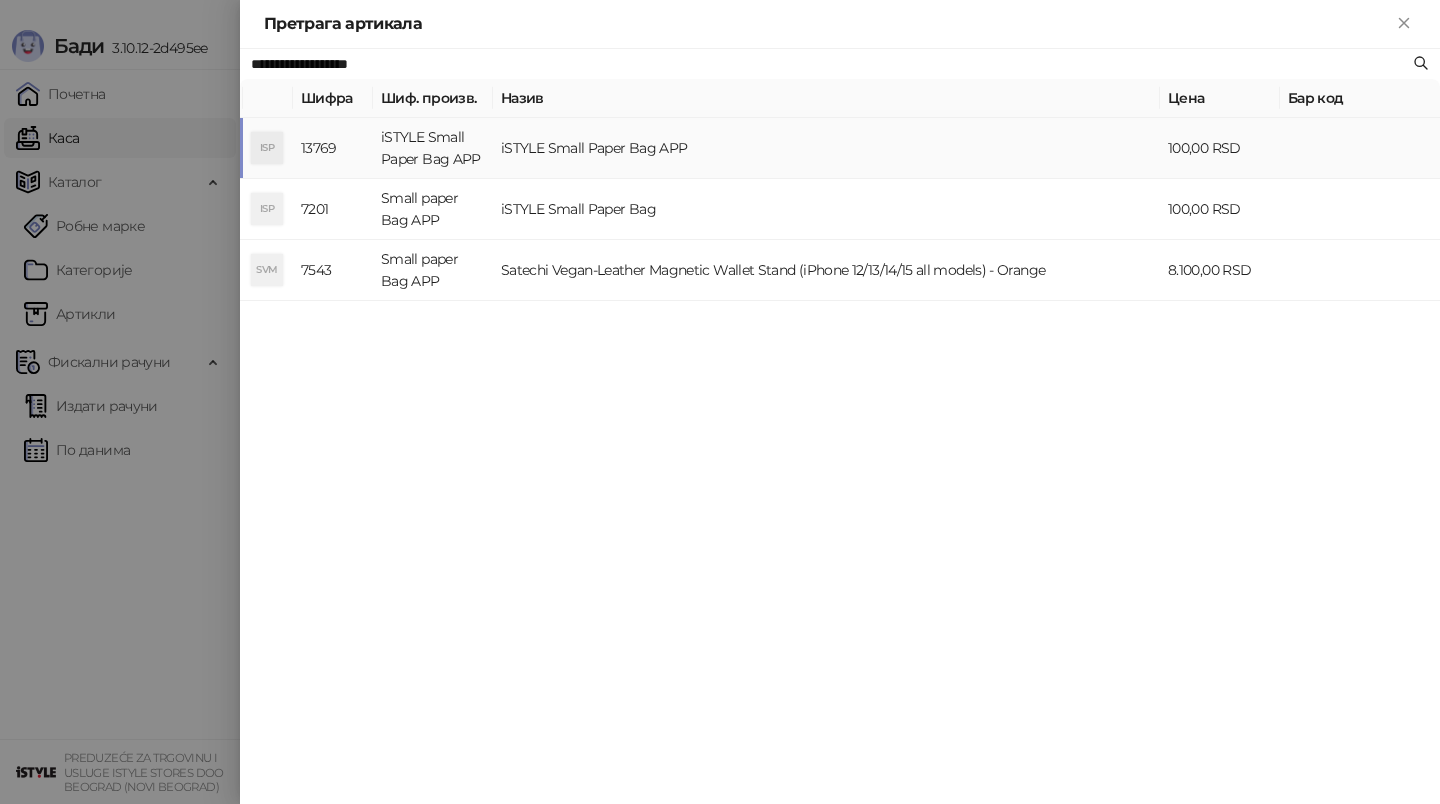 type on "**********" 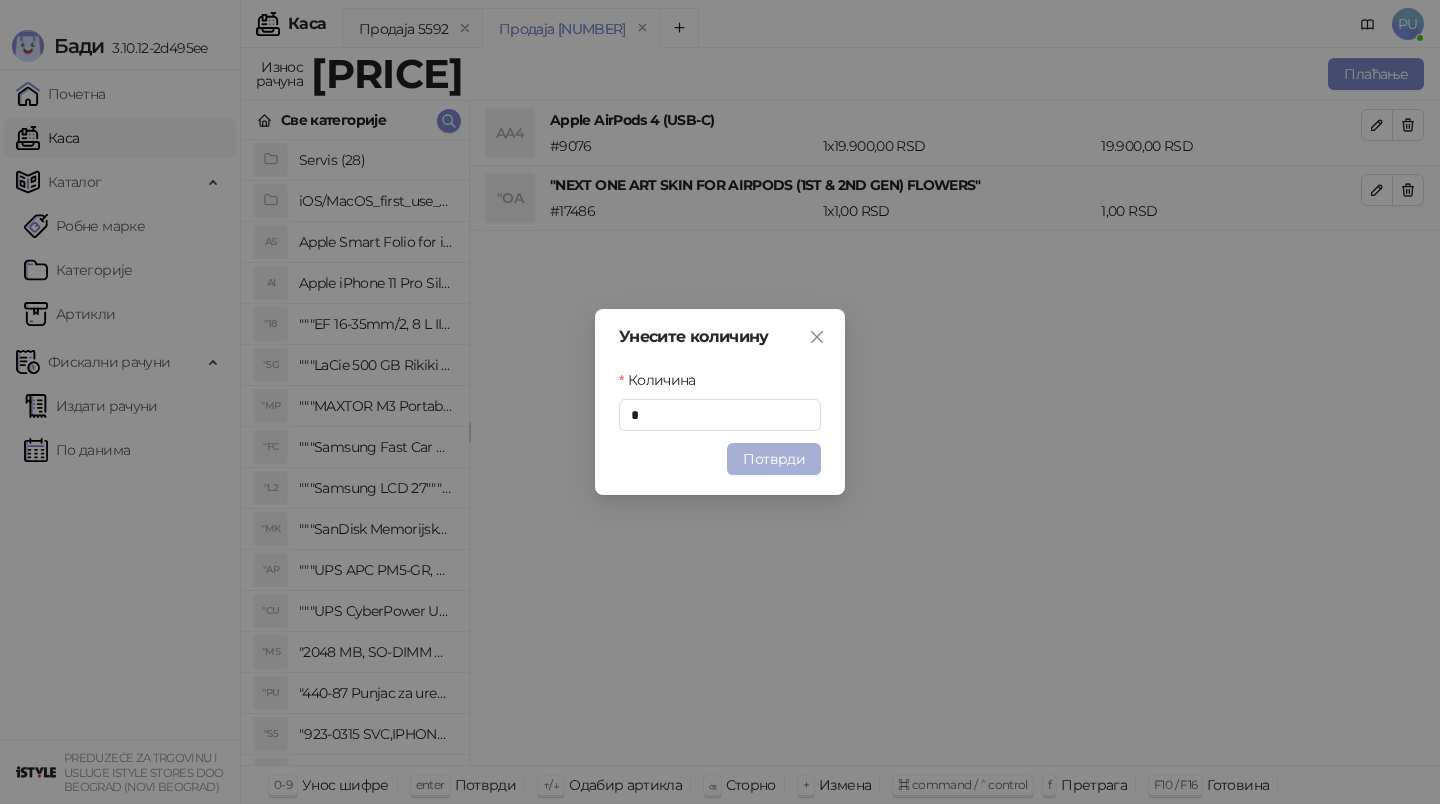 click on "Потврди" at bounding box center [774, 459] 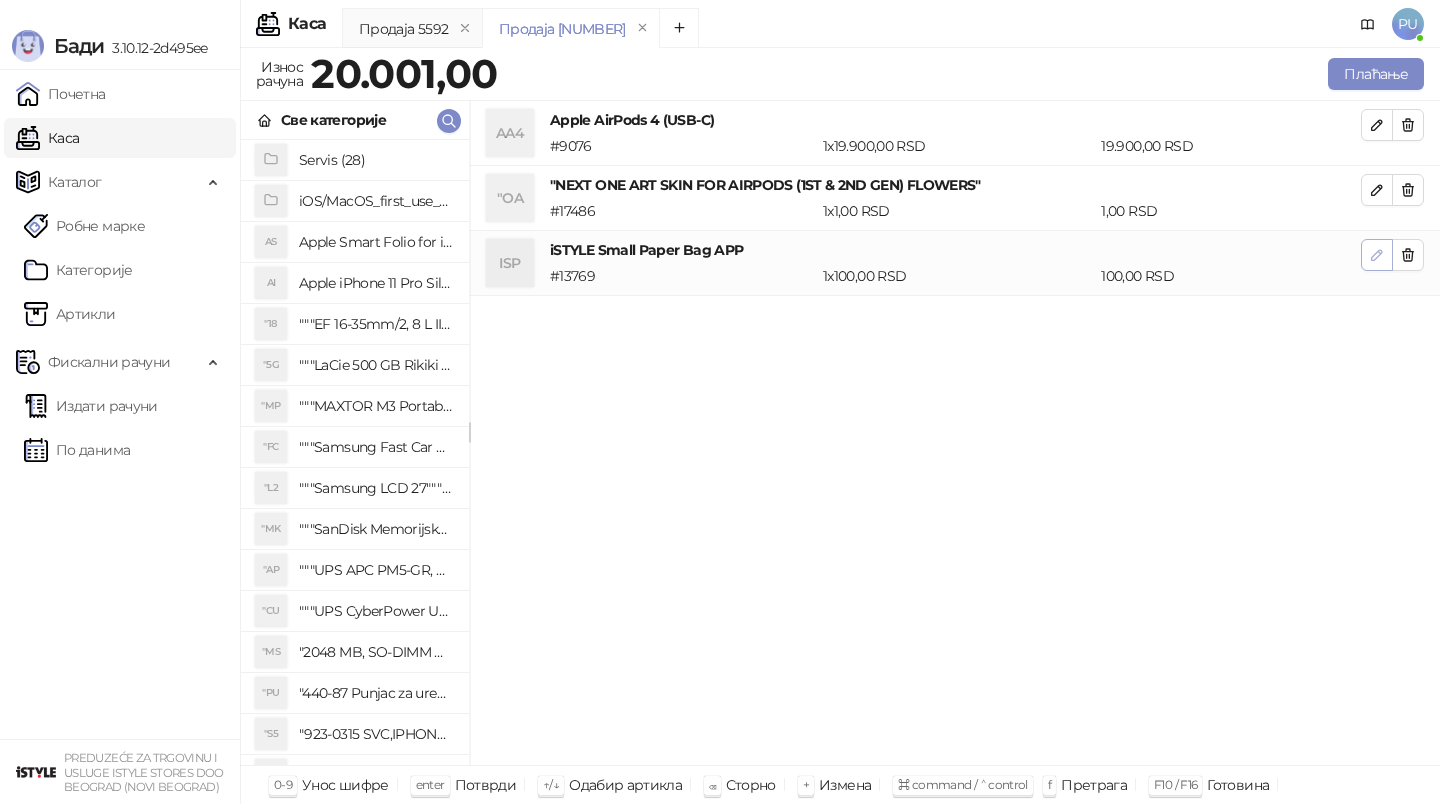 click 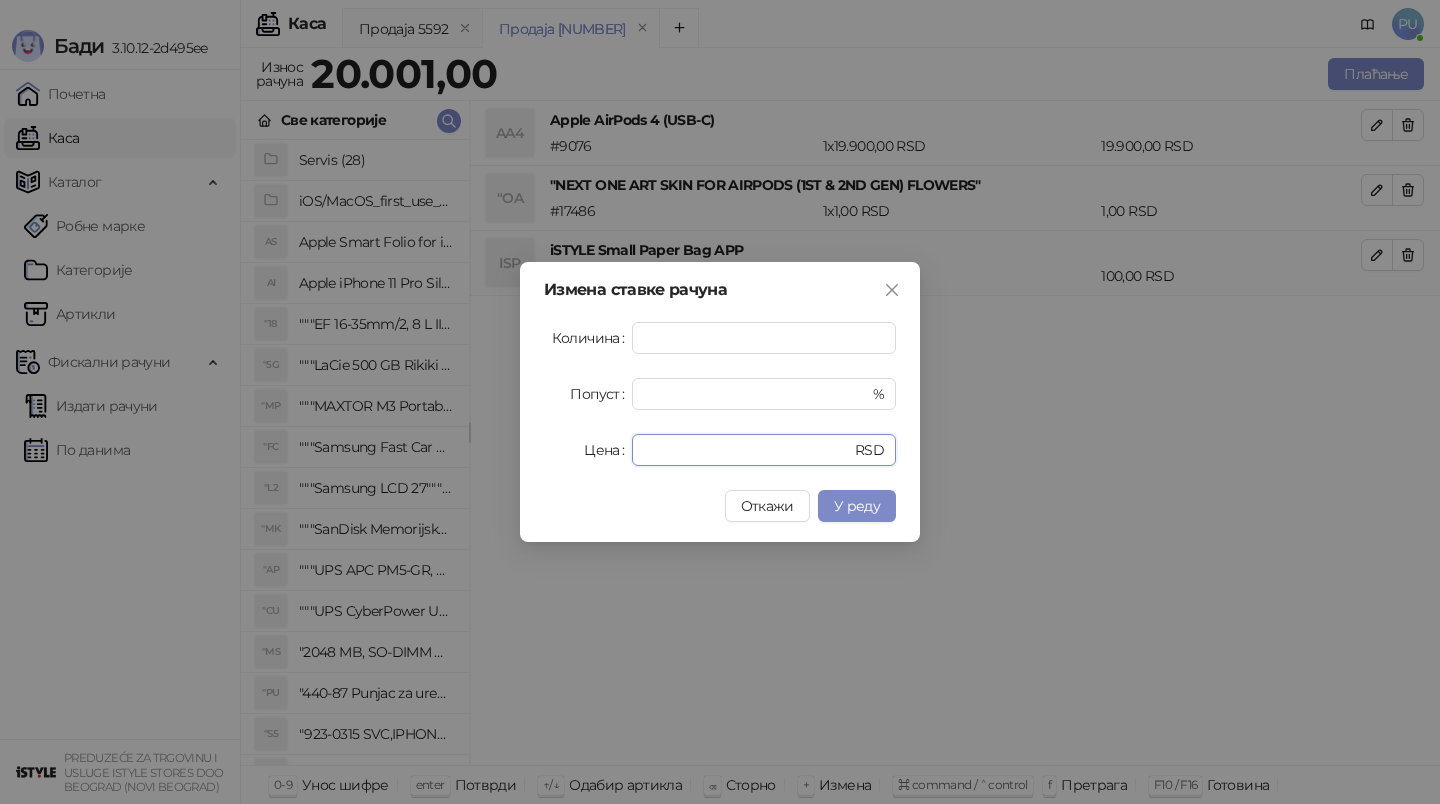 drag, startPoint x: 688, startPoint y: 444, endPoint x: 420, endPoint y: 444, distance: 268 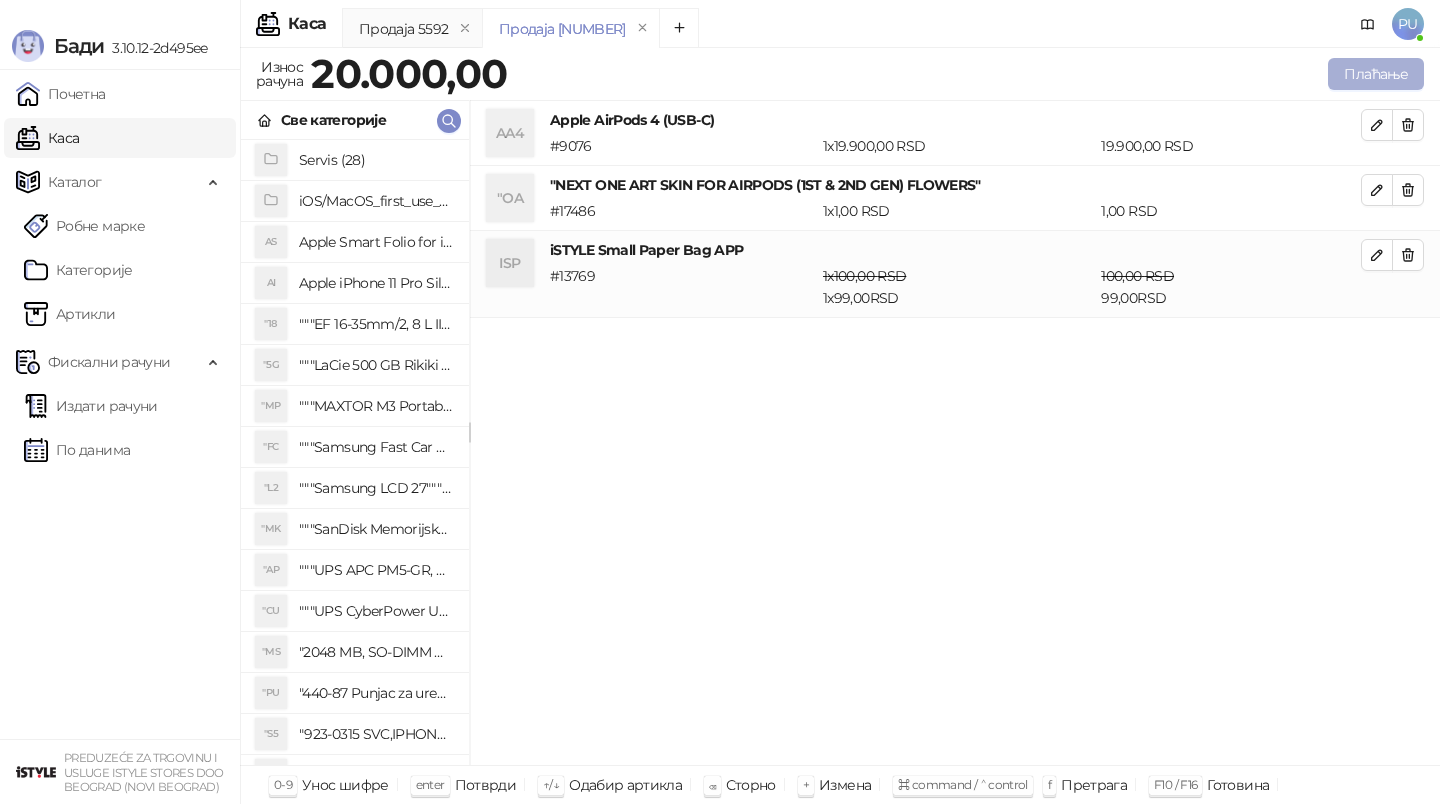 click on "Плаћање" at bounding box center (1376, 74) 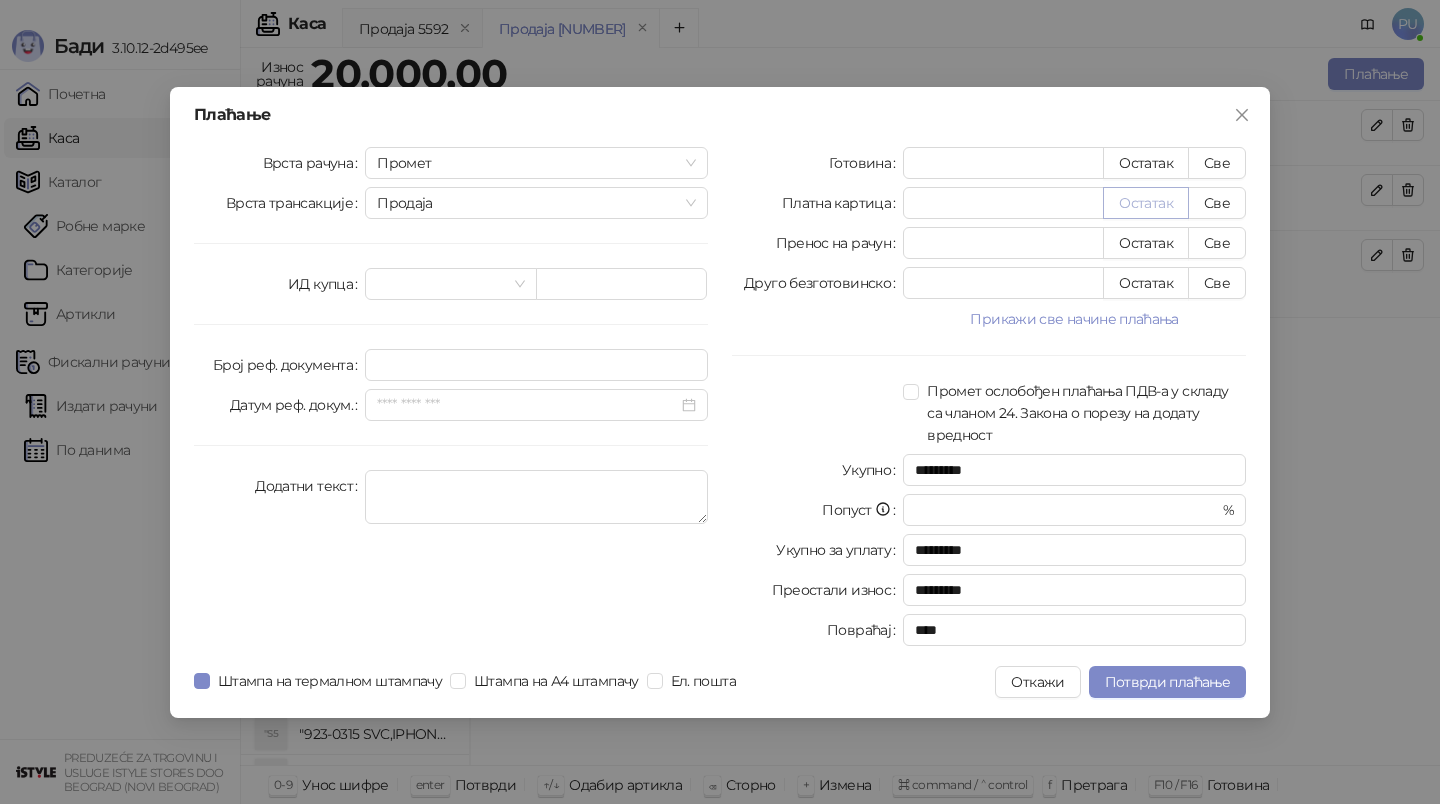 click on "Остатак" at bounding box center [1146, 203] 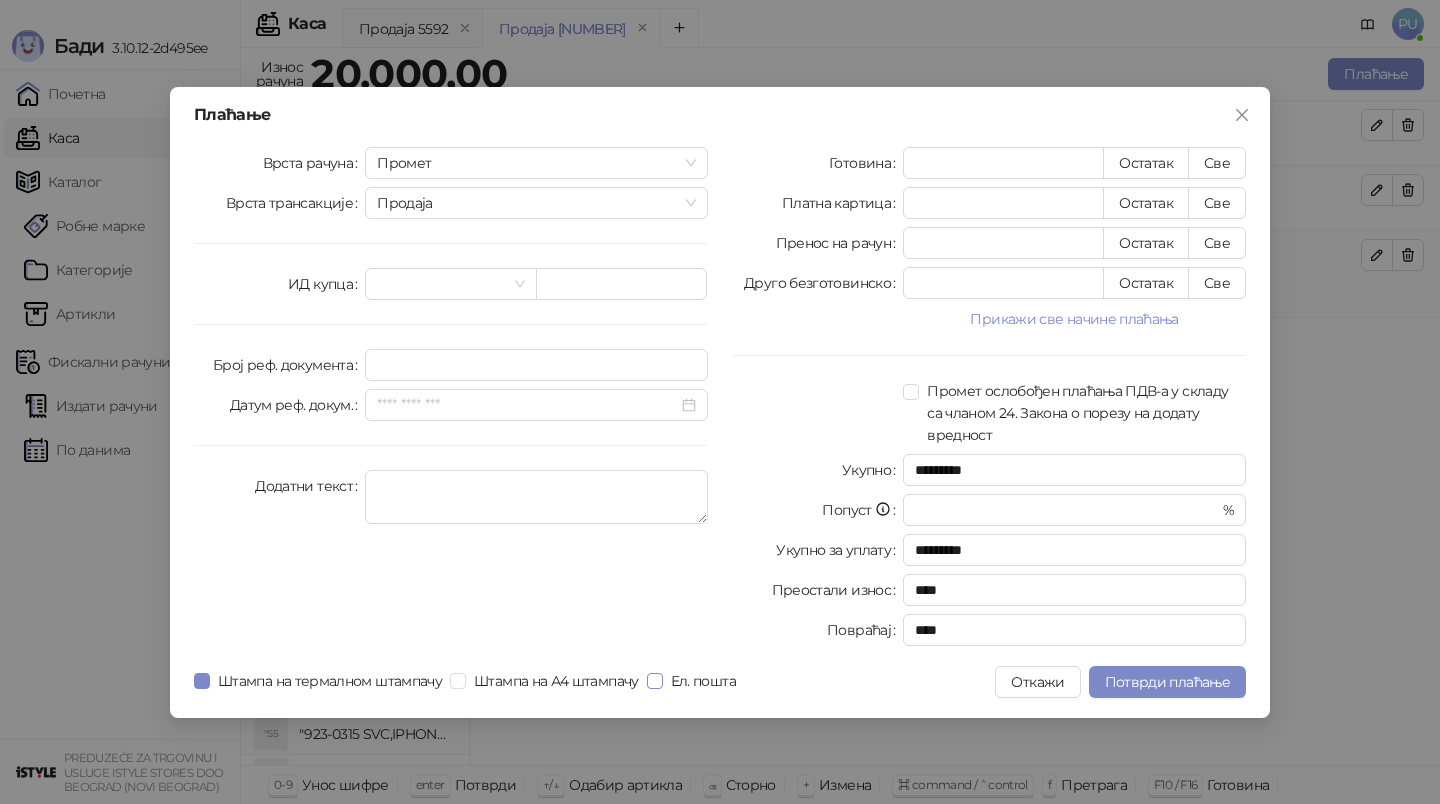 click on "Ел. пошта" at bounding box center [703, 681] 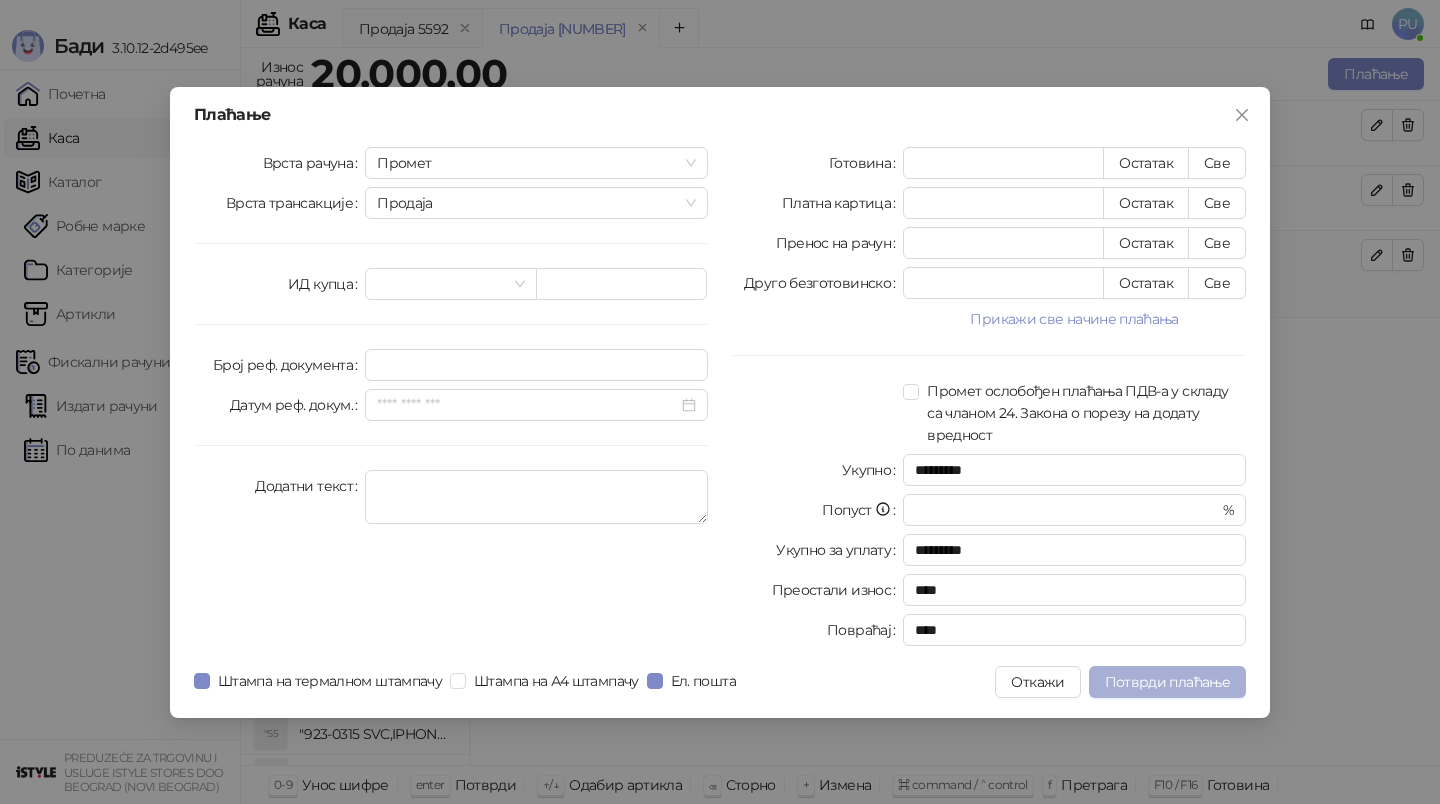 click on "Потврди плаћање" at bounding box center (1167, 682) 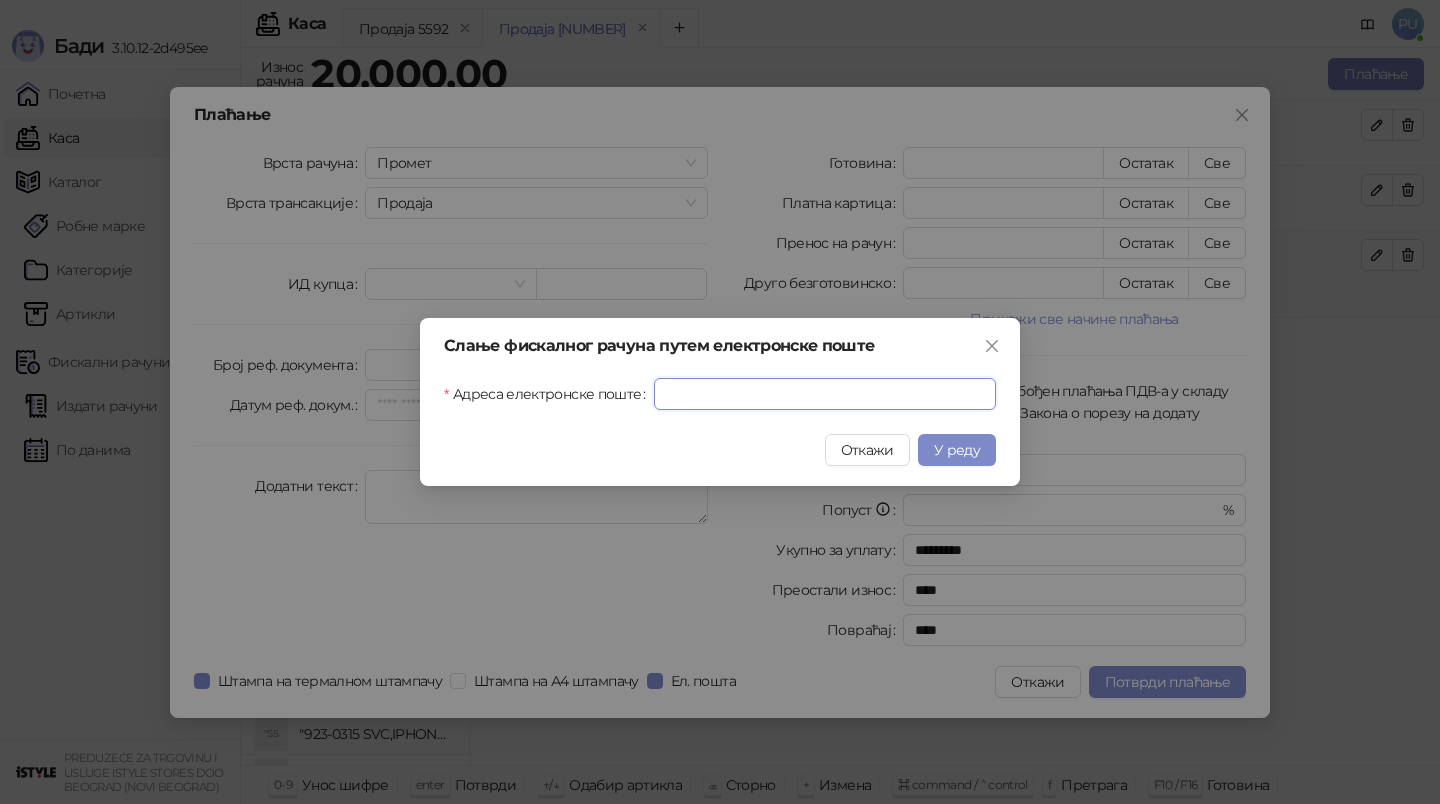 click on "Адреса електронске поште" at bounding box center (825, 394) 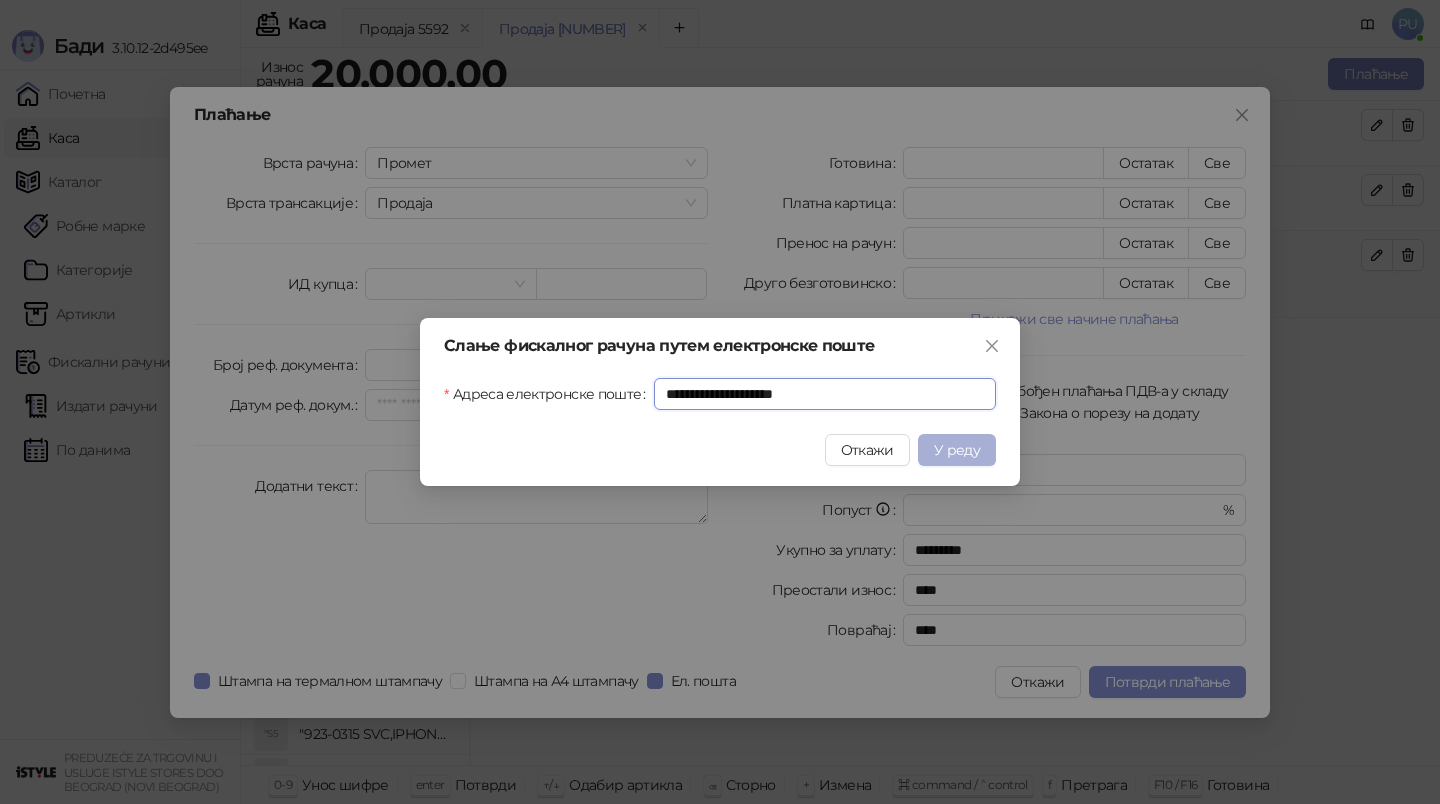 type on "**********" 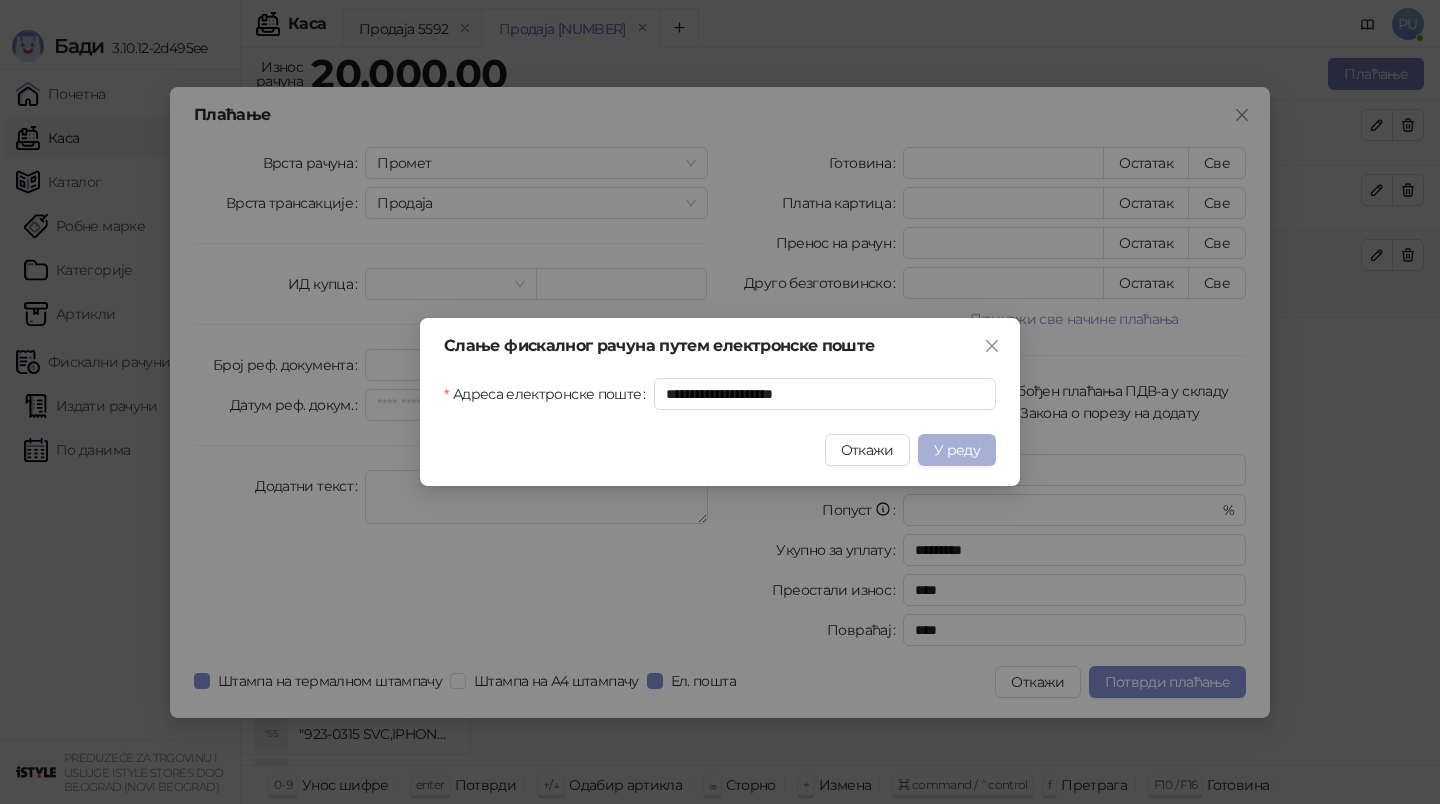 click on "У реду" at bounding box center (957, 450) 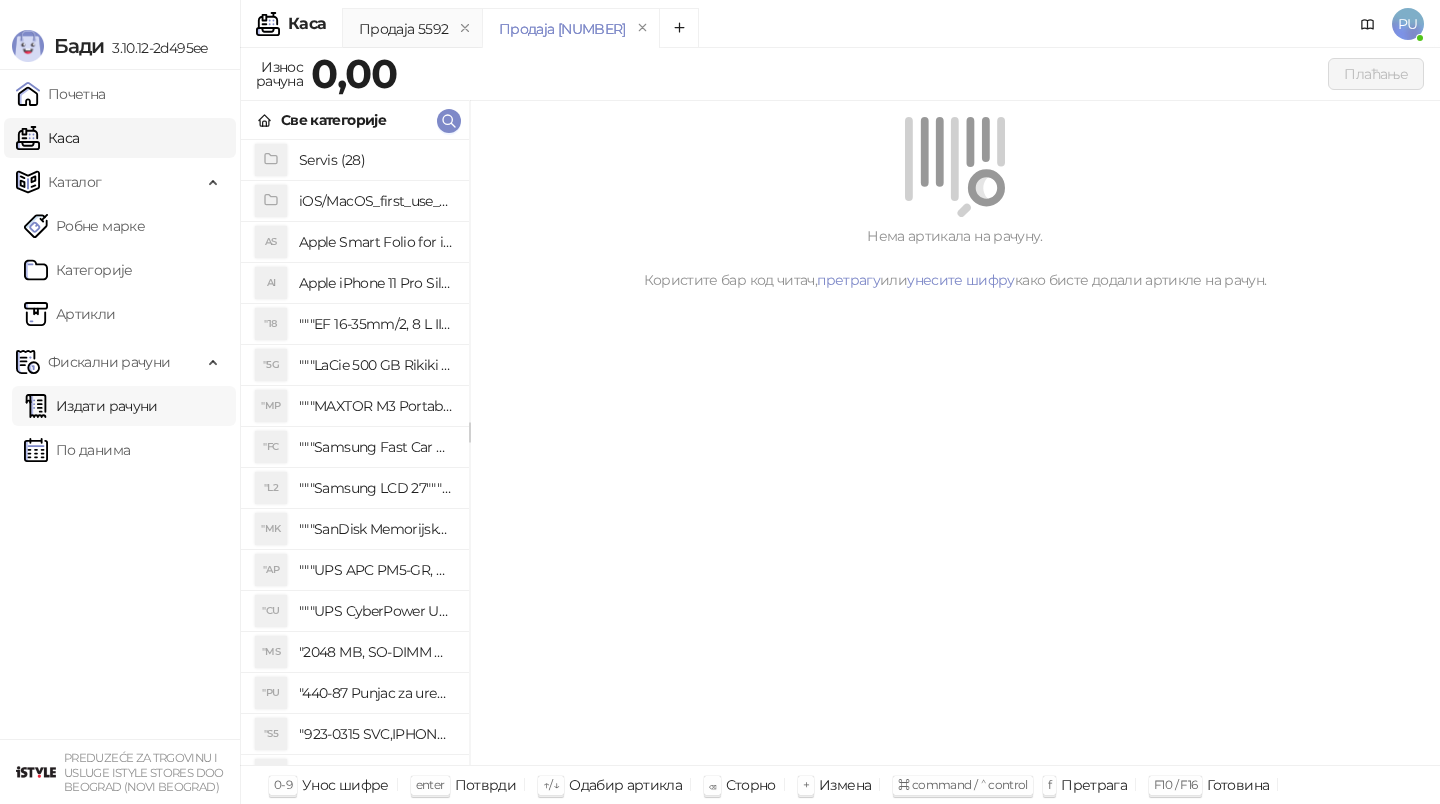 click on "Издати рачуни" at bounding box center (91, 406) 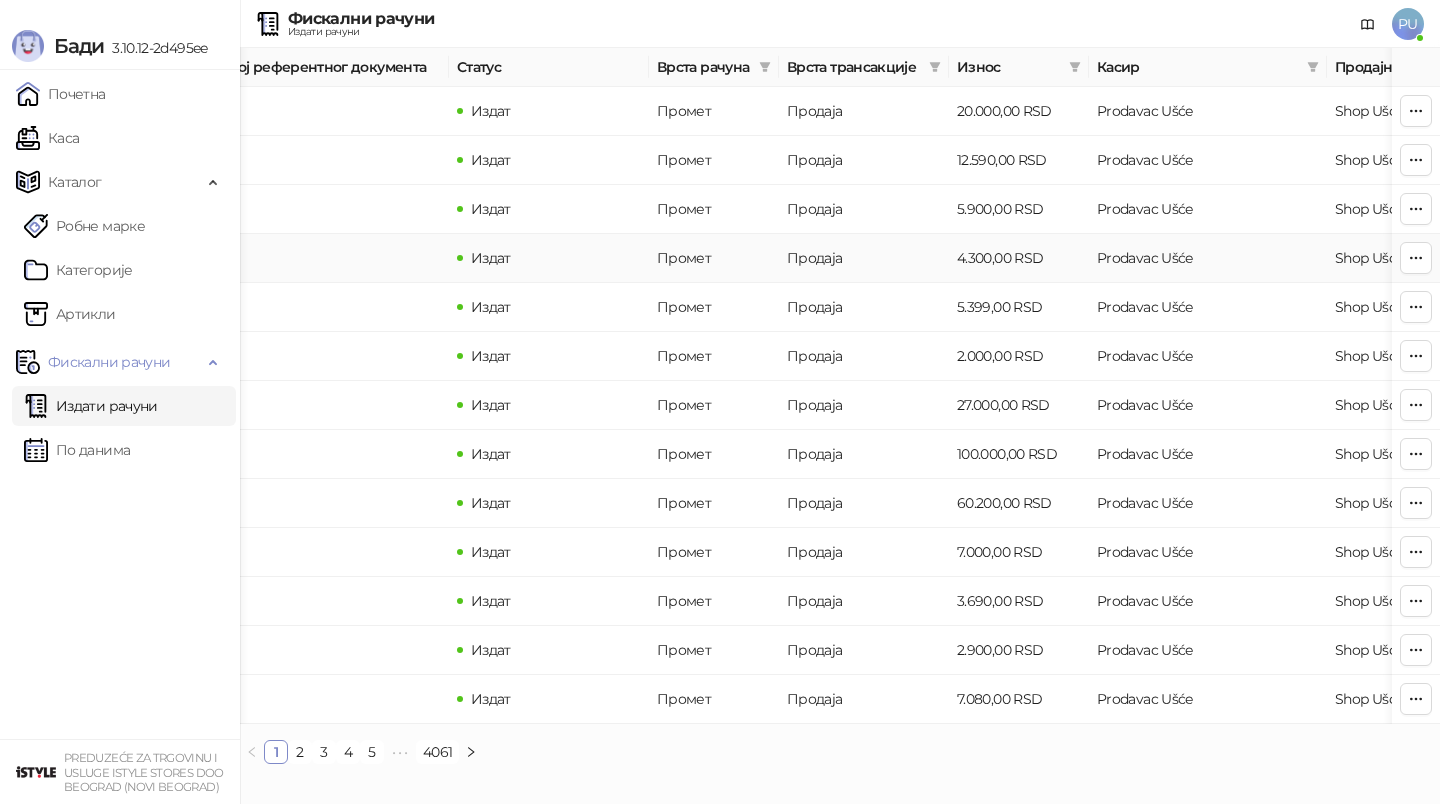scroll, scrollTop: 0, scrollLeft: 6, axis: horizontal 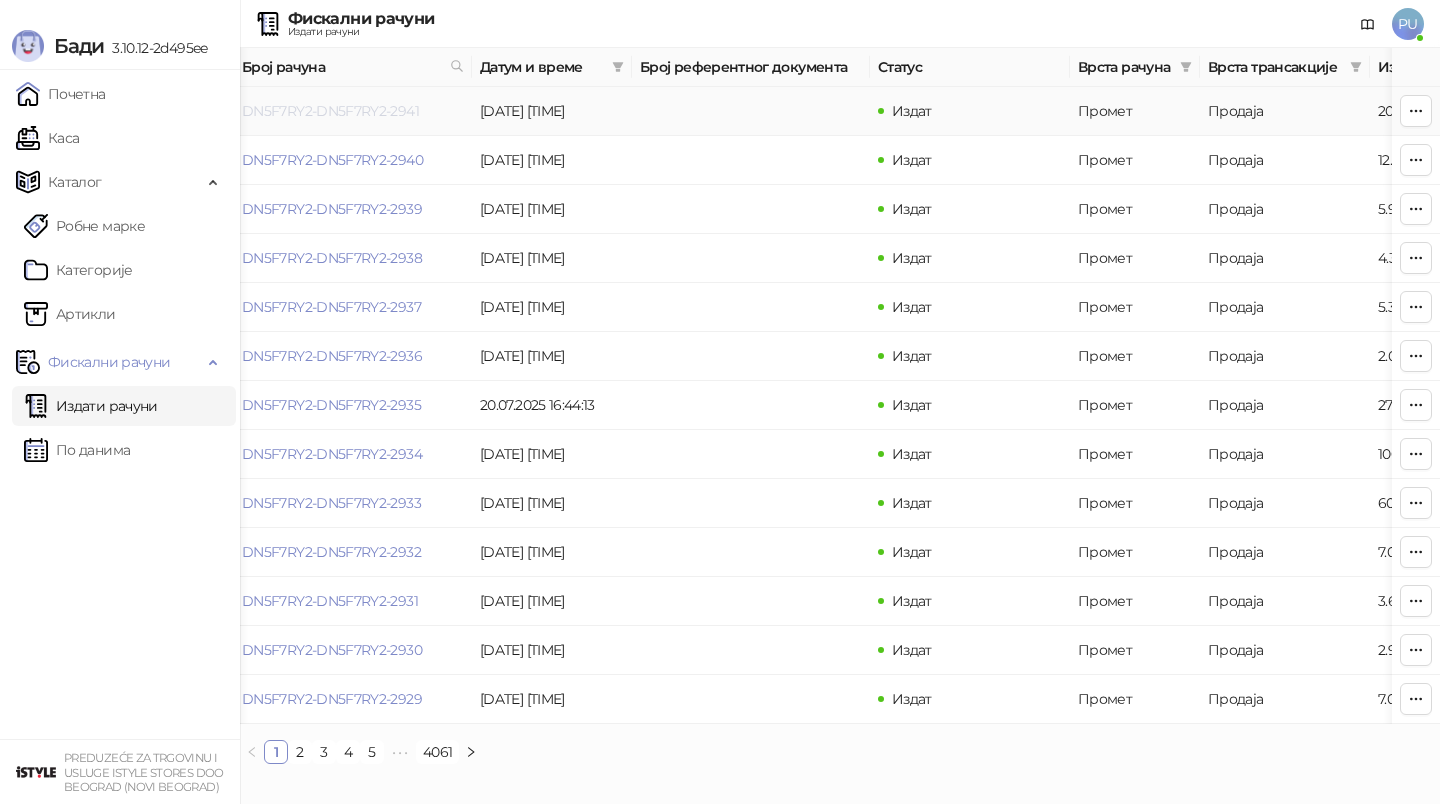click on "DN5F7RY2-DN5F7RY2-2941" at bounding box center (330, 111) 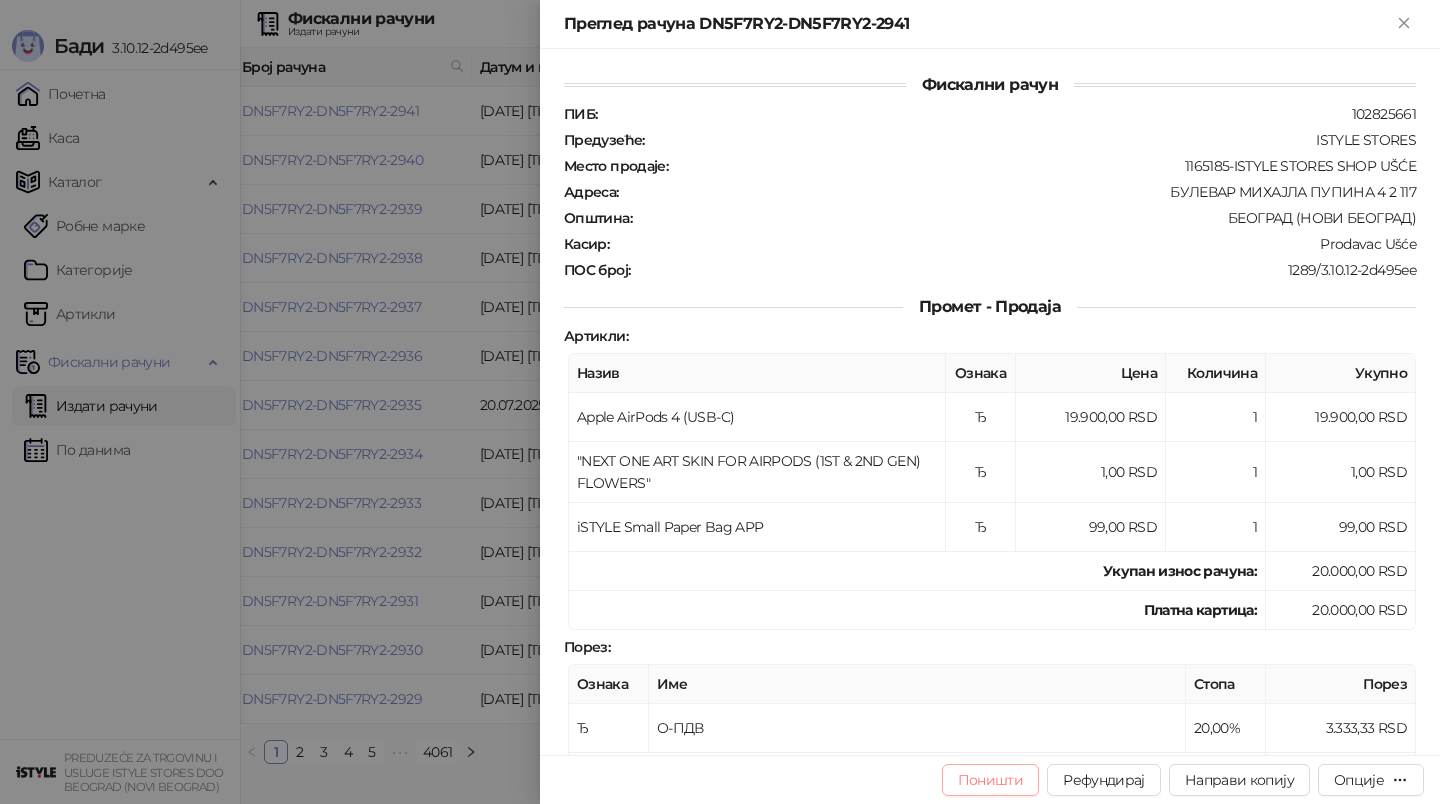 click on "Поништи" at bounding box center (991, 780) 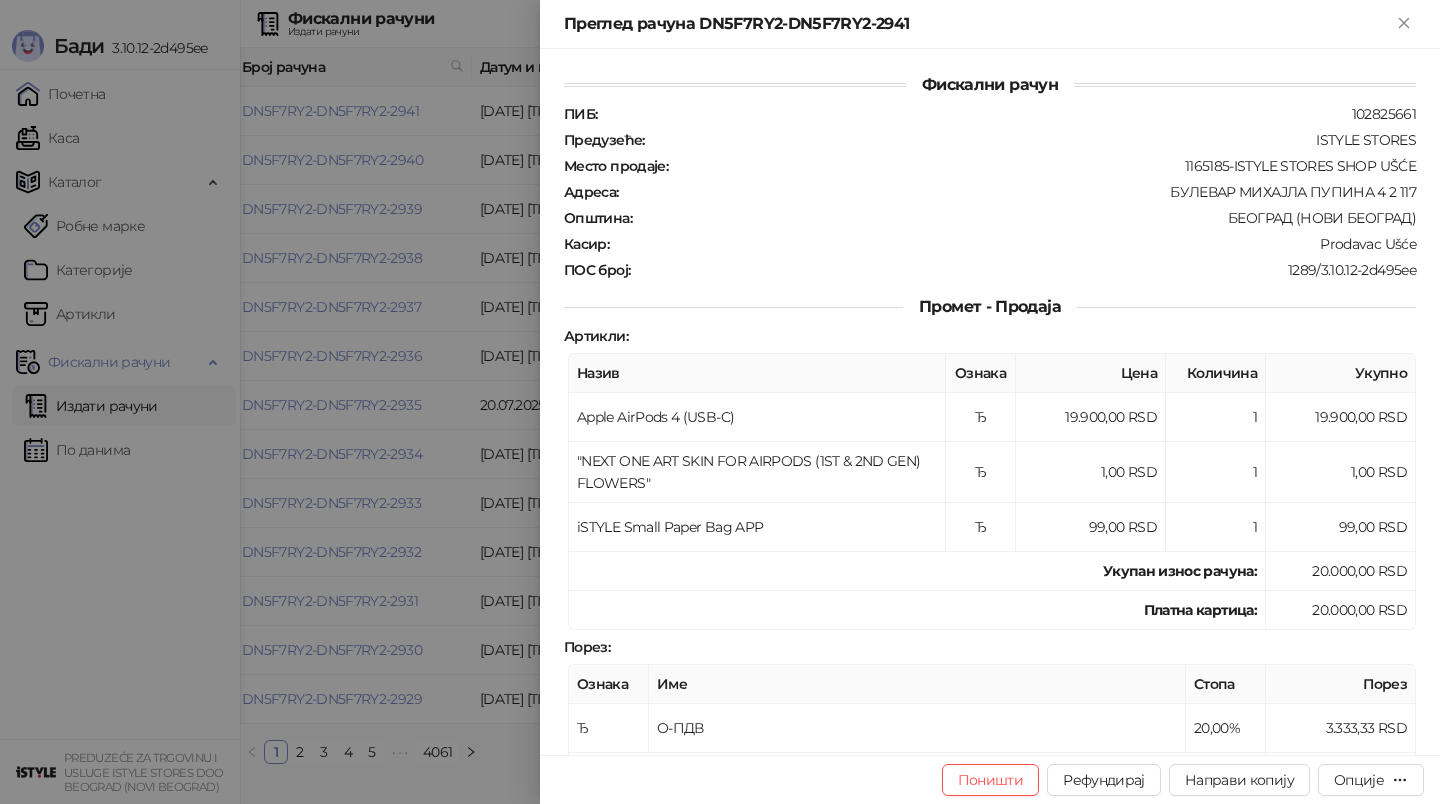 type on "**********" 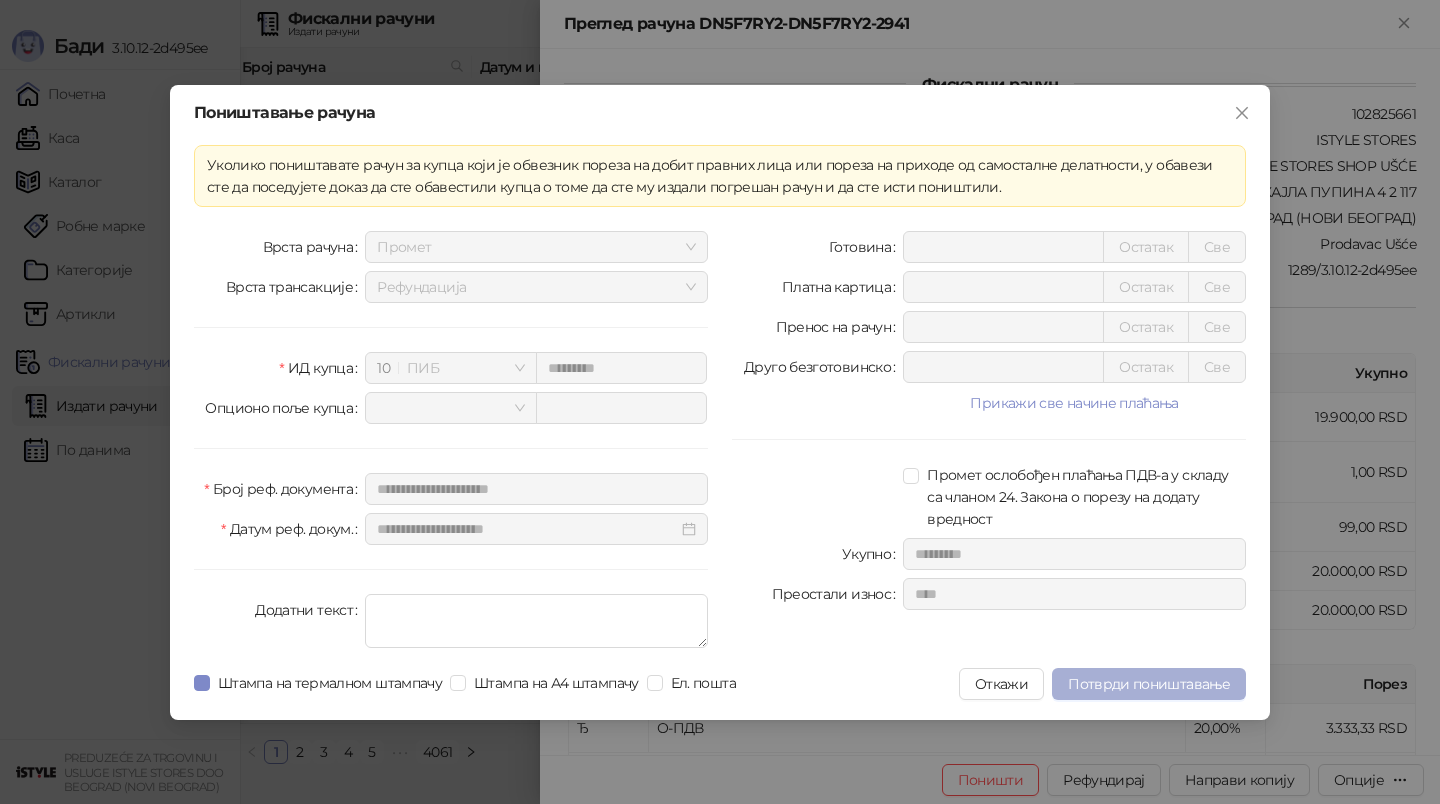 click on "Потврди поништавање" at bounding box center [1149, 684] 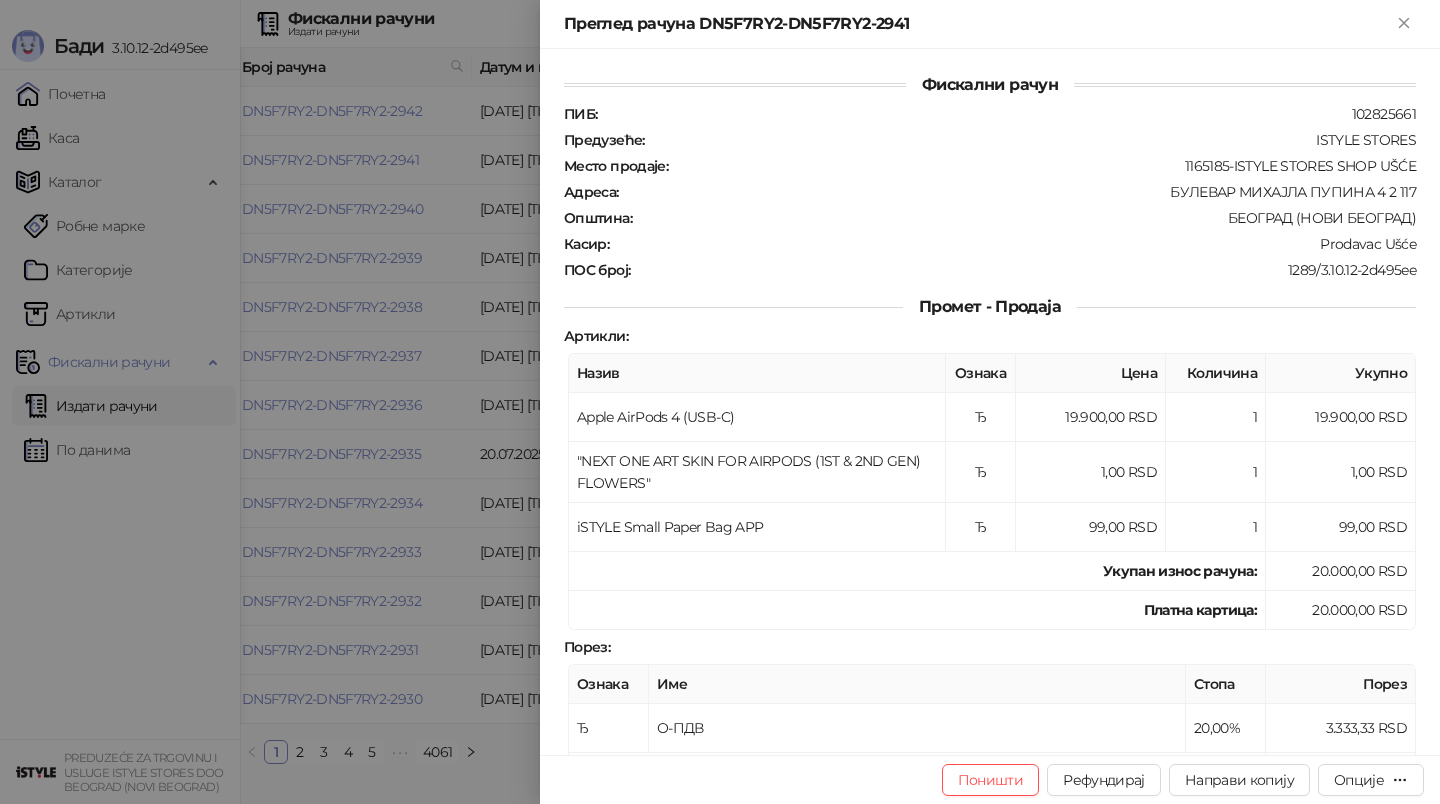 click at bounding box center [720, 402] 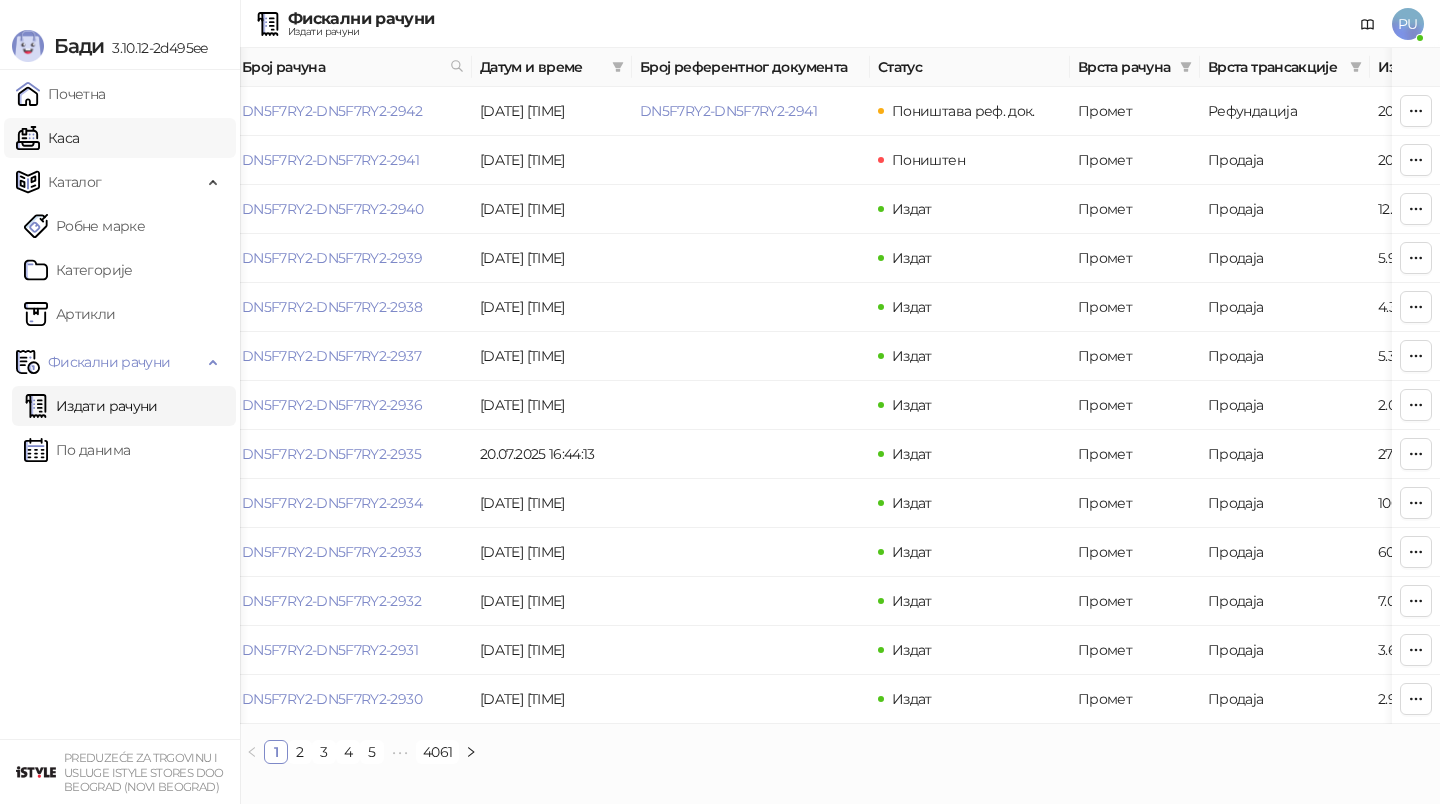 click on "Каса" at bounding box center [47, 138] 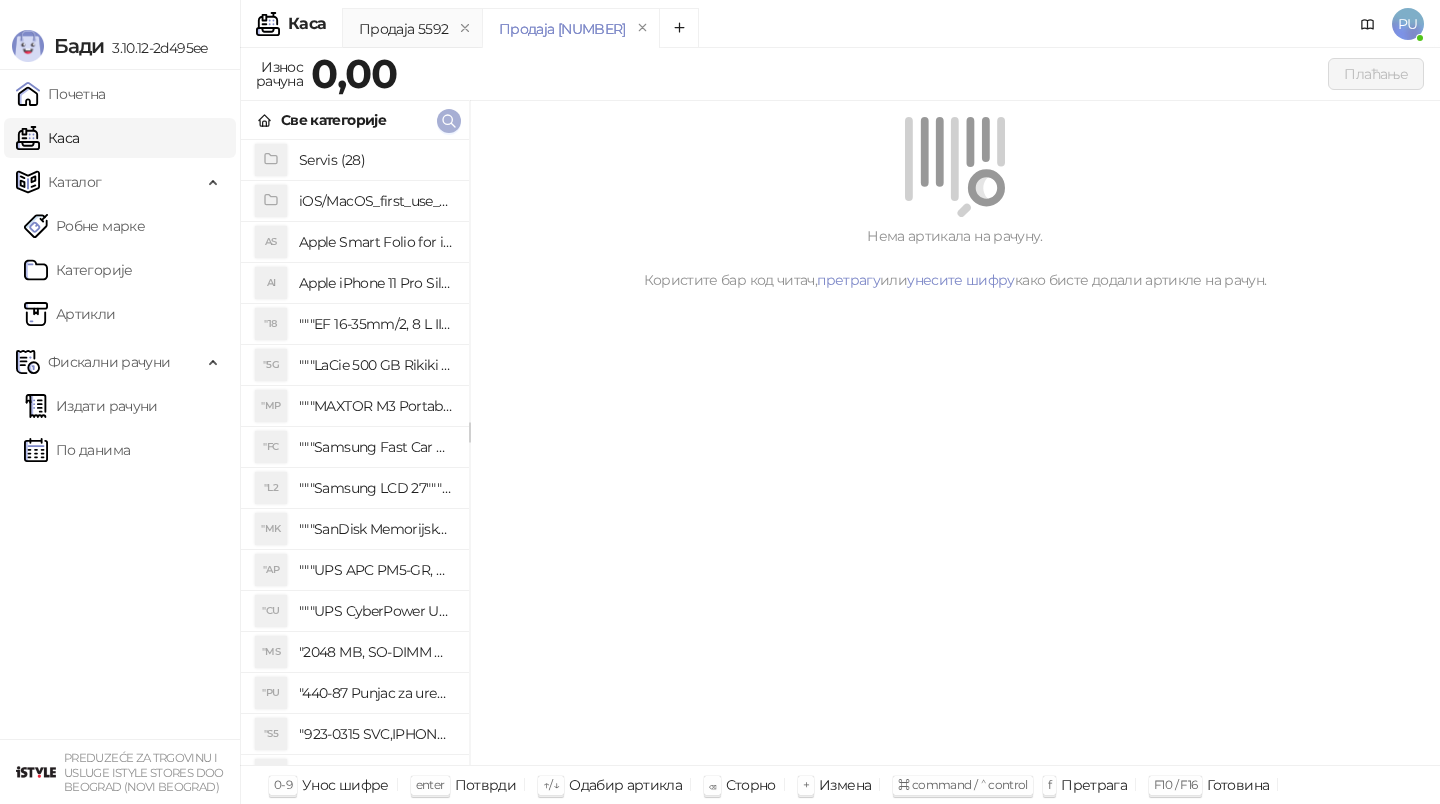 click 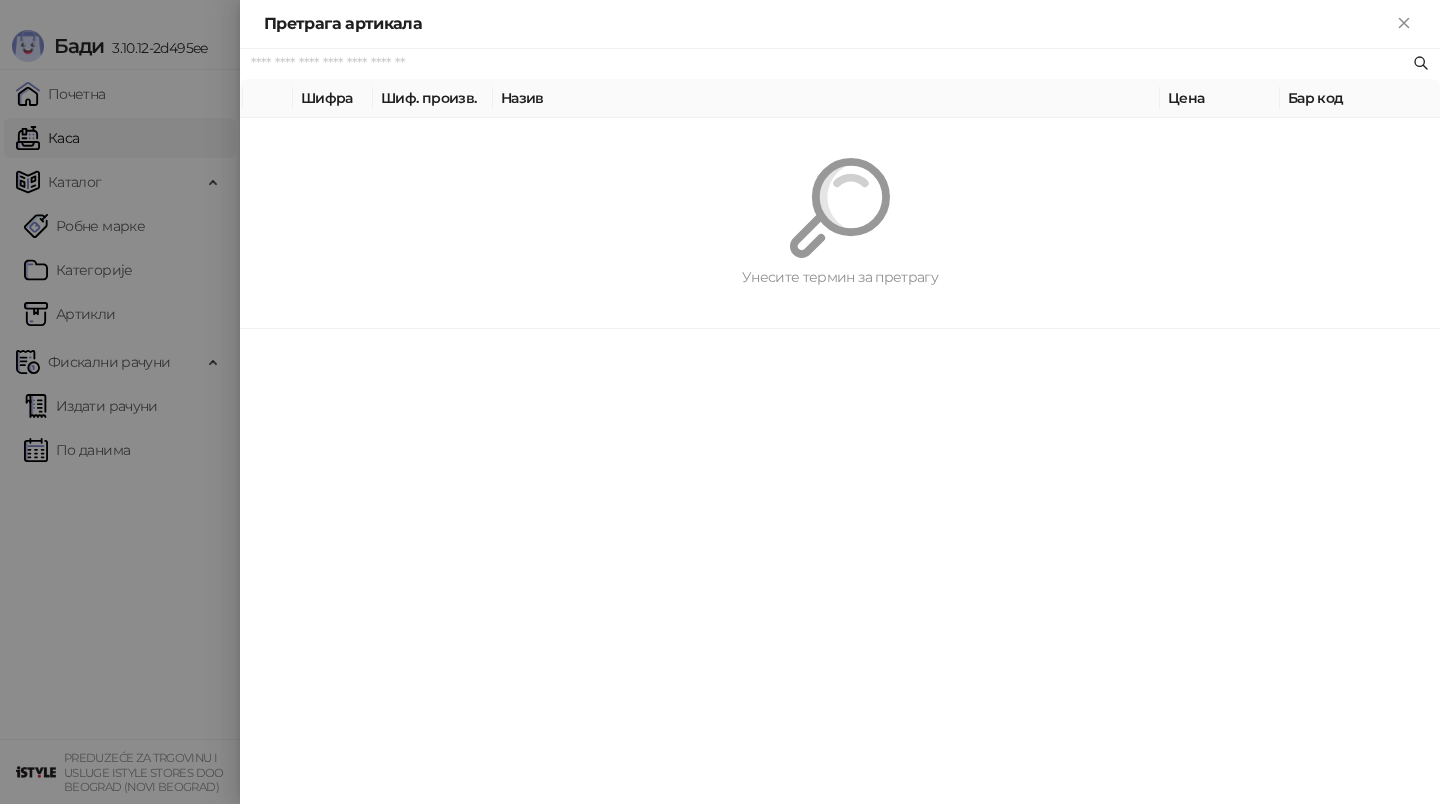 paste on "*********" 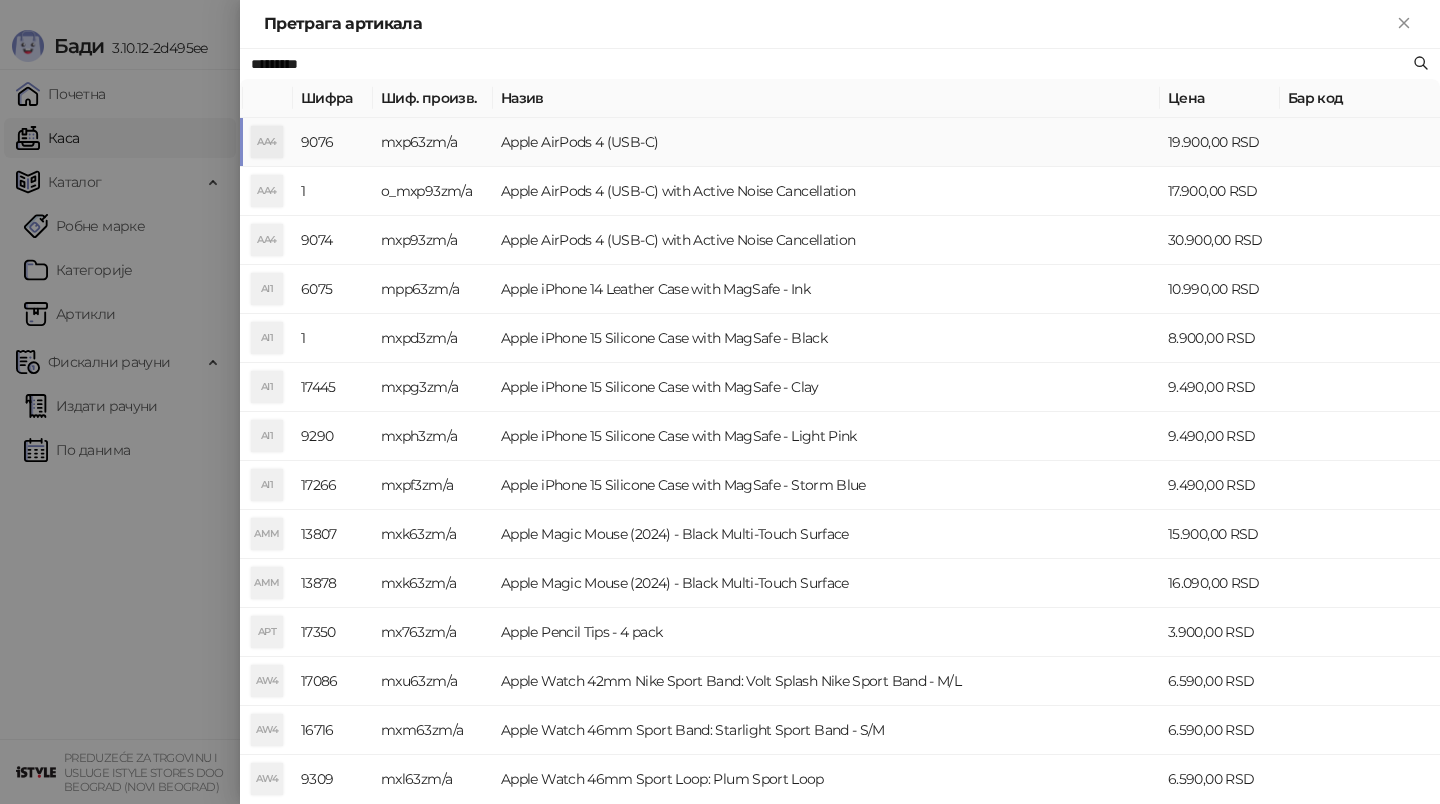 type on "*********" 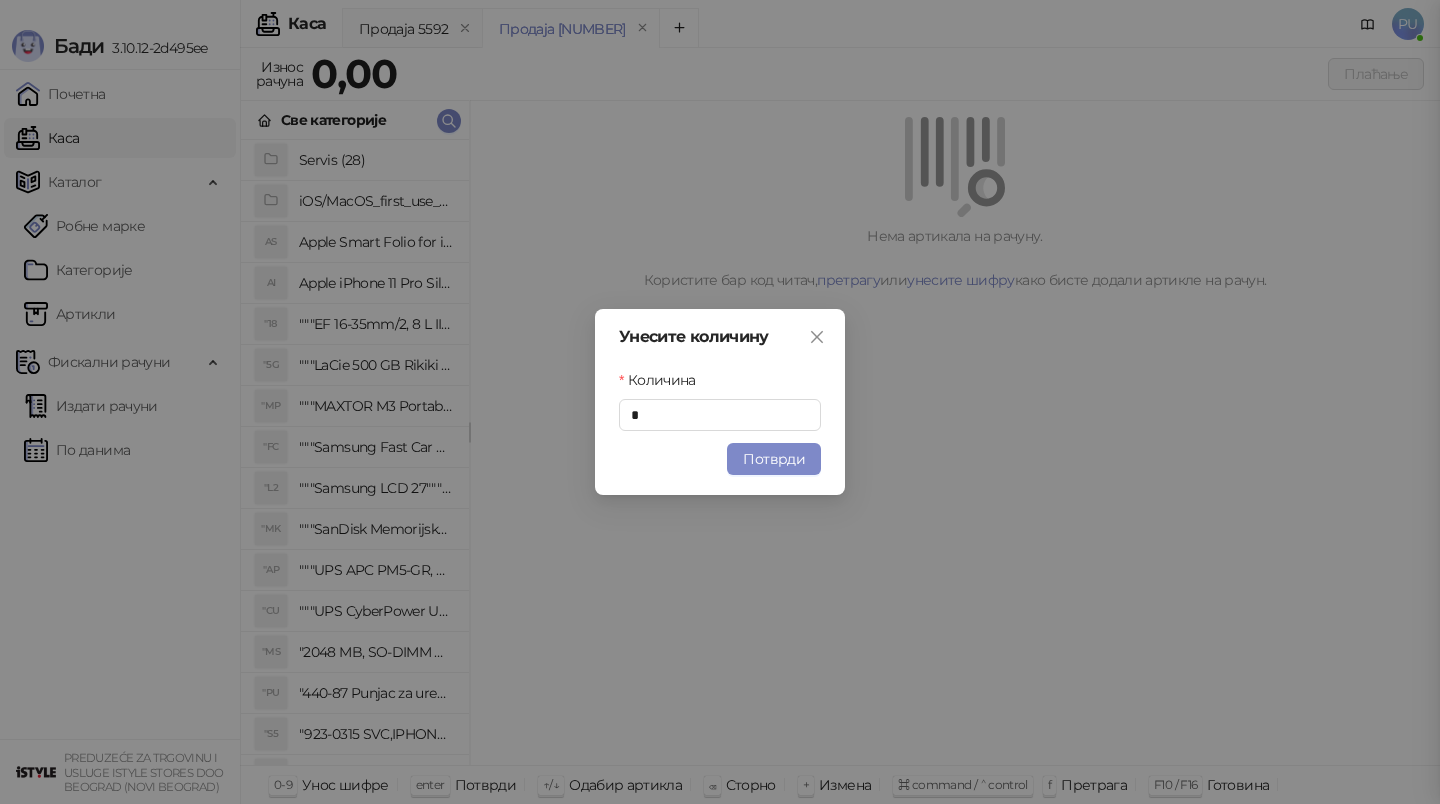 type 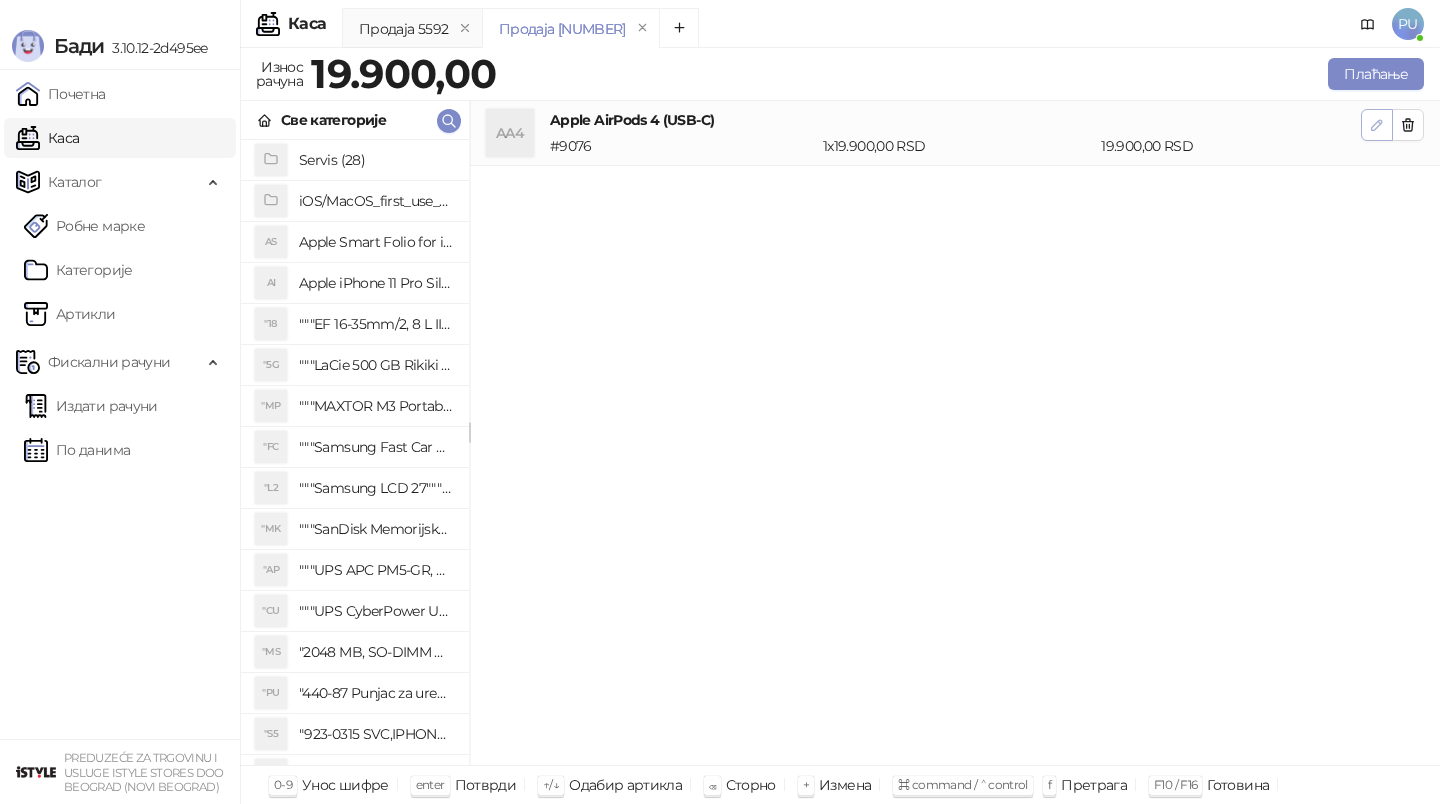 click at bounding box center [1377, 125] 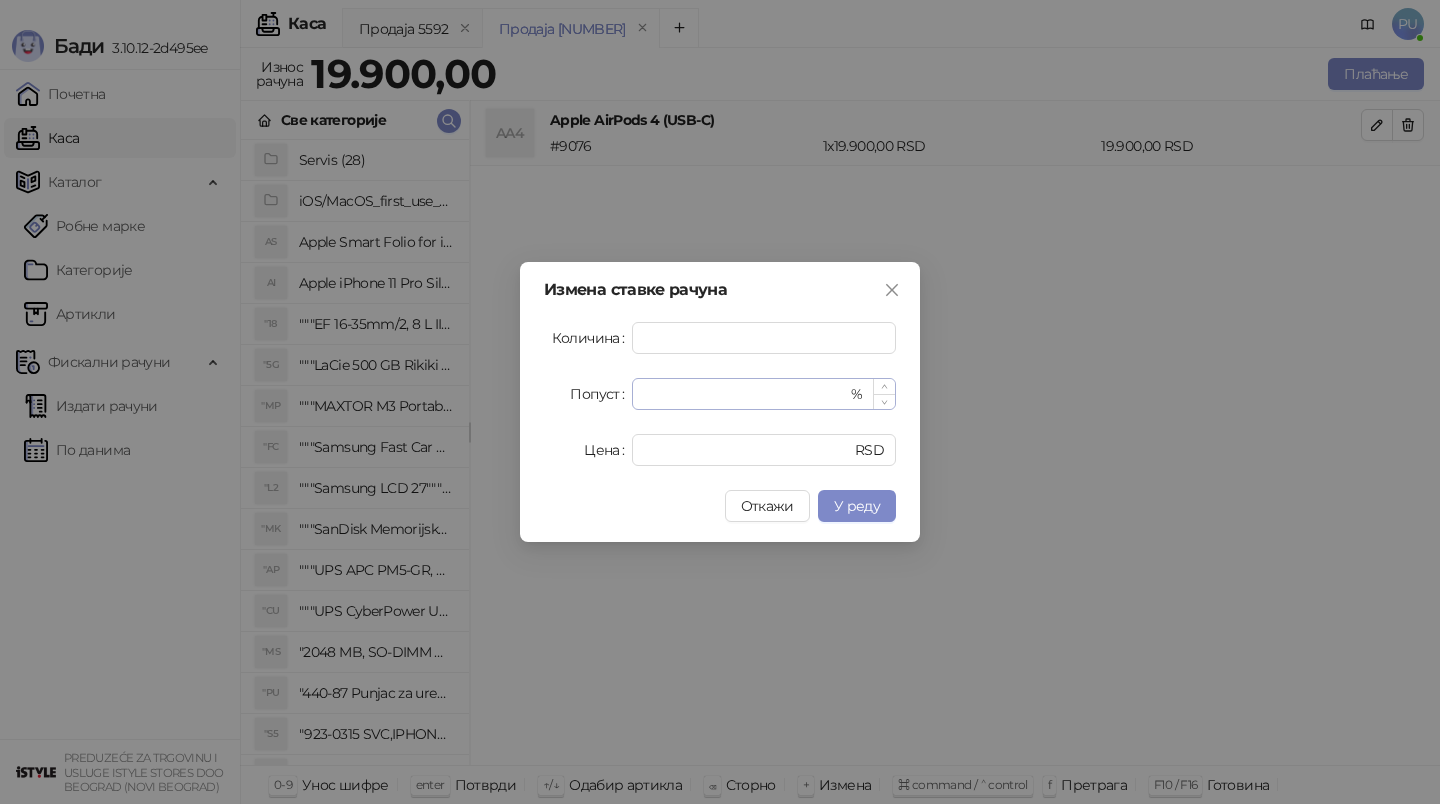 type on "*" 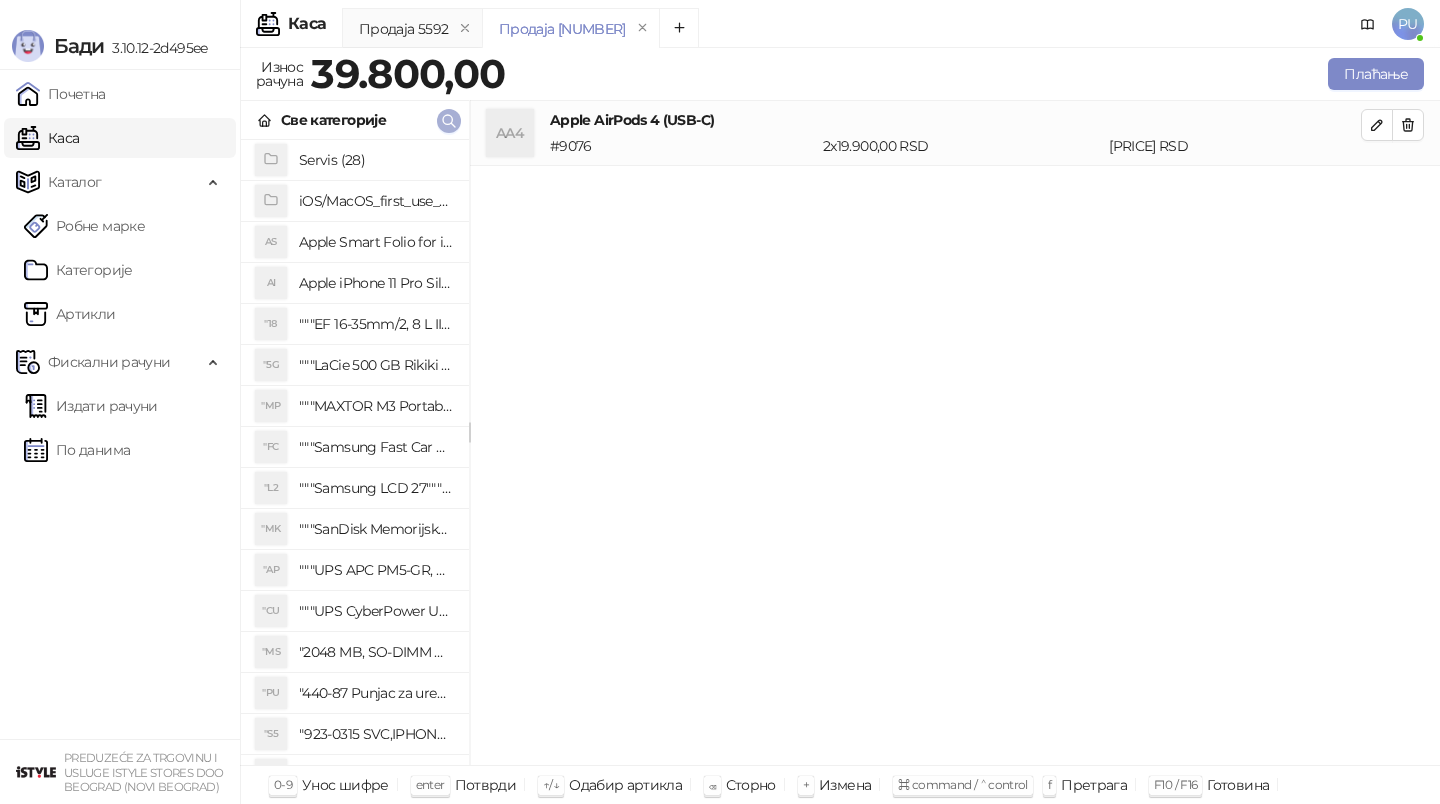 click 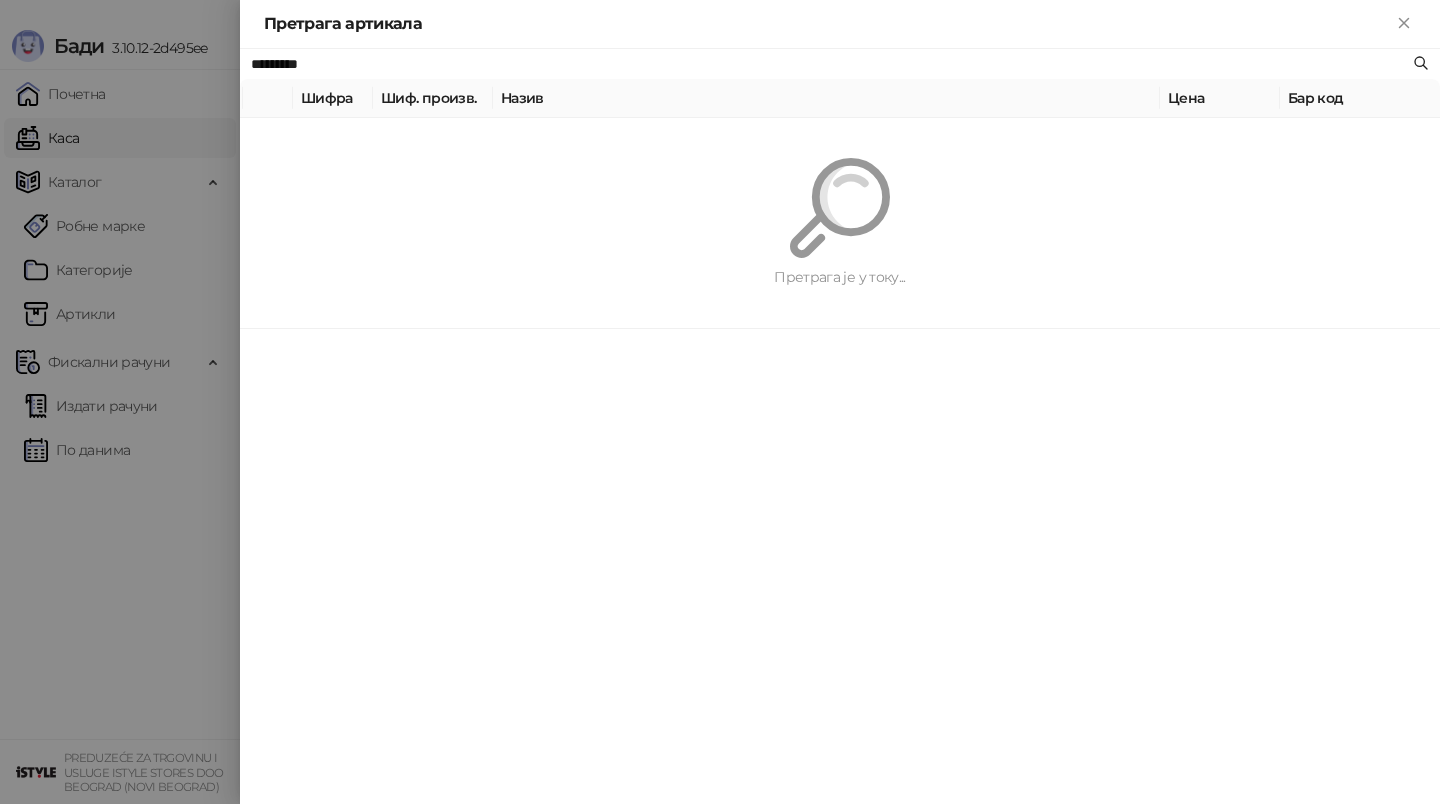 paste on "****" 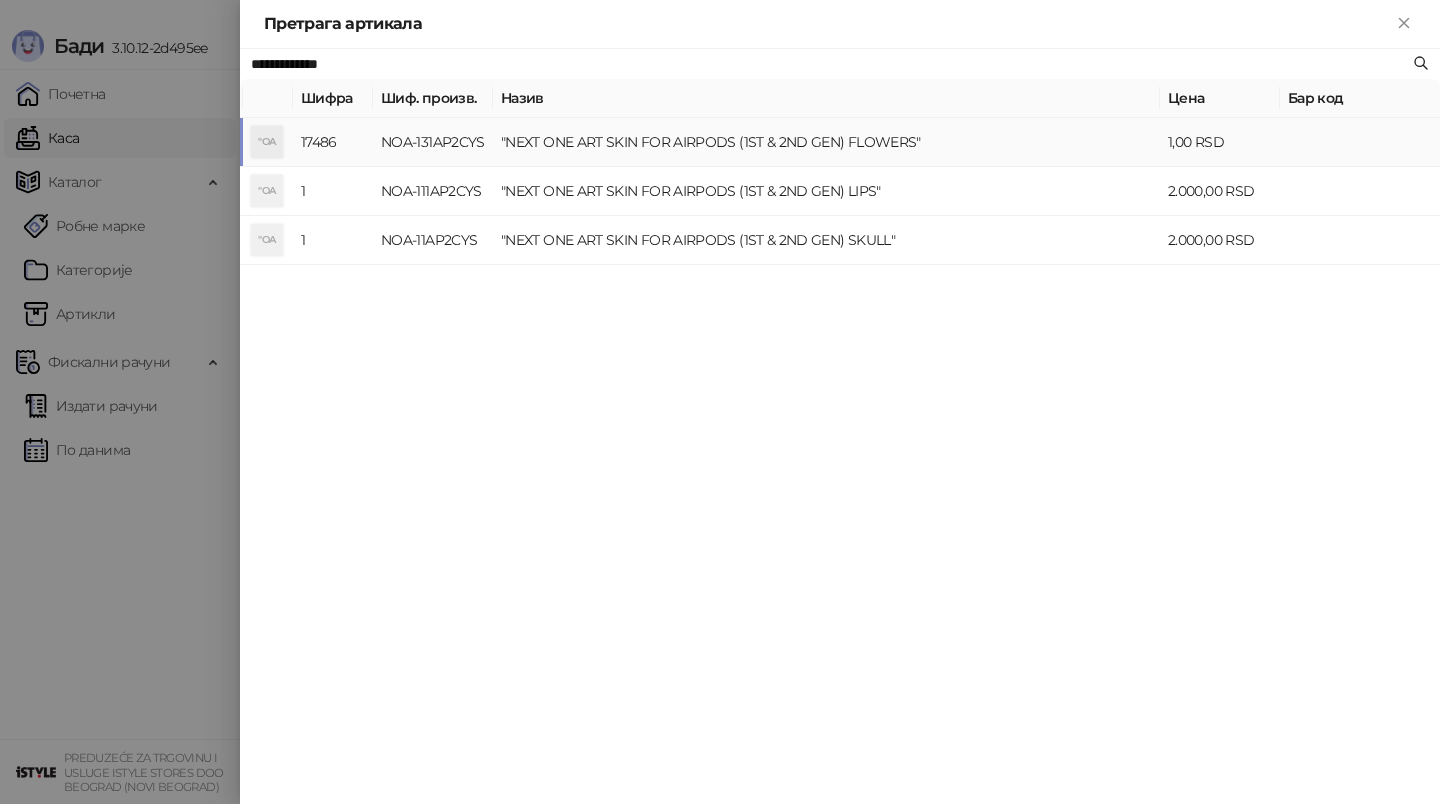 click on ""NEXT ONE ART SKIN FOR AIRPODS (1ST & 2ND GEN) FLOWERS"" at bounding box center (826, 142) 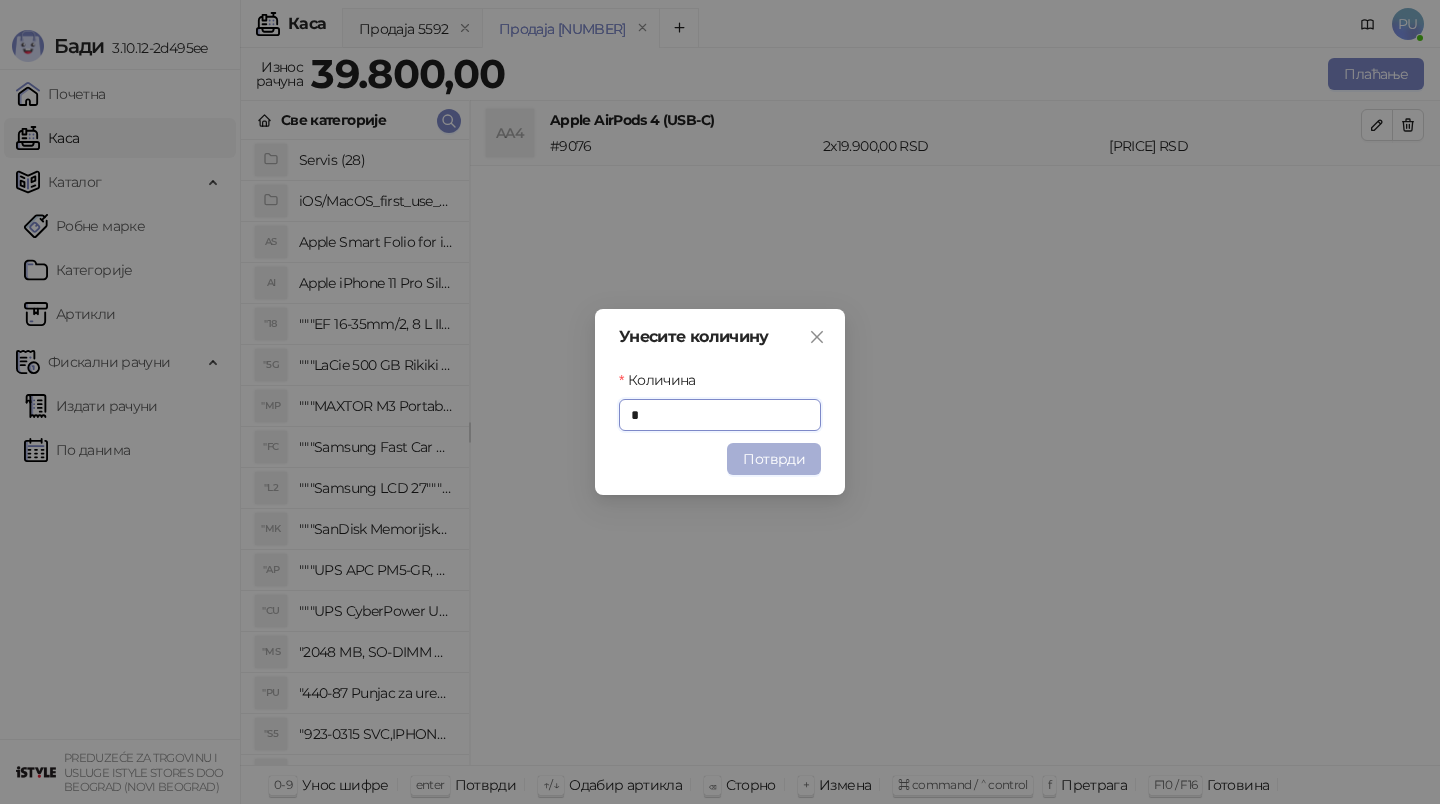 click on "Потврди" at bounding box center (774, 459) 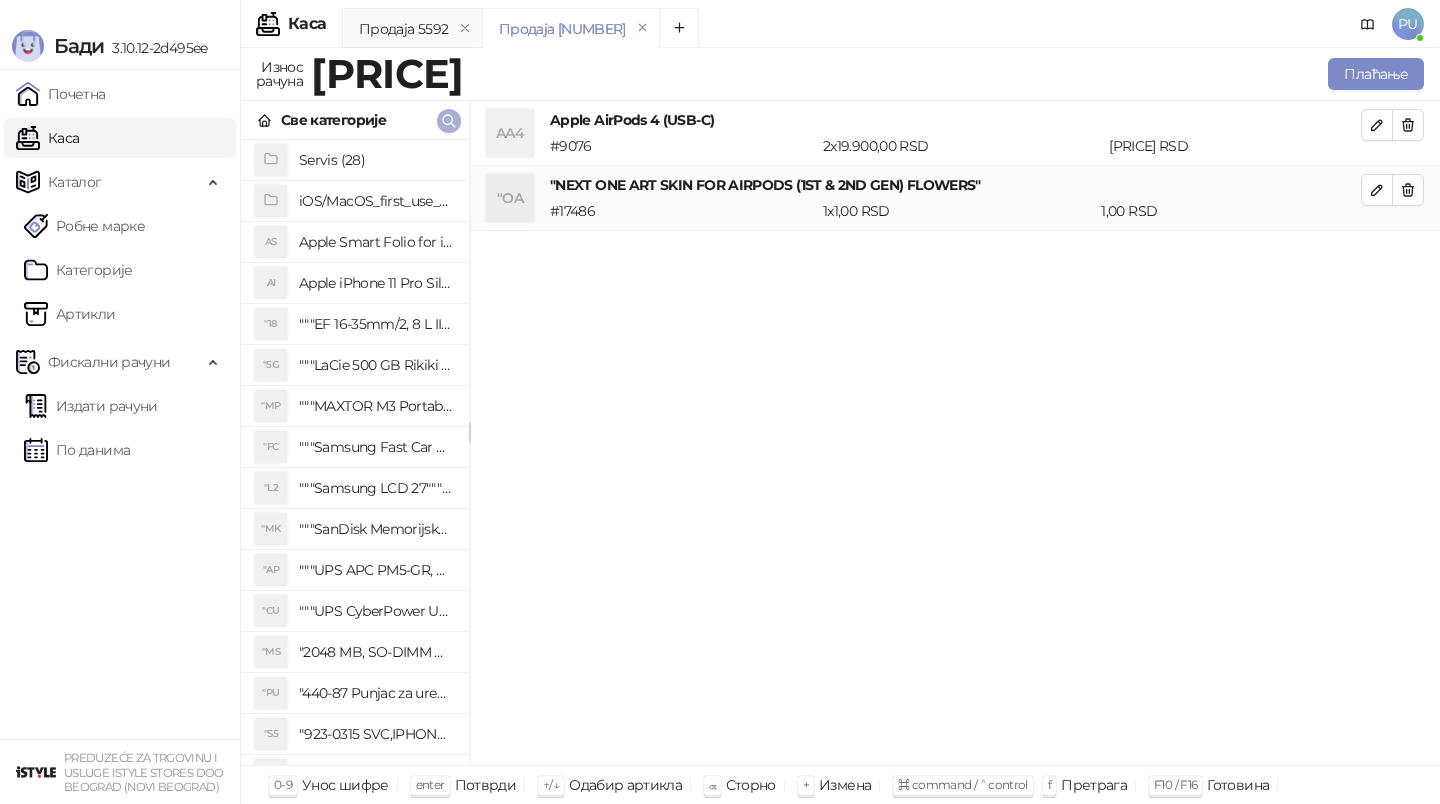 click 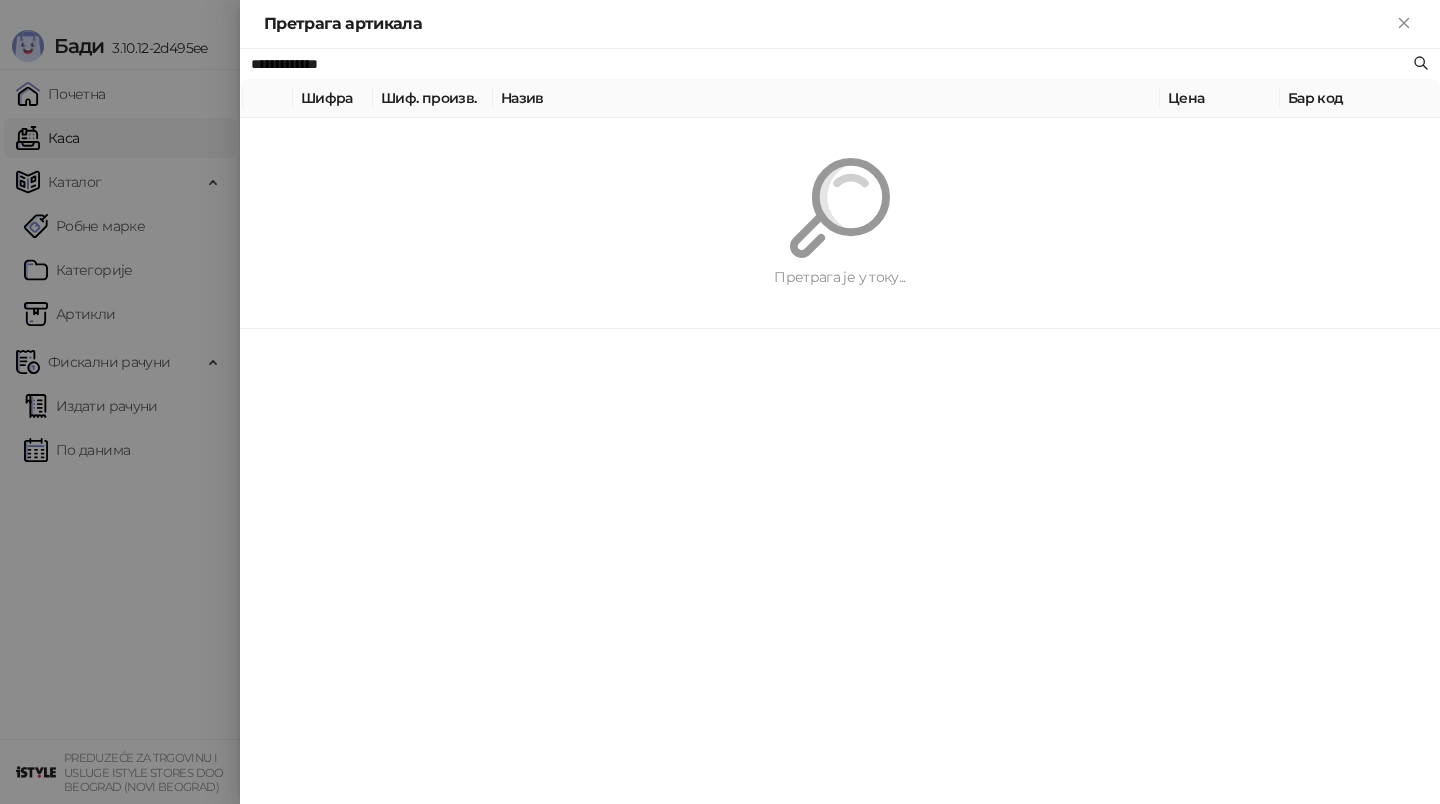 paste 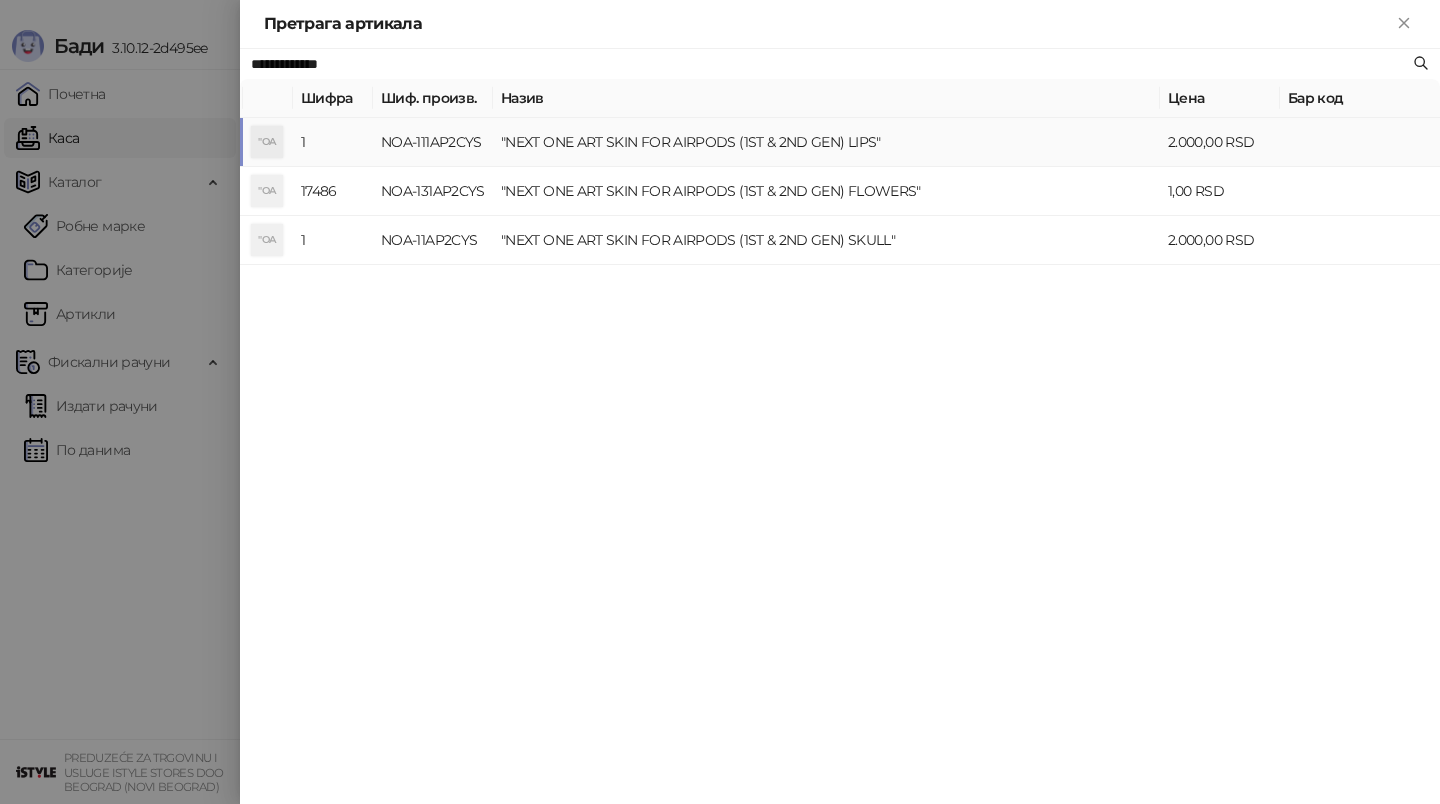 click on ""NEXT ONE ART SKIN FOR AIRPODS (1ST & 2ND GEN) LIPS"" at bounding box center [826, 142] 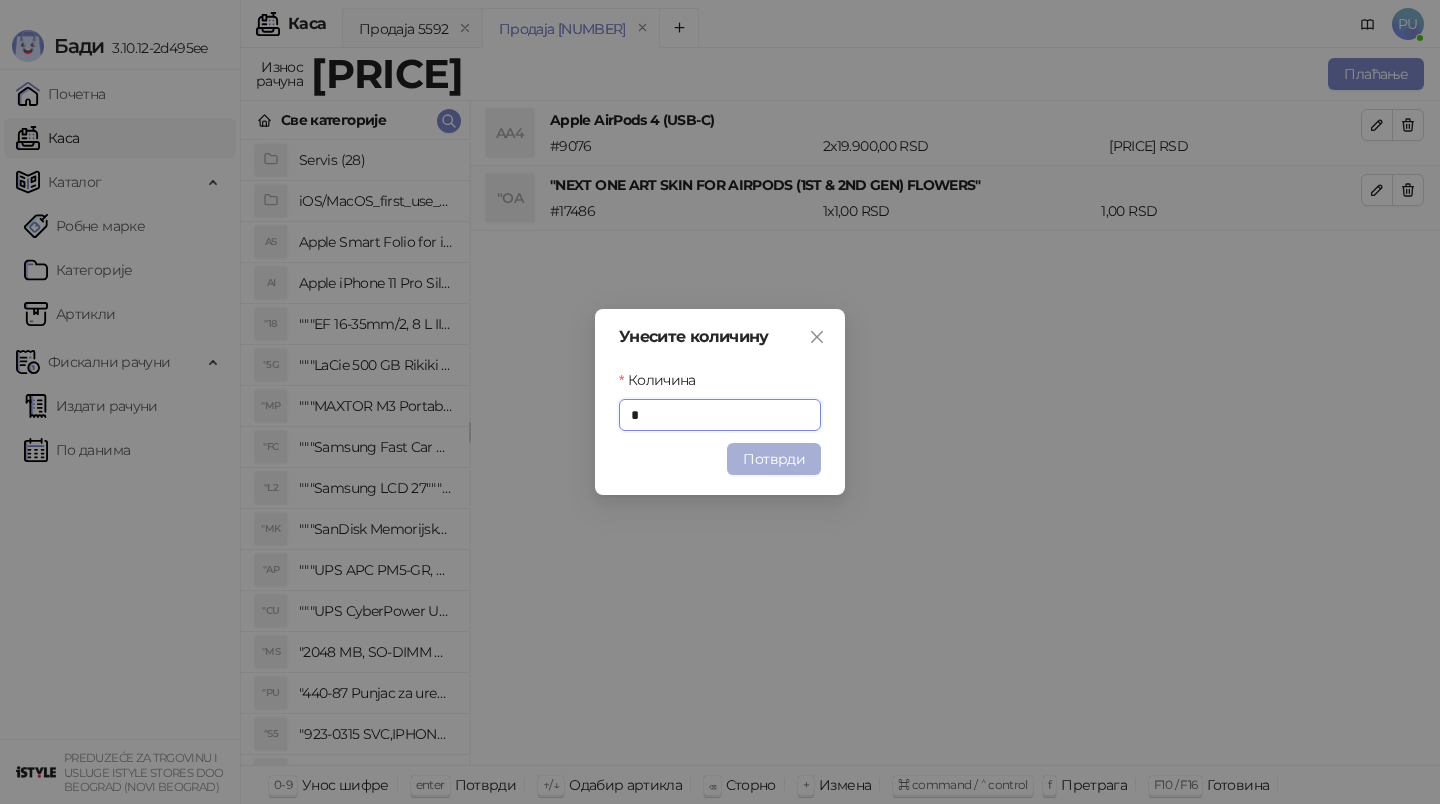 click on "Потврди" at bounding box center [774, 459] 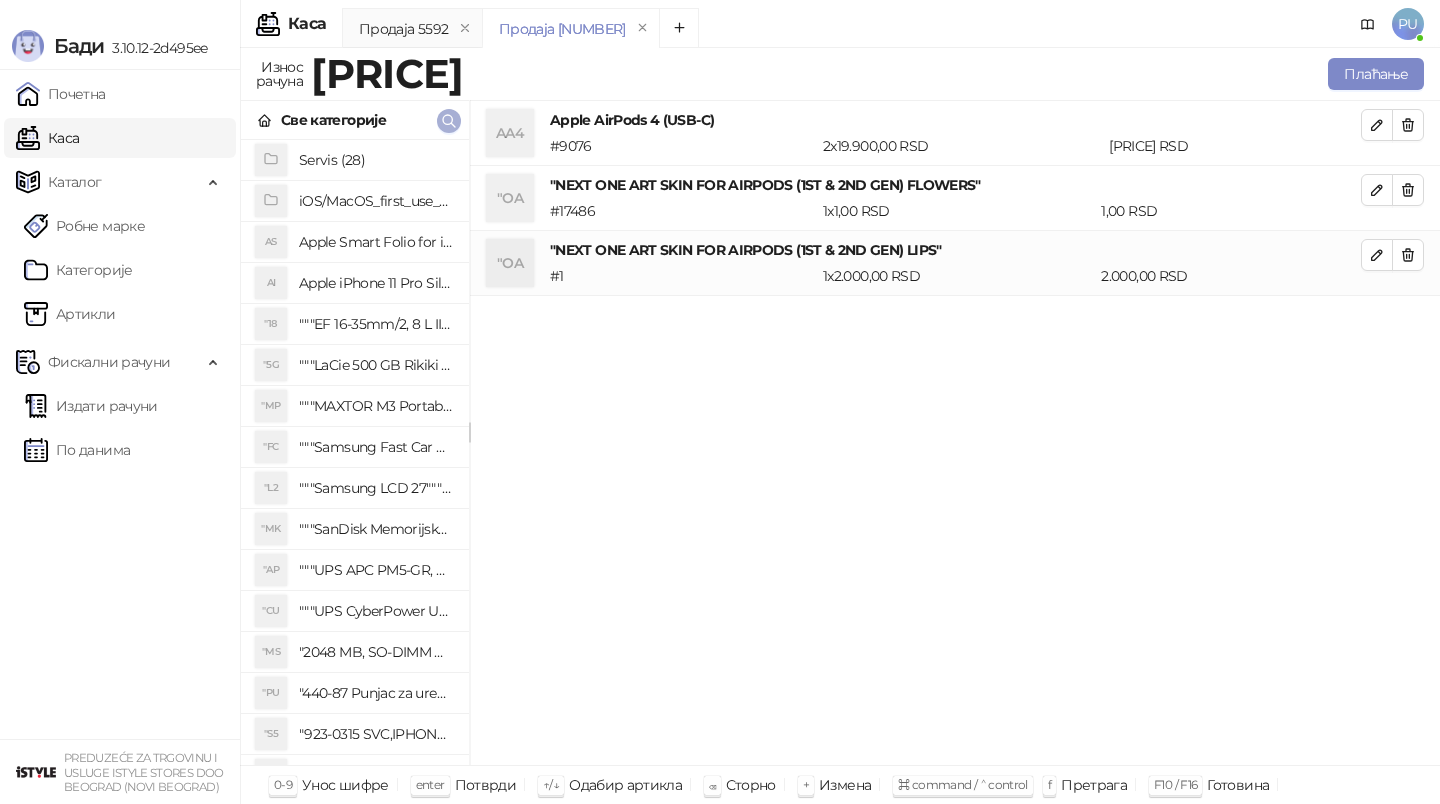click 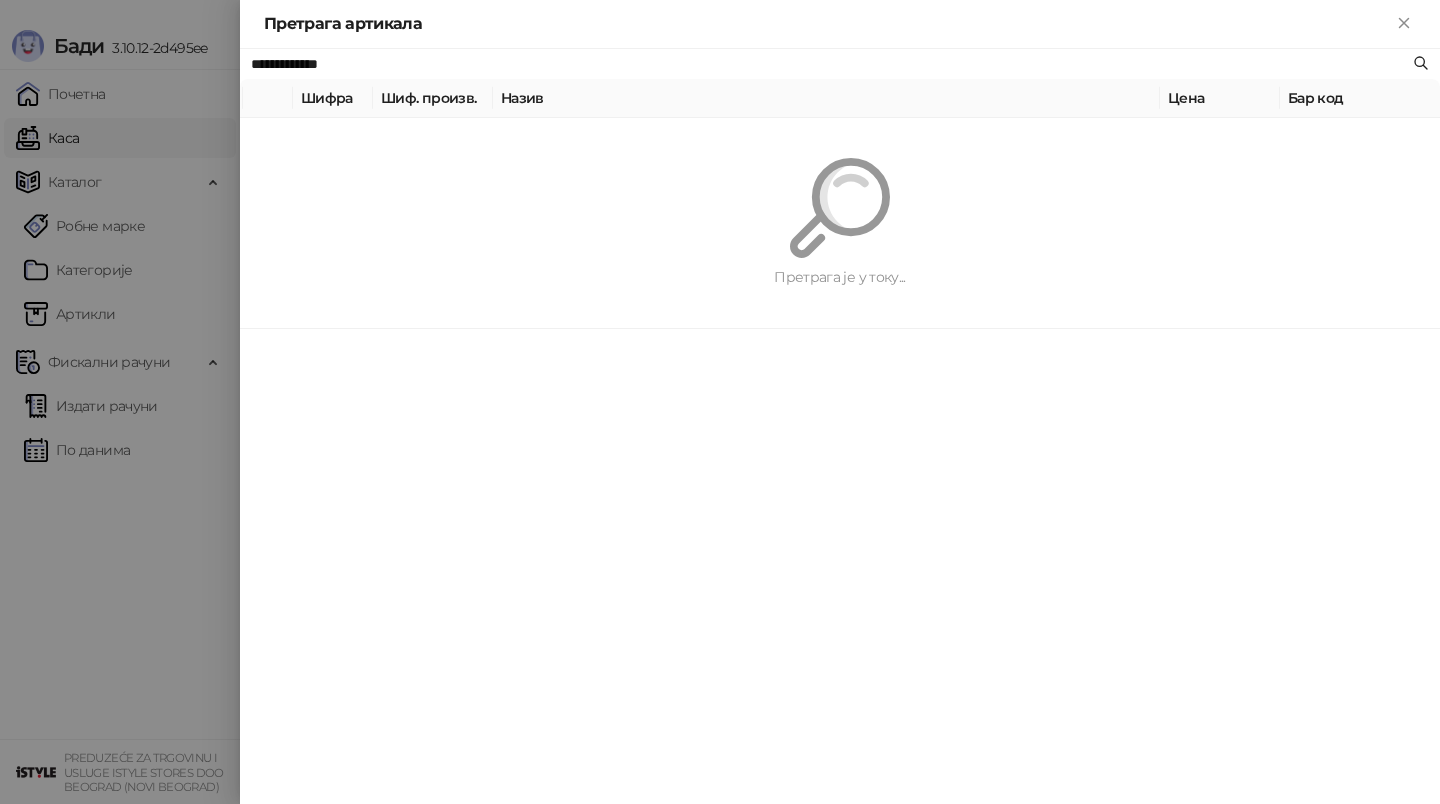paste on "******" 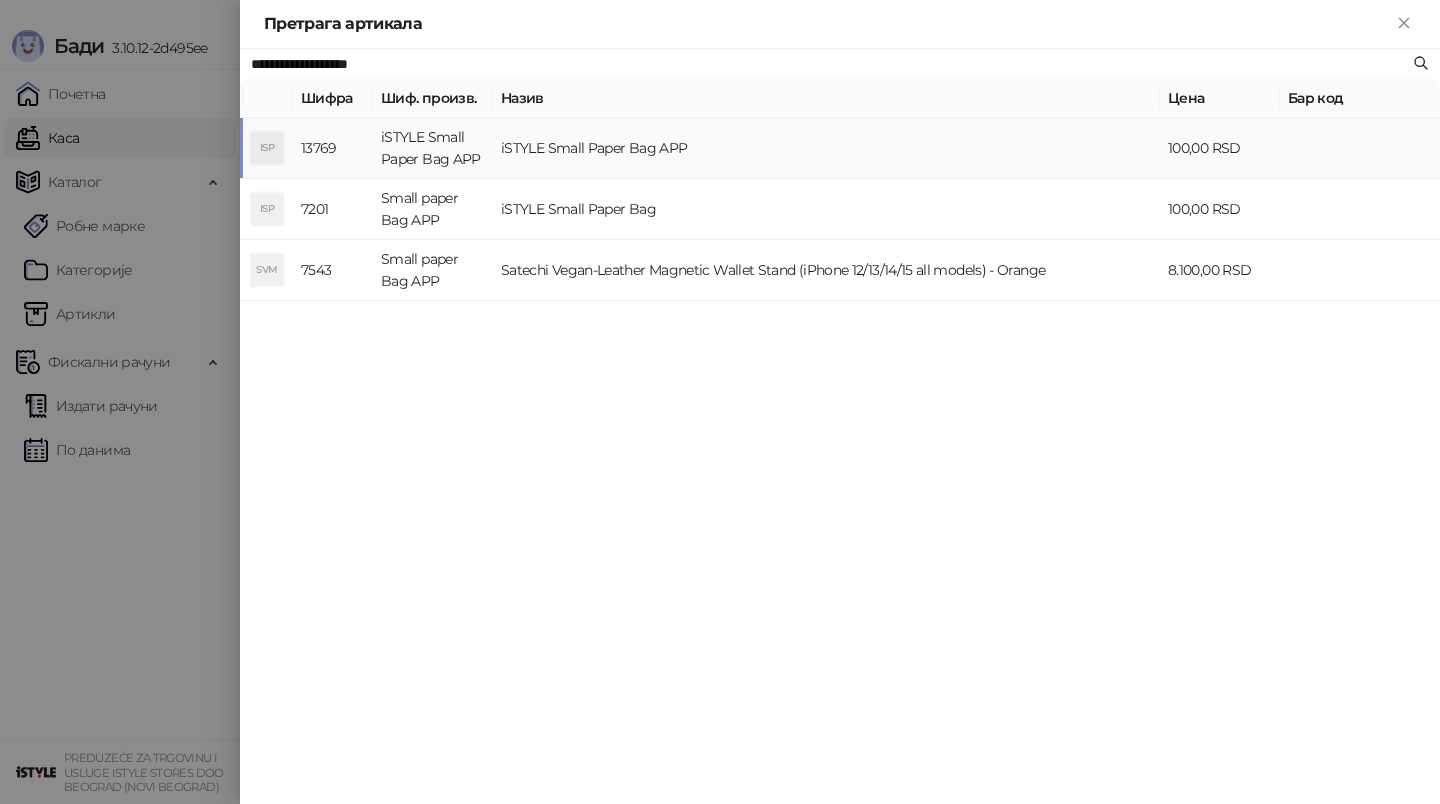 type on "**********" 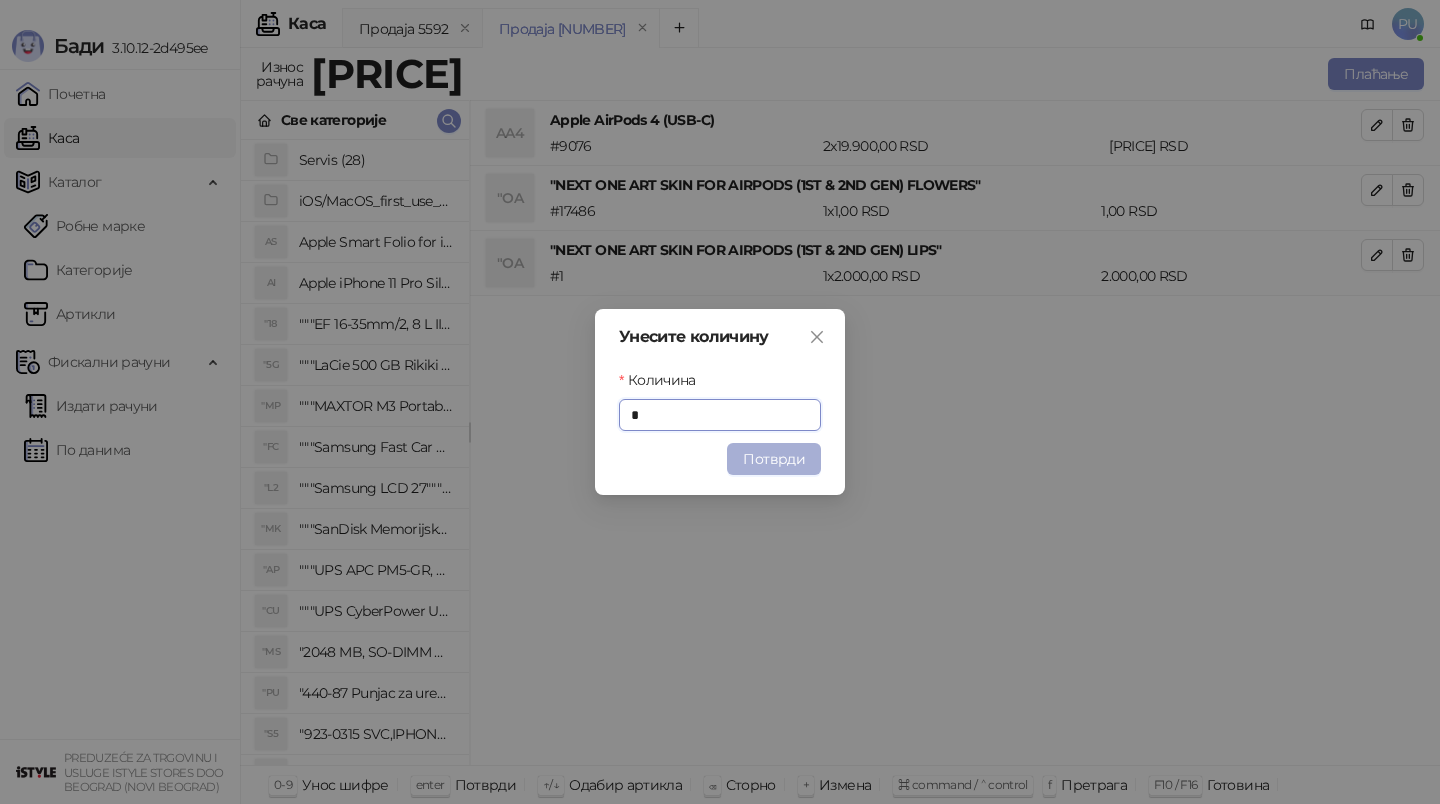 click on "Потврди" at bounding box center [774, 459] 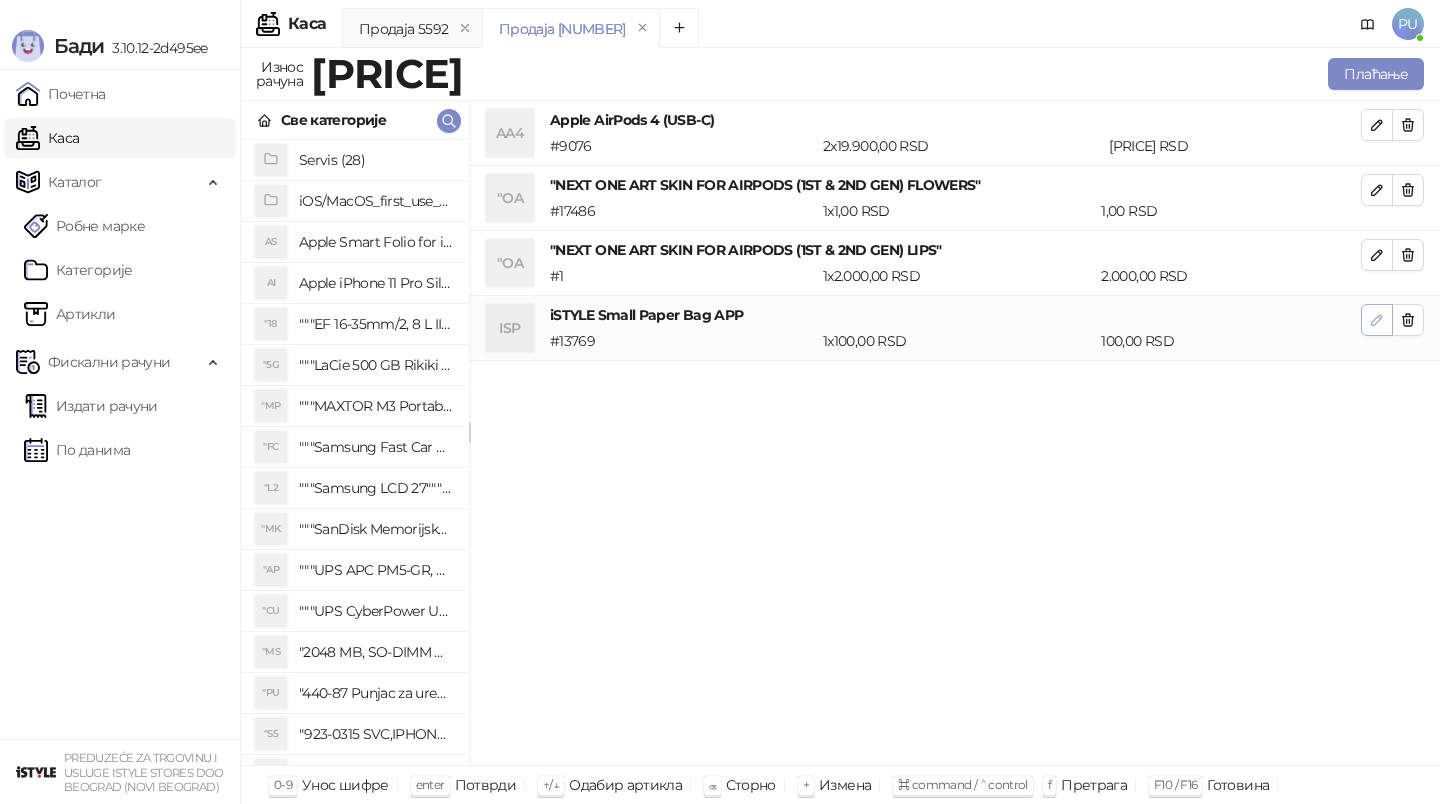 click 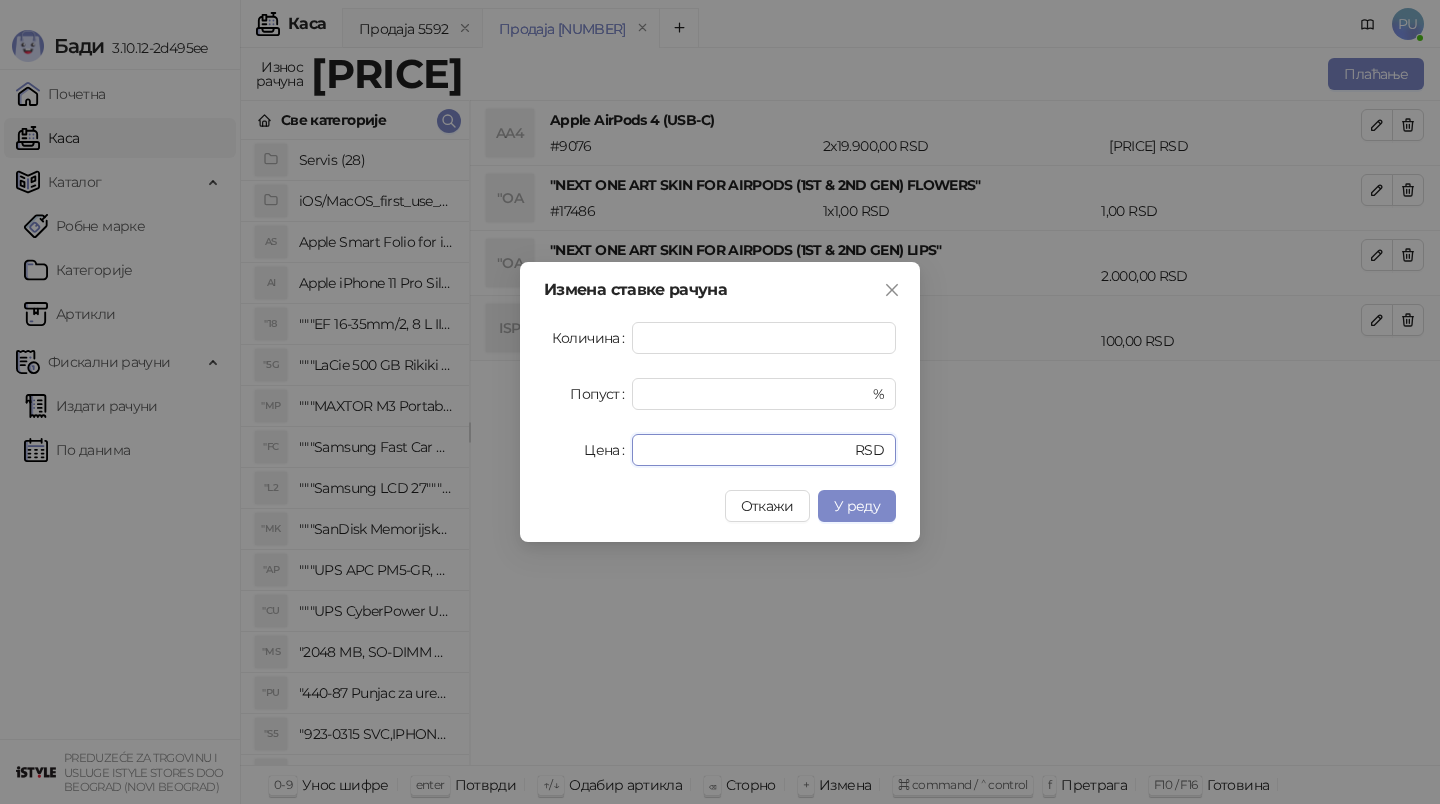 drag, startPoint x: 791, startPoint y: 441, endPoint x: 488, endPoint y: 447, distance: 303.0594 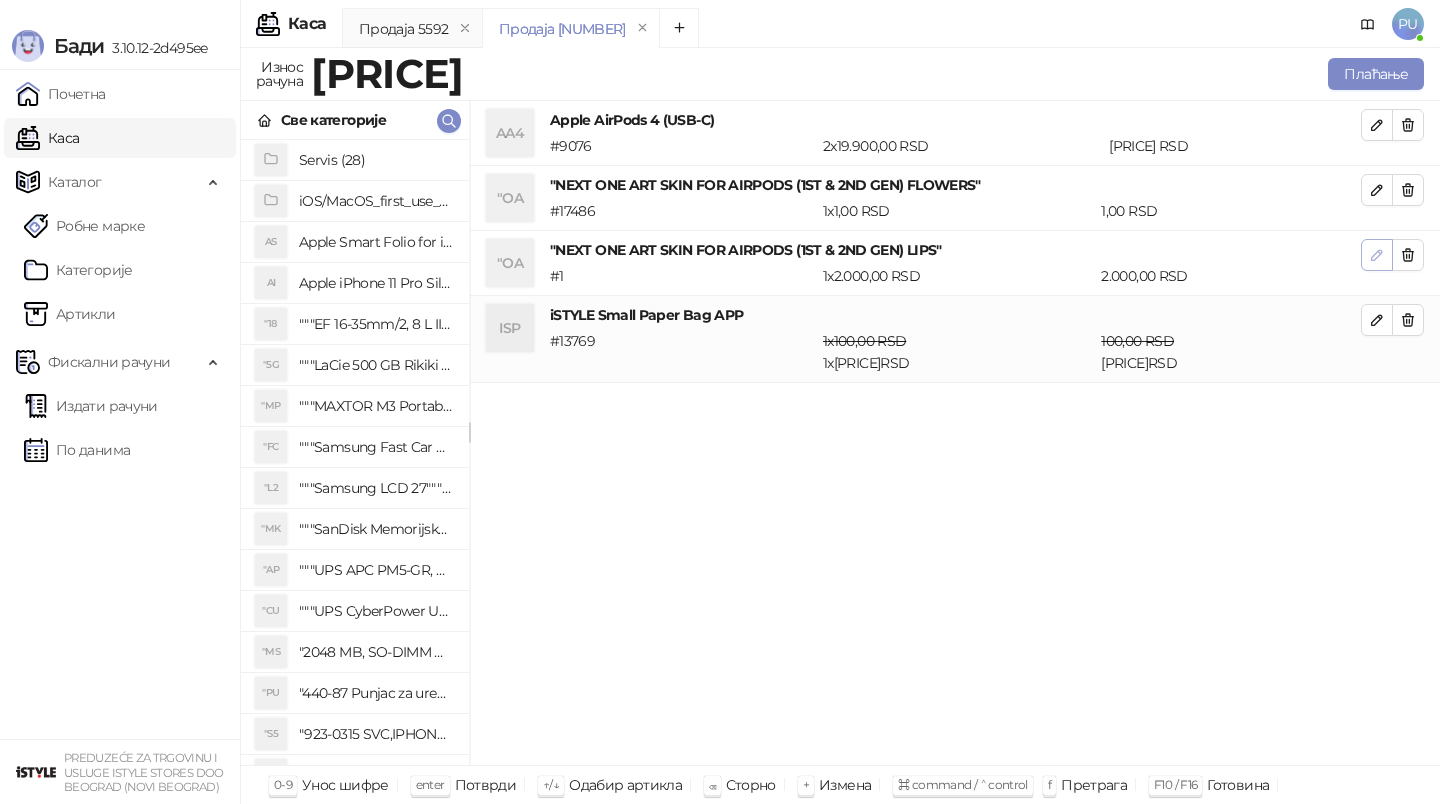 click 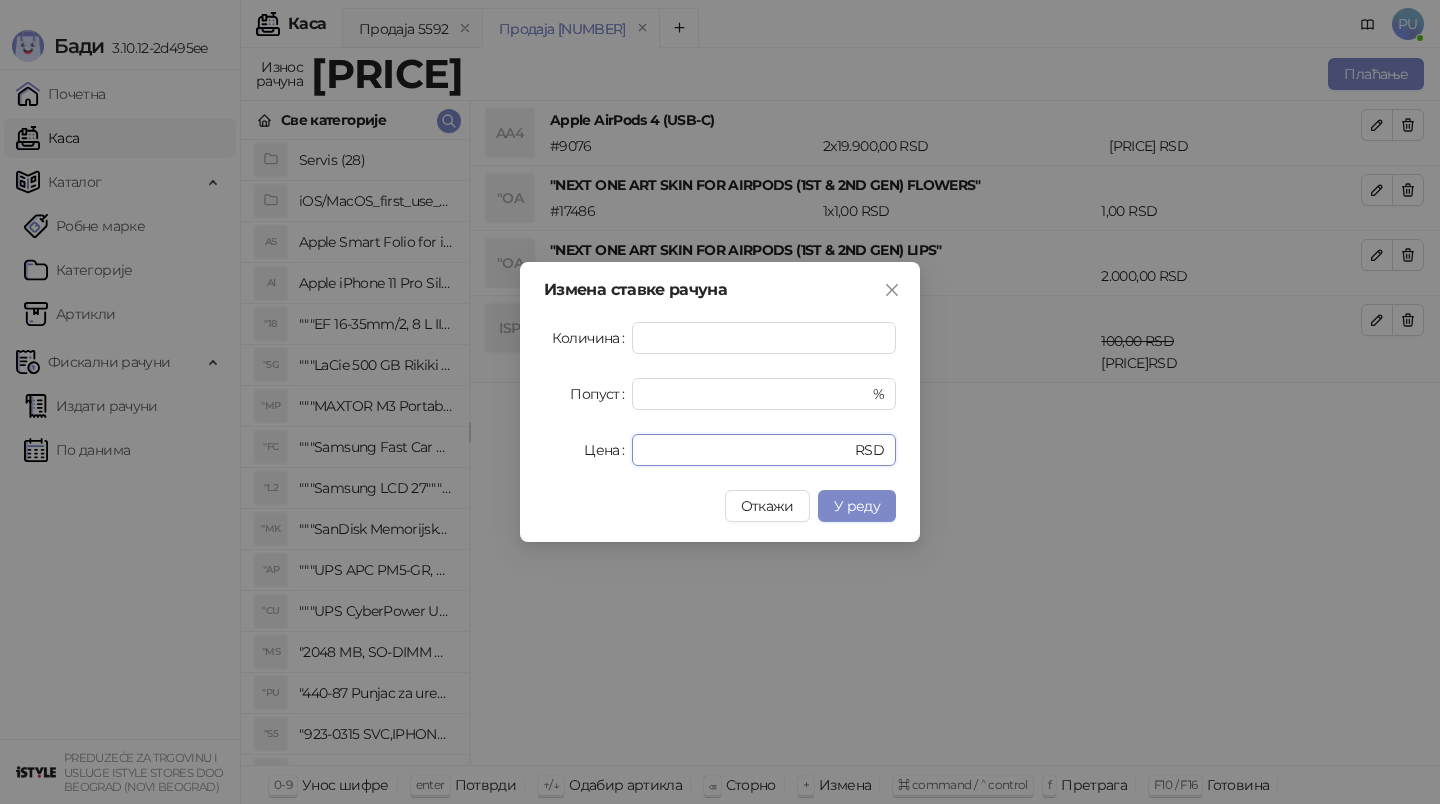 drag, startPoint x: 710, startPoint y: 448, endPoint x: 547, endPoint y: 448, distance: 163 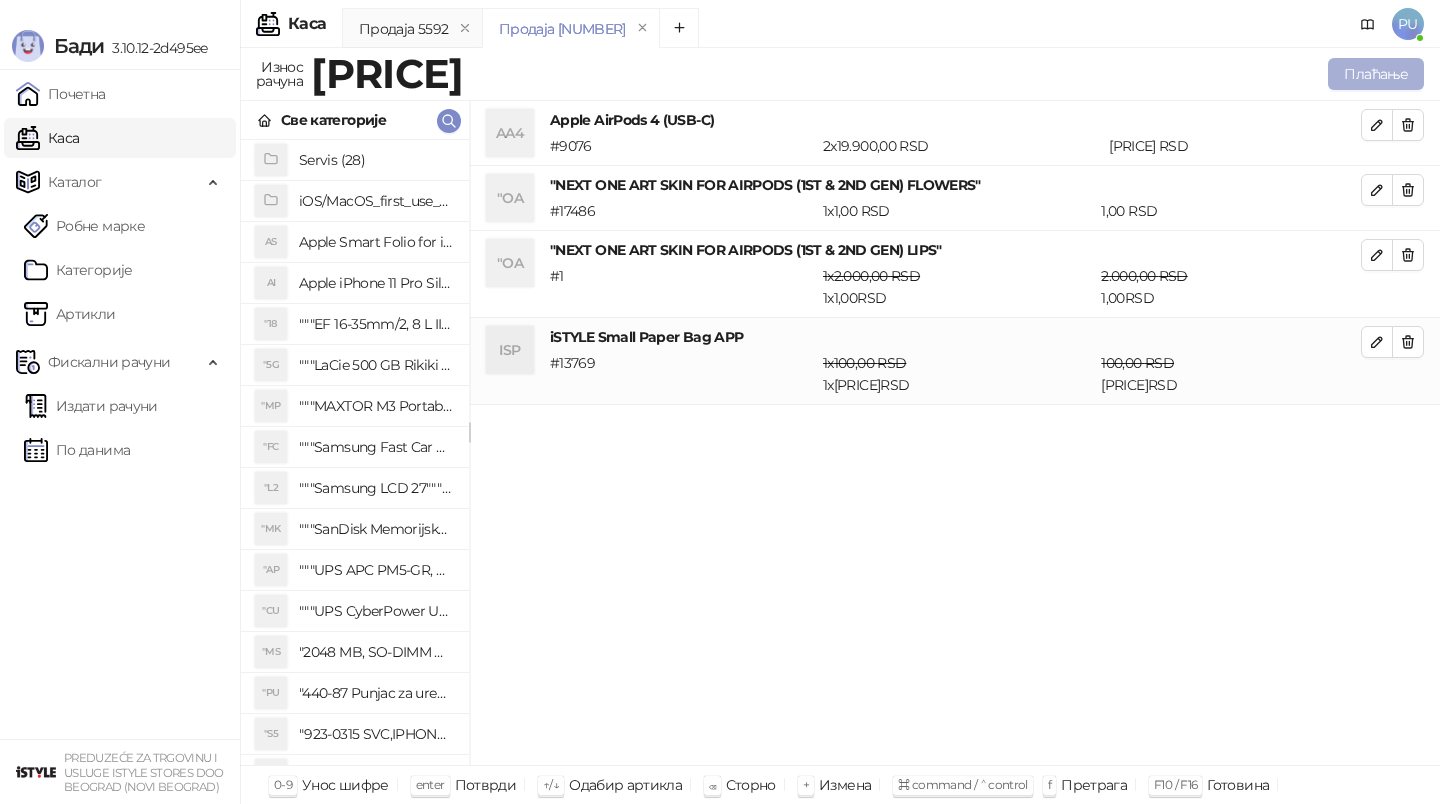 click on "Плаћање" at bounding box center [1376, 74] 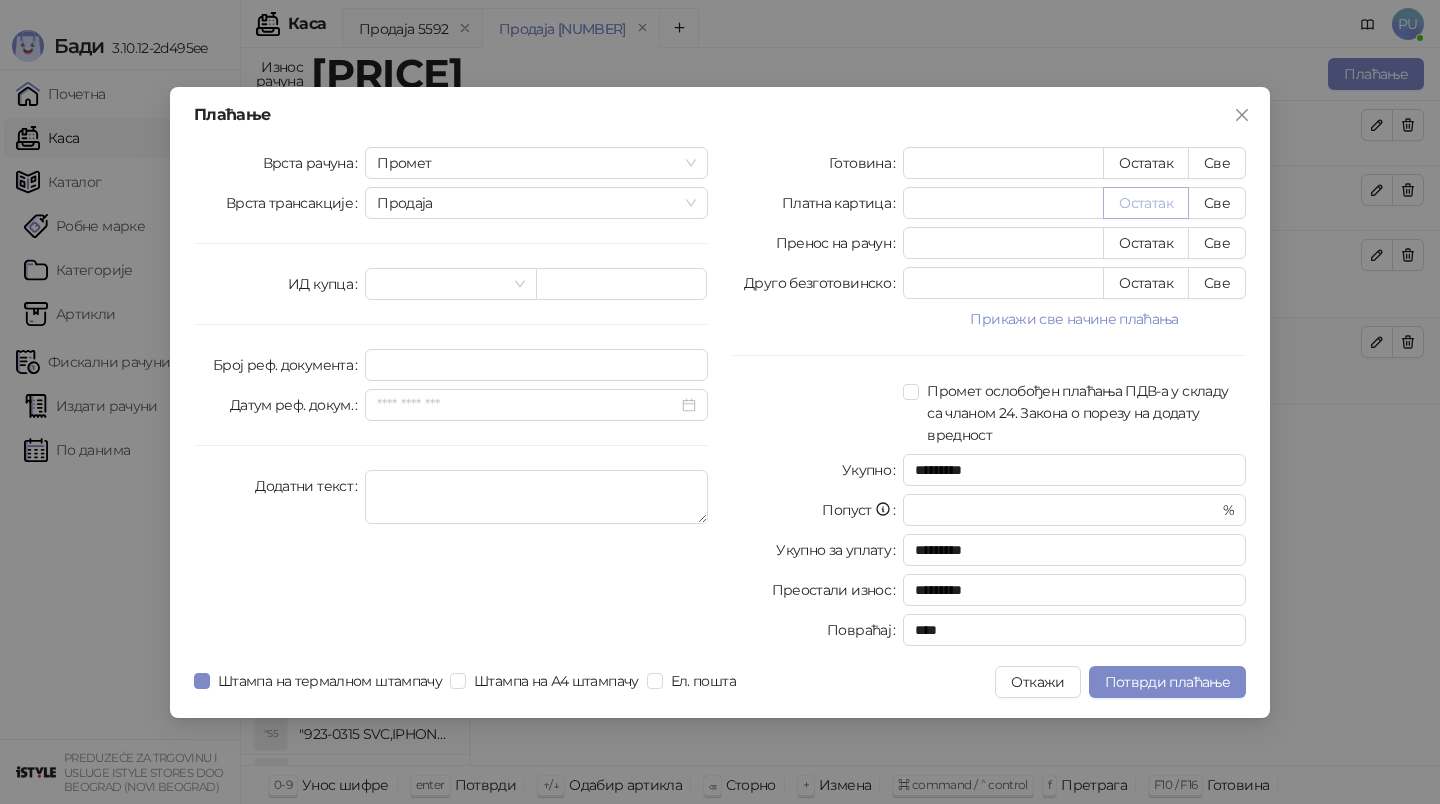 click on "Остатак" at bounding box center [1146, 203] 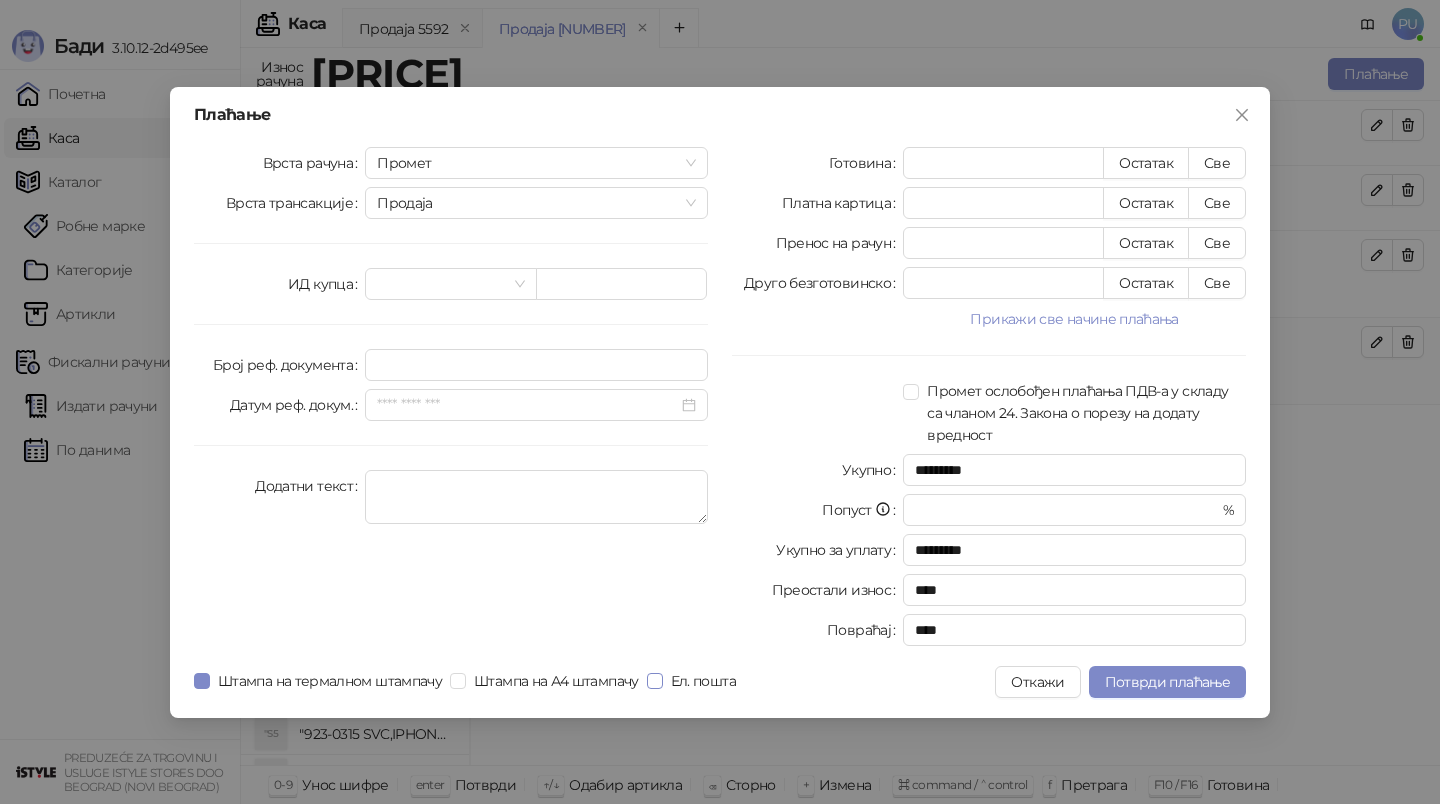 click on "Ел. пошта" at bounding box center (703, 681) 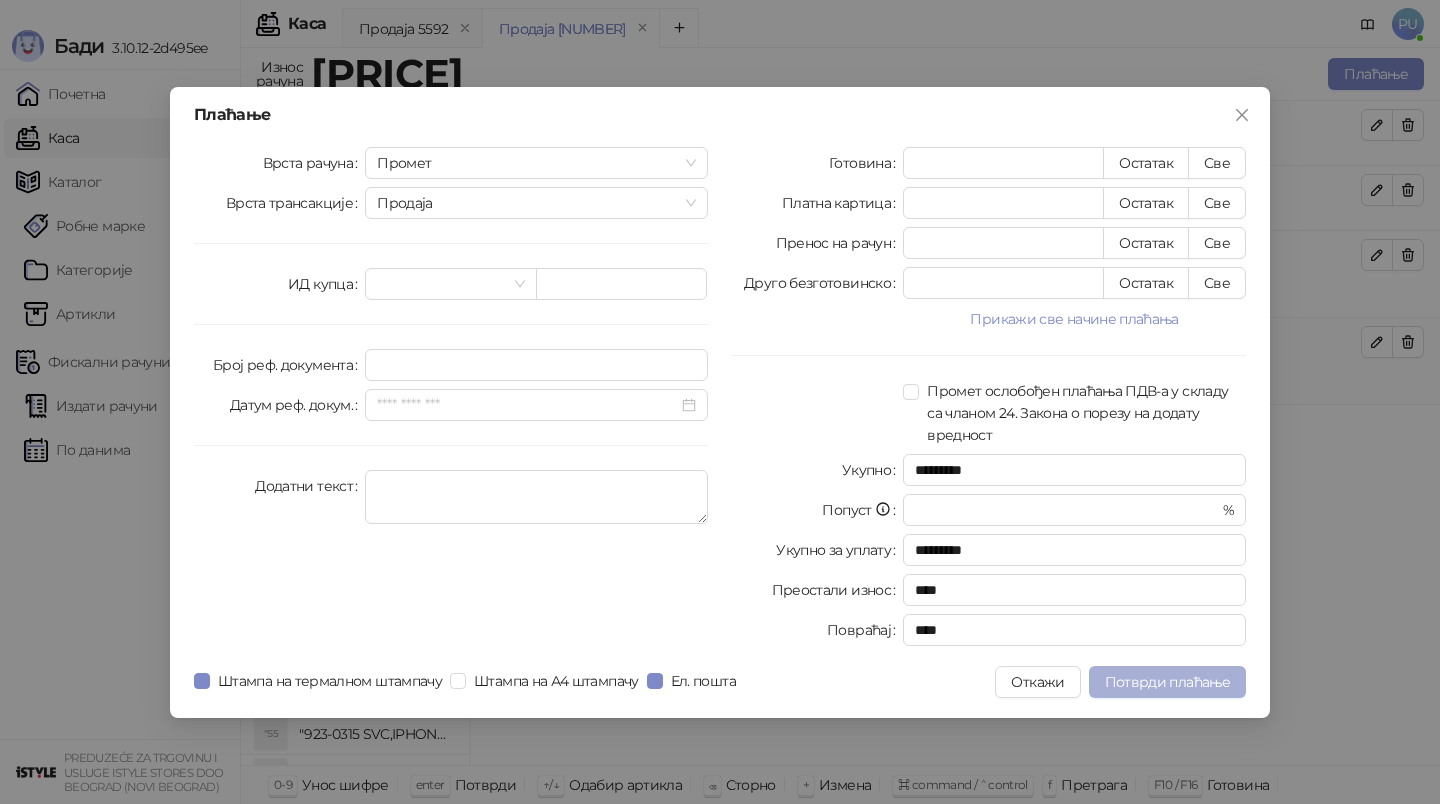 click on "Потврди плаћање" at bounding box center [1167, 682] 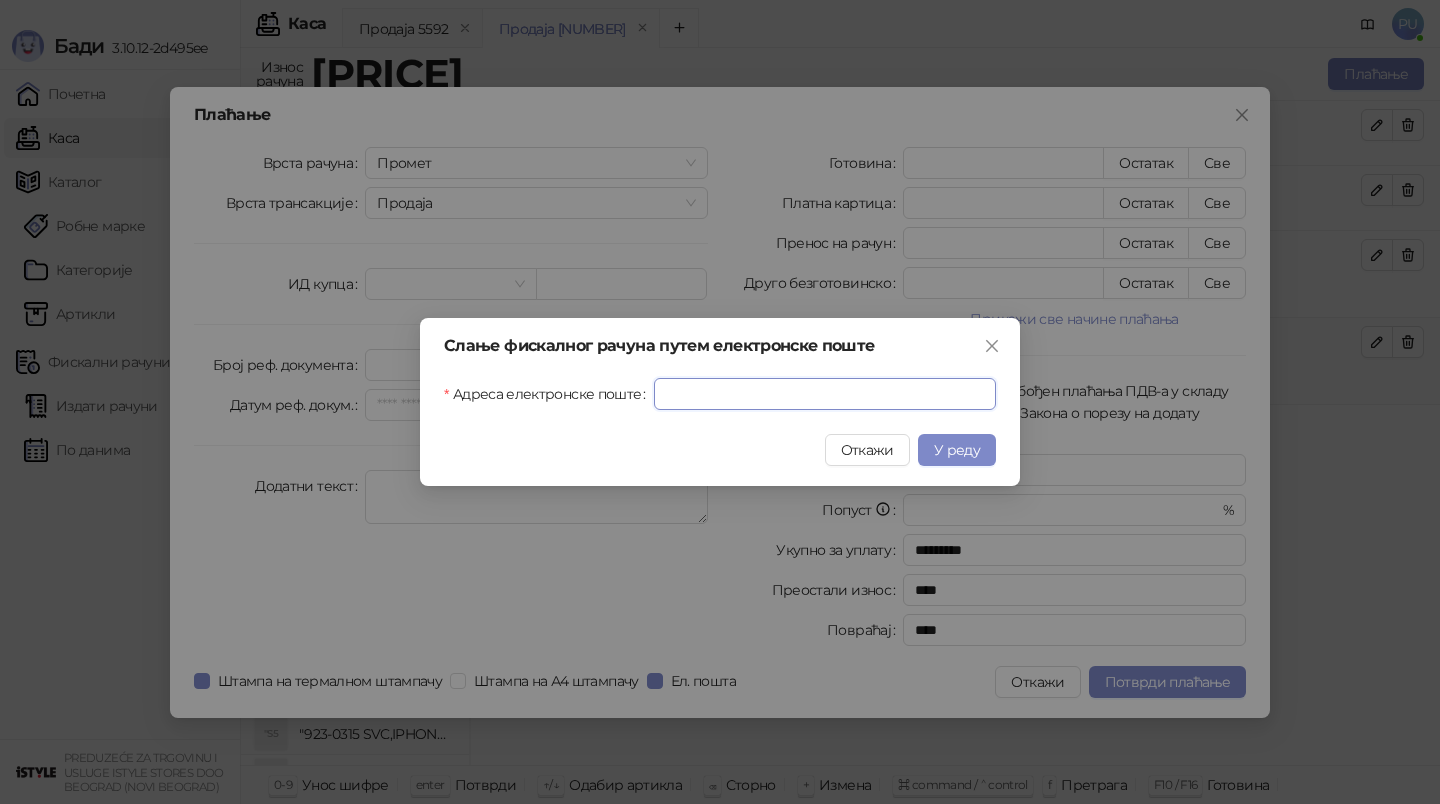 click on "Адреса електронске поште" at bounding box center [825, 394] 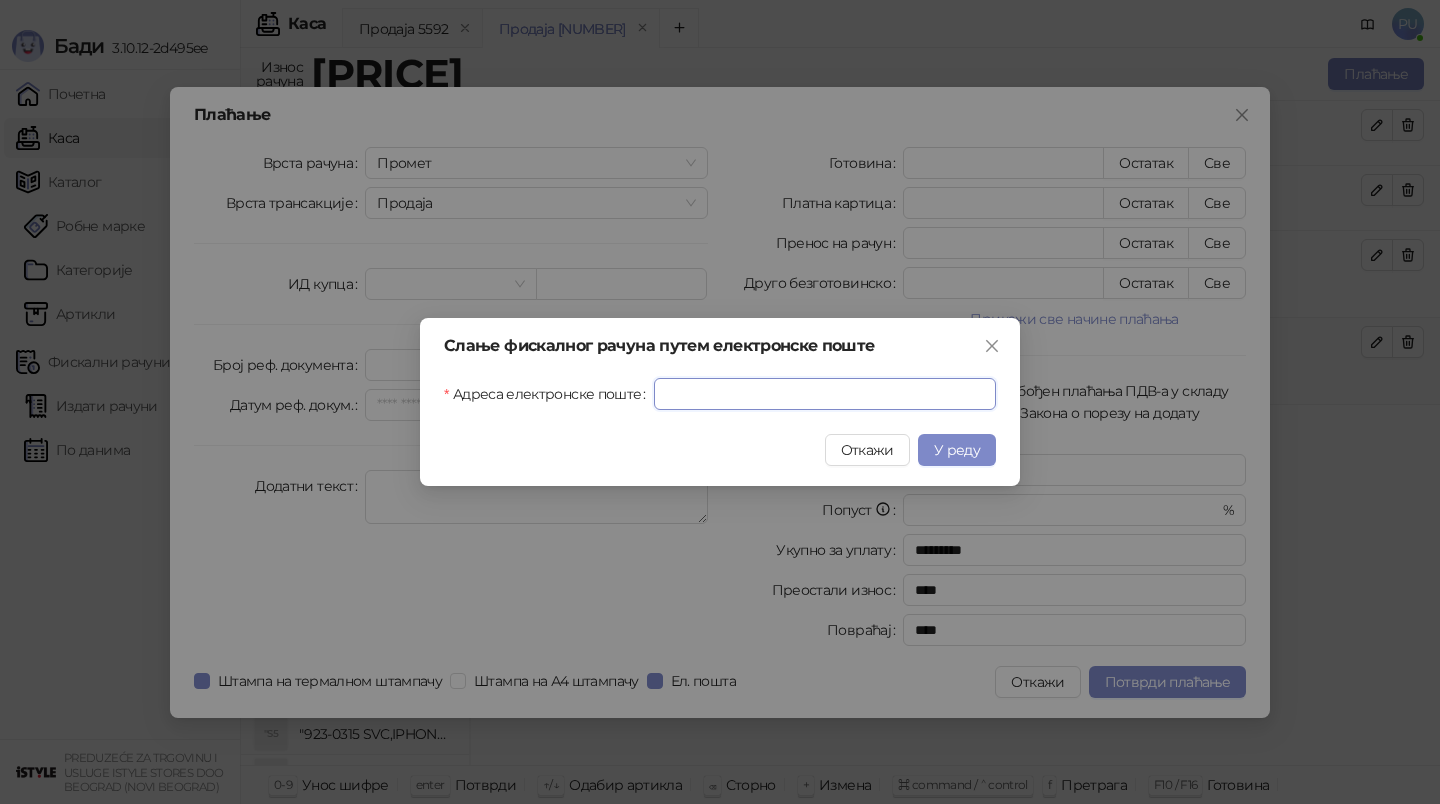 paste on "**********" 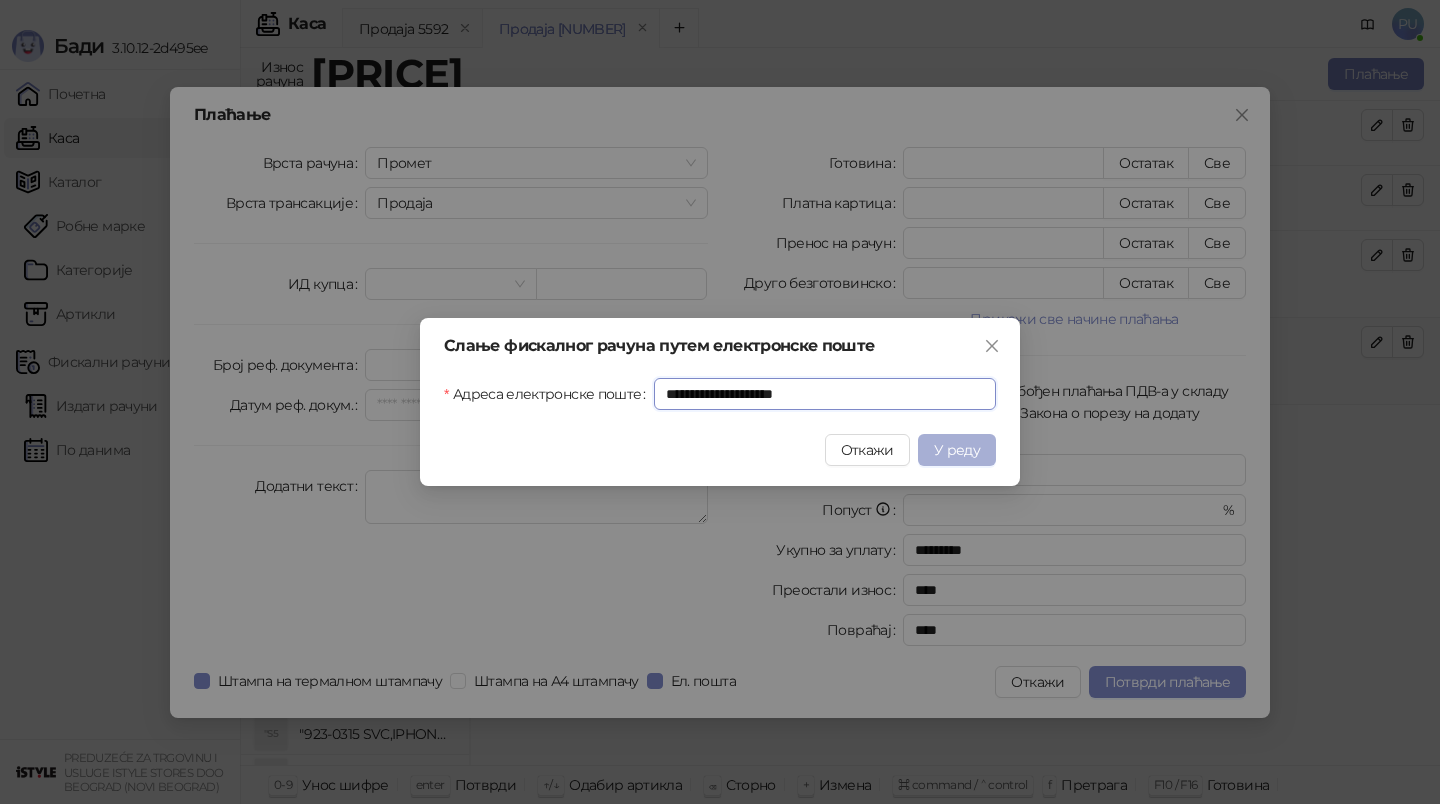 type on "**********" 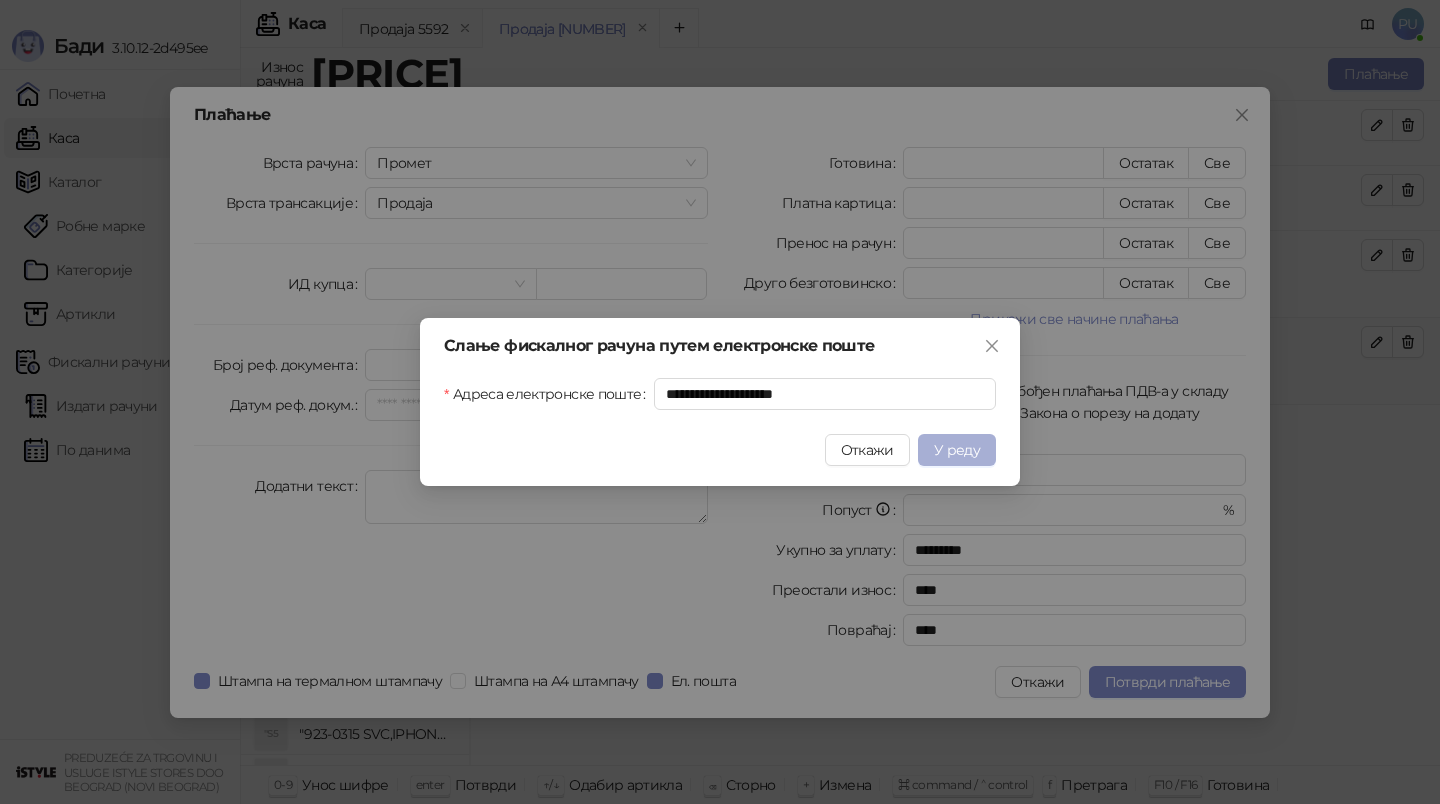 click on "У реду" at bounding box center [957, 450] 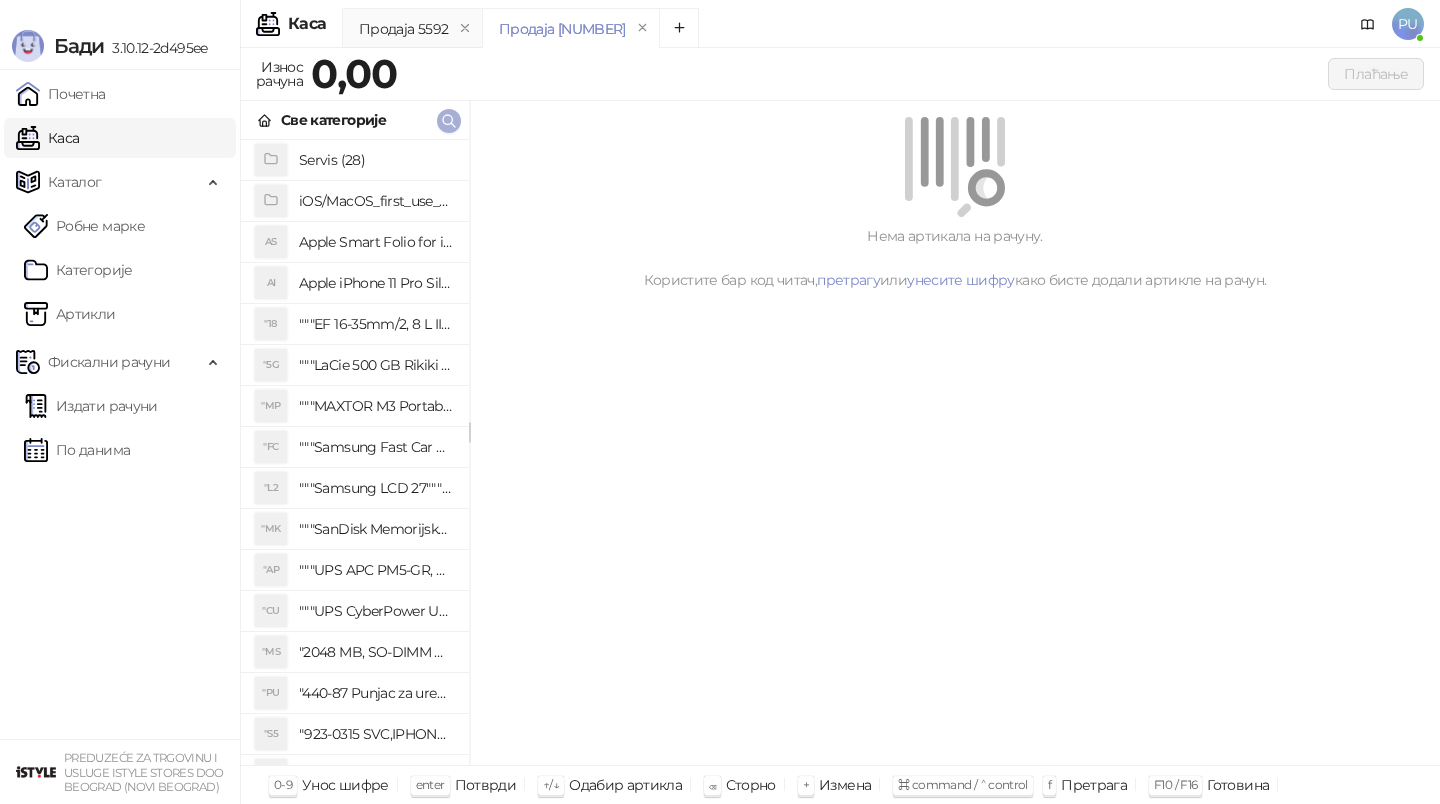 click 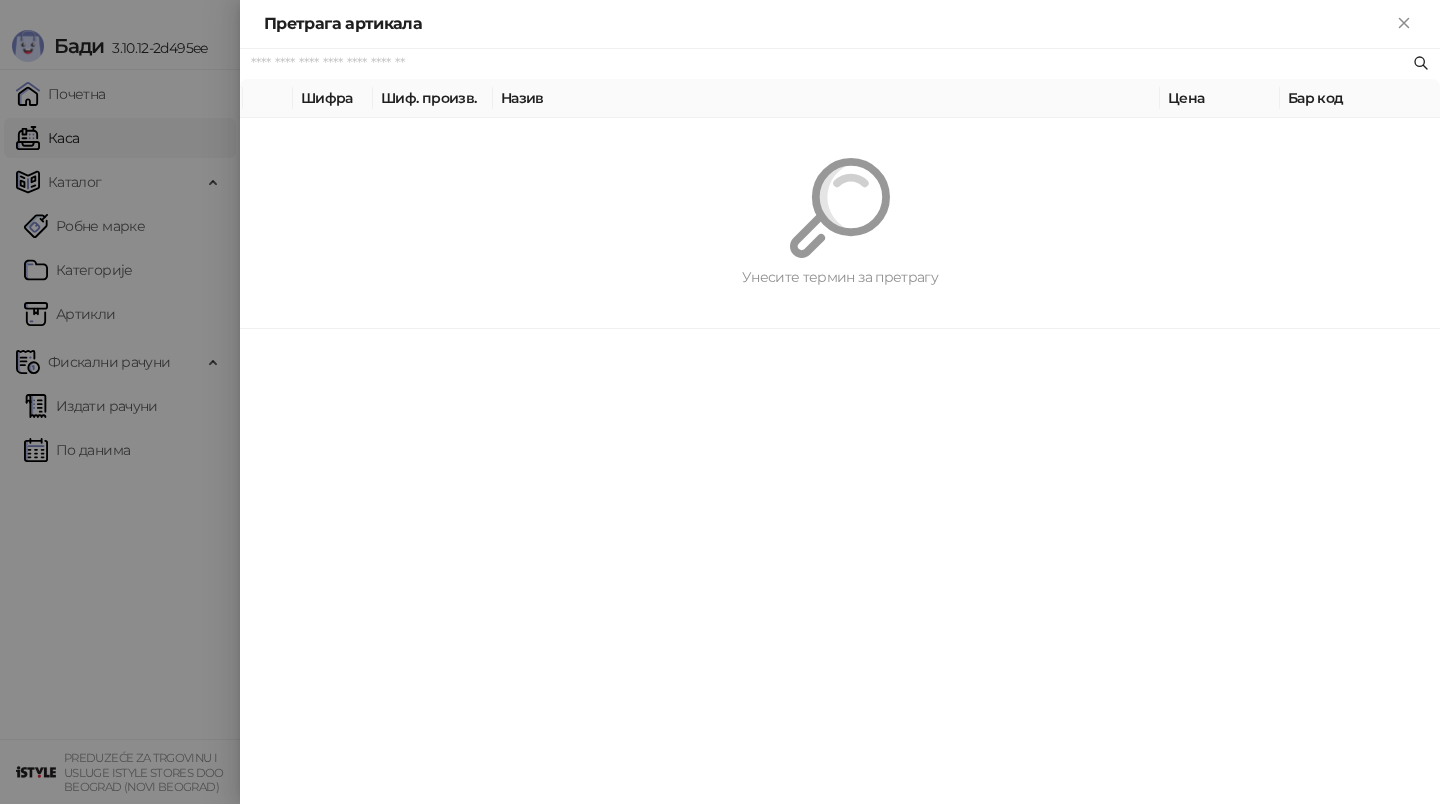 paste on "**********" 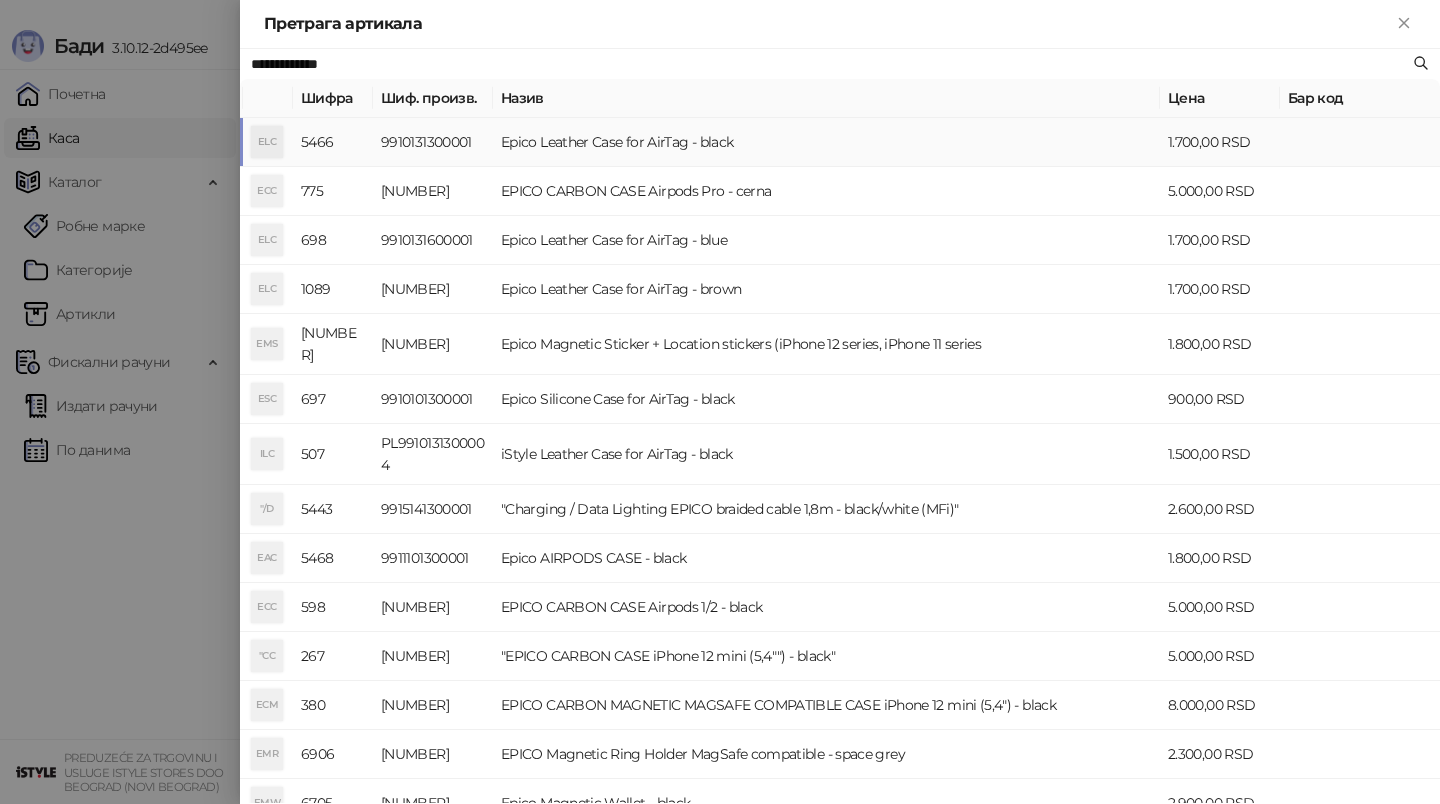 type on "**********" 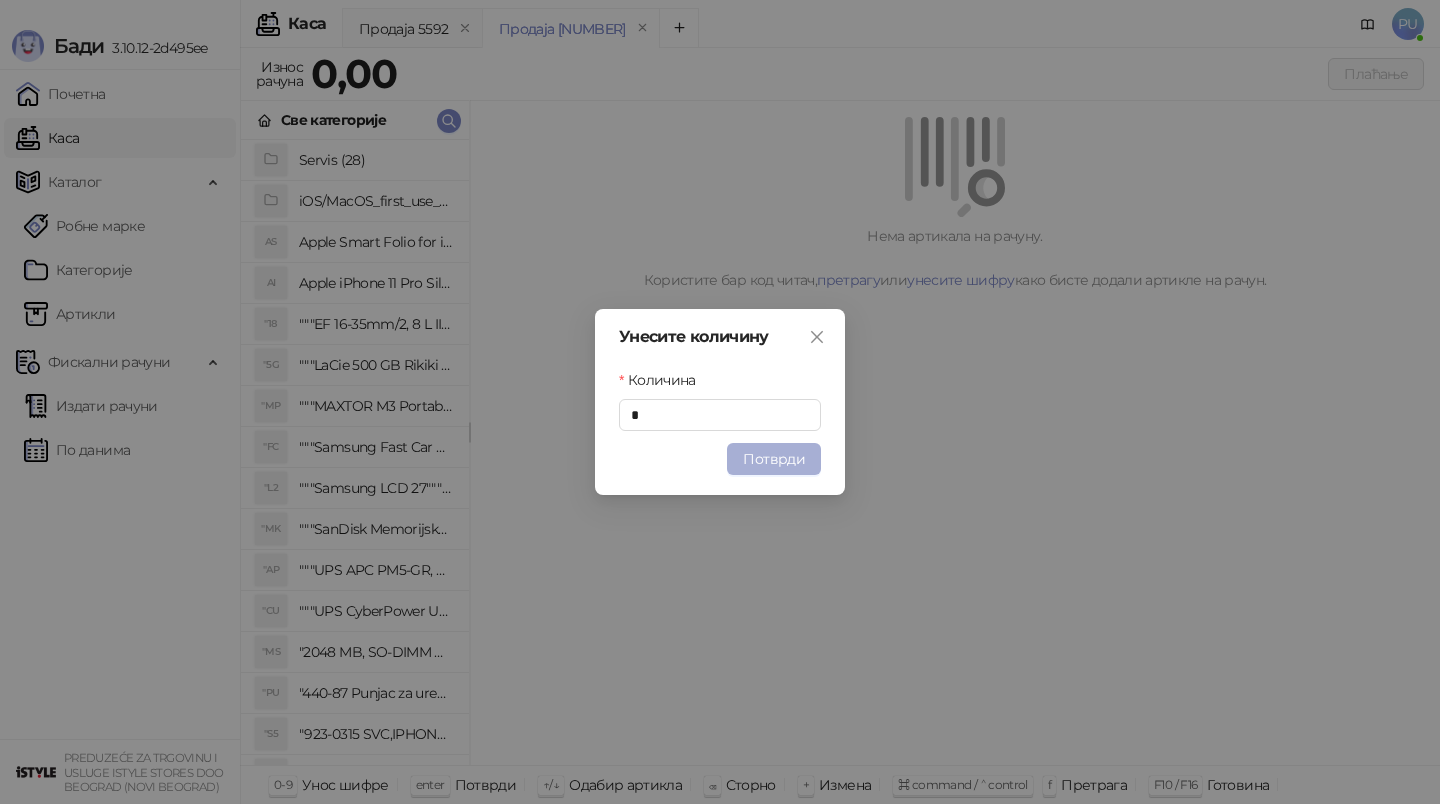 click on "Потврди" at bounding box center [774, 459] 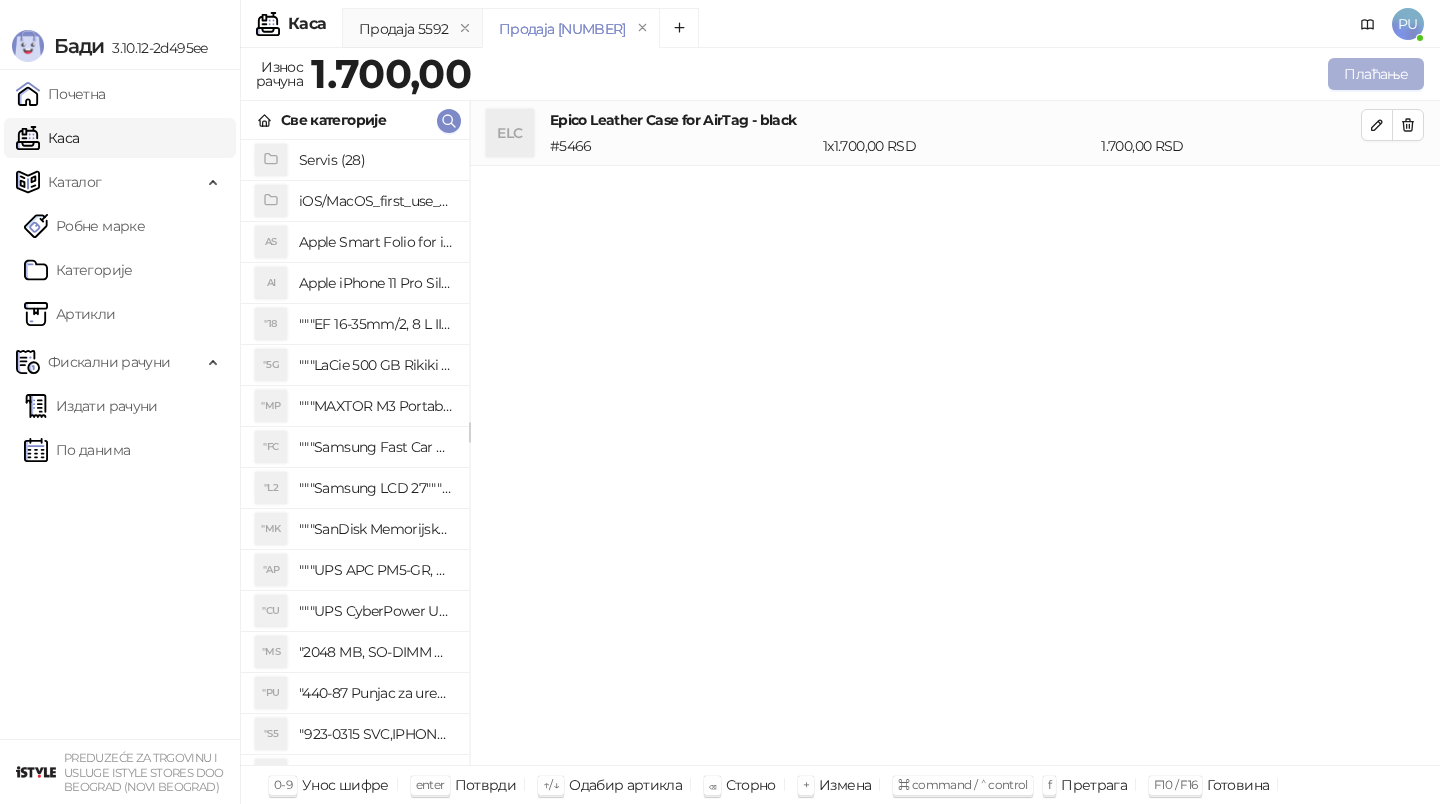 click on "Плаћање" at bounding box center [1376, 74] 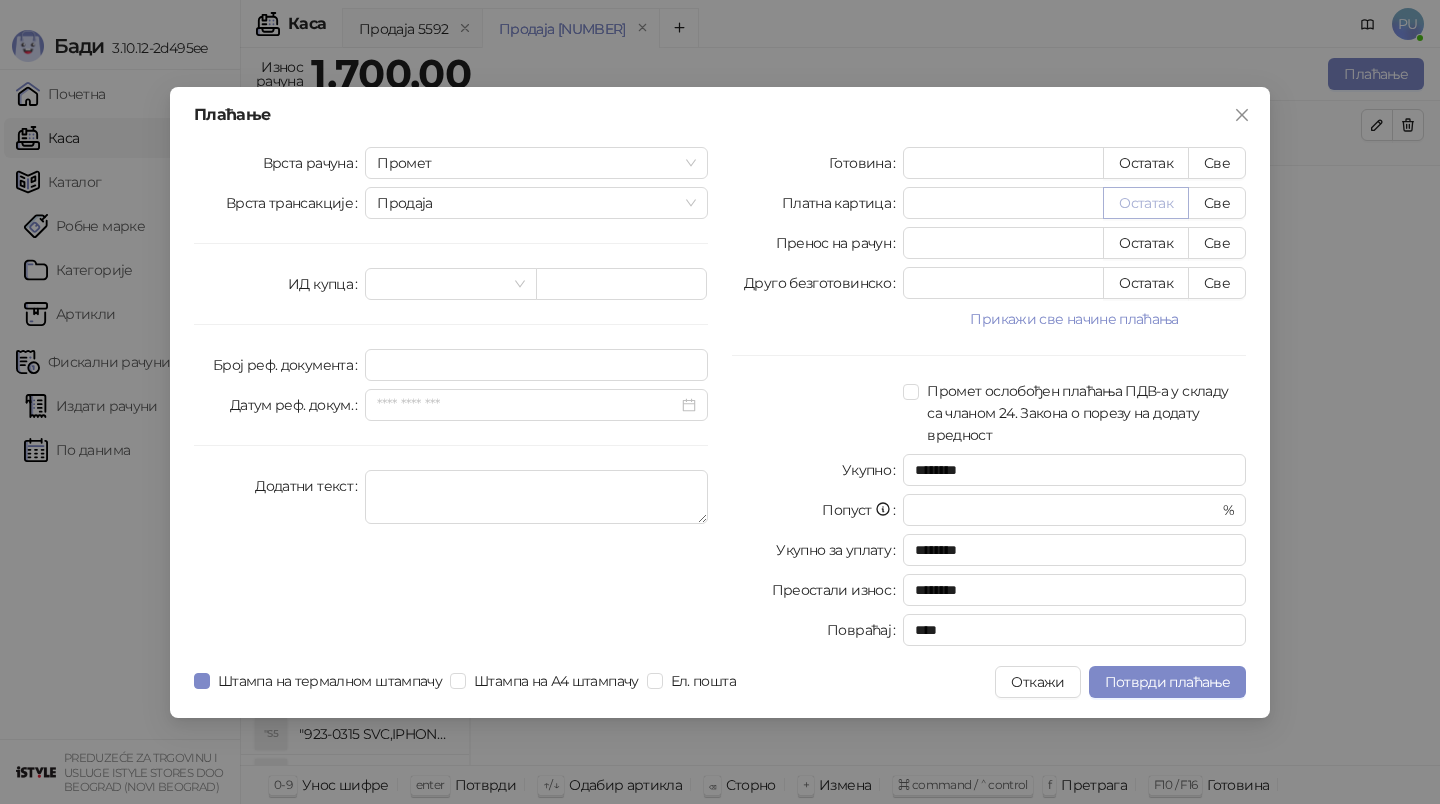 click on "Остатак" at bounding box center (1146, 203) 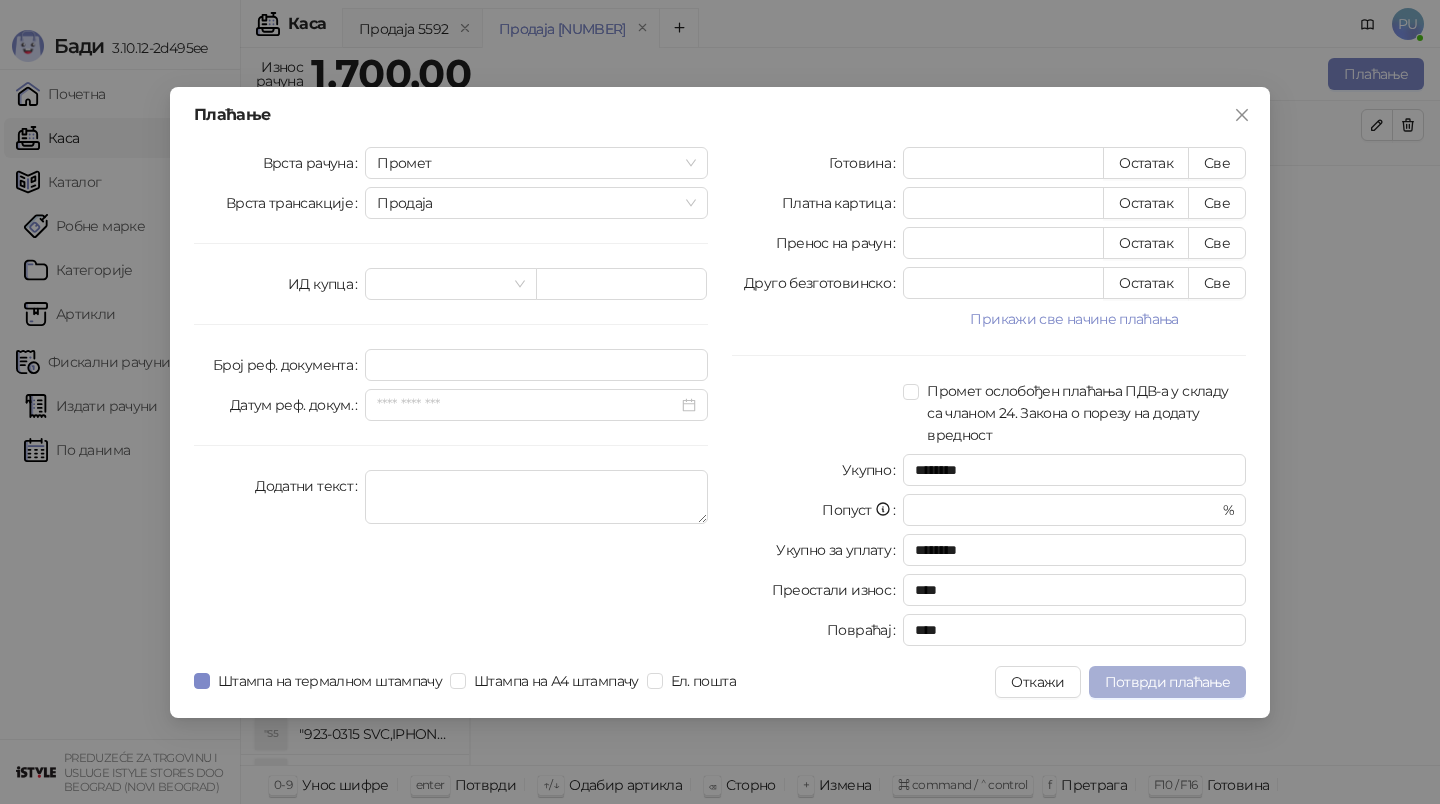 click on "Потврди плаћање" at bounding box center [1167, 682] 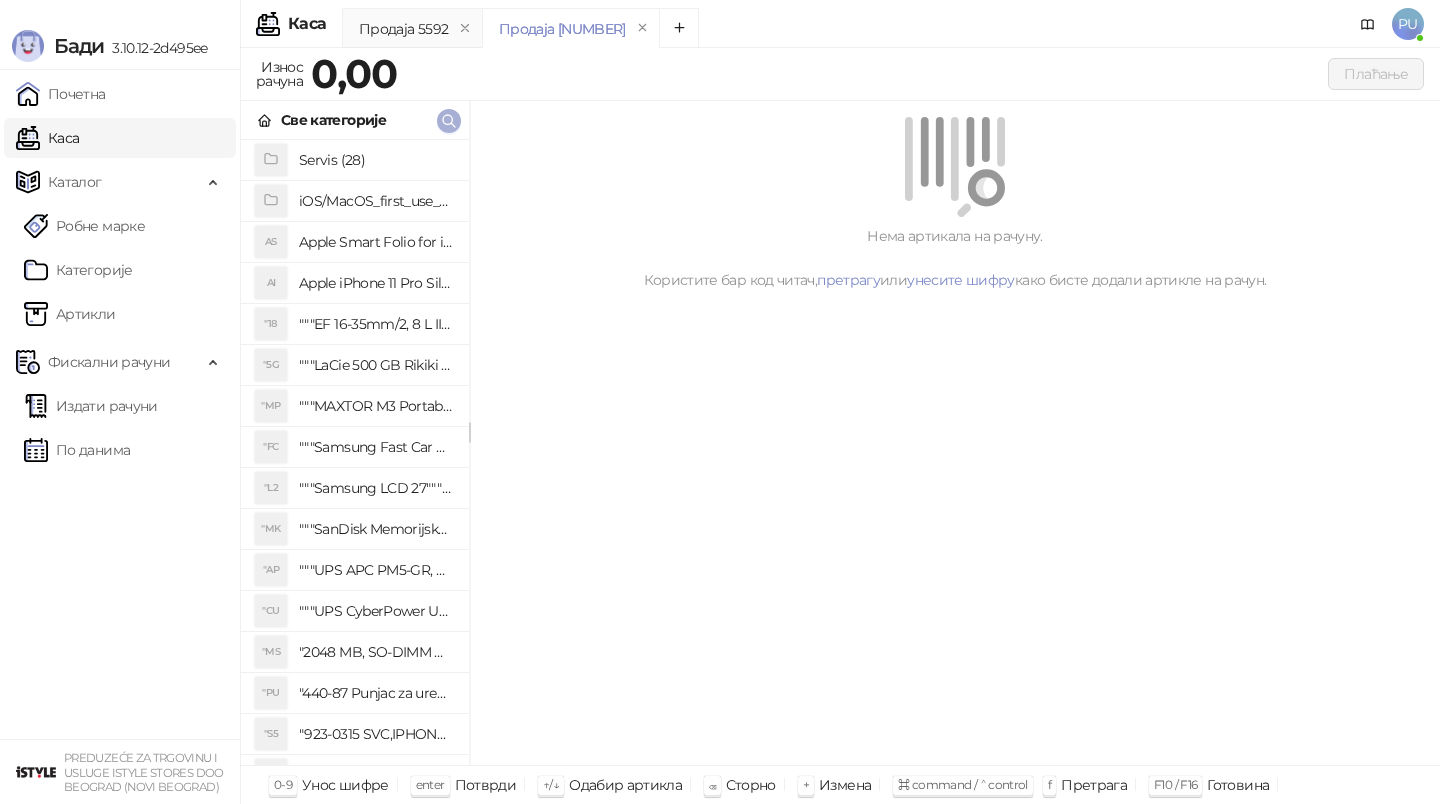 click 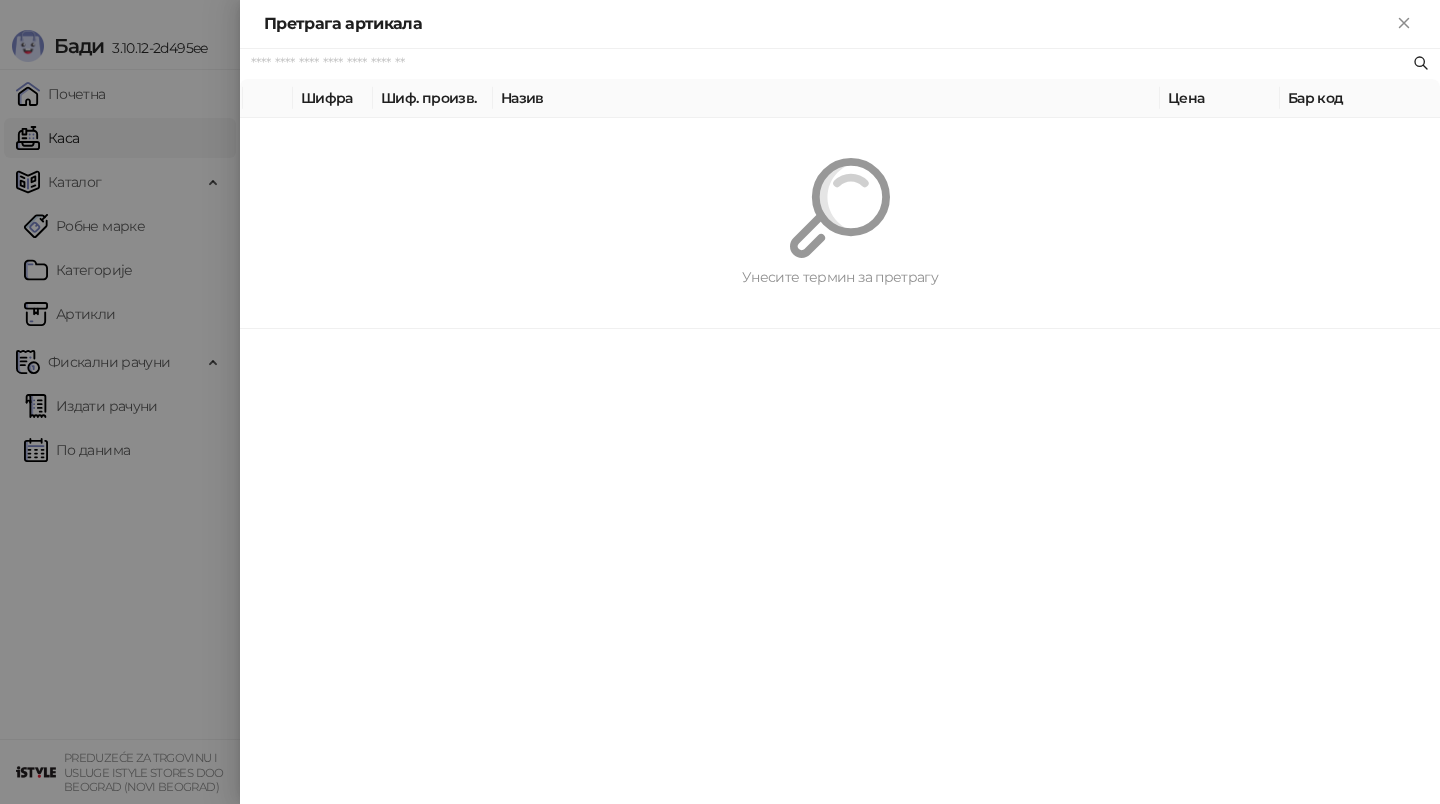 paste on "*********" 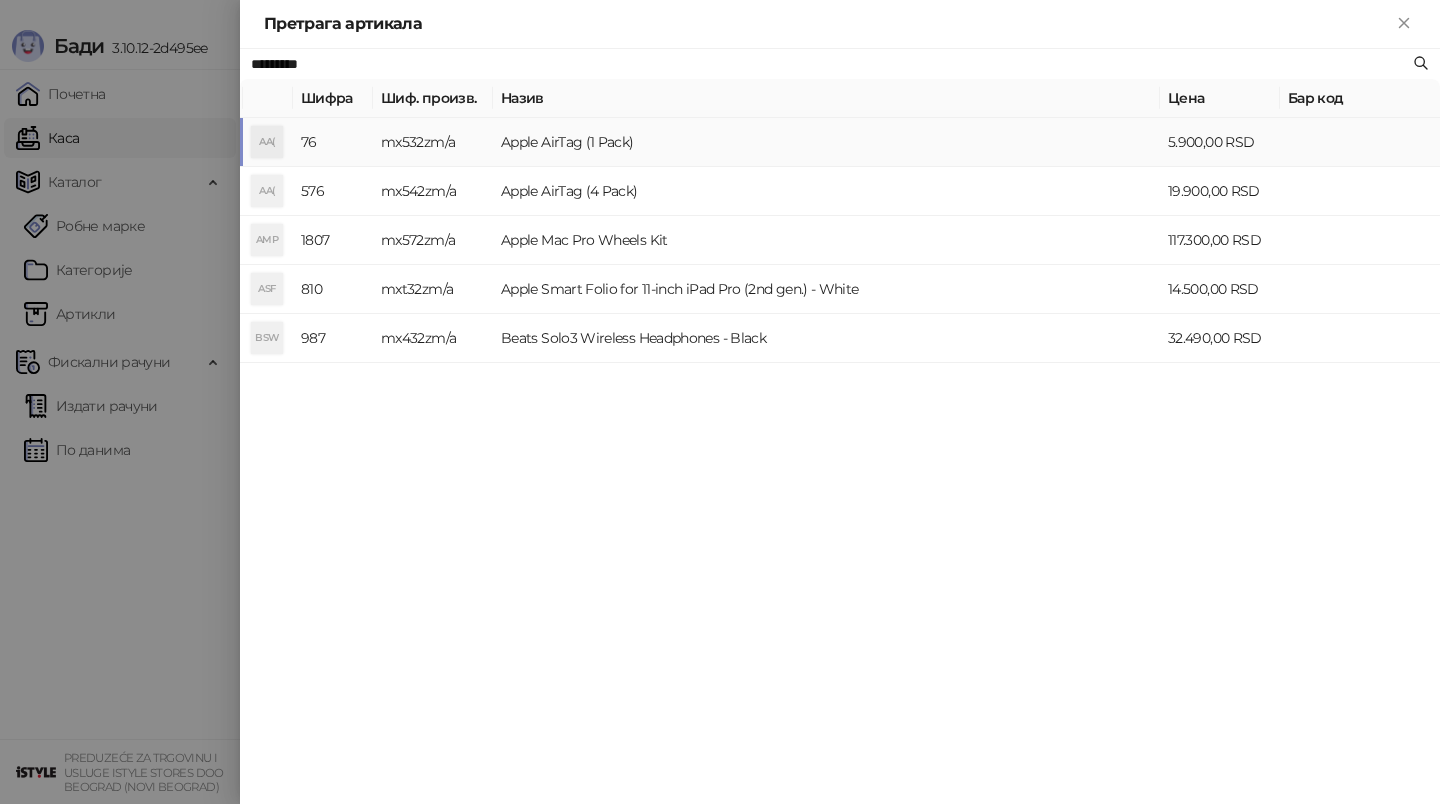 click on "Apple AirTag (1 Pack)" at bounding box center (826, 142) 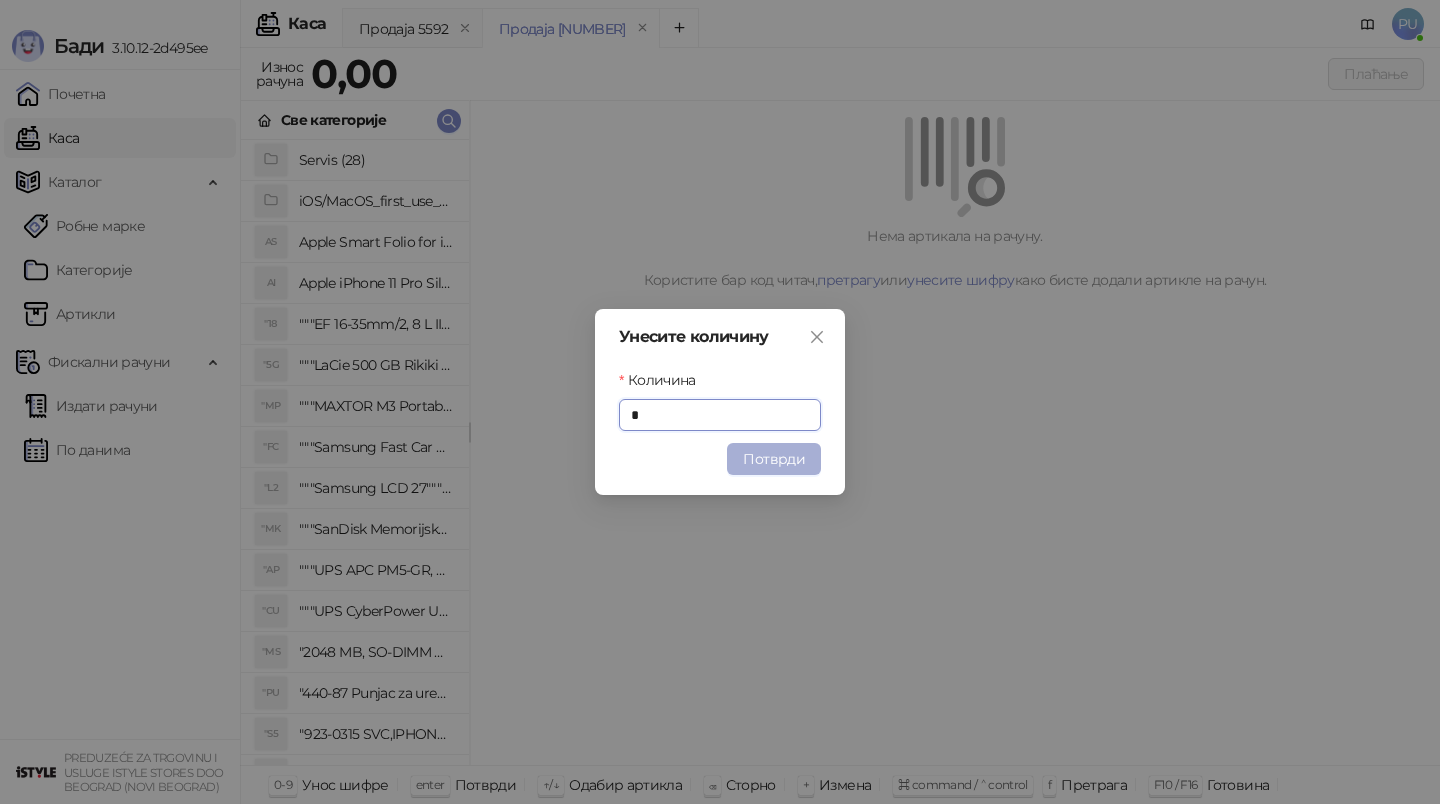 click on "Потврди" at bounding box center (774, 459) 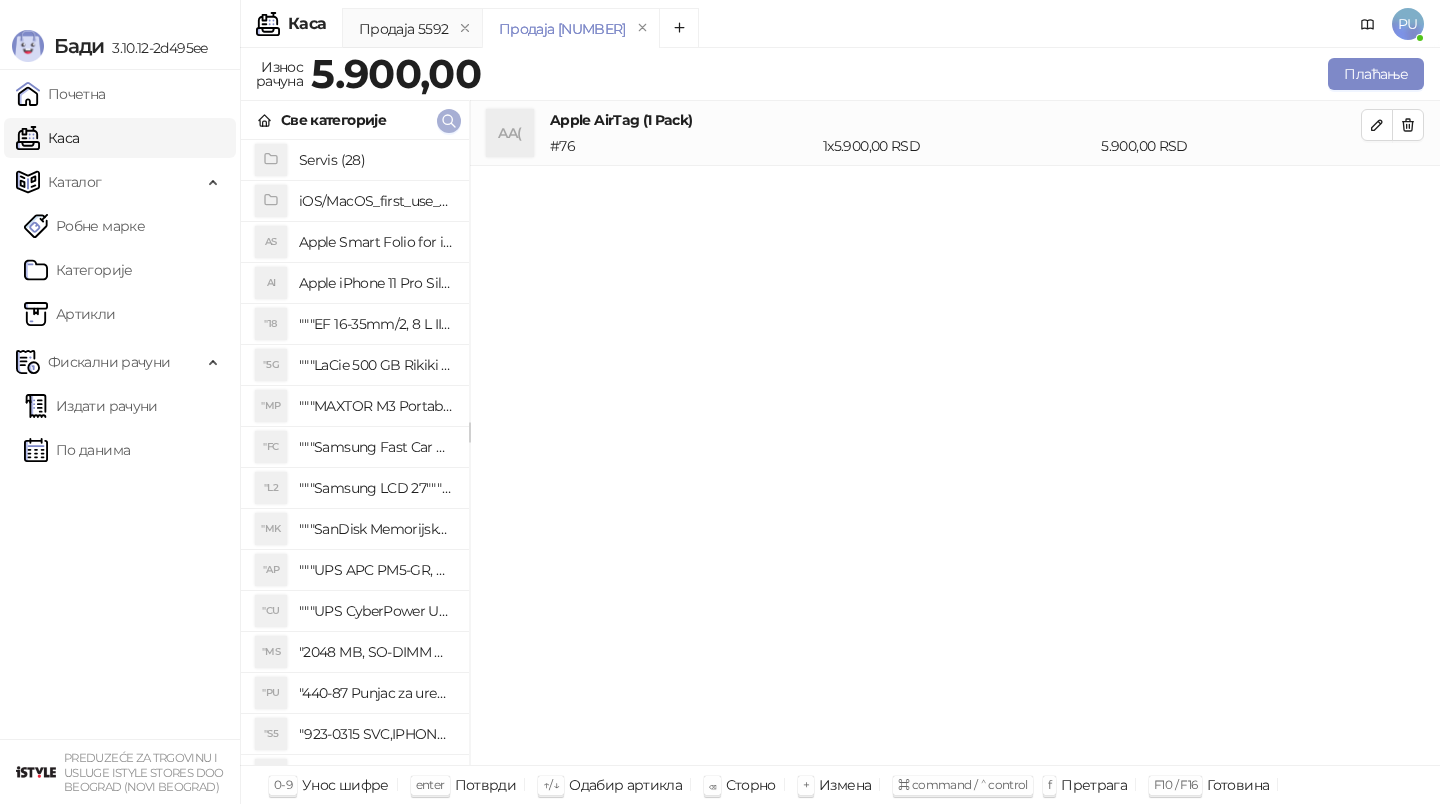 click at bounding box center [449, 121] 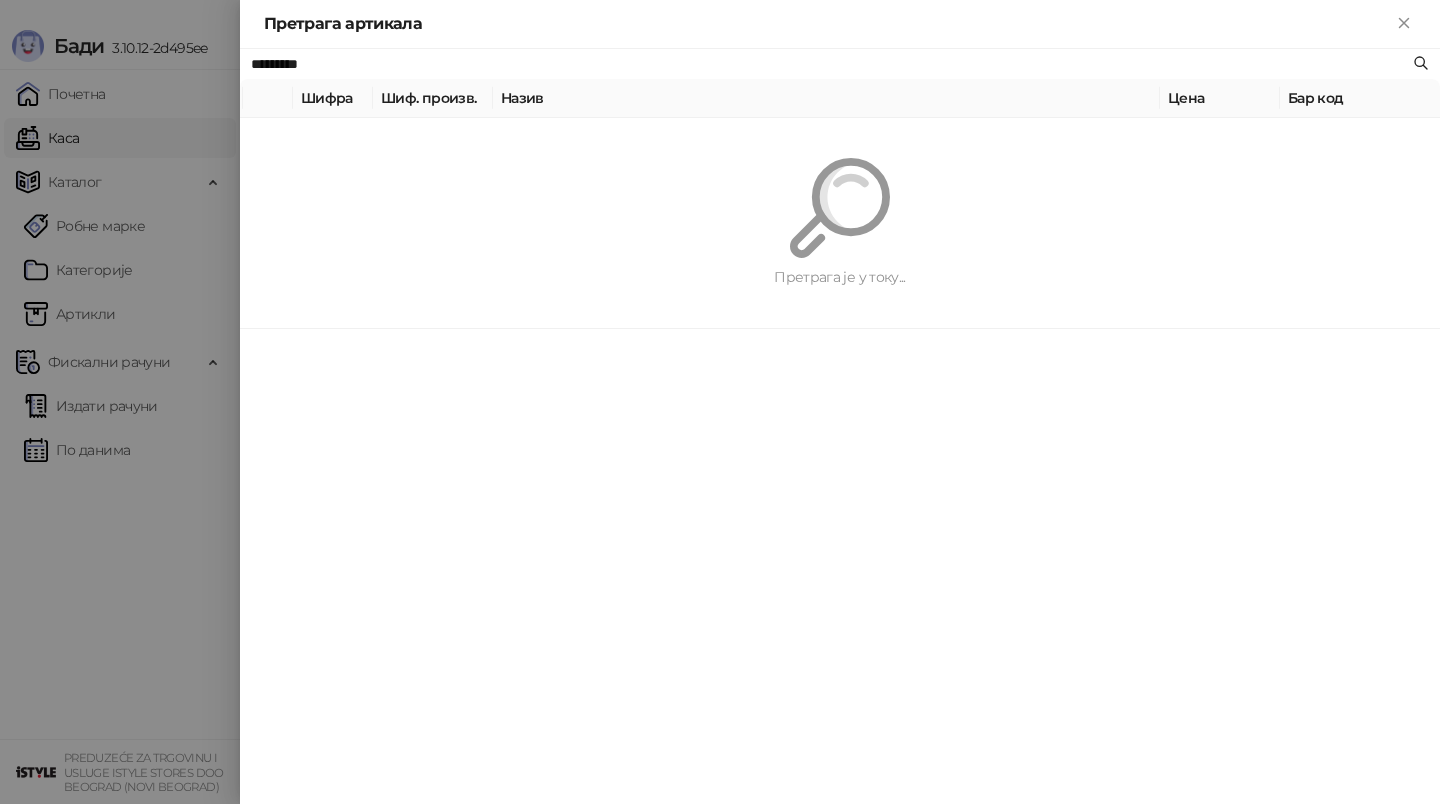 paste on "**" 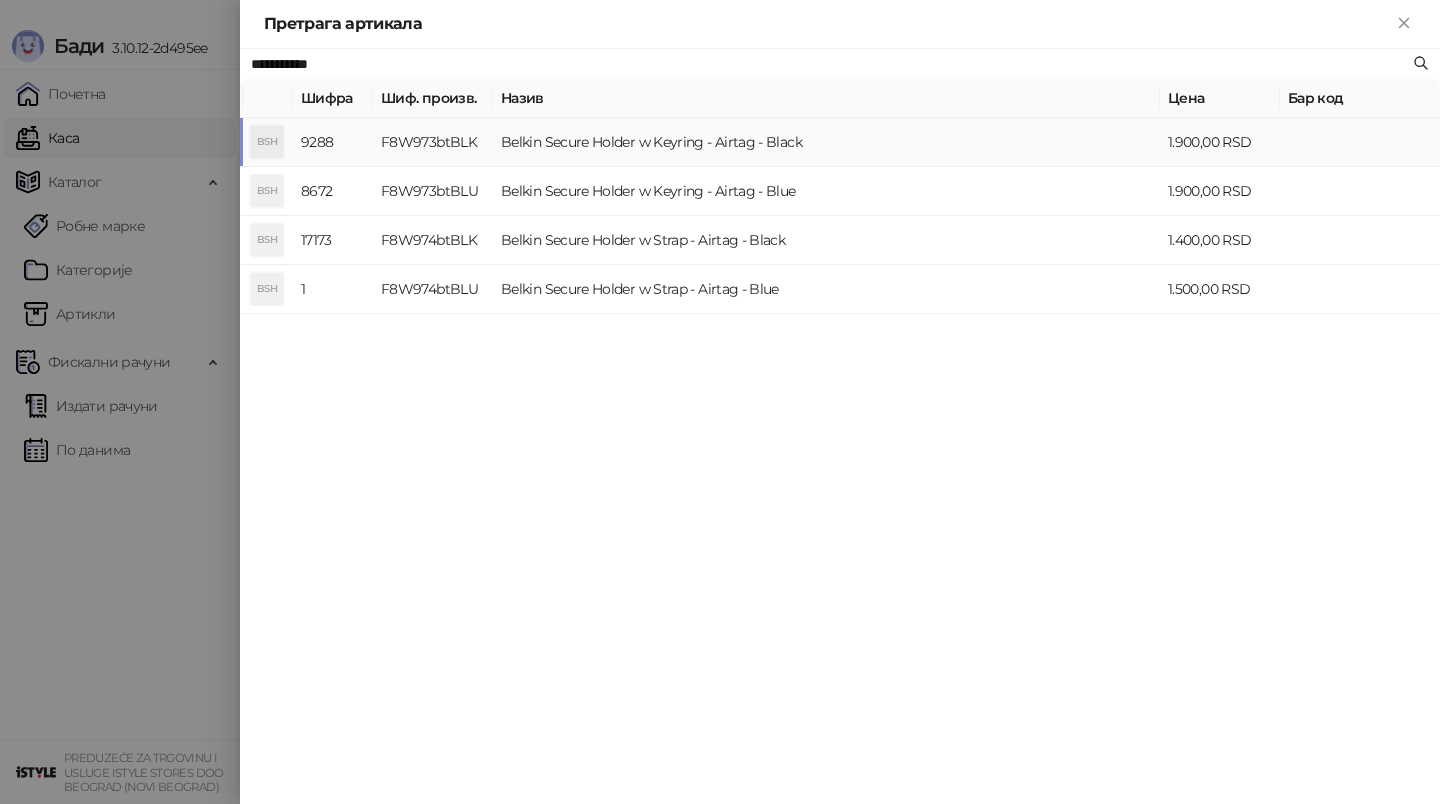 click on "Belkin Secure Holder w Keyring - Airtag - Black" at bounding box center (826, 142) 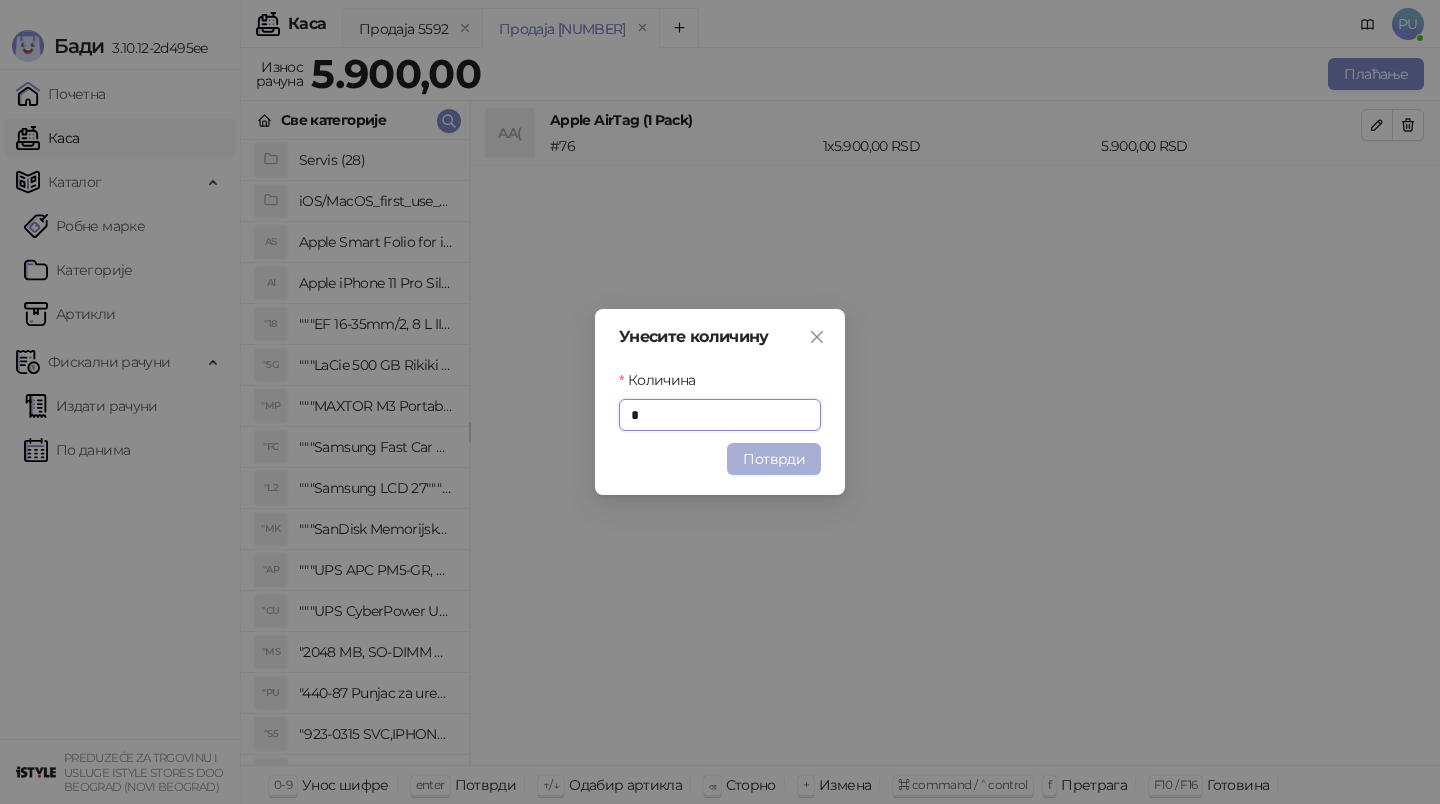 click on "Потврди" at bounding box center (774, 459) 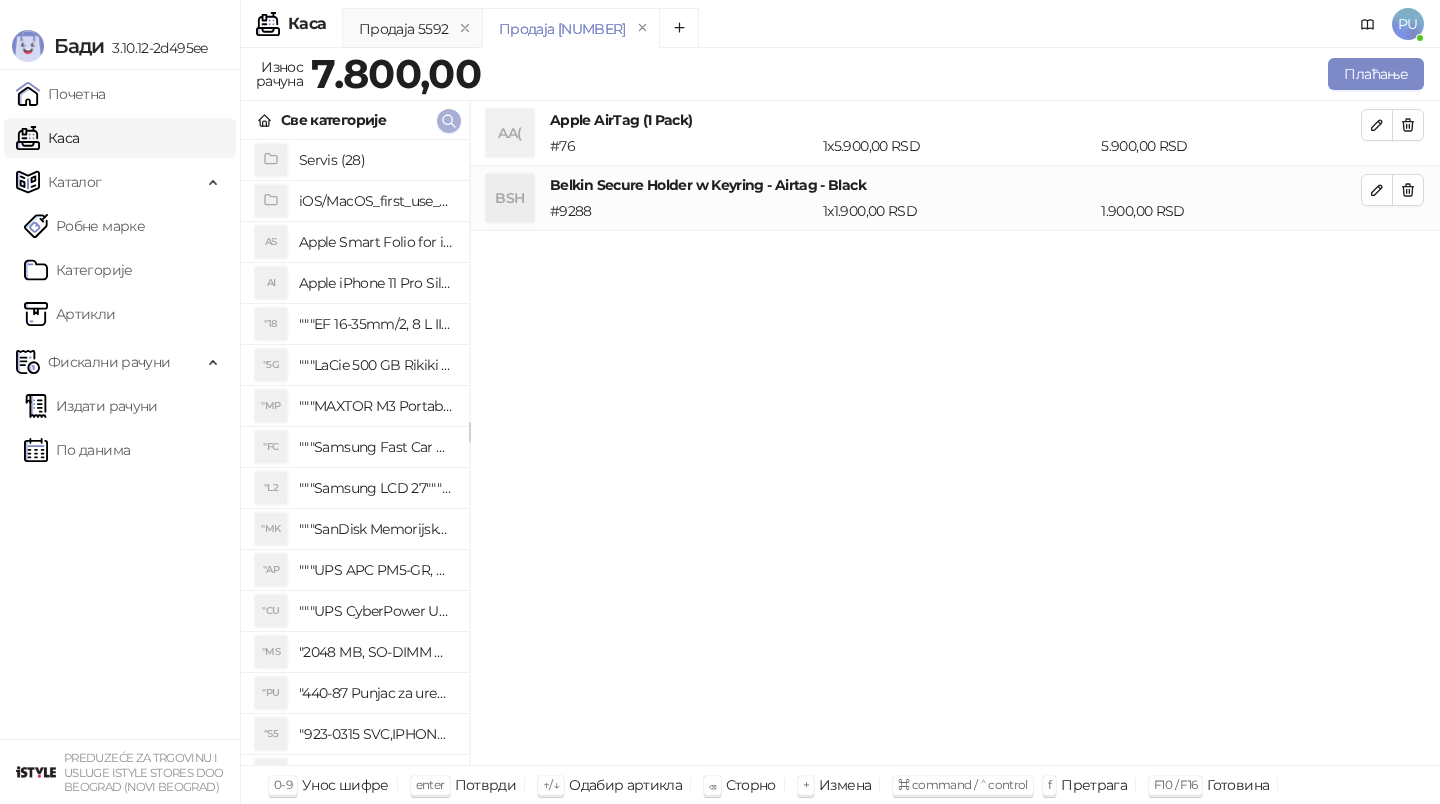 click 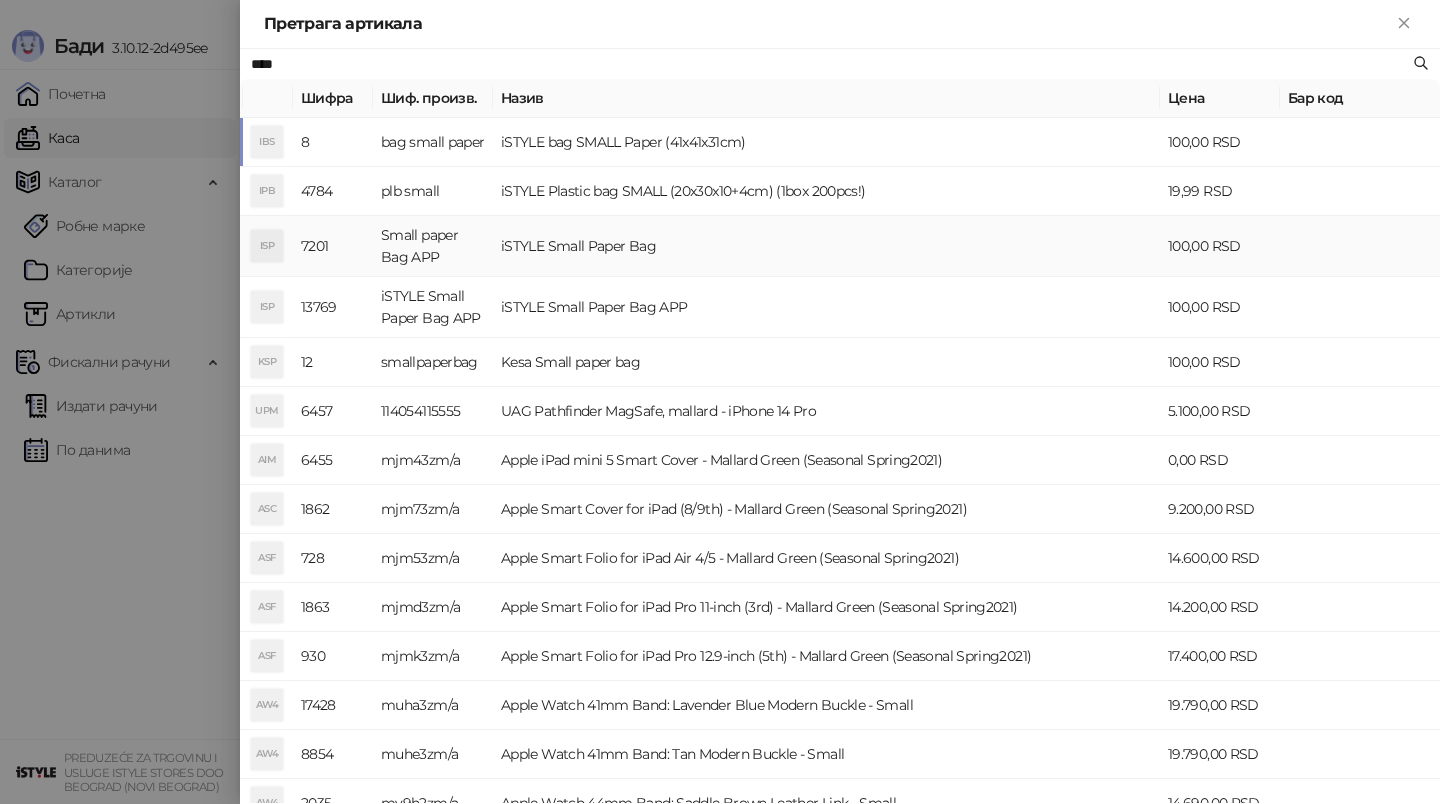 type on "****" 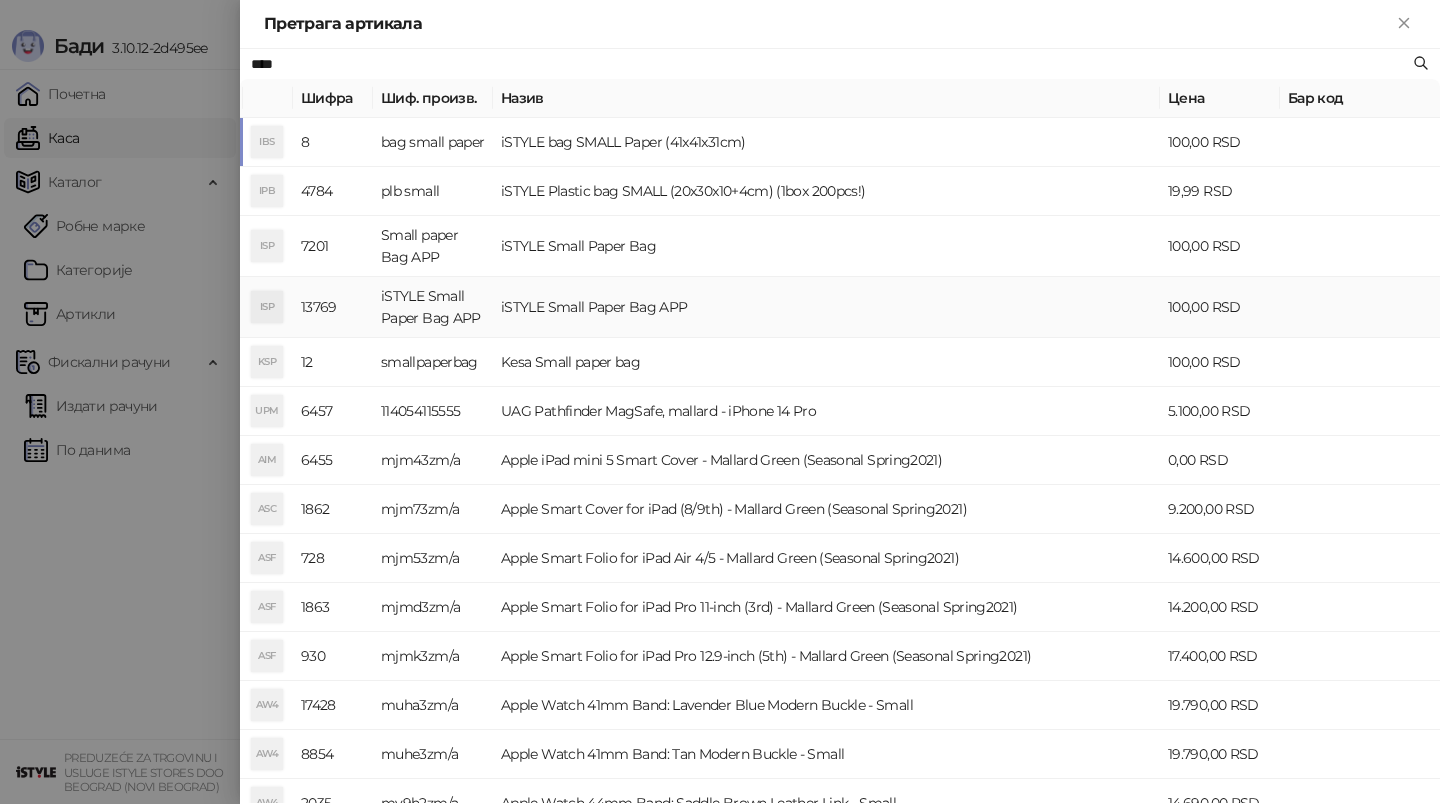 click on "iSTYLE Small Paper Bag APP" at bounding box center (826, 307) 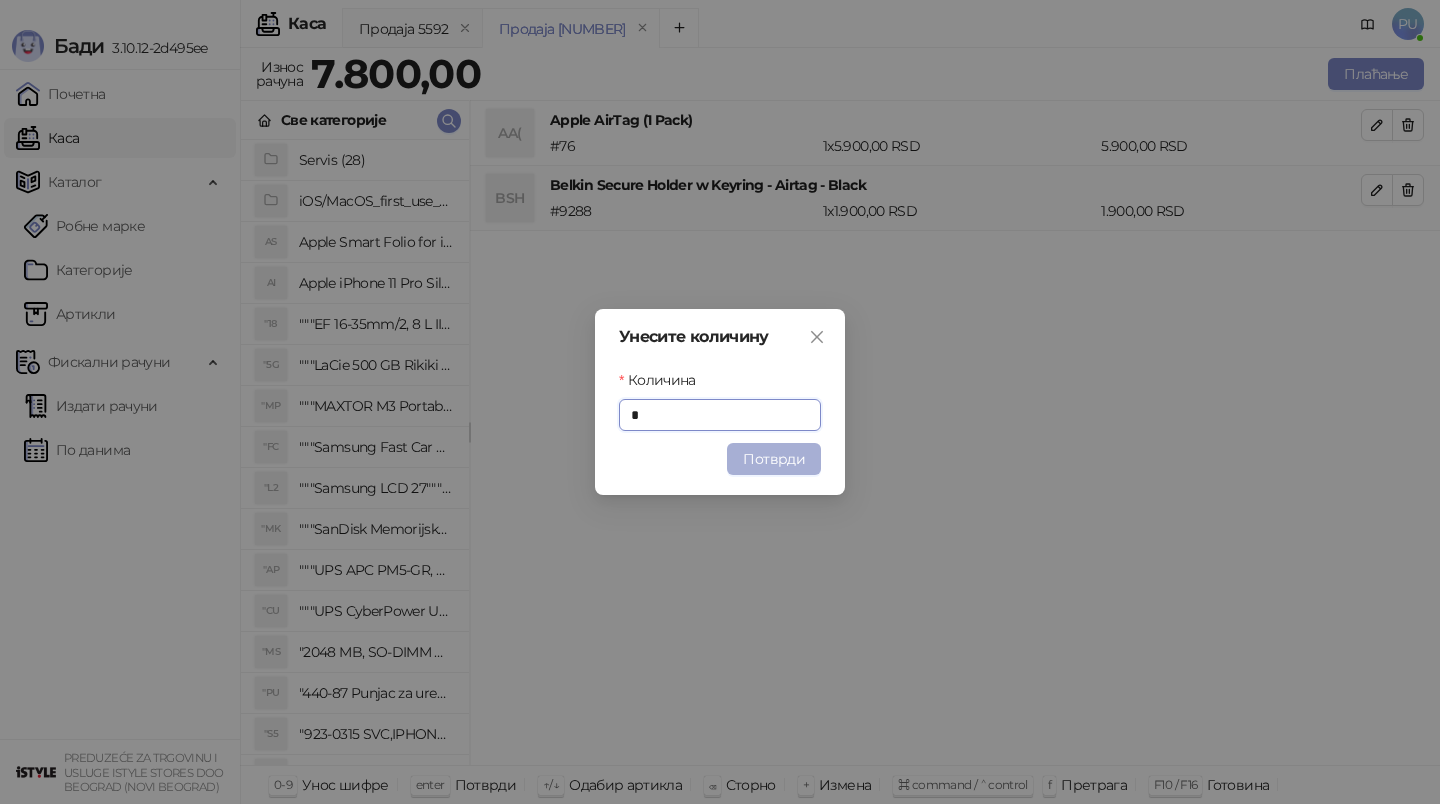 click on "Потврди" at bounding box center (774, 459) 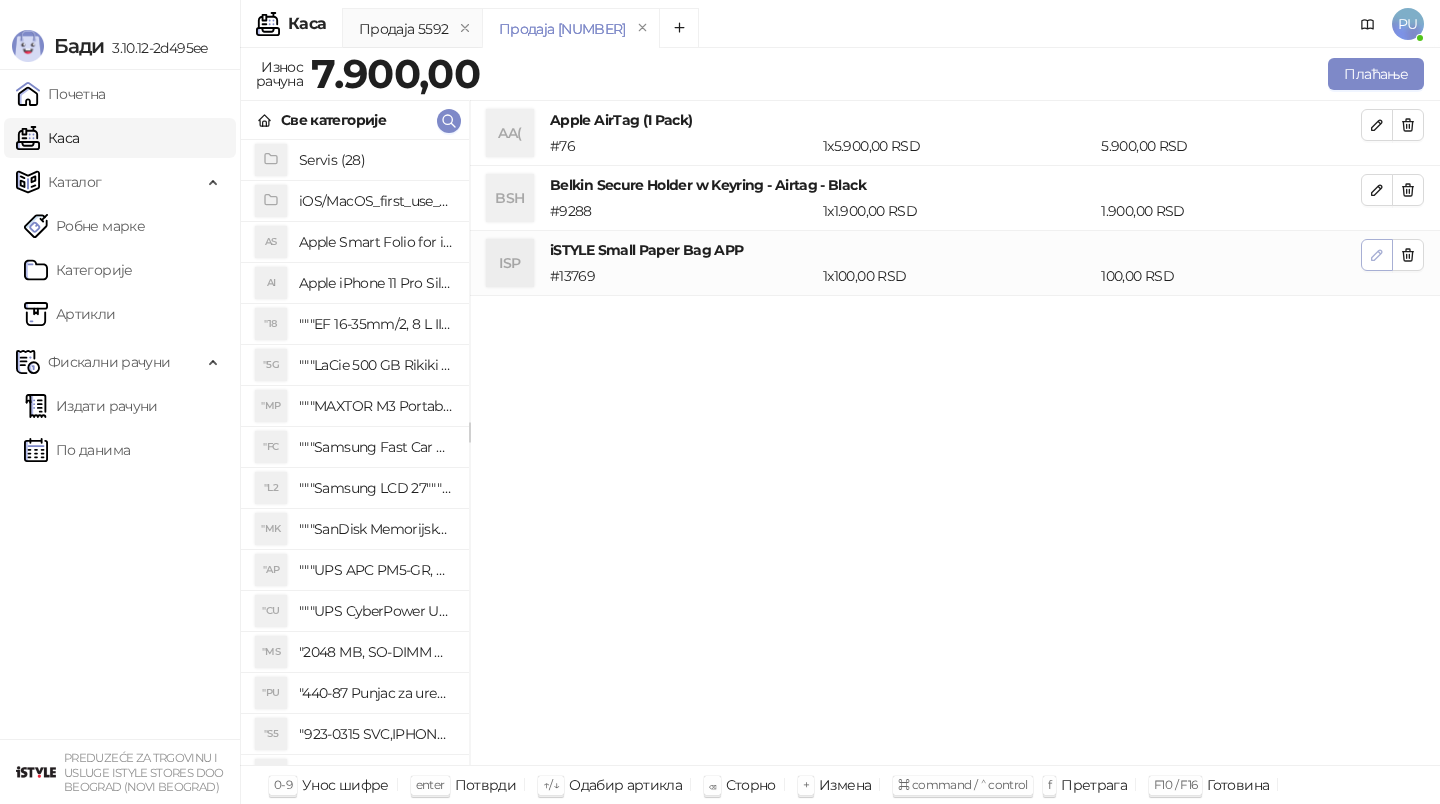 click at bounding box center [1377, 255] 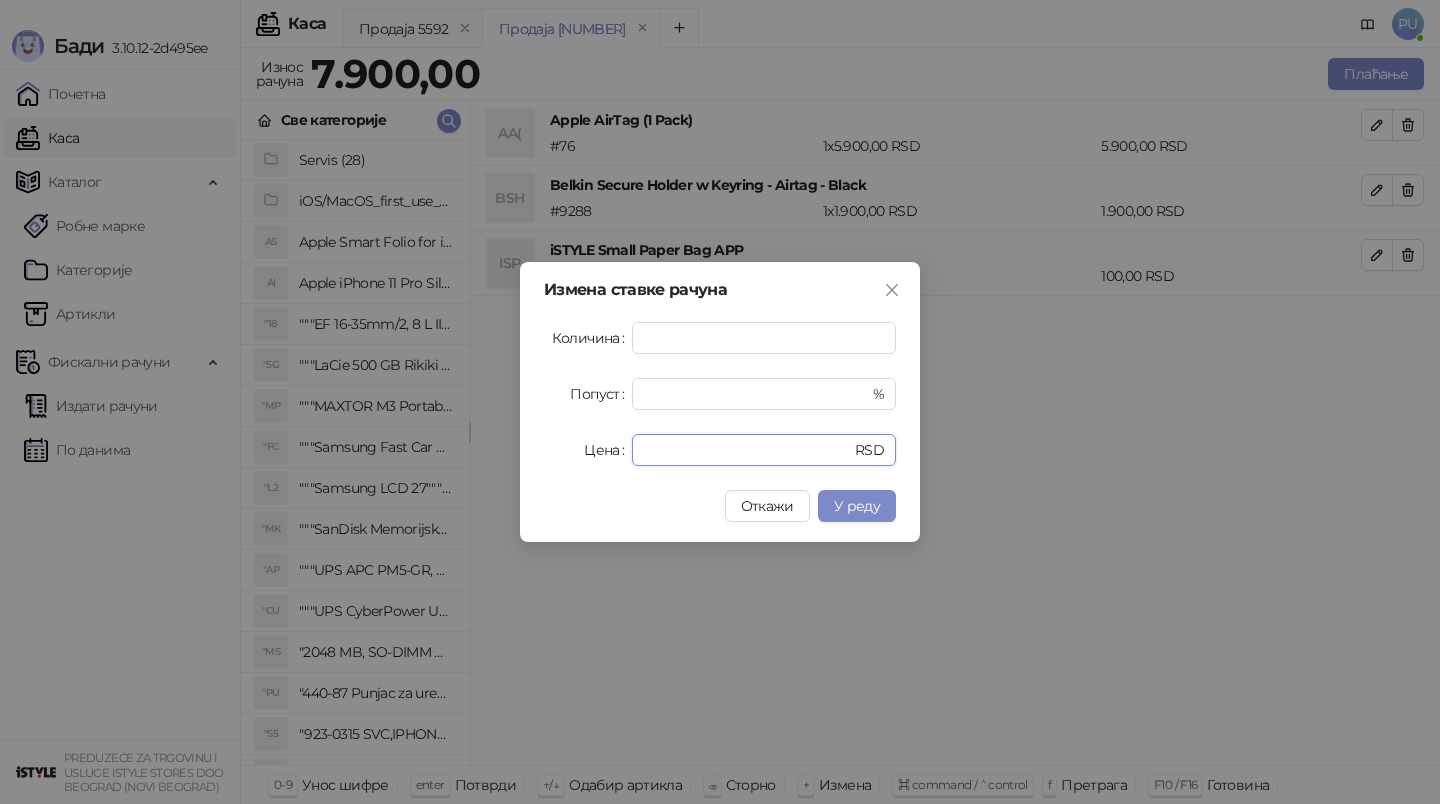 drag, startPoint x: 677, startPoint y: 459, endPoint x: 532, endPoint y: 467, distance: 145.22052 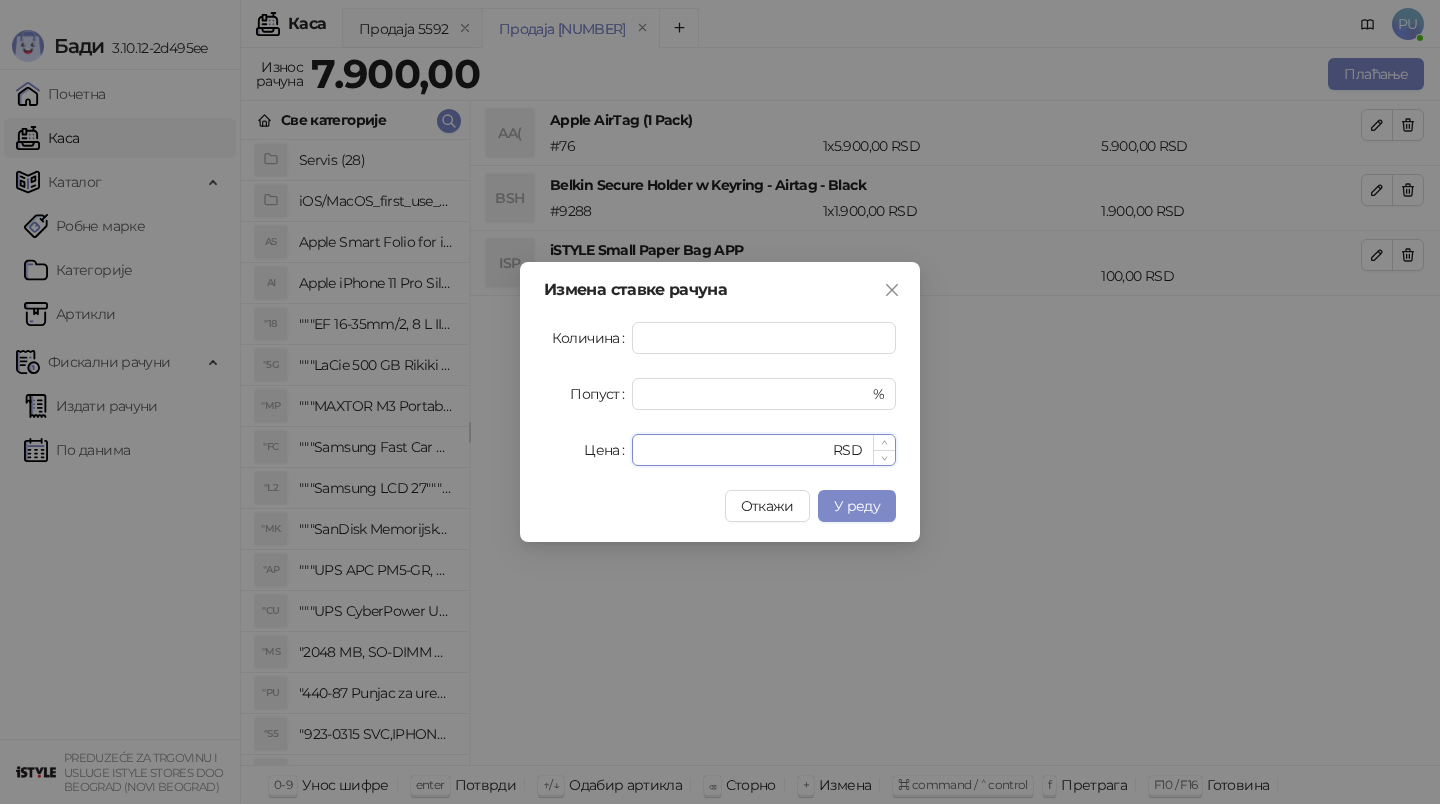 click on "********" at bounding box center [736, 450] 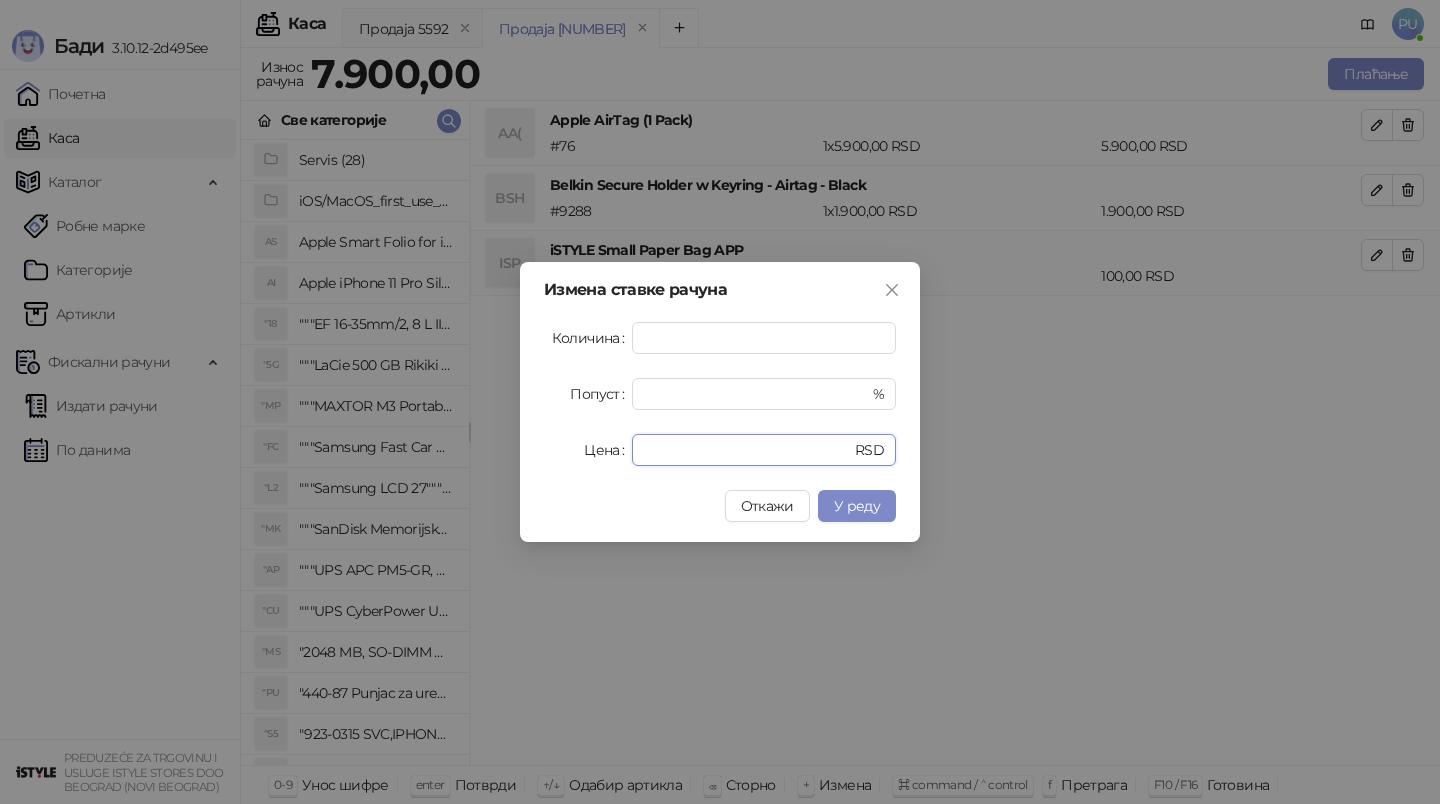 drag, startPoint x: 734, startPoint y: 449, endPoint x: 475, endPoint y: 458, distance: 259.1563 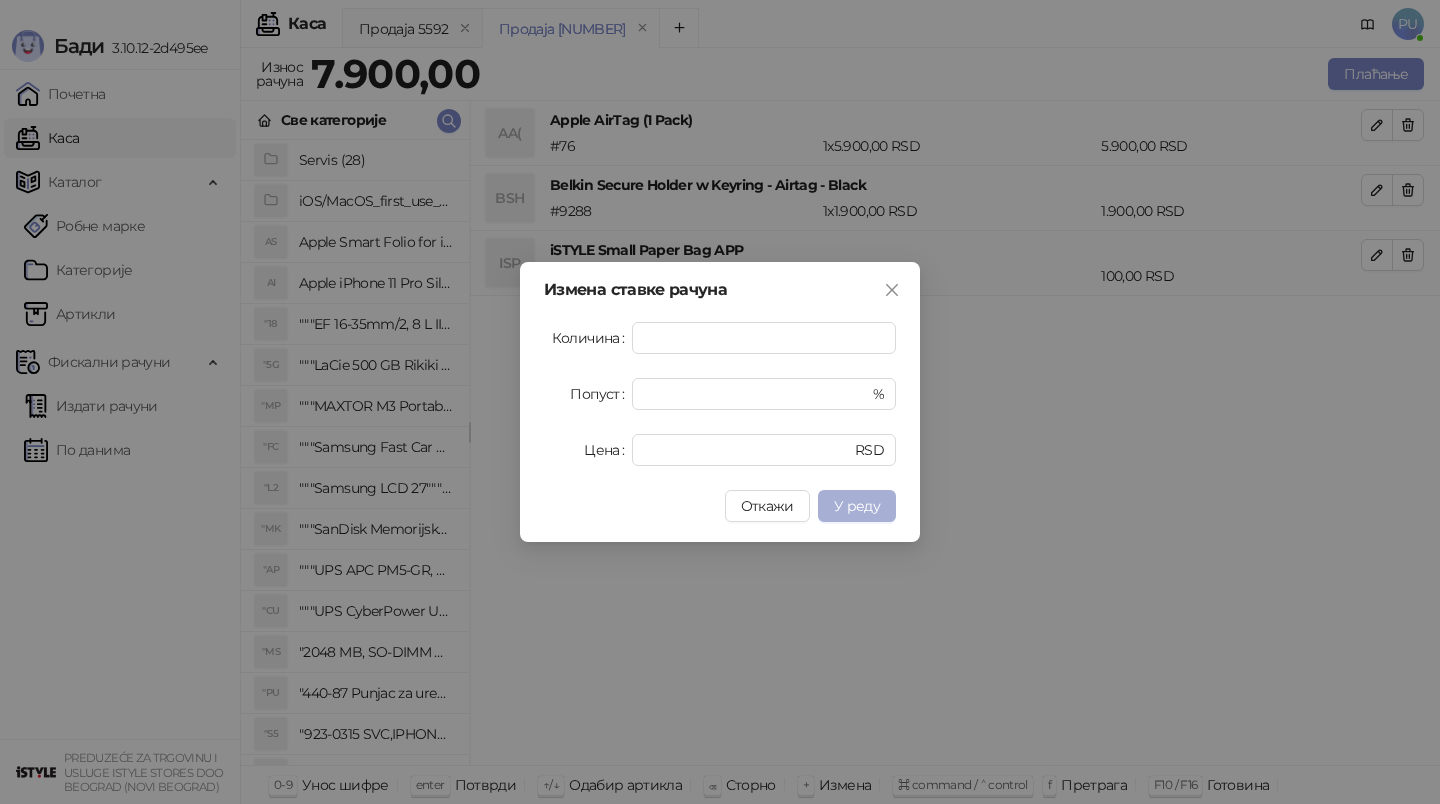type on "**" 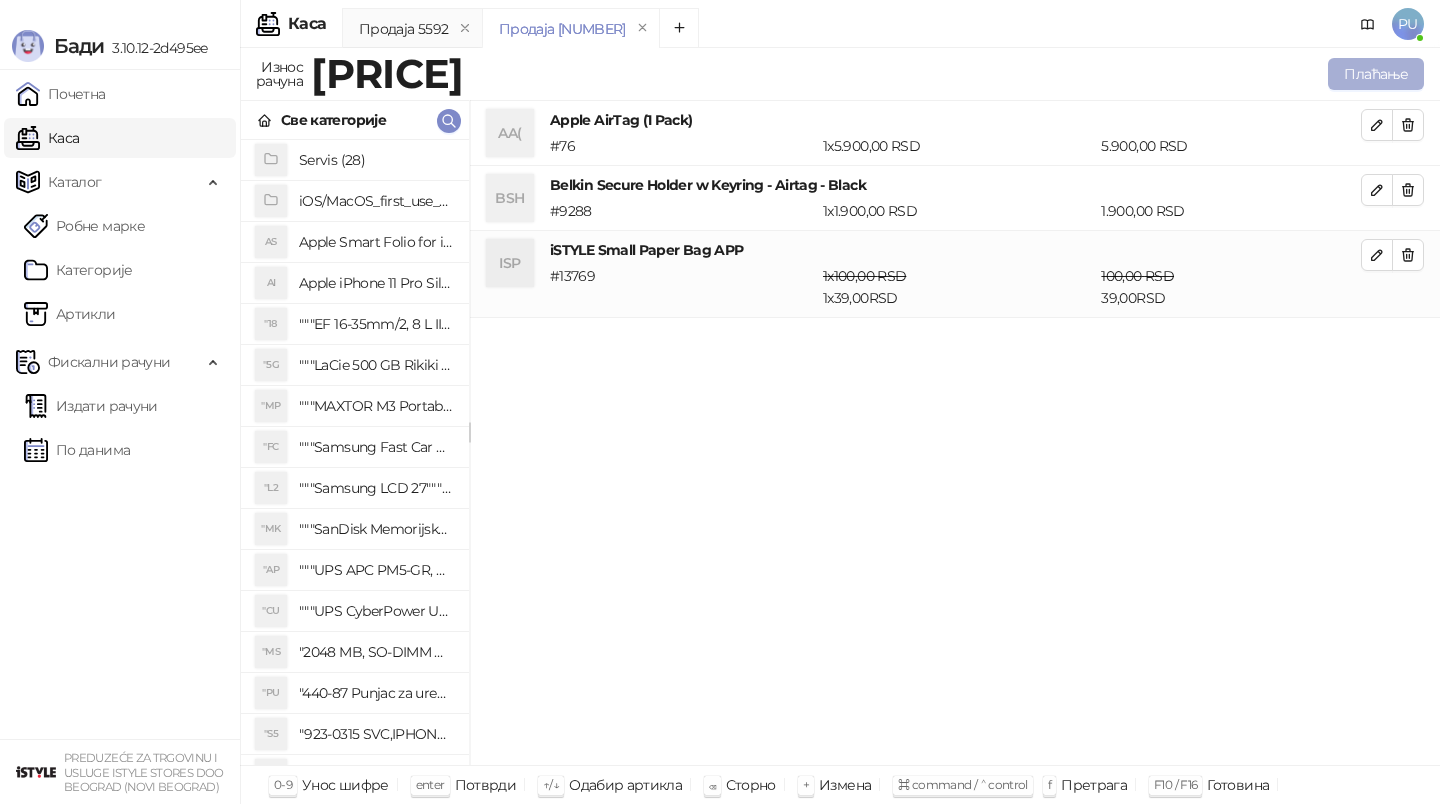 click on "Плаћање" at bounding box center [1376, 74] 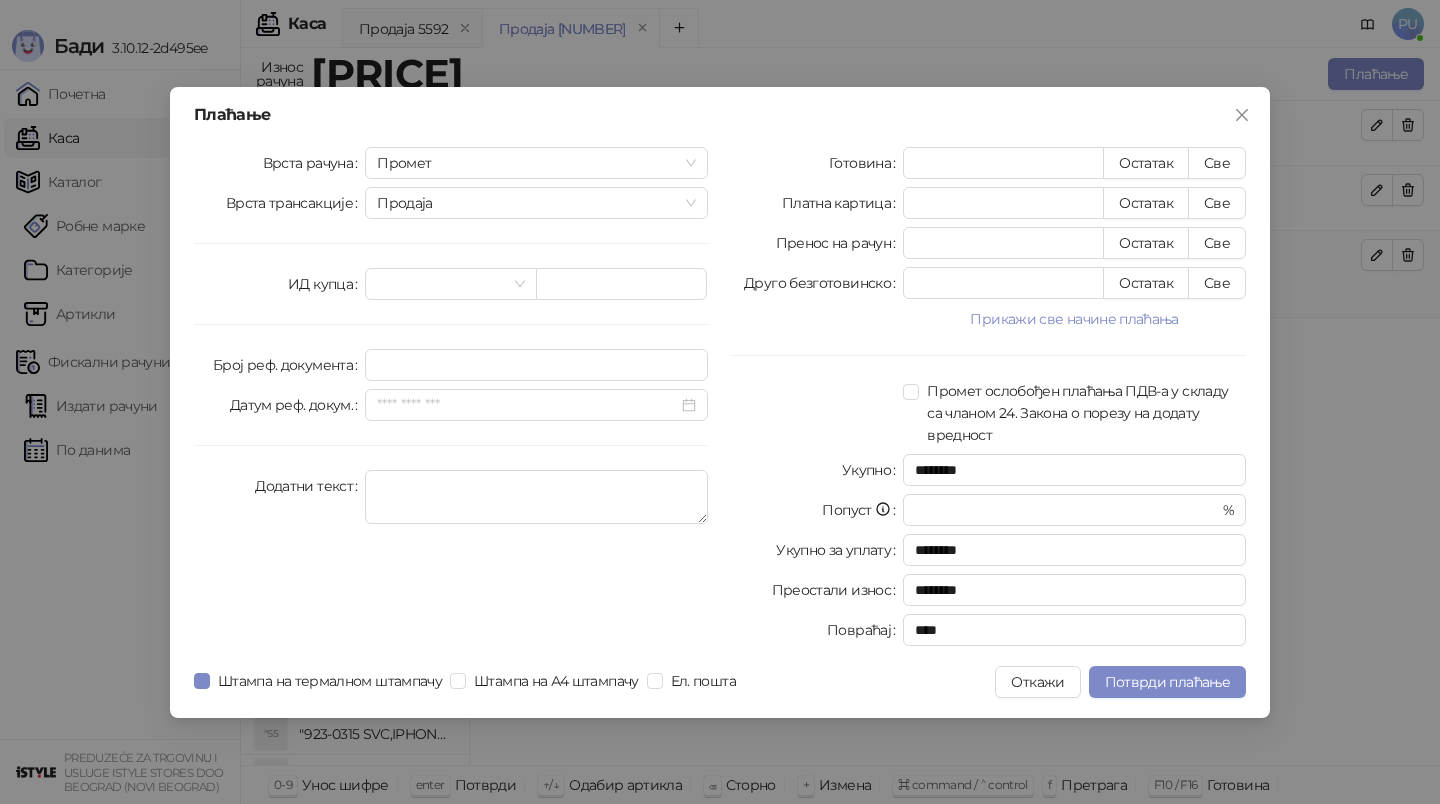 type on "*" 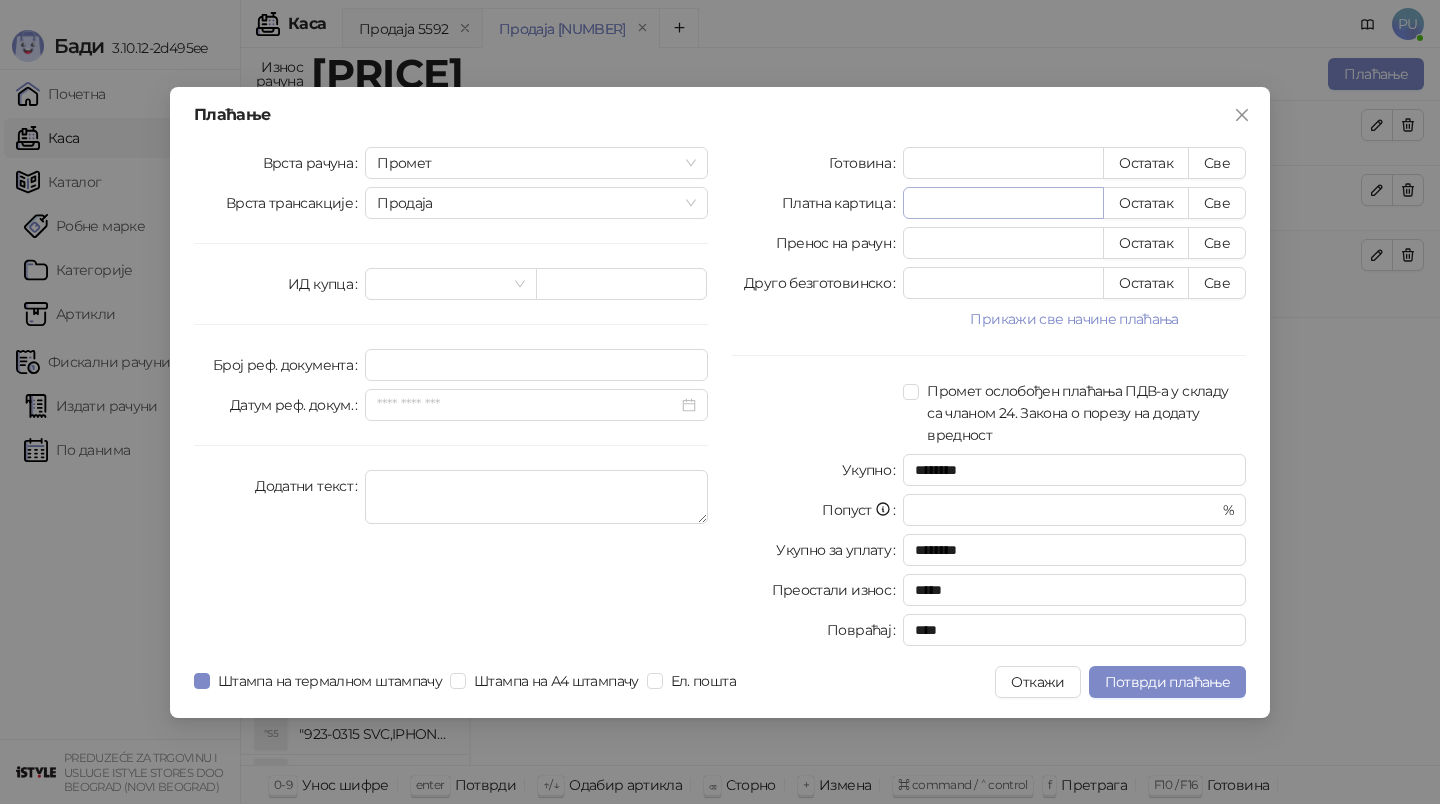 type on "****" 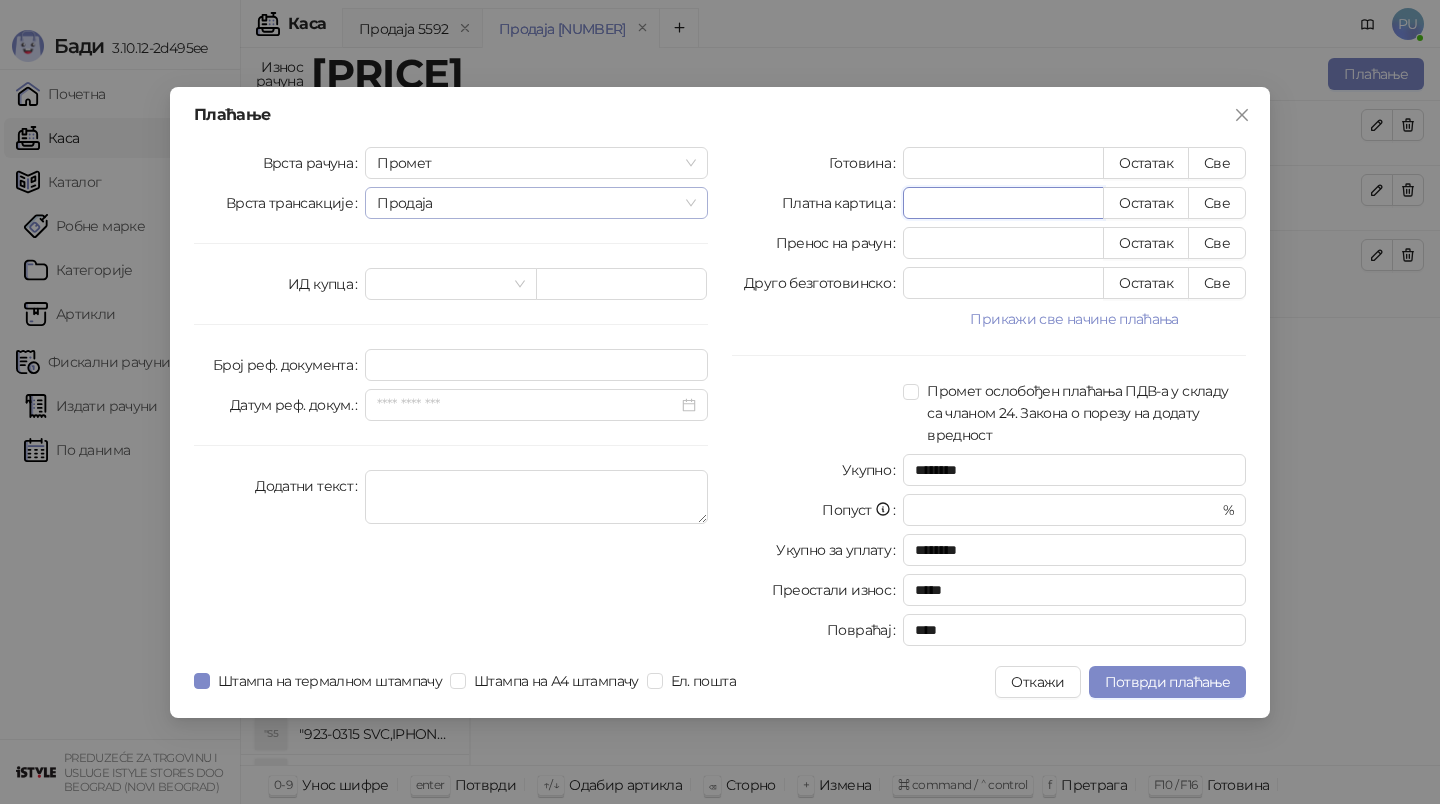 drag, startPoint x: 1066, startPoint y: 203, endPoint x: 570, endPoint y: 203, distance: 496 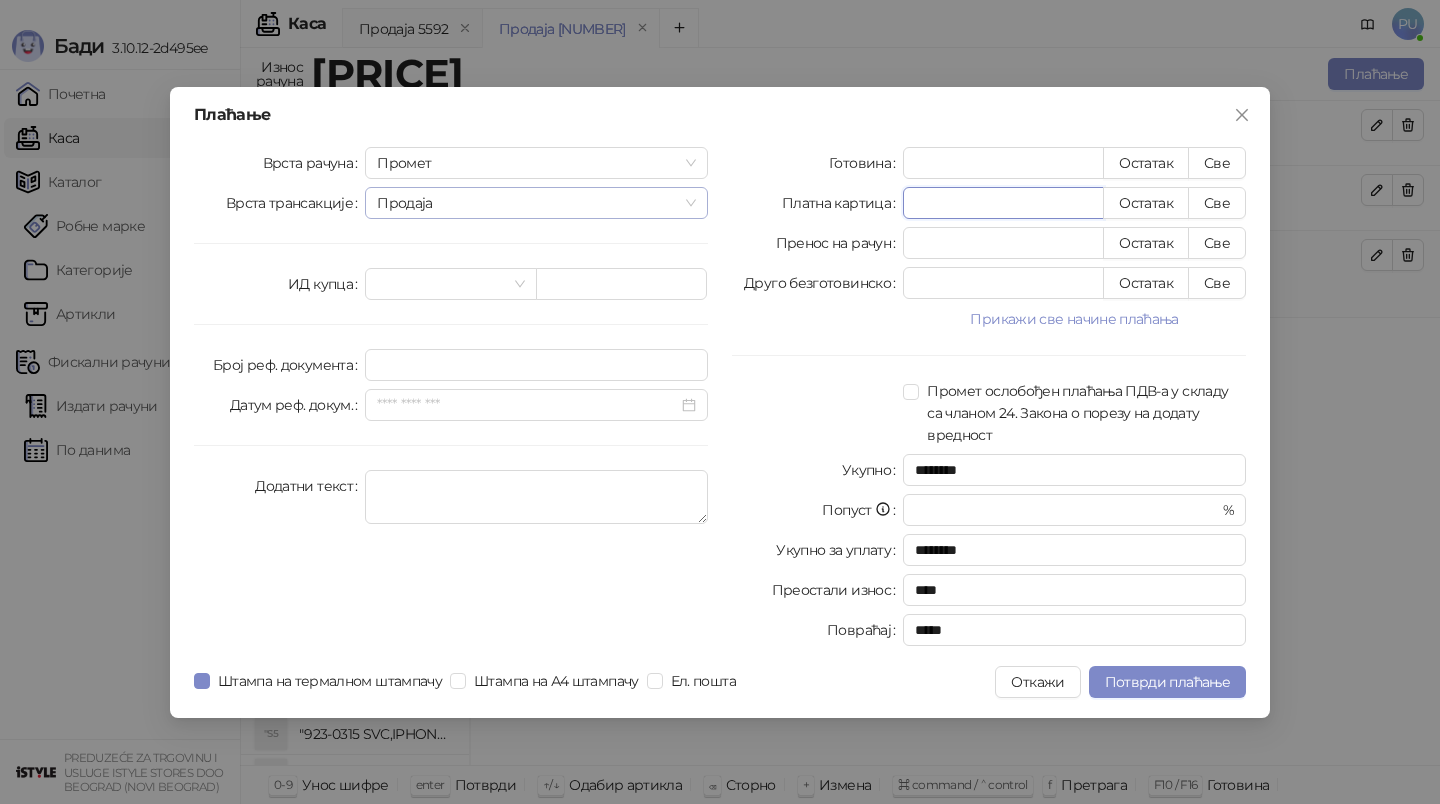 type on "***" 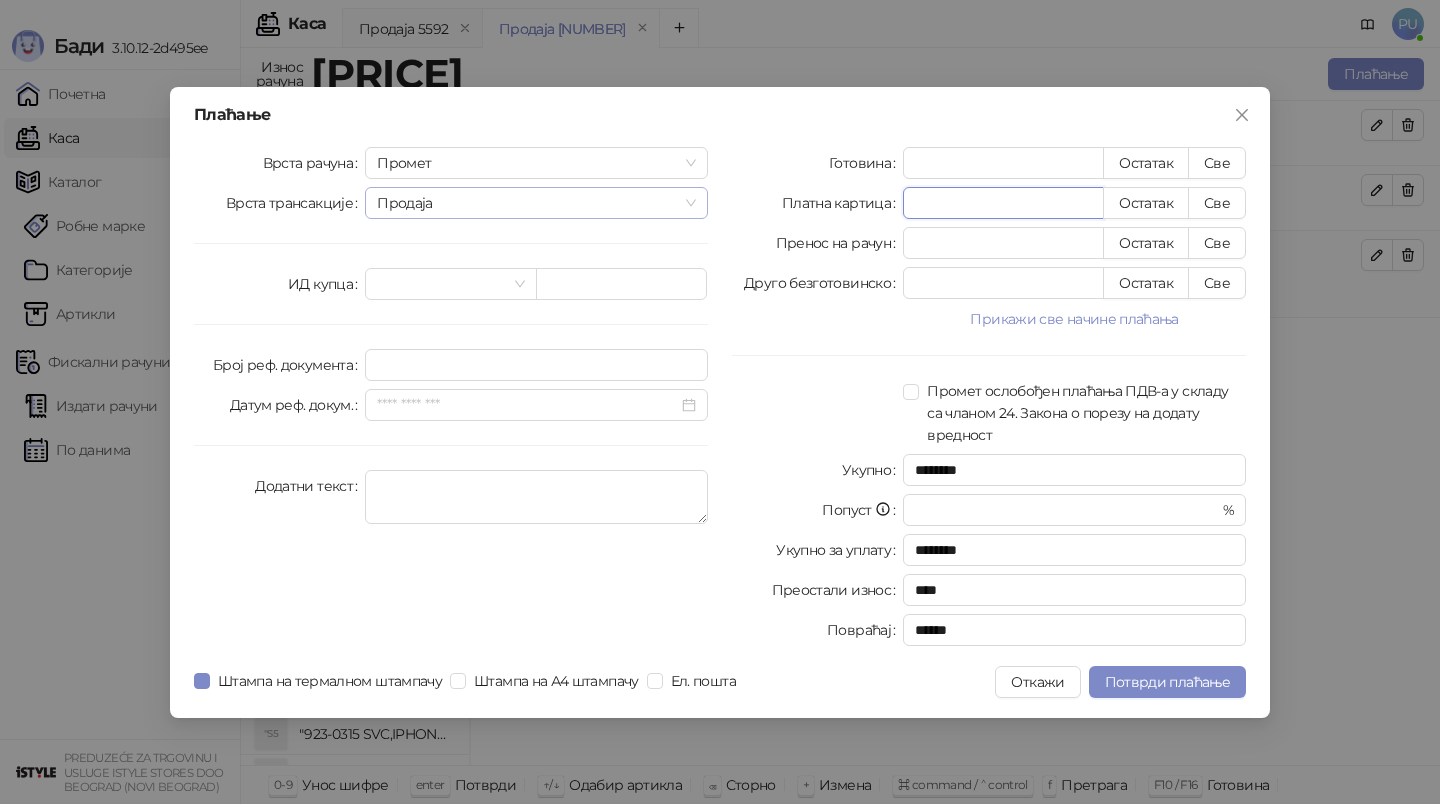 type on "****" 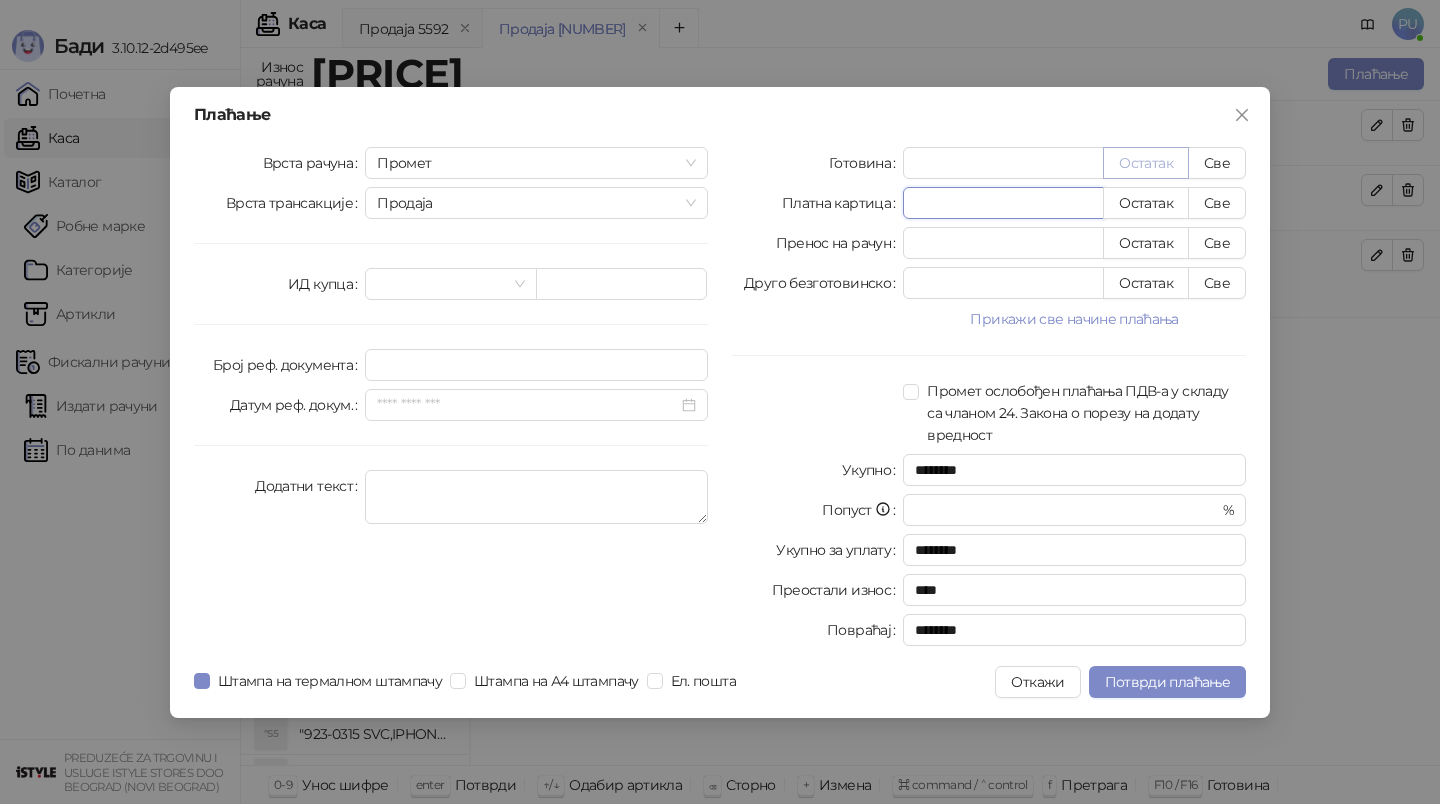 type on "****" 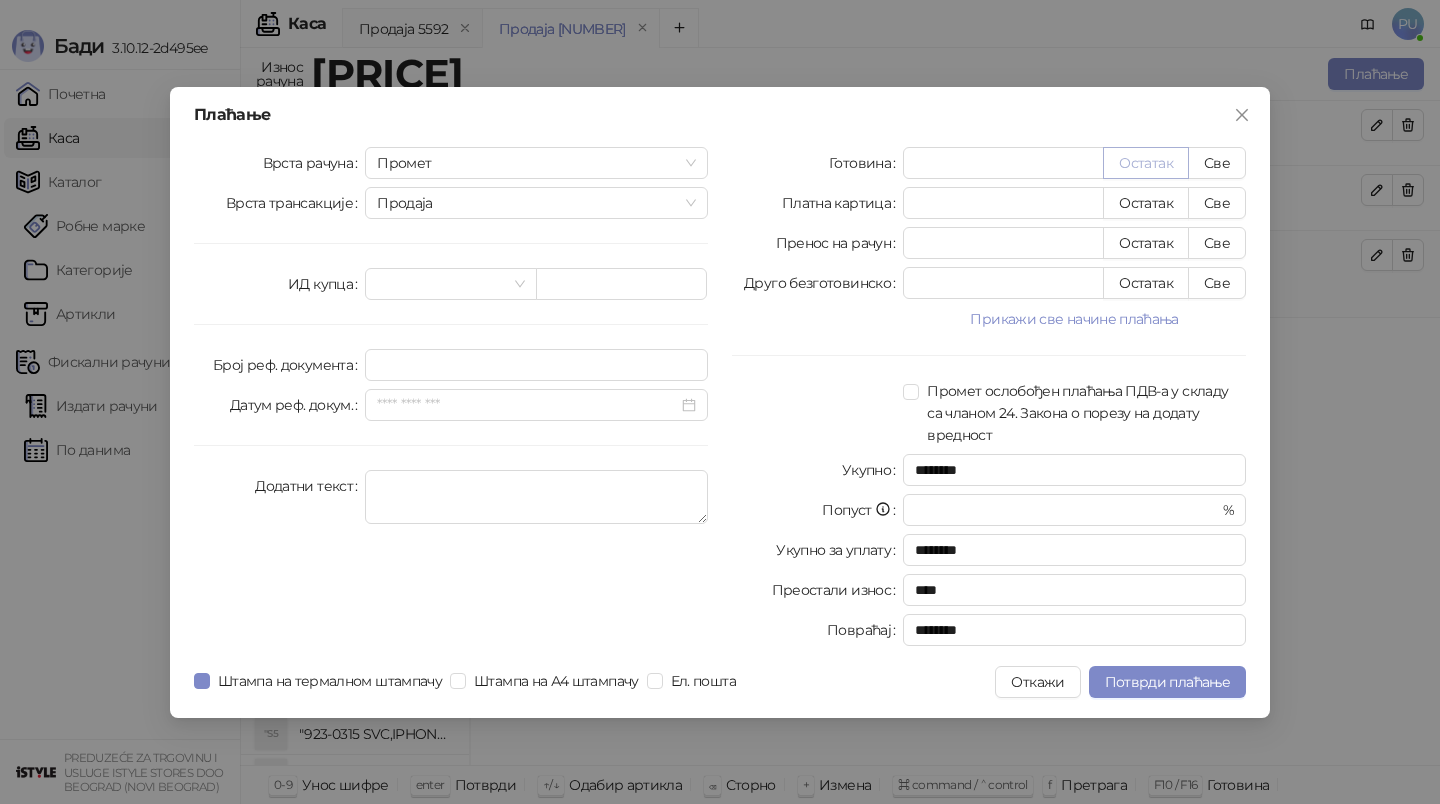 click on "Остатак" at bounding box center (1146, 163) 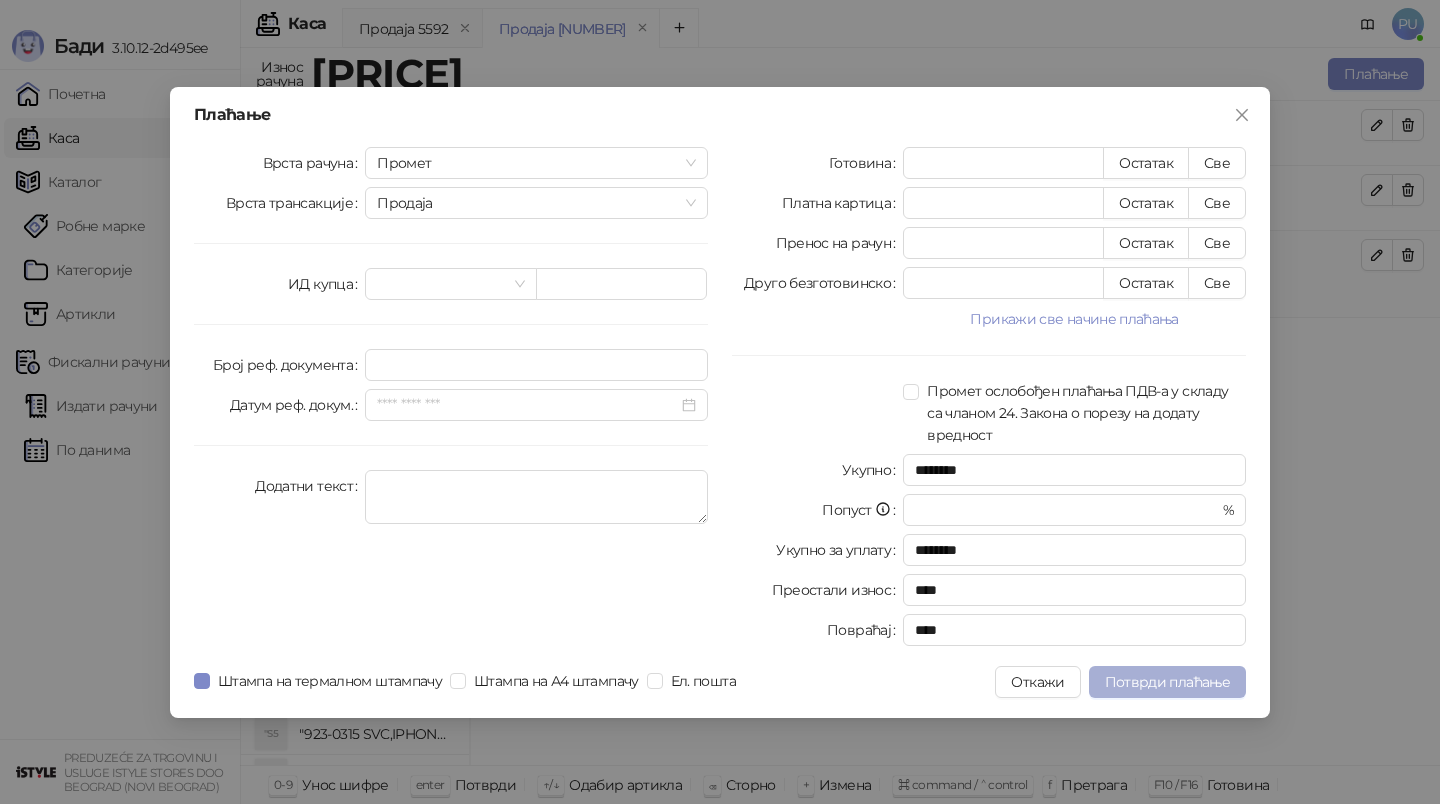click on "Потврди плаћање" at bounding box center [1167, 682] 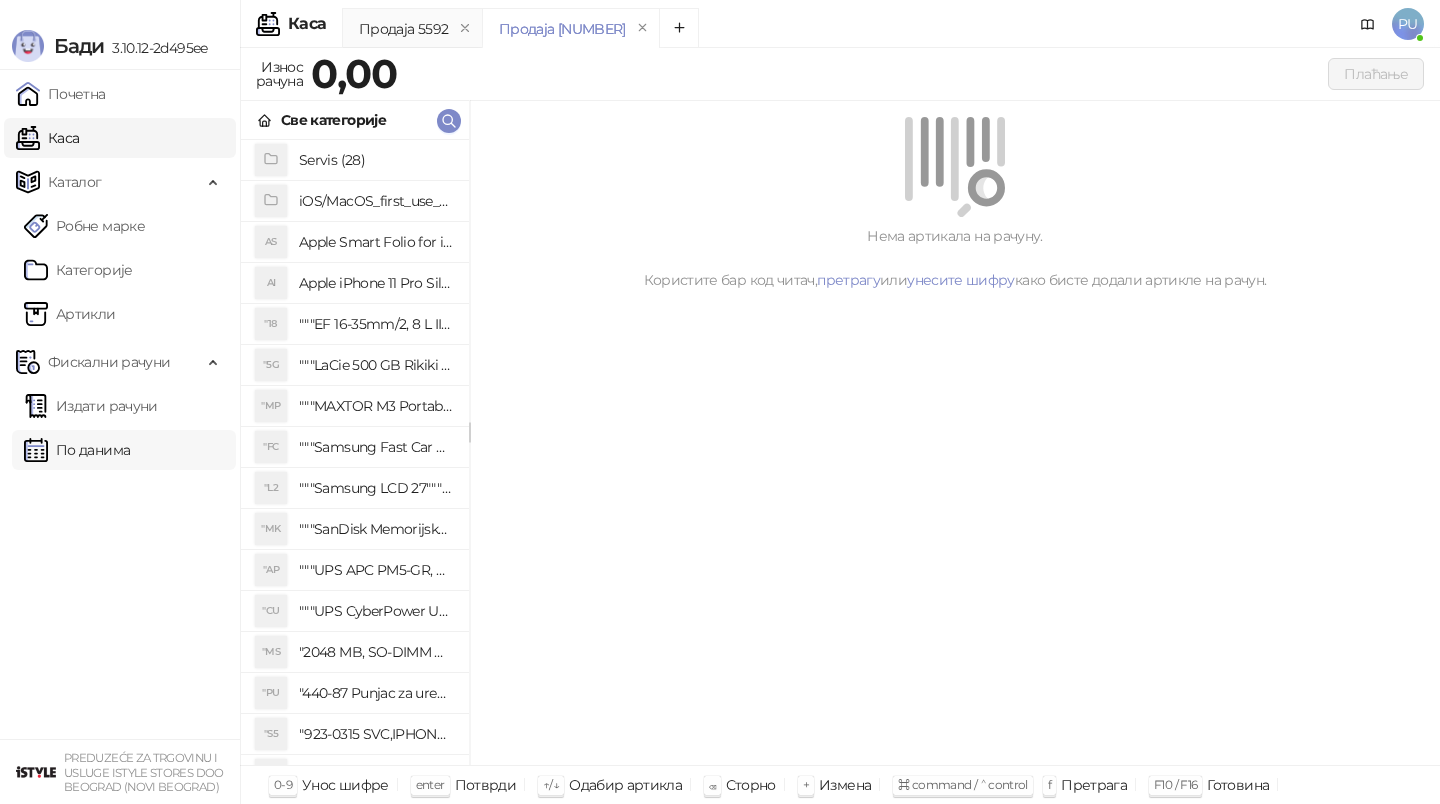 click on "По данима" at bounding box center [77, 450] 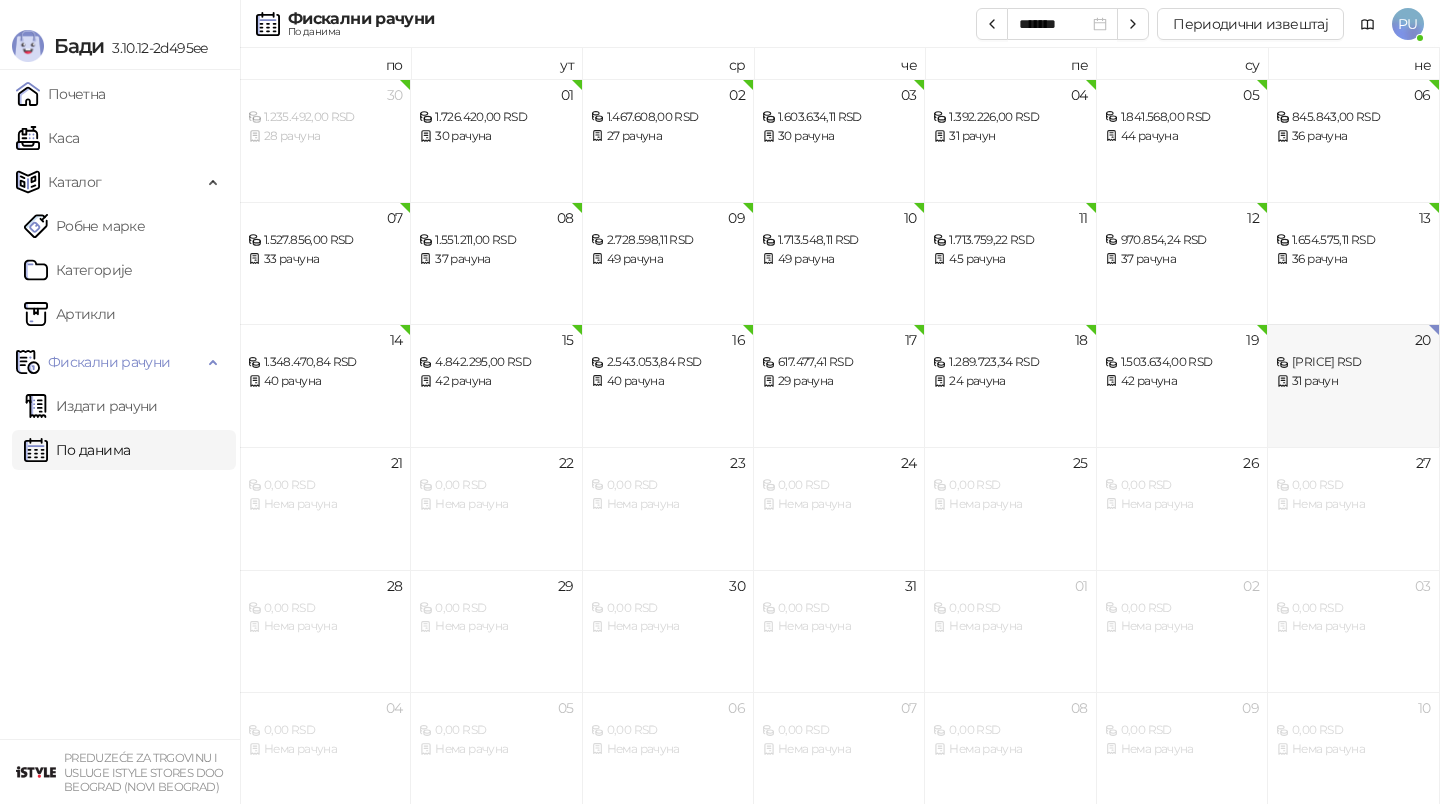 click on "31 рачун" at bounding box center [1353, 381] 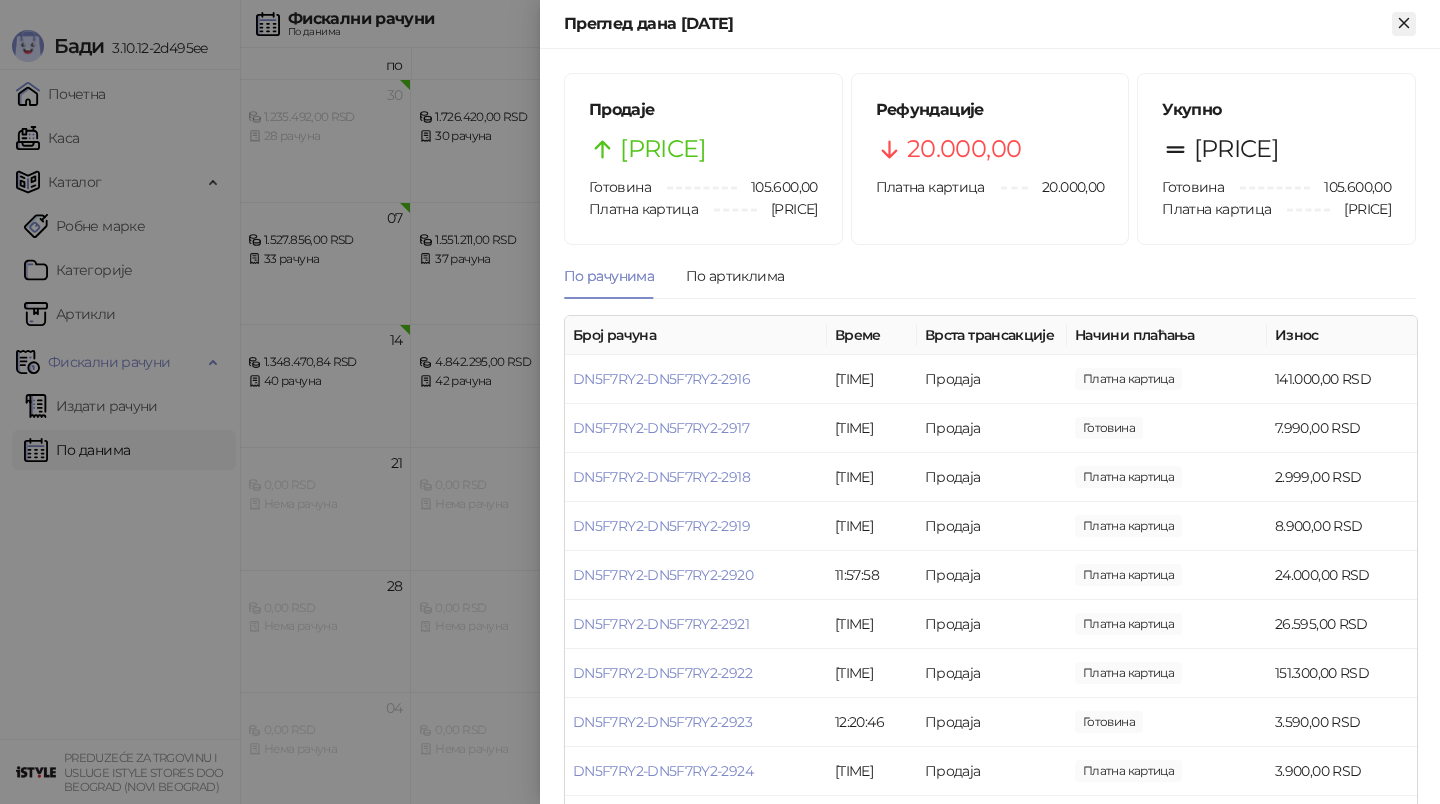 click 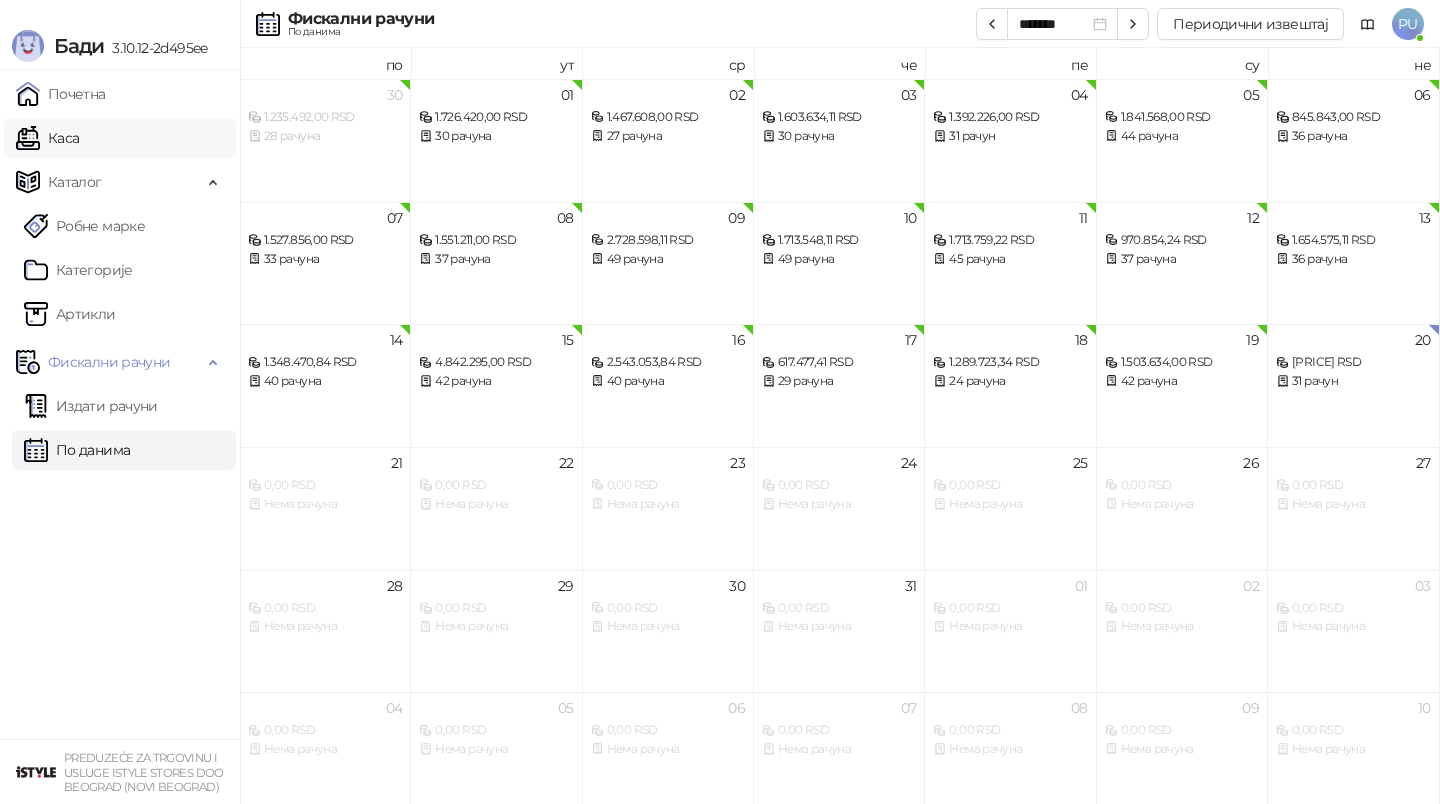 click on "Каса" at bounding box center (47, 138) 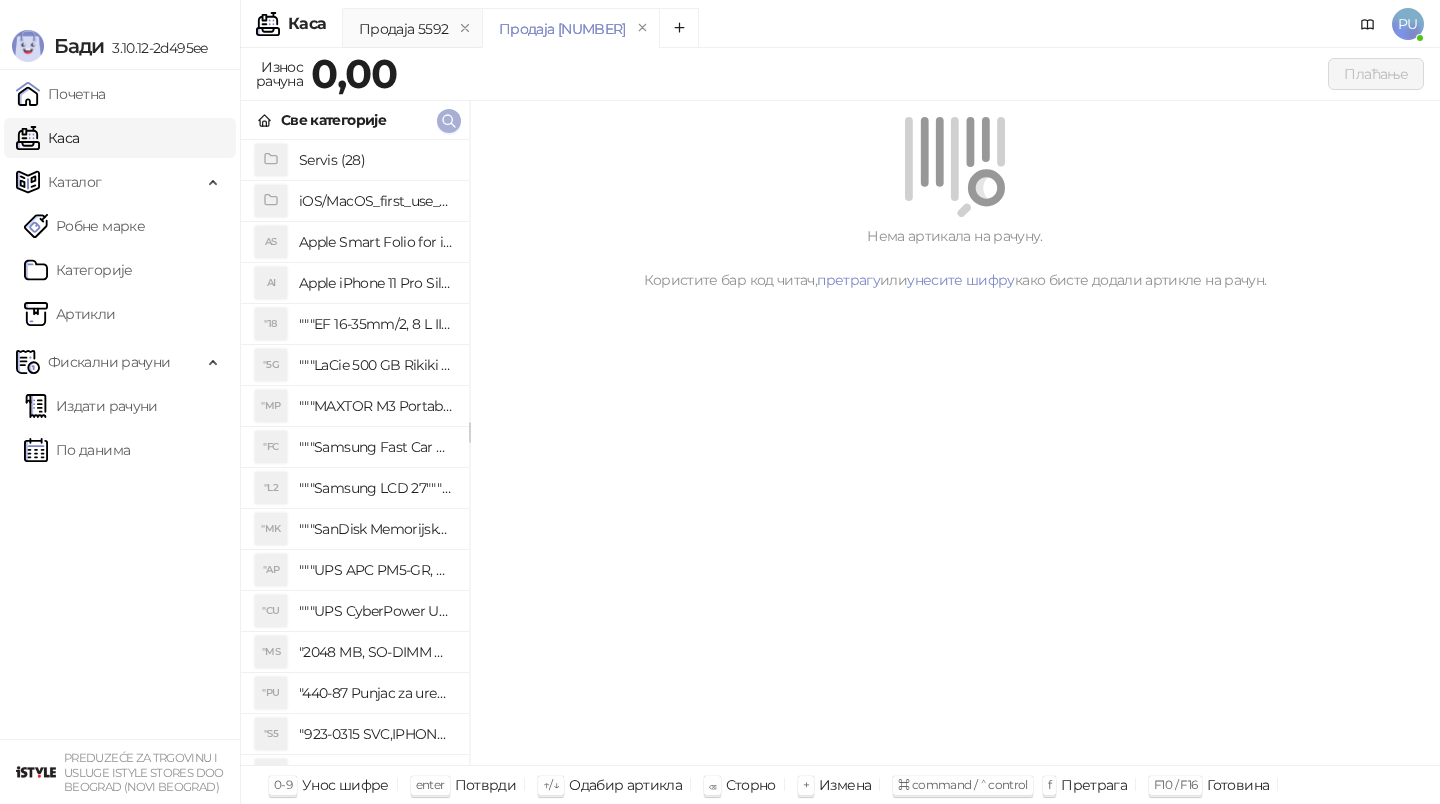 click 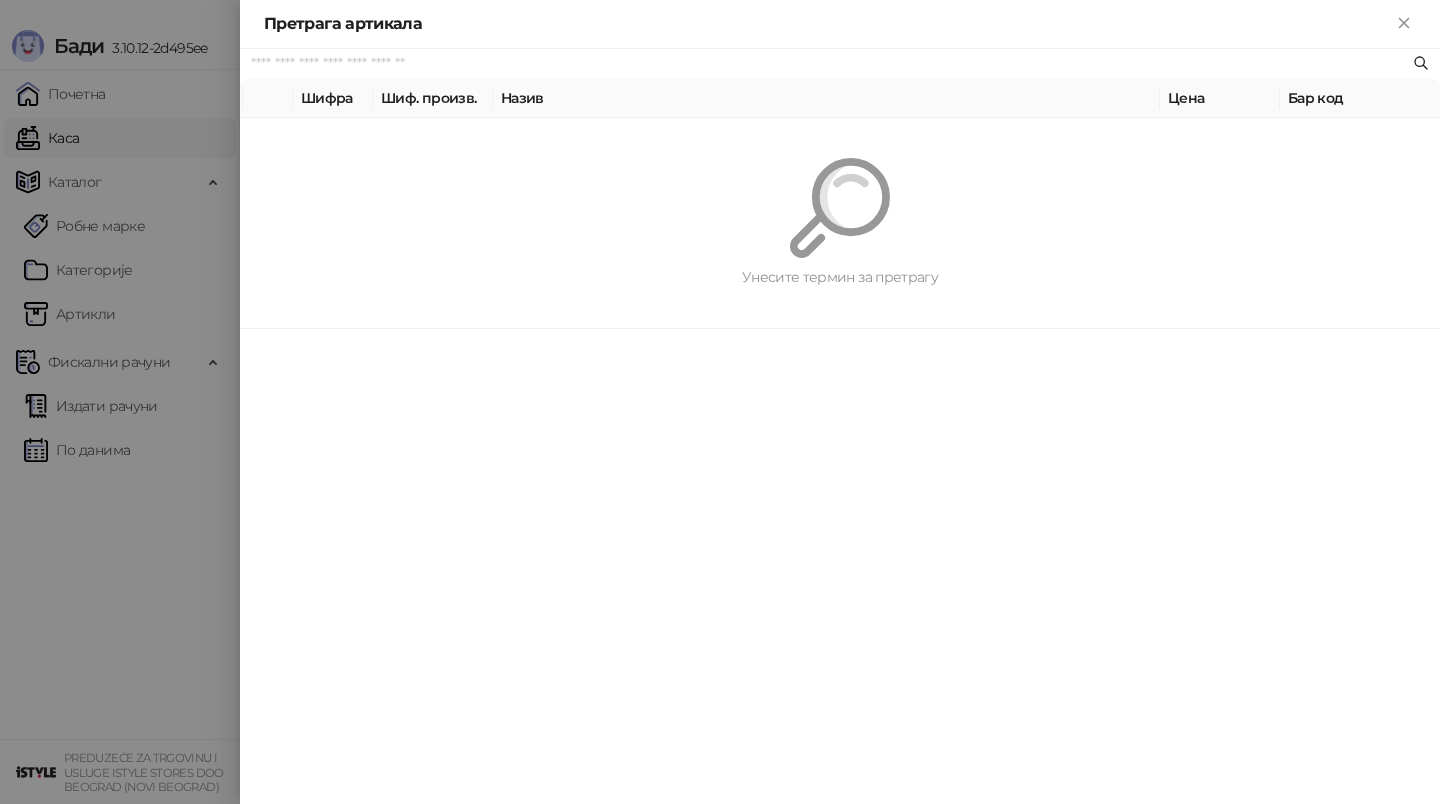 paste on "*********" 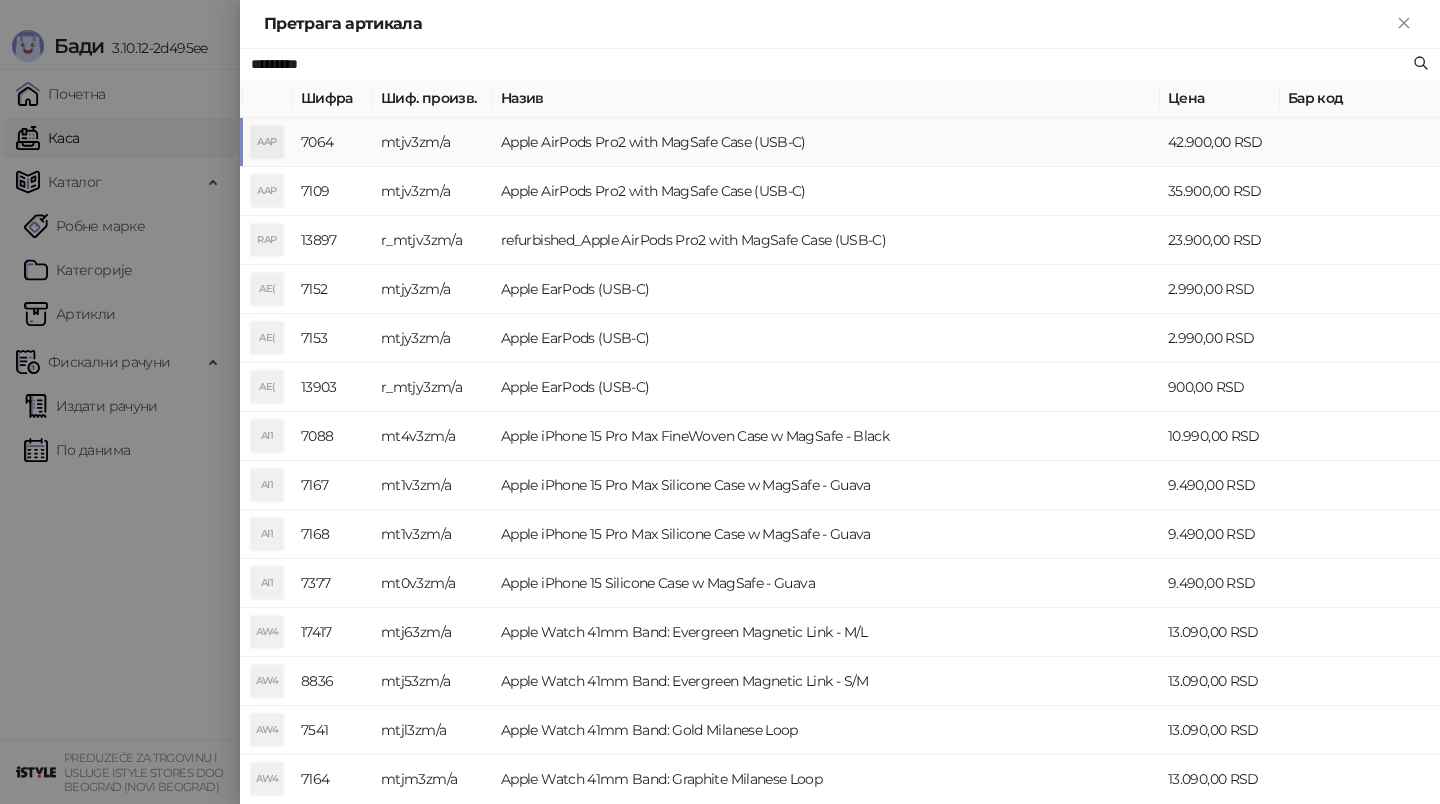 click on "Apple AirPods Pro2 with MagSafe Case (USB-C)" at bounding box center (826, 142) 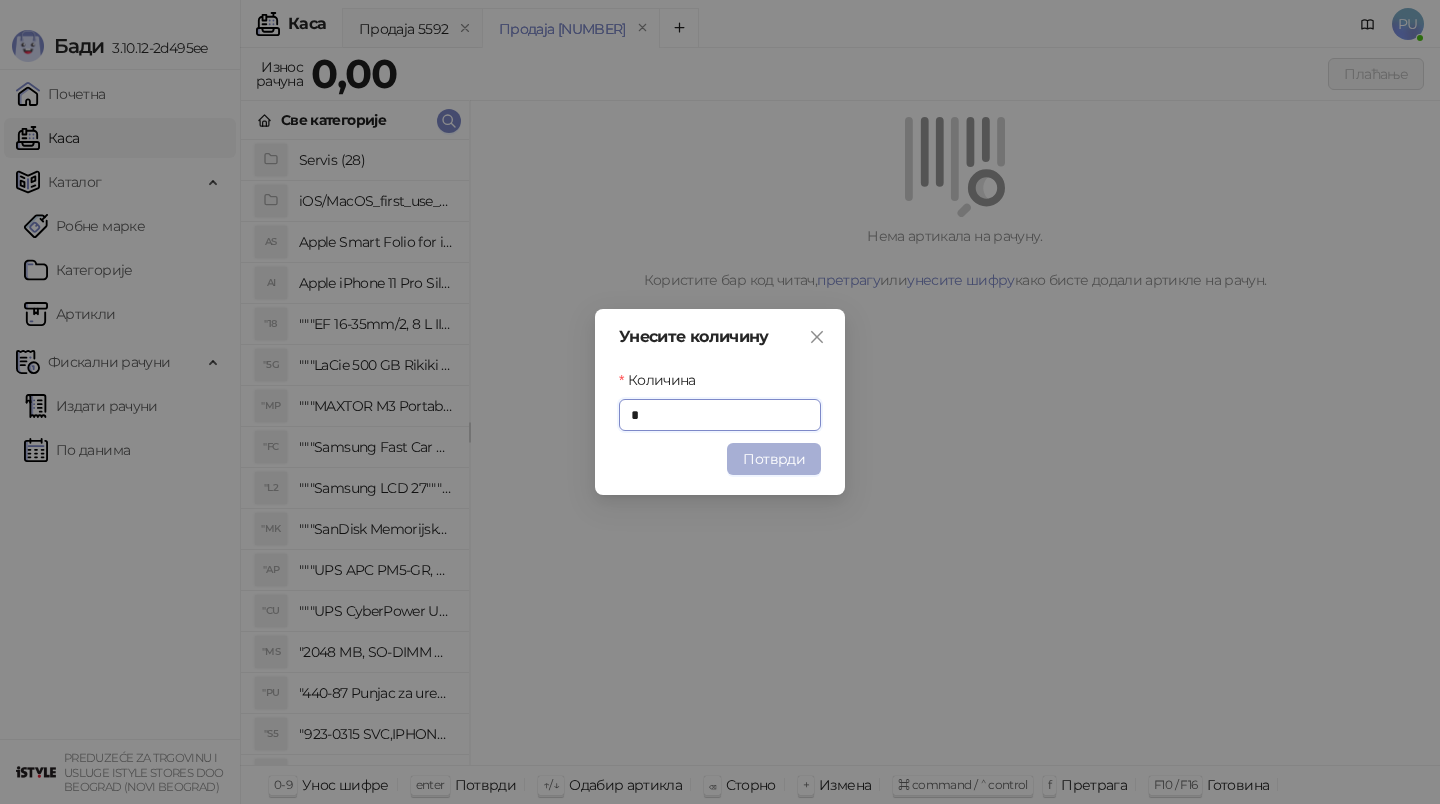 click on "Потврди" at bounding box center [774, 459] 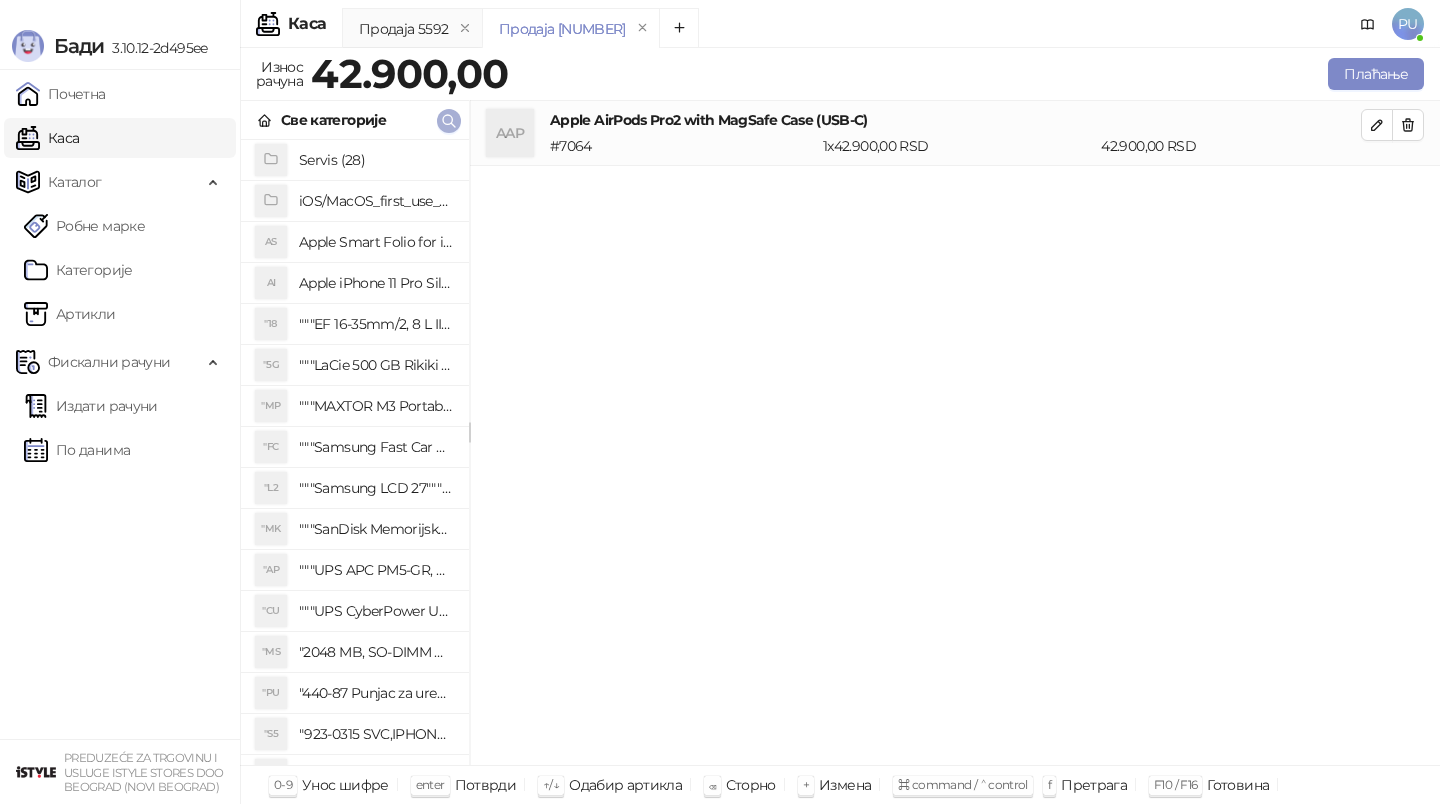 click 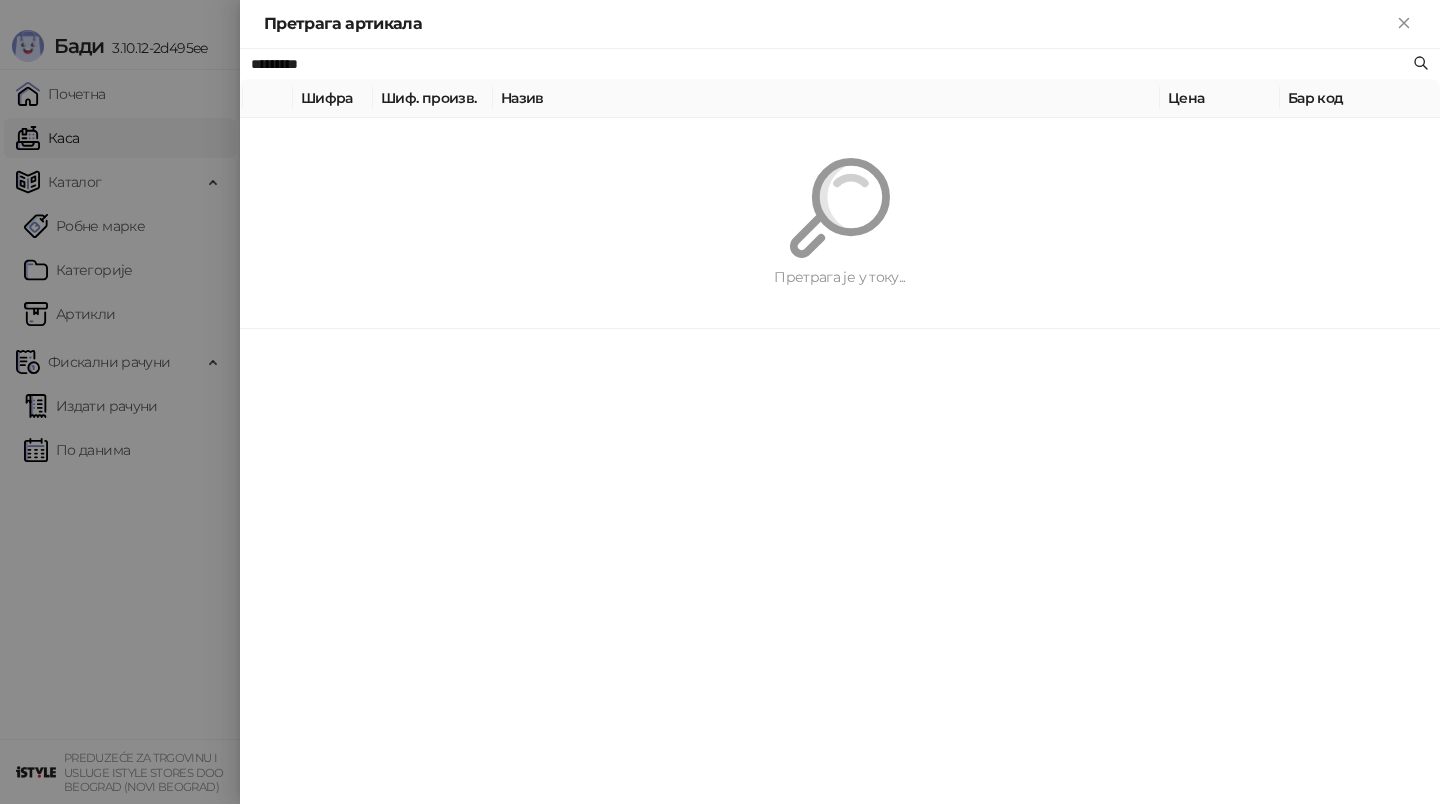 paste on "****" 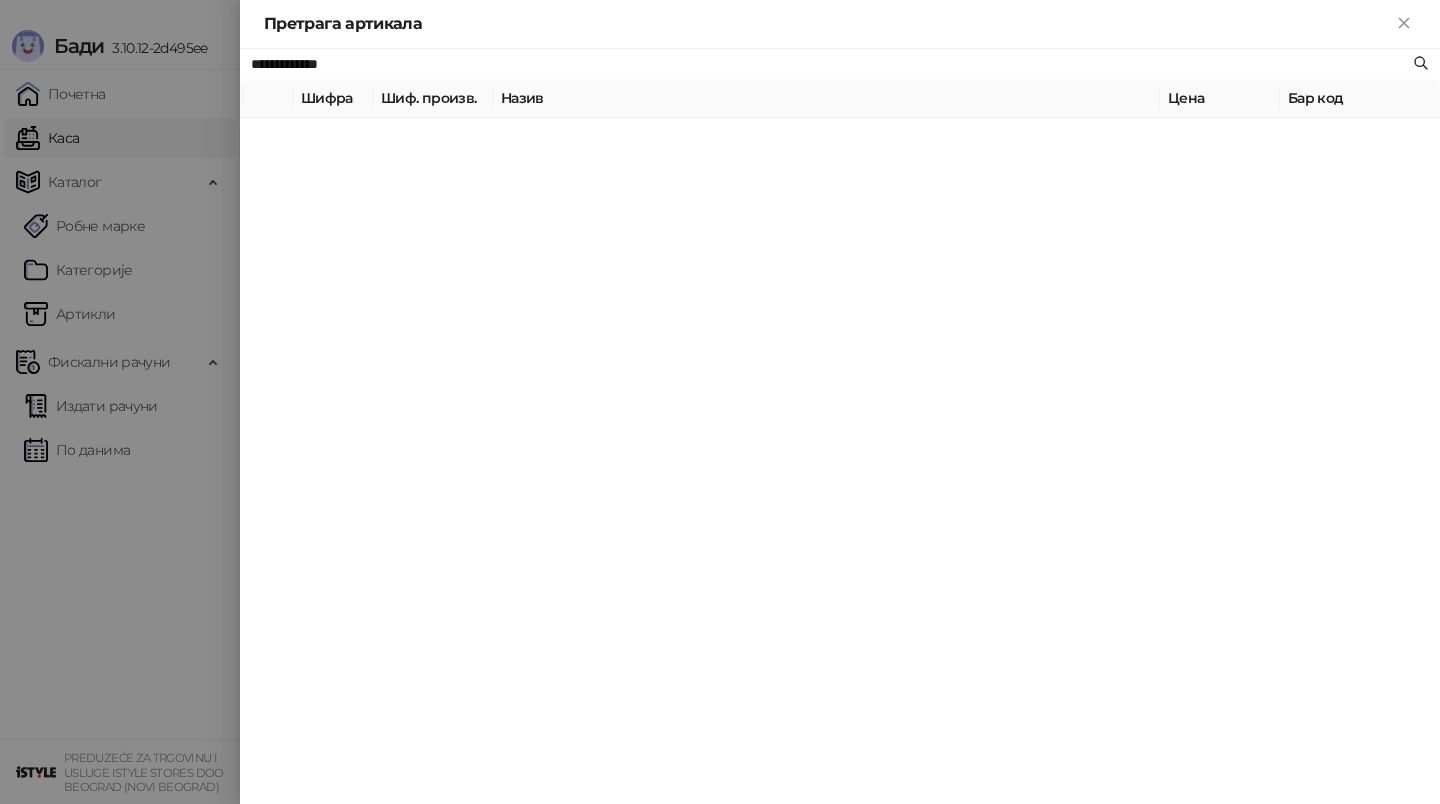 type on "**********" 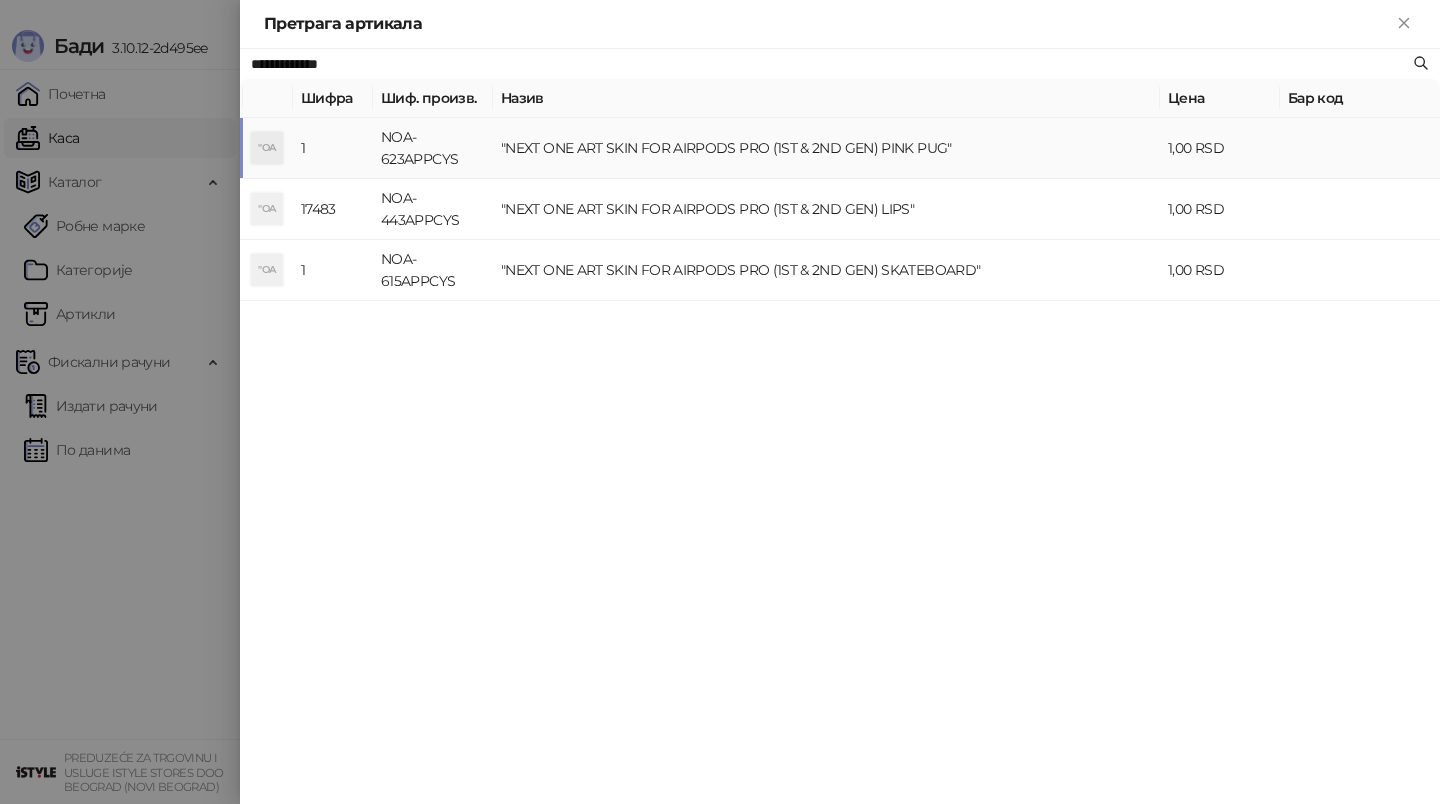click on ""NEXT ONE ART SKIN FOR AIRPODS PRO (1ST & 2ND GEN) PINK PUG"" at bounding box center [826, 148] 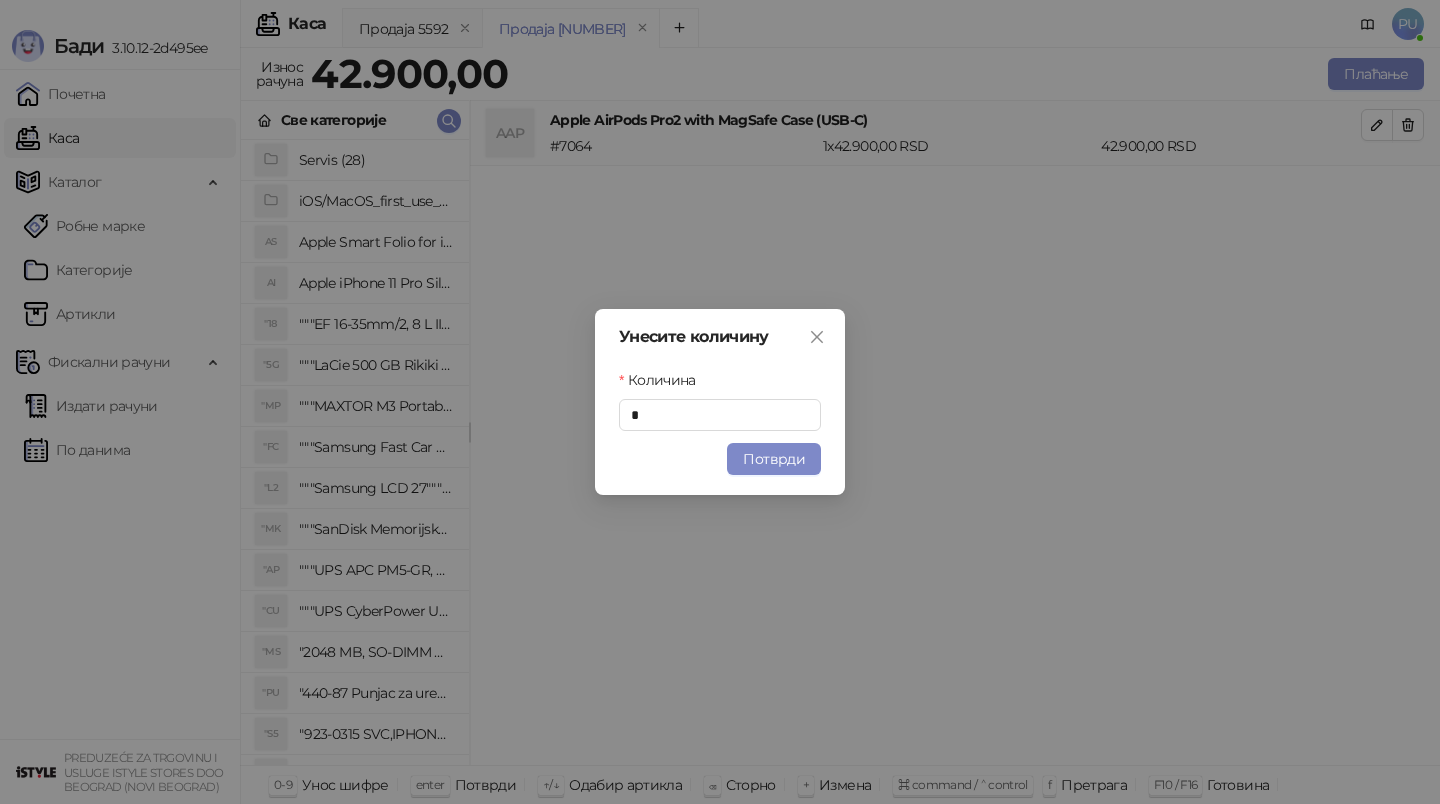 click on "Потврди" at bounding box center [774, 459] 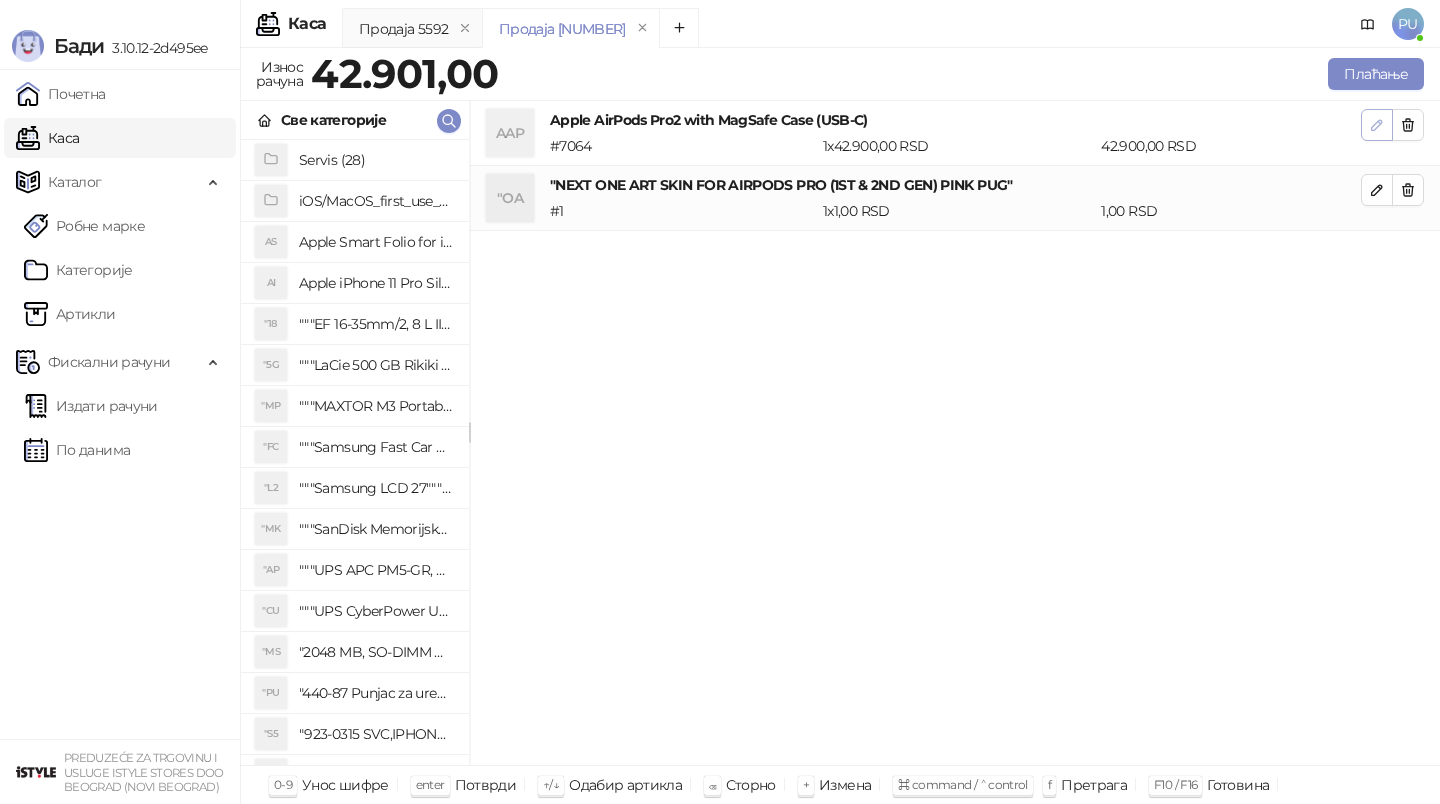 click 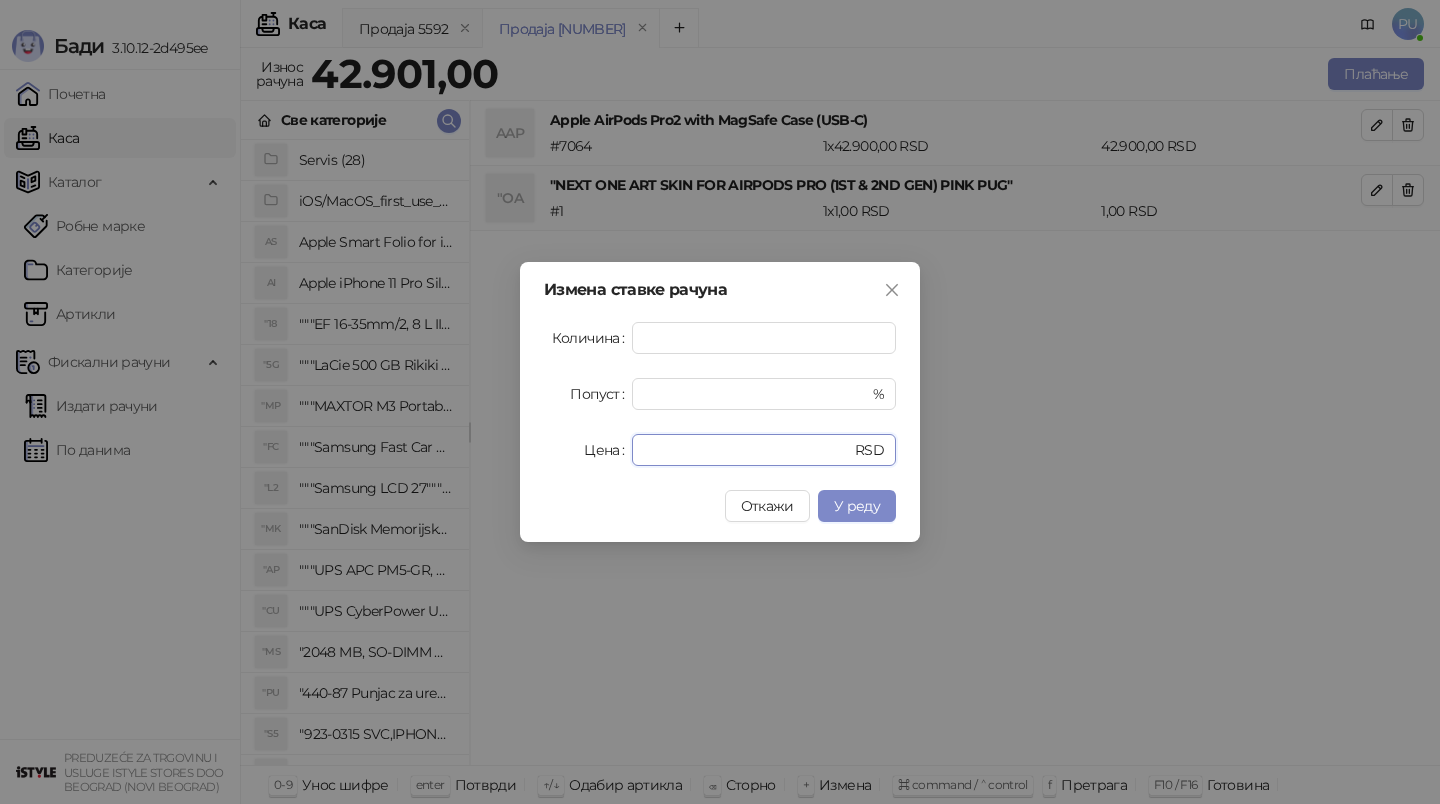 drag, startPoint x: 726, startPoint y: 447, endPoint x: 319, endPoint y: 445, distance: 407.0049 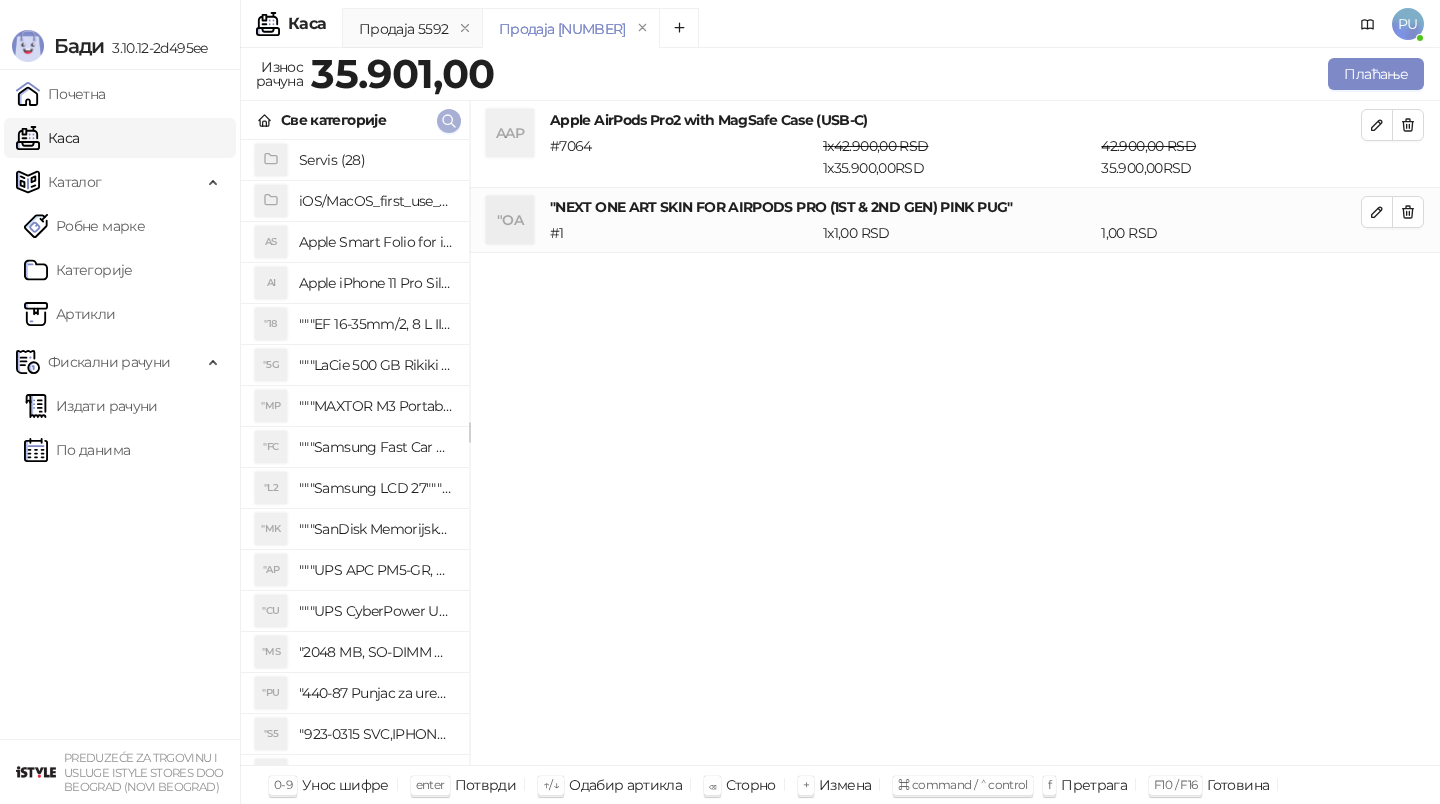 click 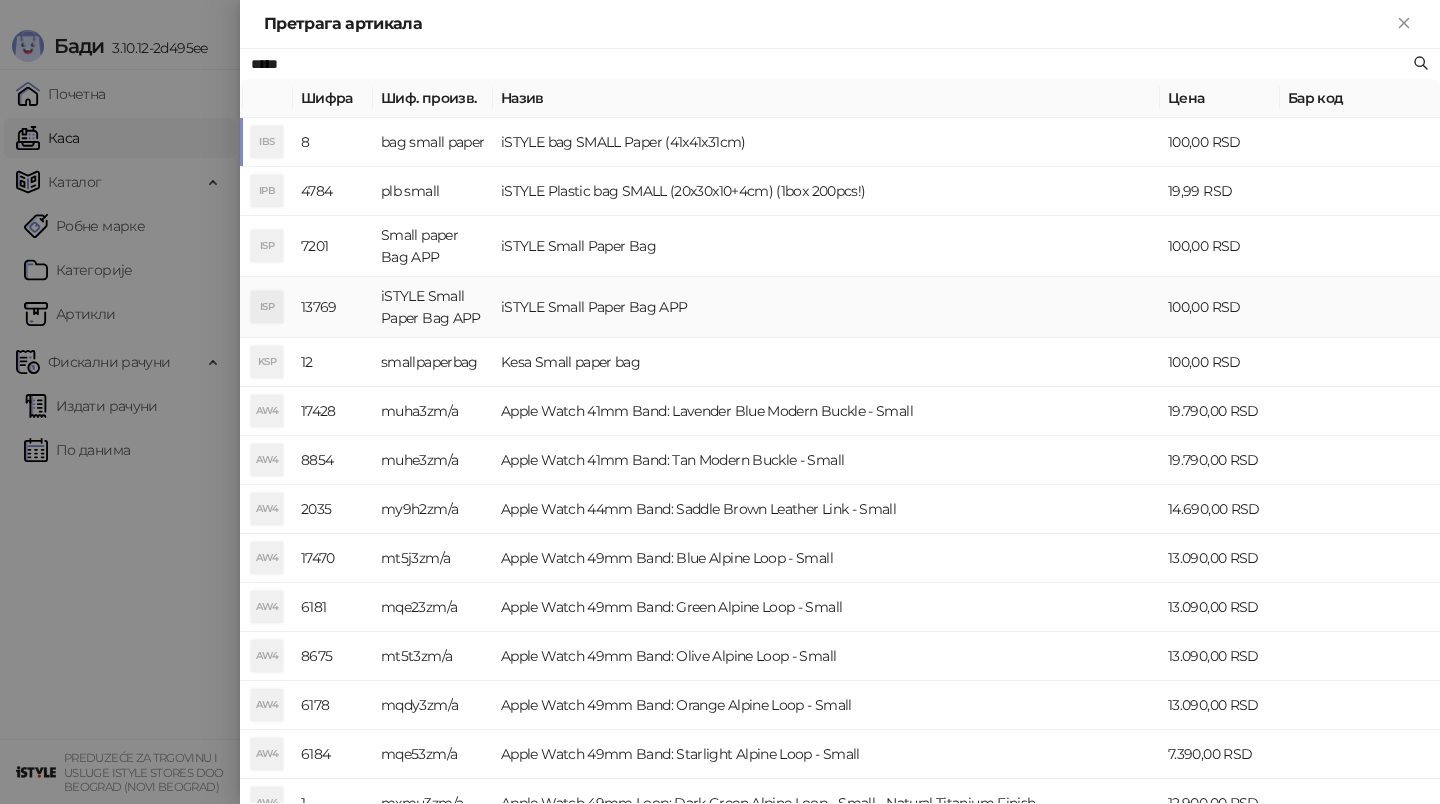 type on "*****" 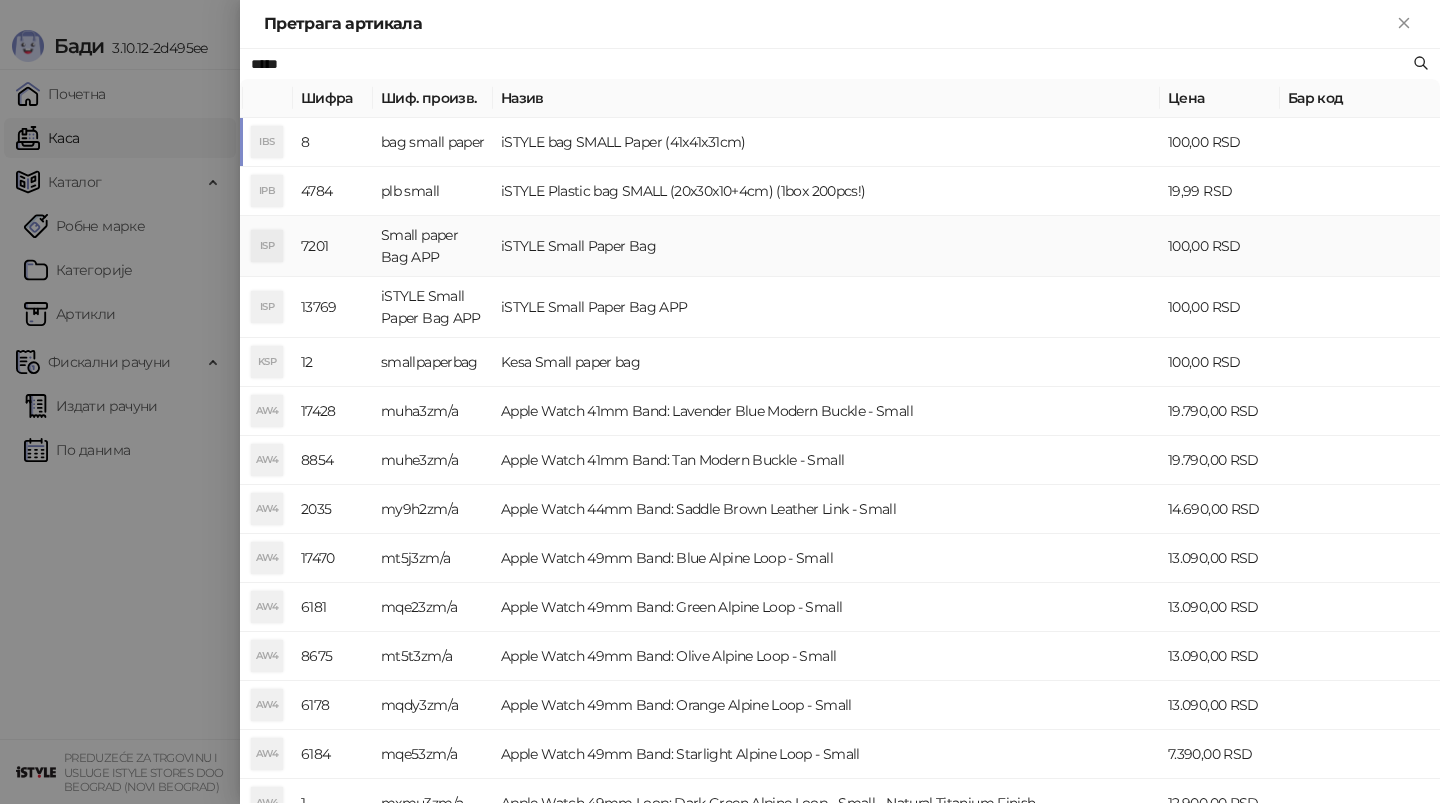 click on "iSTYLE Small Paper Bag" at bounding box center (826, 246) 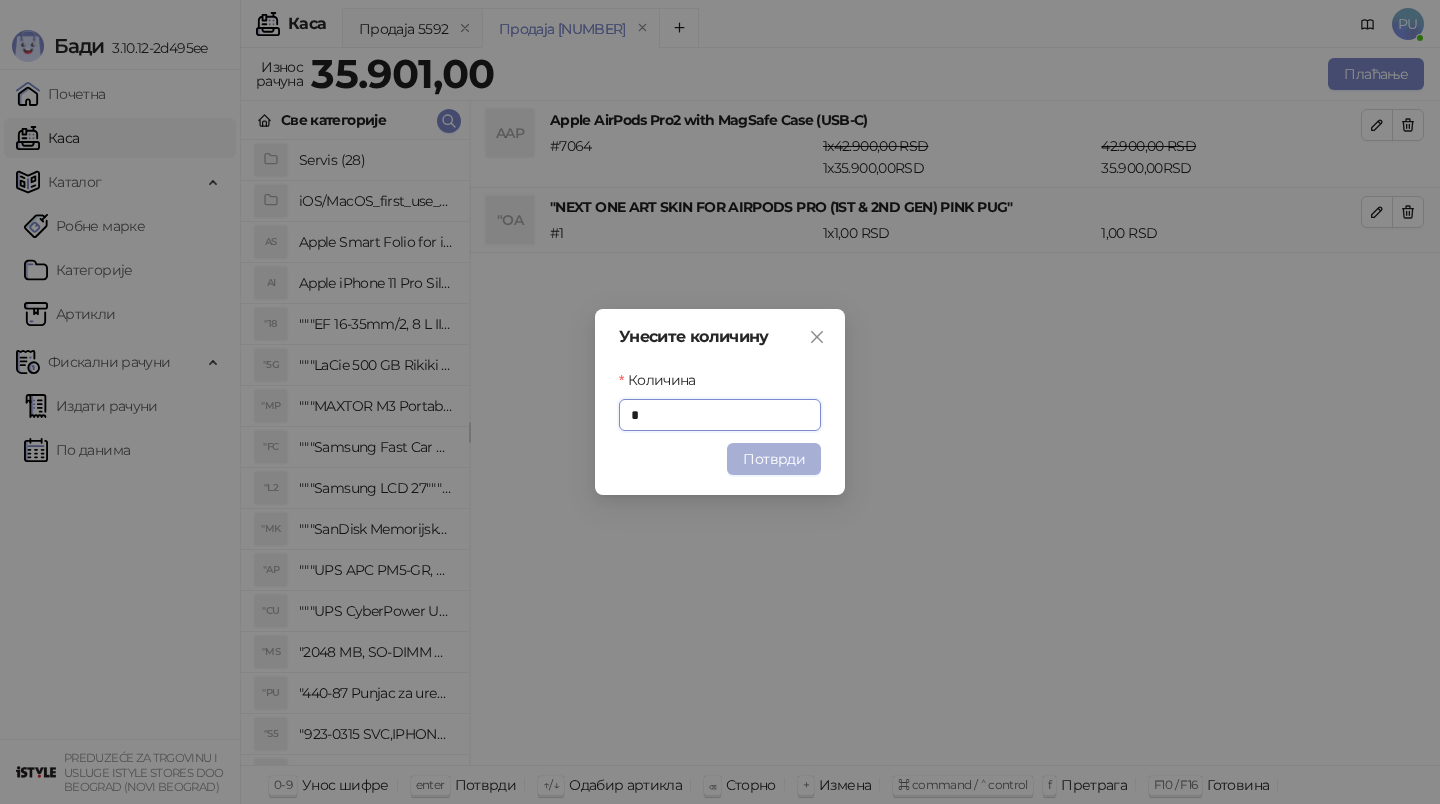 click on "Потврди" at bounding box center [774, 459] 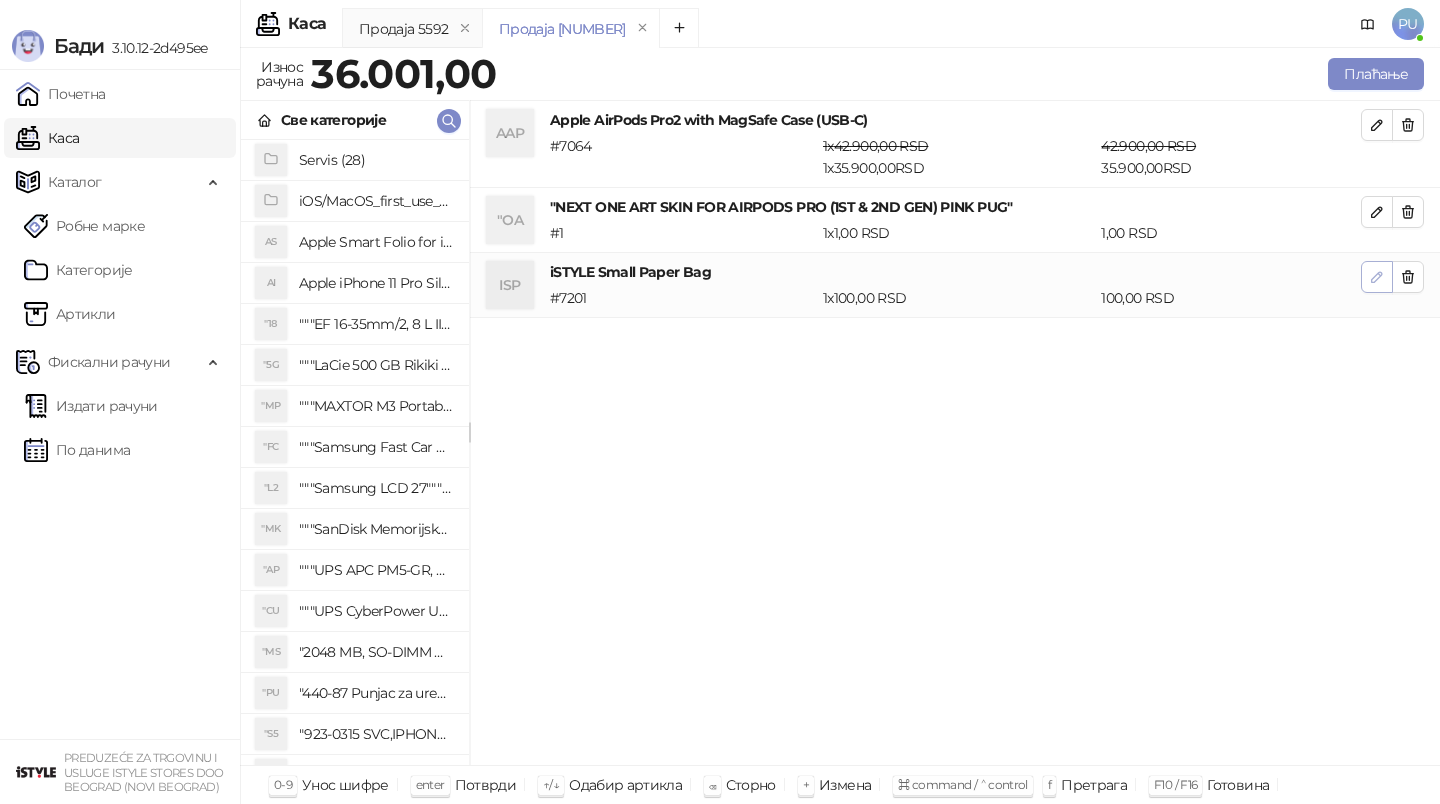 click 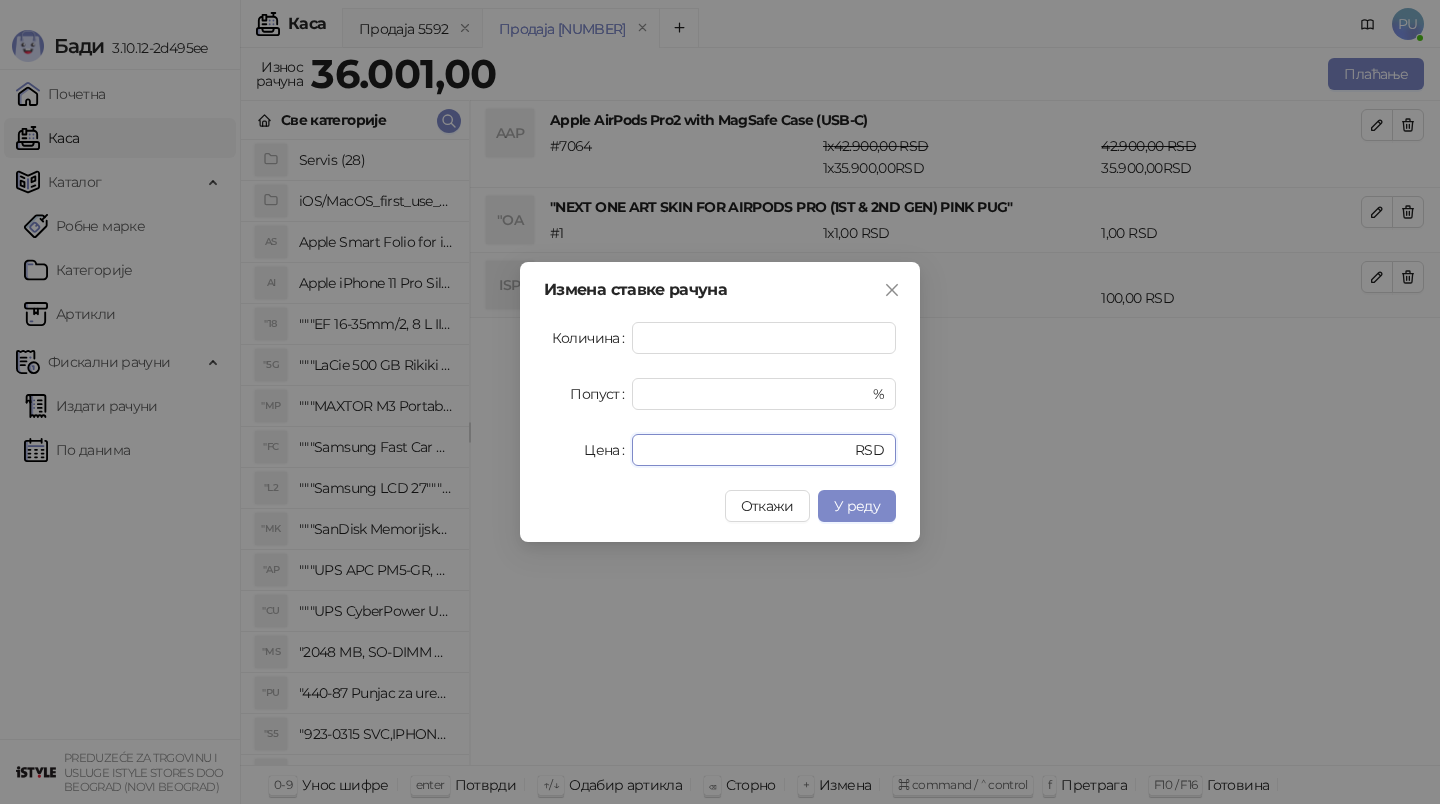 drag, startPoint x: 677, startPoint y: 447, endPoint x: 473, endPoint y: 447, distance: 204 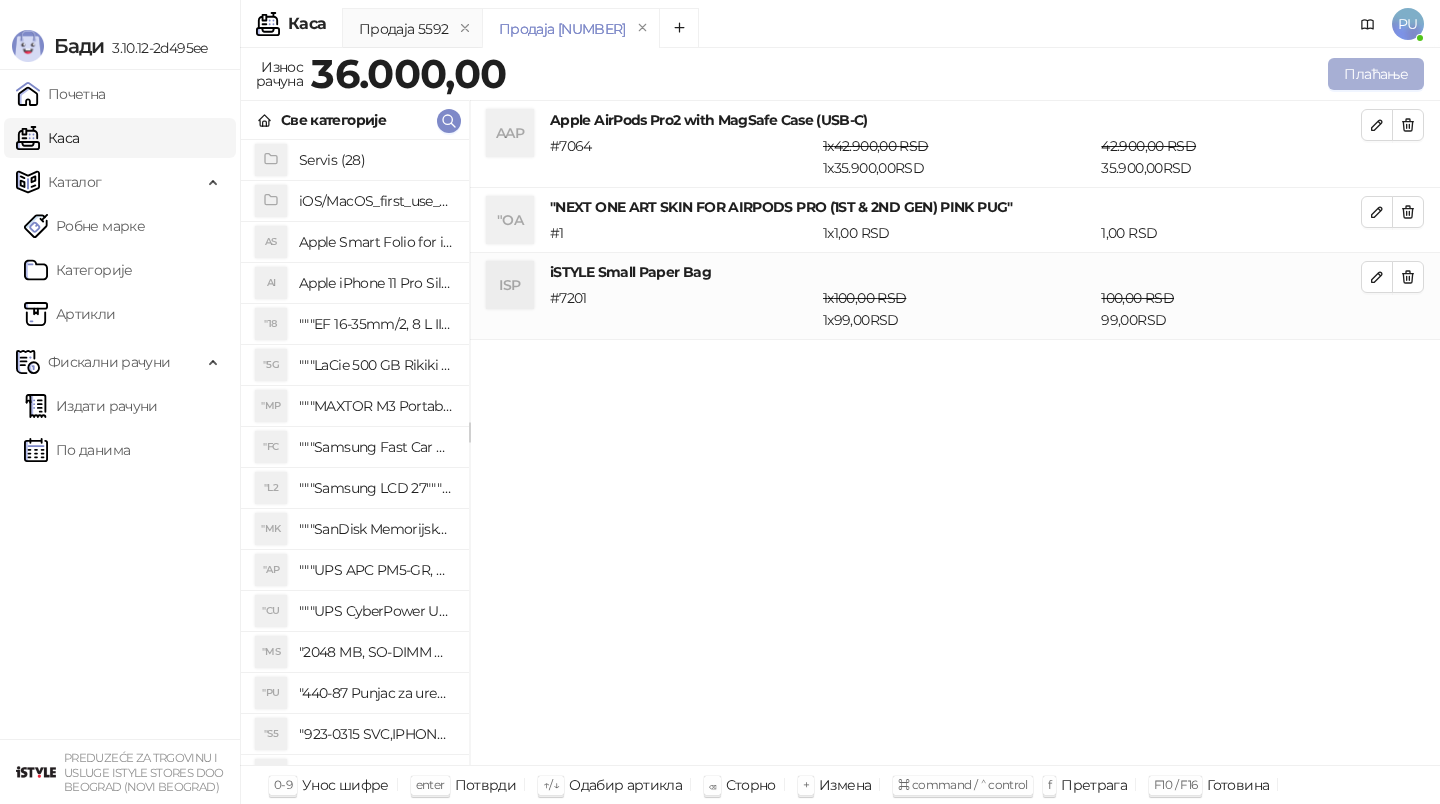 click on "Плаћање" at bounding box center (1376, 74) 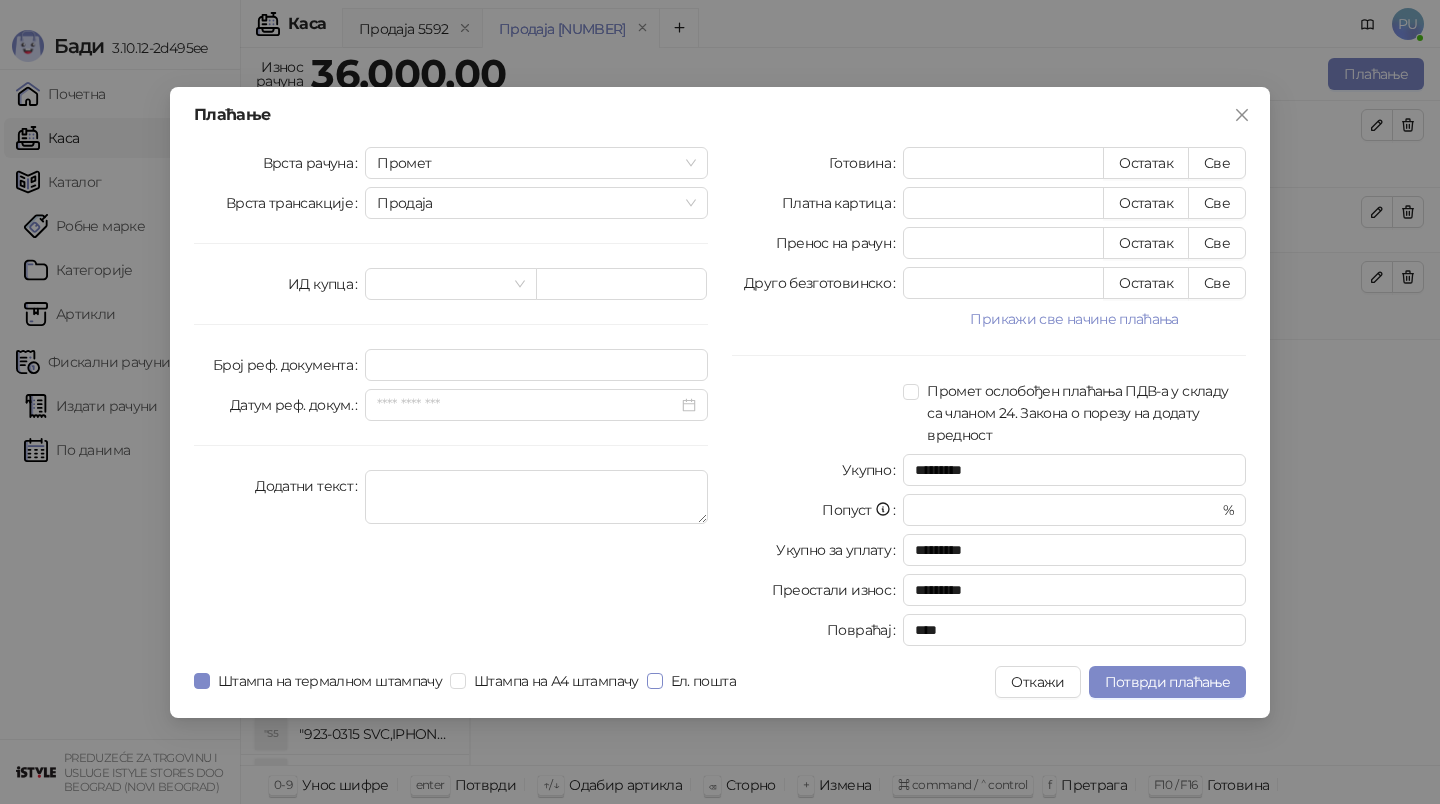 click on "Ел. пошта" at bounding box center [703, 681] 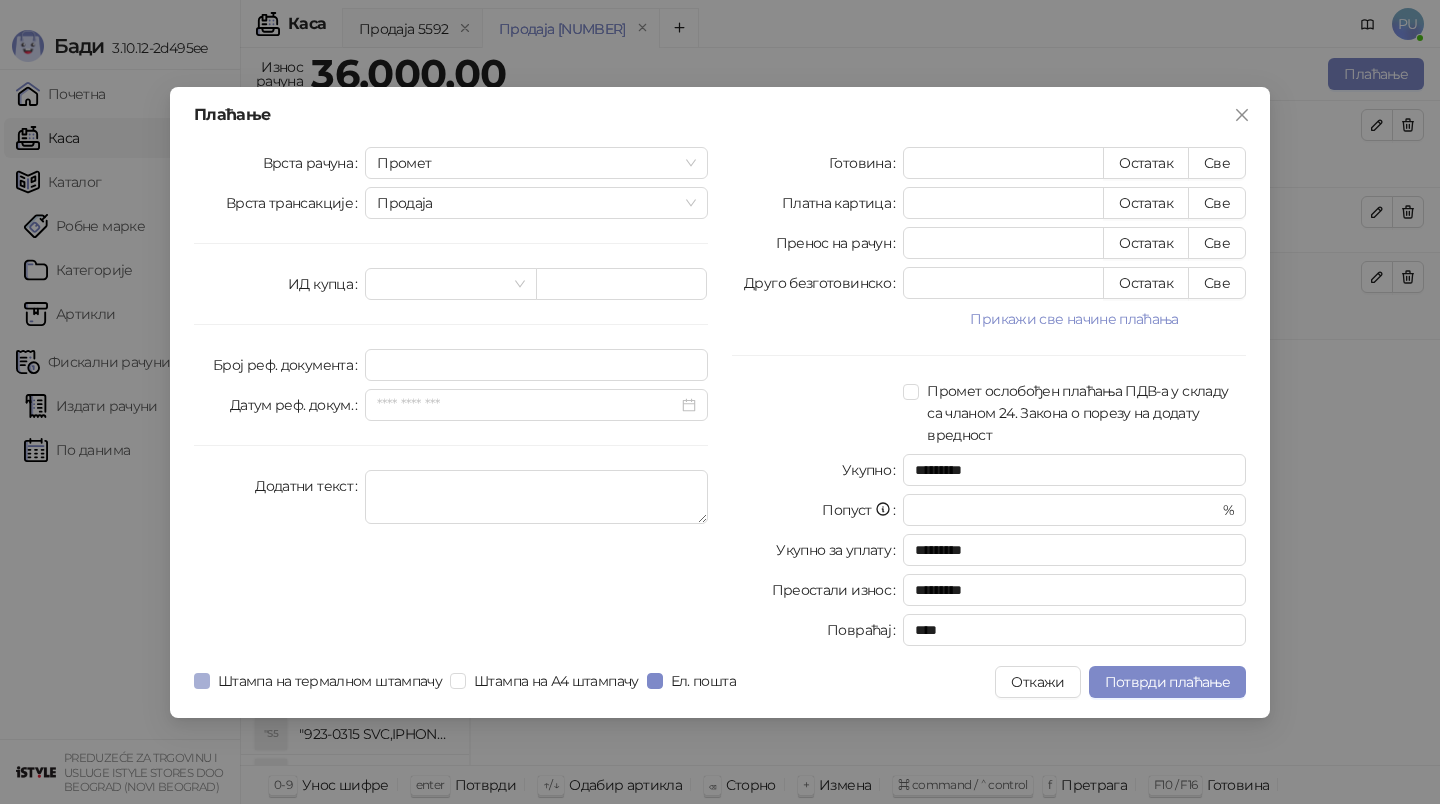 click on "Штампа на термалном штампачу" at bounding box center (330, 681) 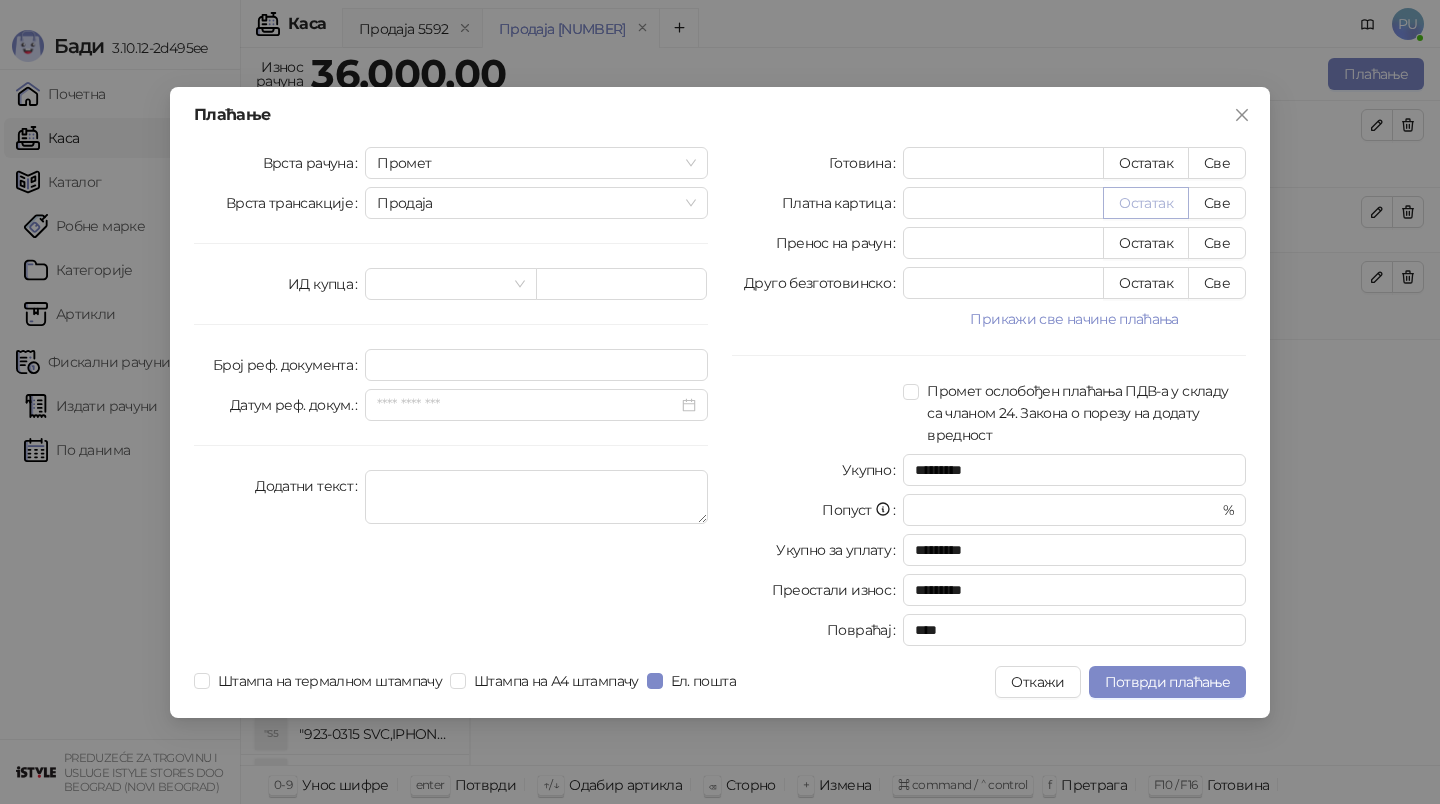 click on "Остатак" at bounding box center [1146, 203] 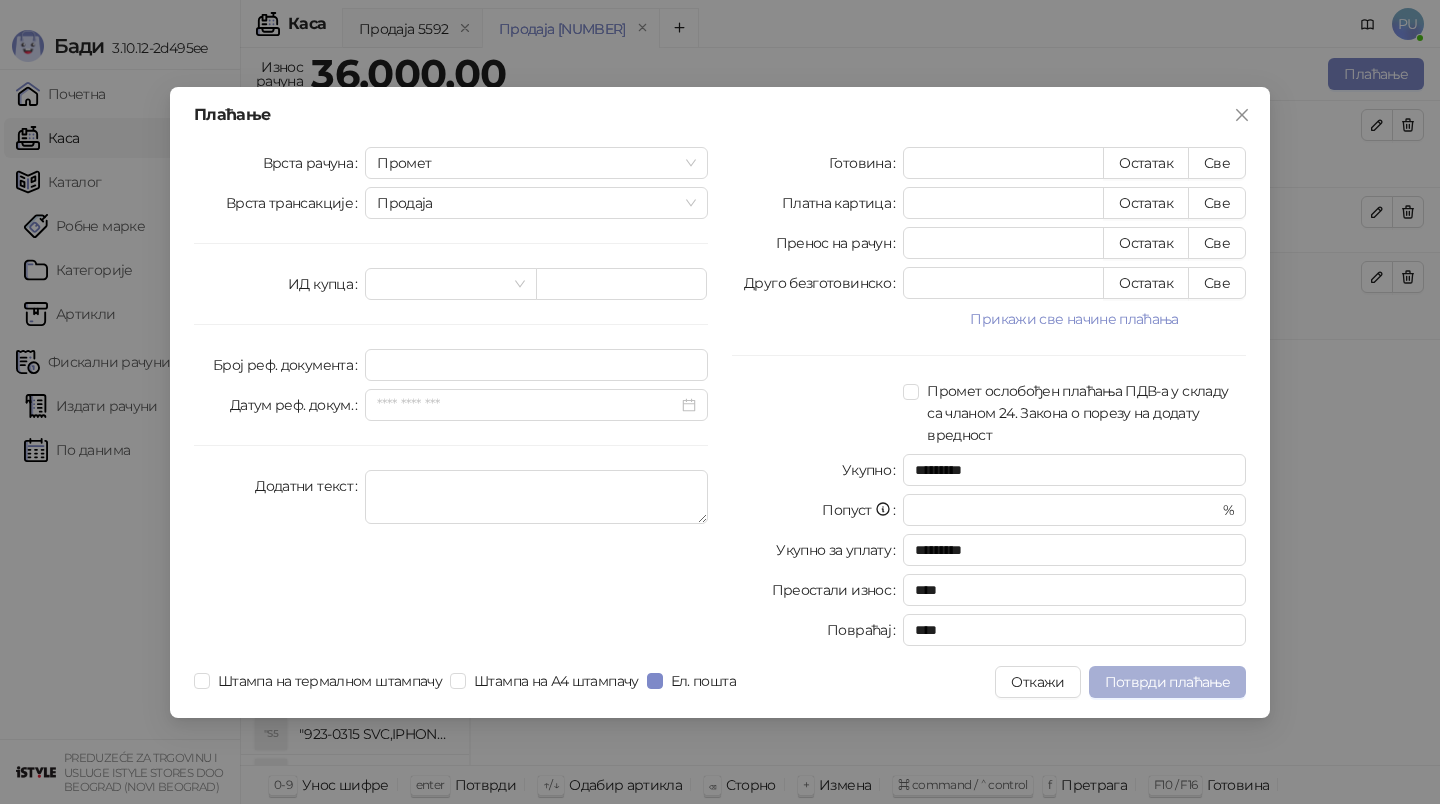 click on "Потврди плаћање" at bounding box center (1167, 682) 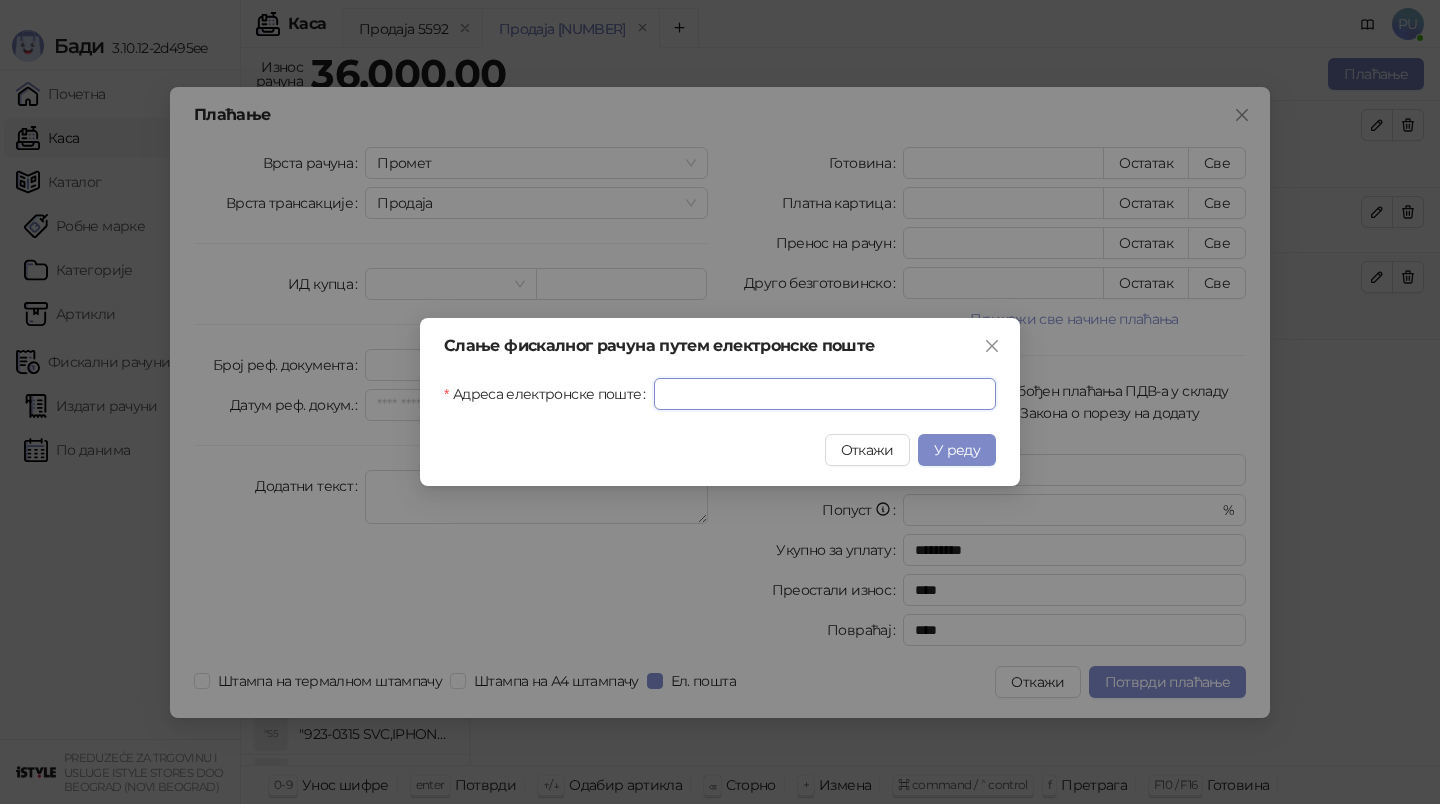 click on "Адреса електронске поште" at bounding box center (825, 394) 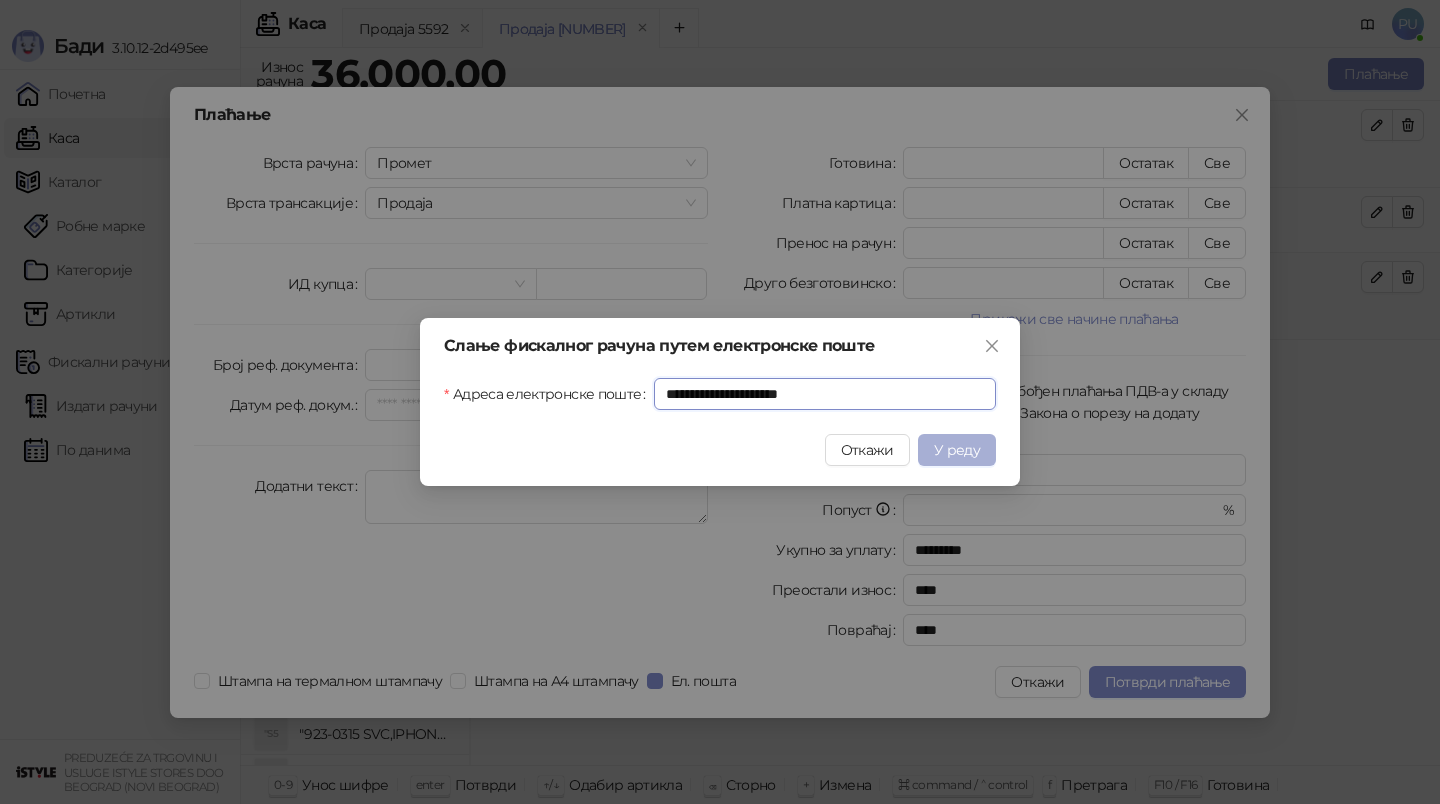 type on "**********" 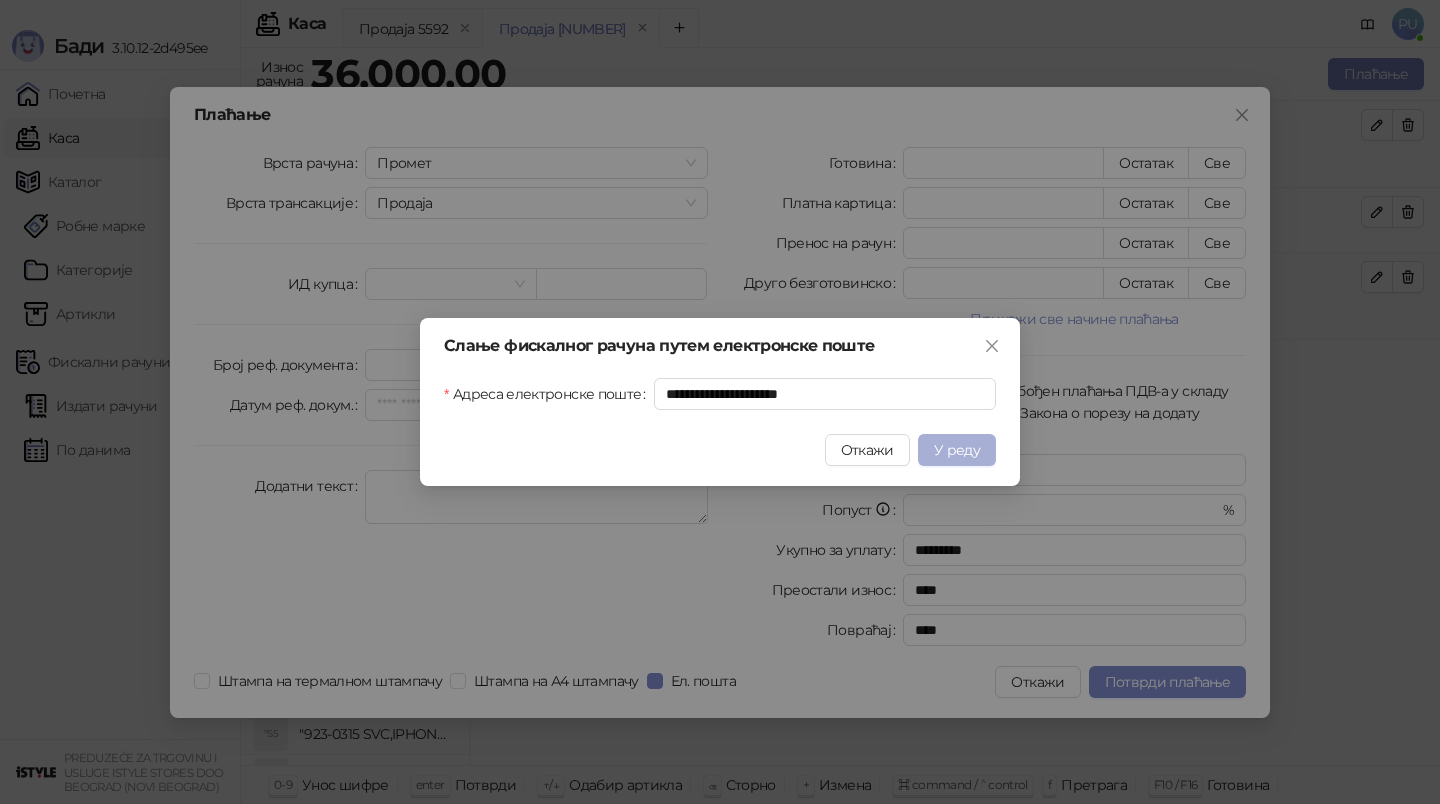 click on "У реду" at bounding box center [957, 450] 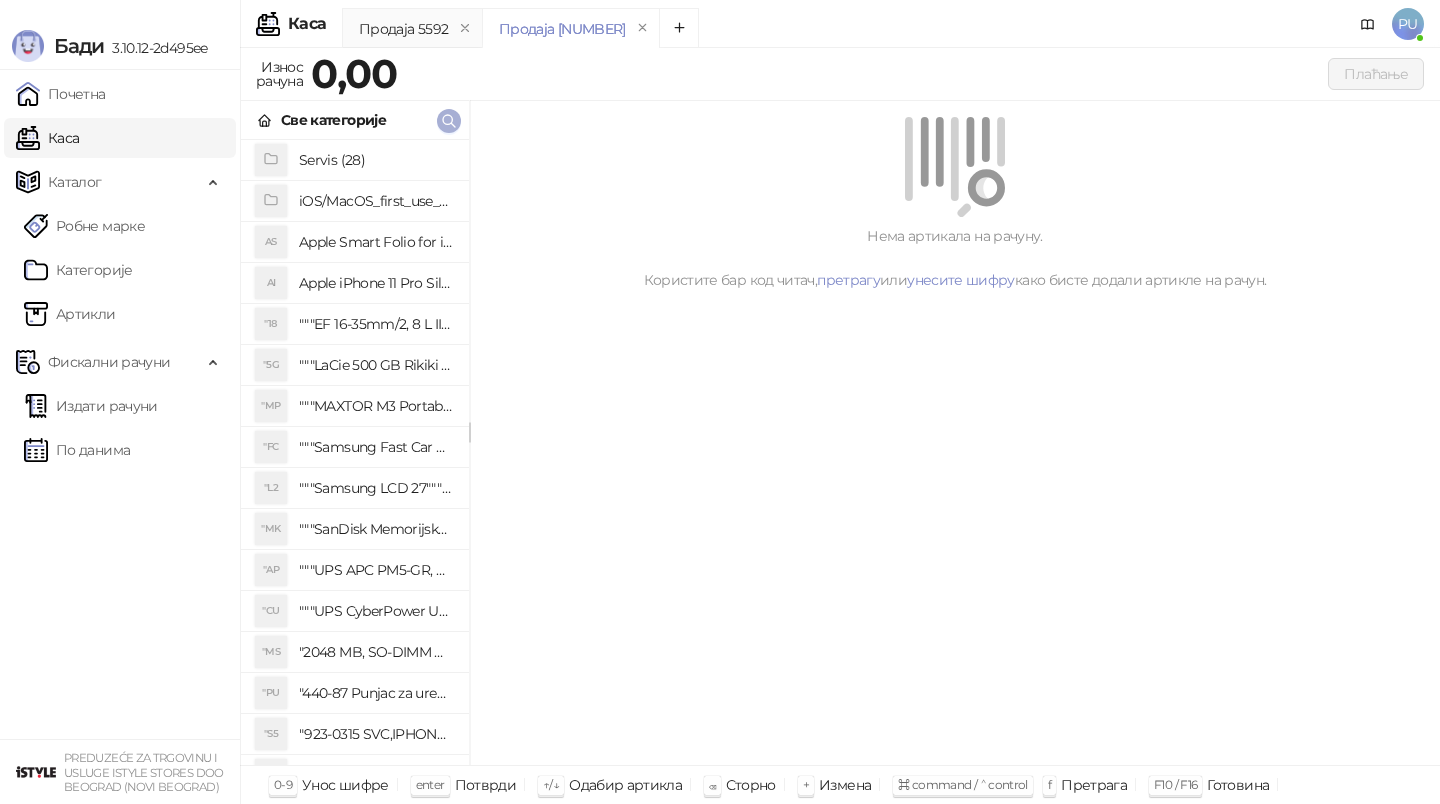 click 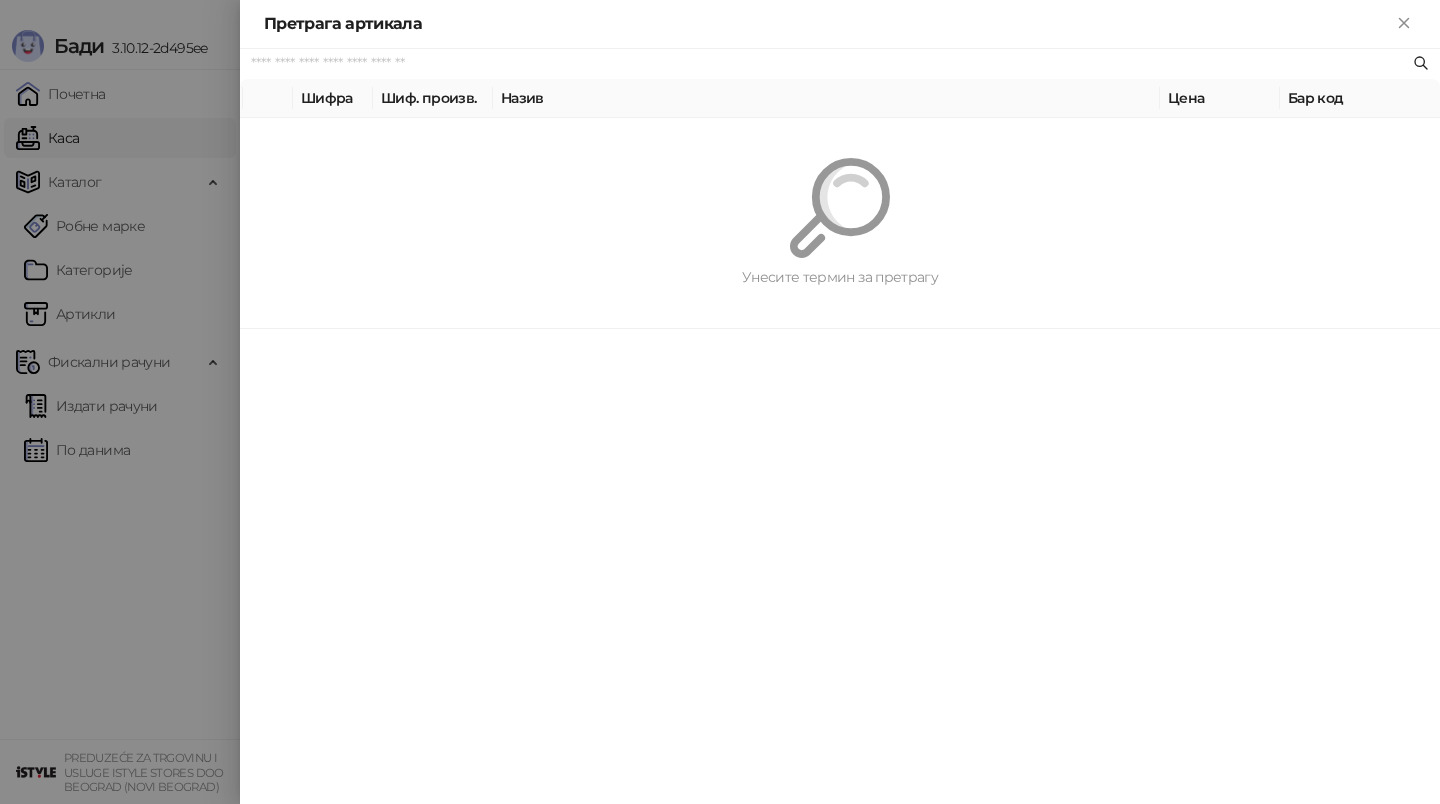 paste on "*********" 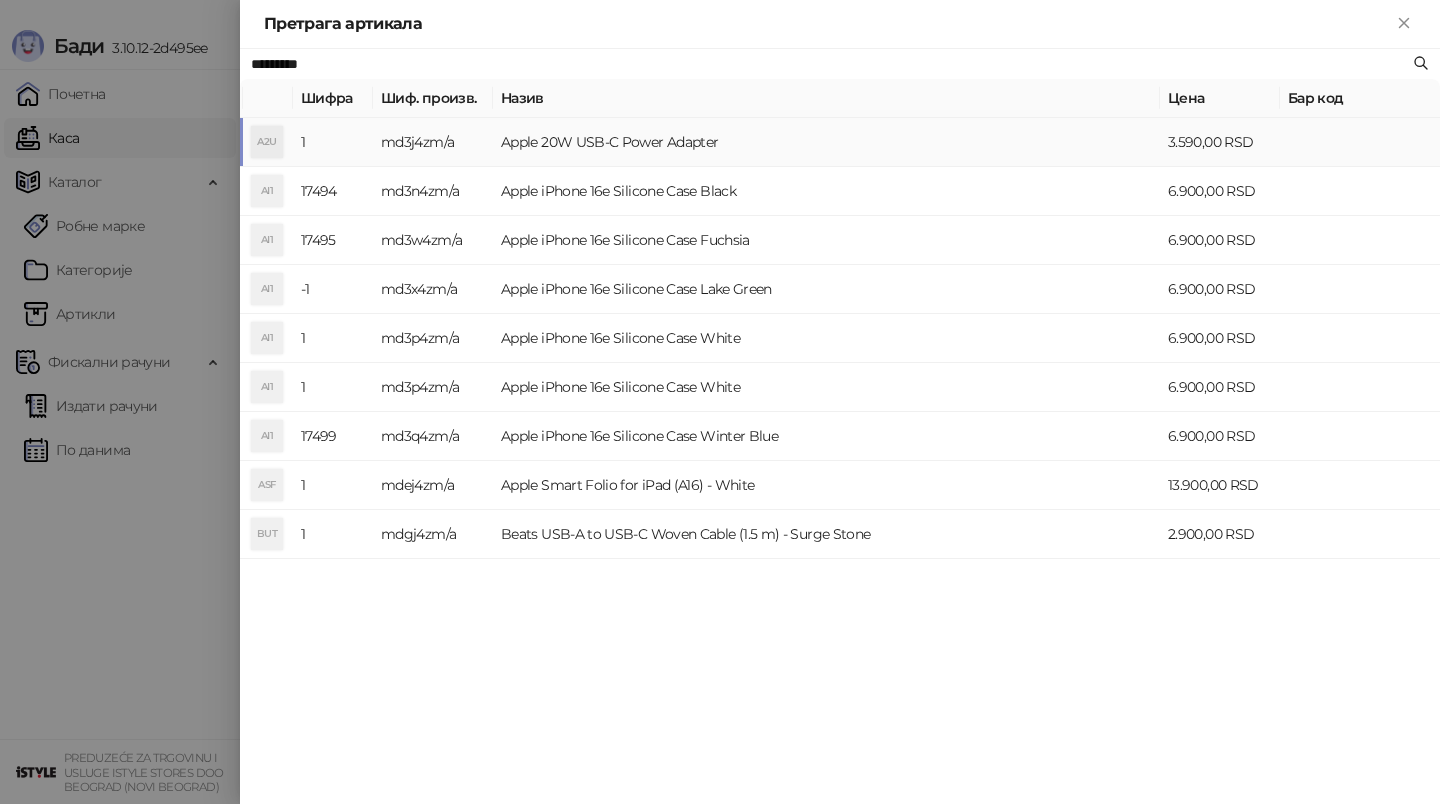 click on "Apple 20W USB-C Power Adapter" at bounding box center [826, 142] 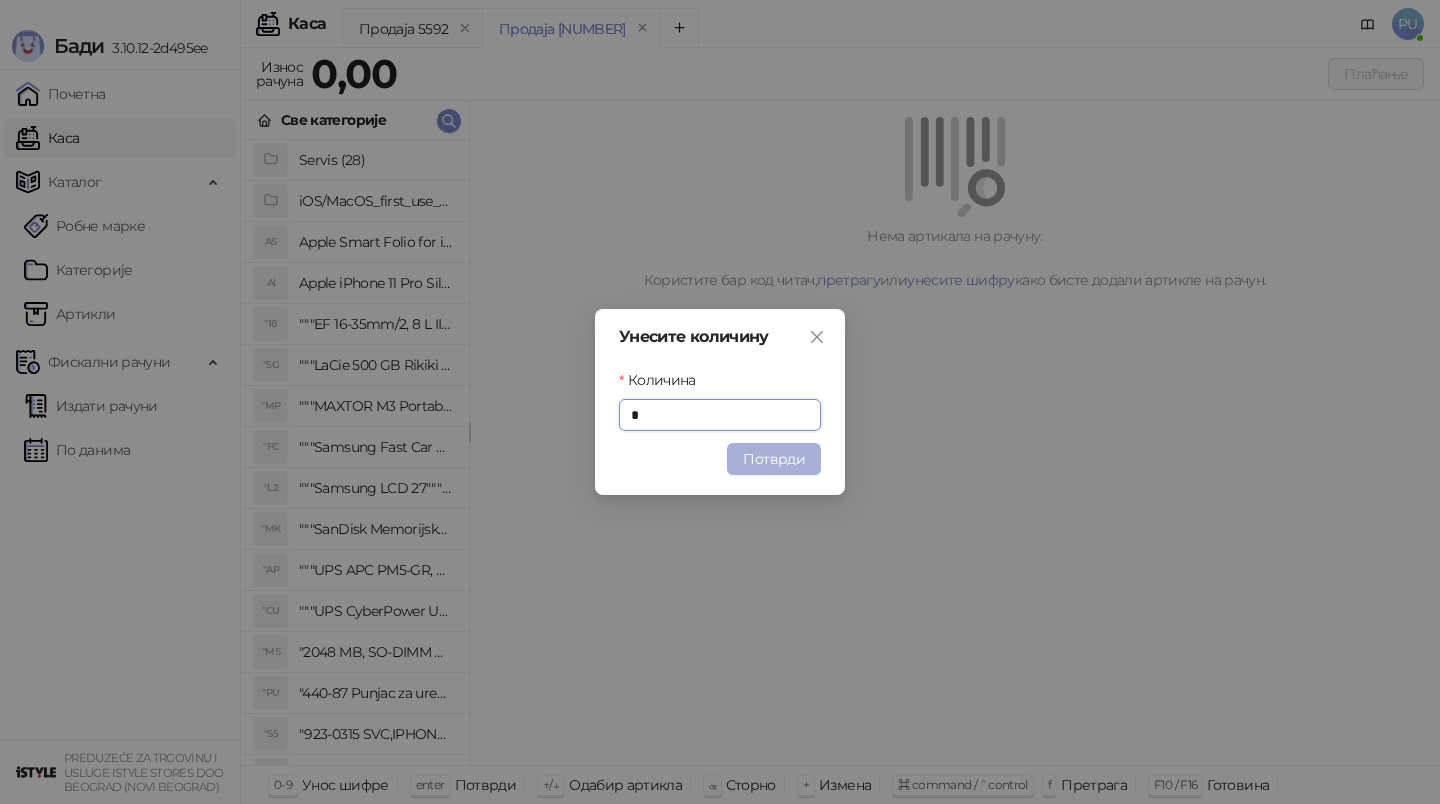 click on "Потврди" at bounding box center (774, 459) 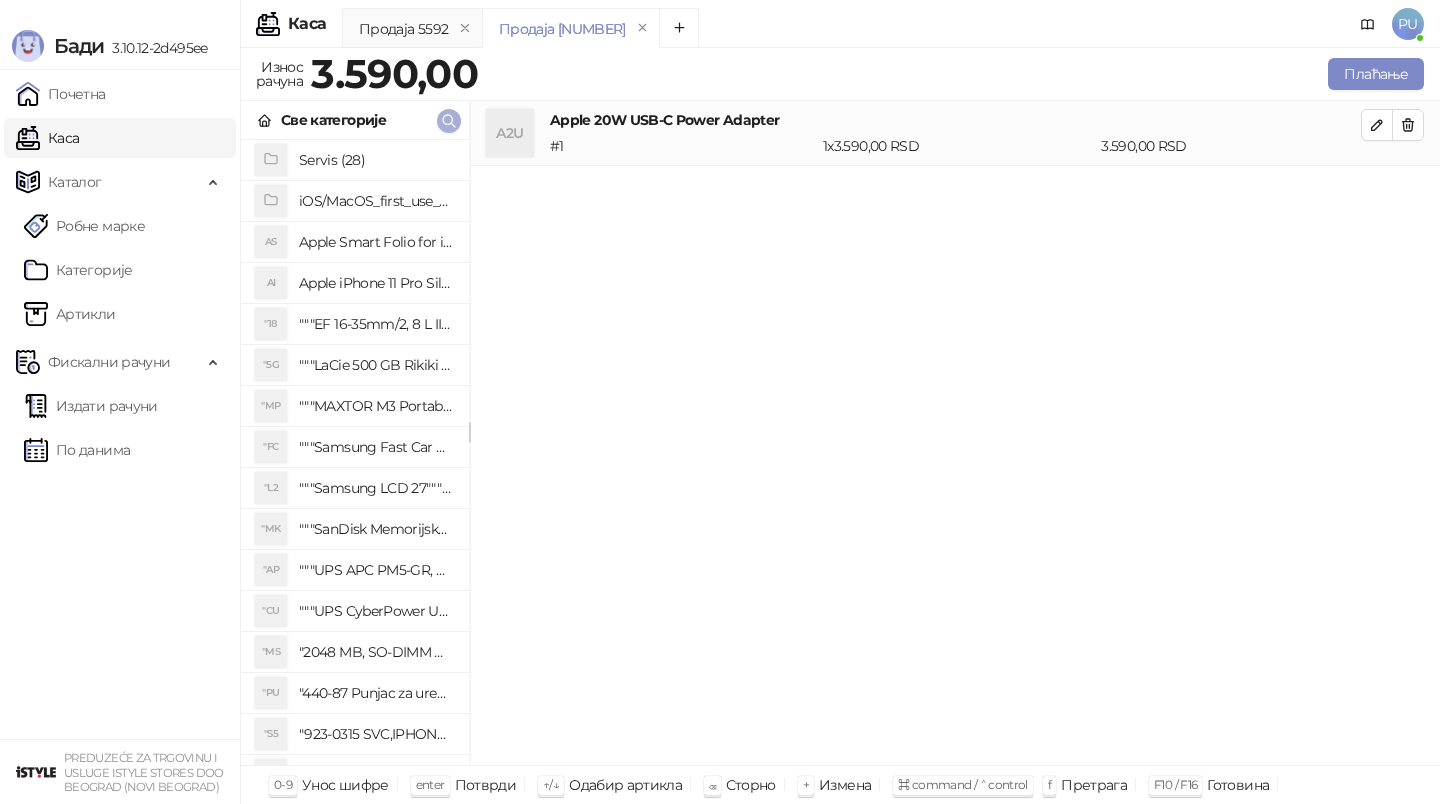 click 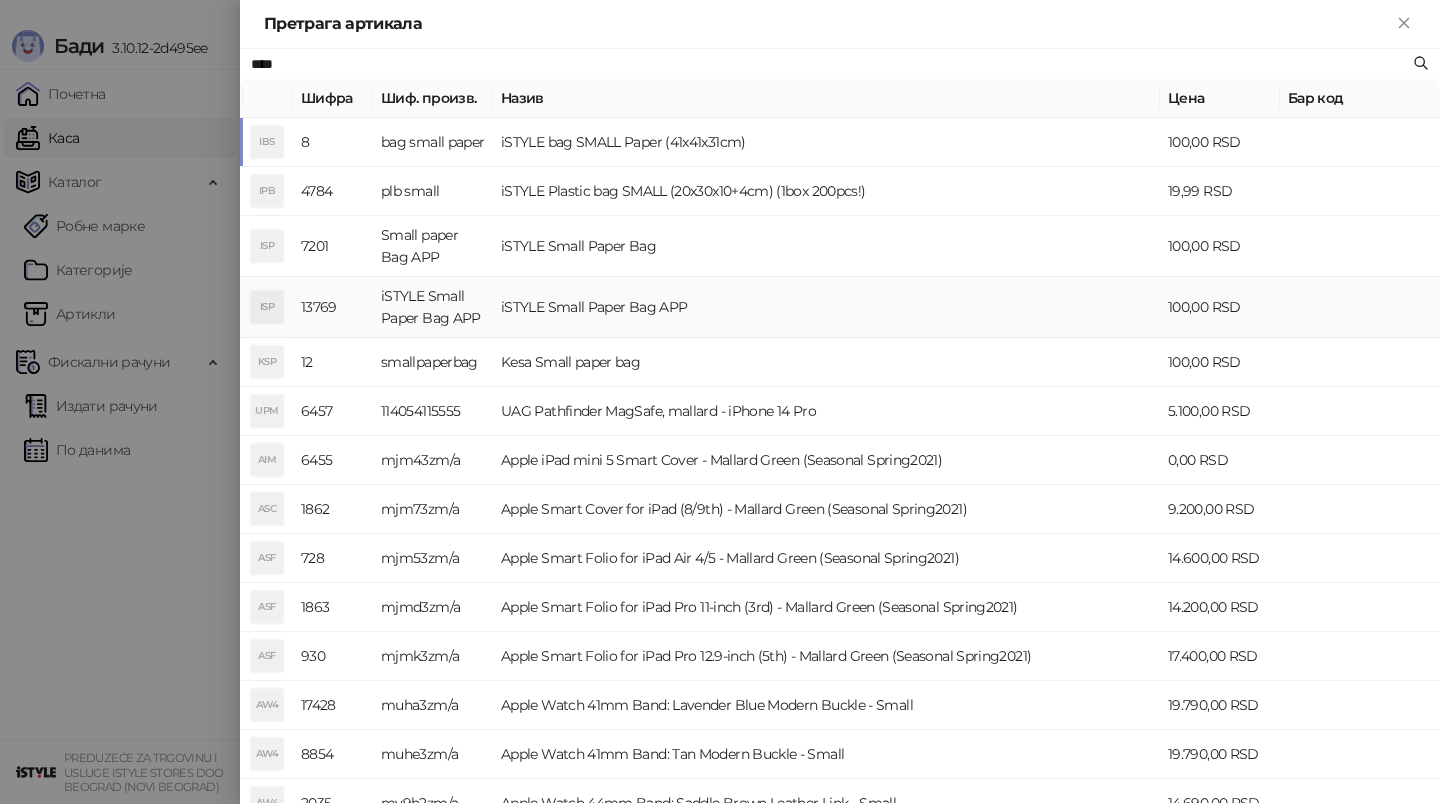 type on "****" 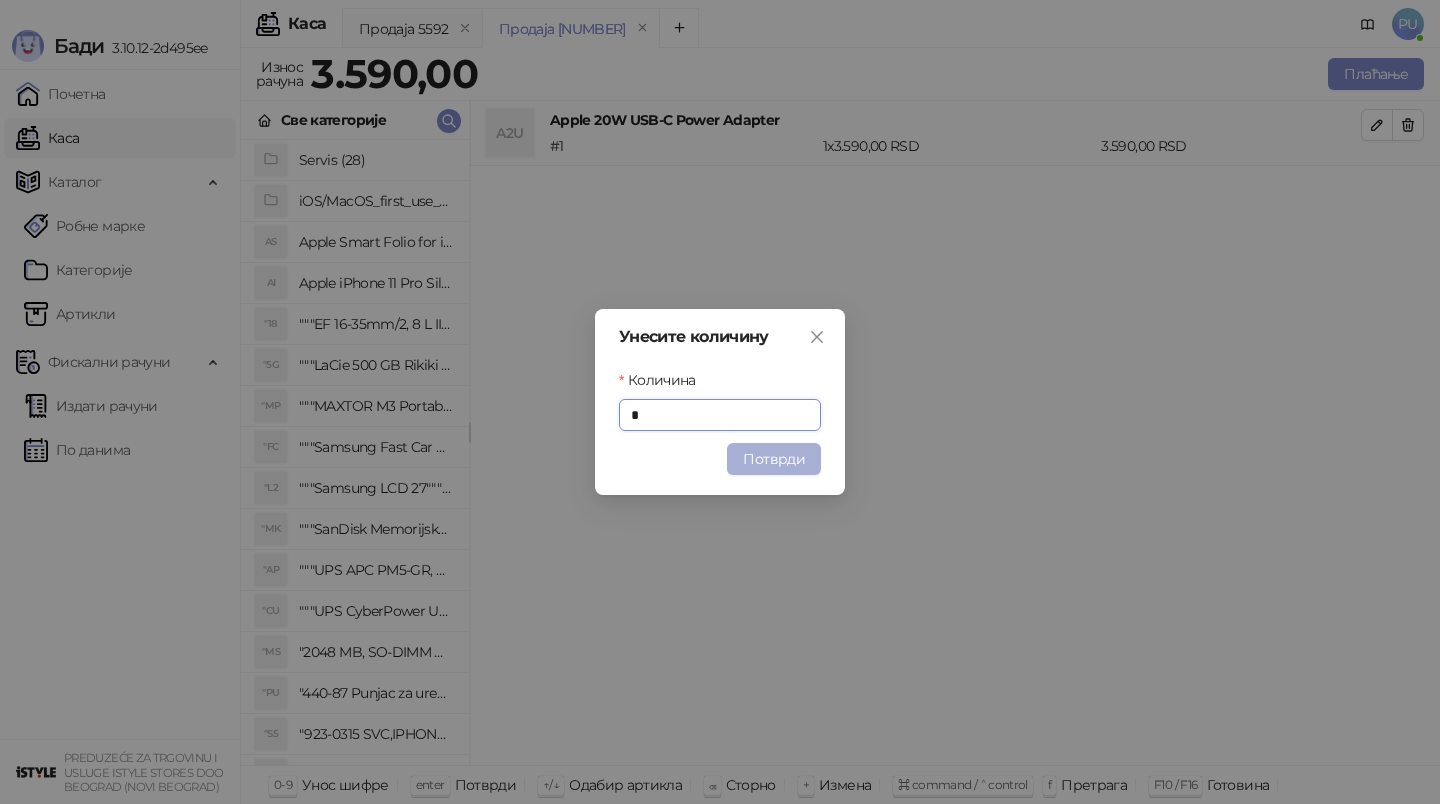 click on "Потврди" at bounding box center (774, 459) 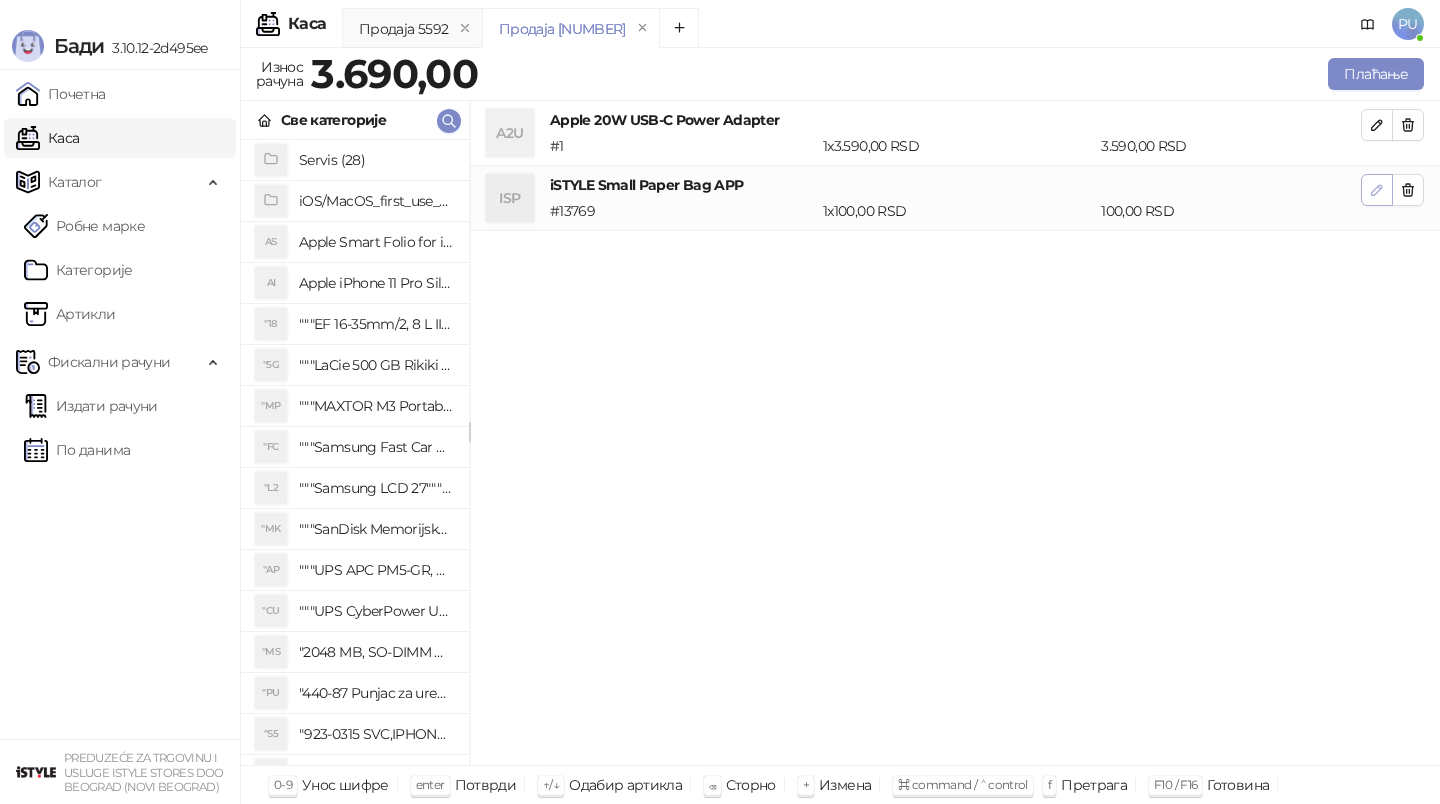 click 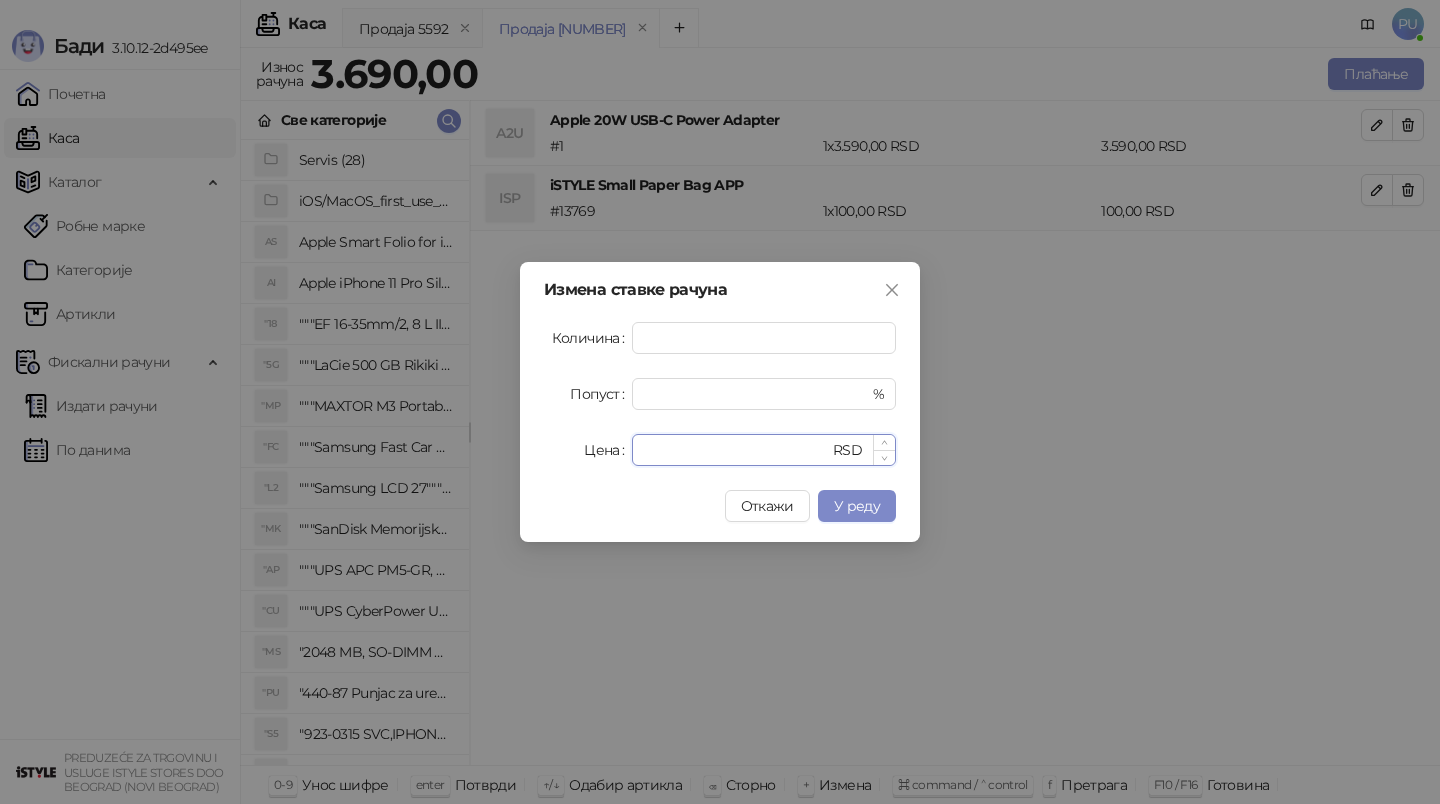 click on "***" at bounding box center (736, 450) 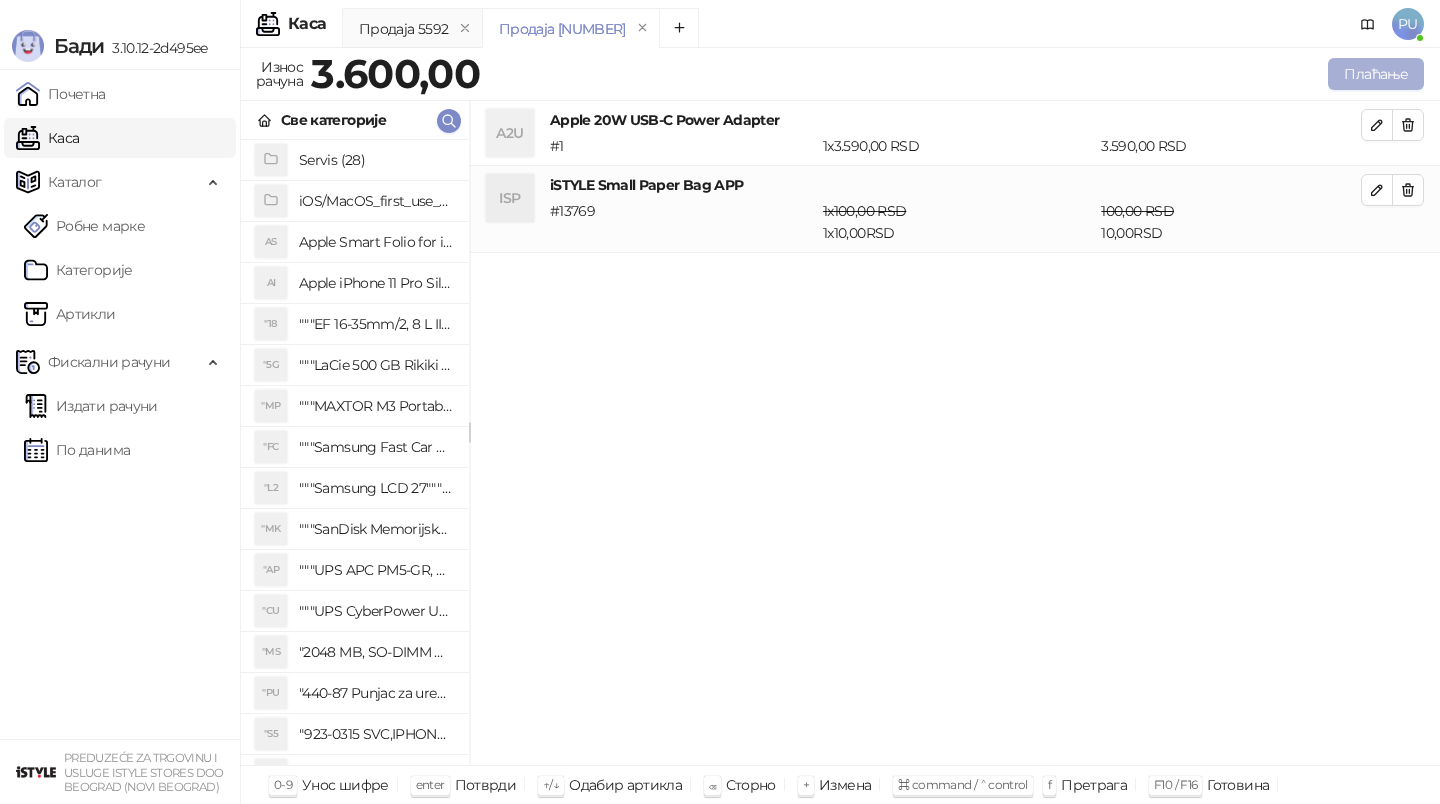 click on "Плаћање" at bounding box center [1376, 74] 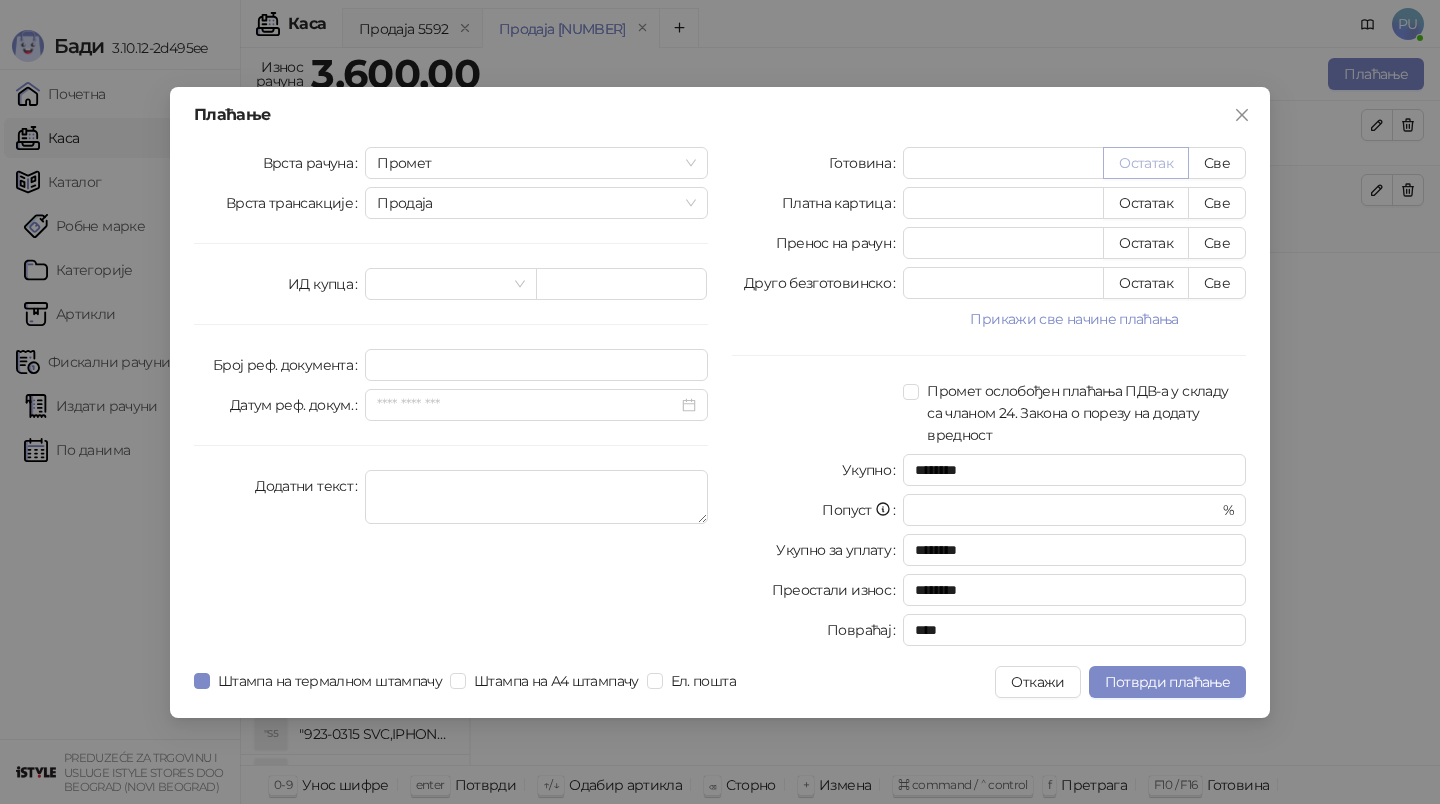 click on "Остатак" at bounding box center [1146, 163] 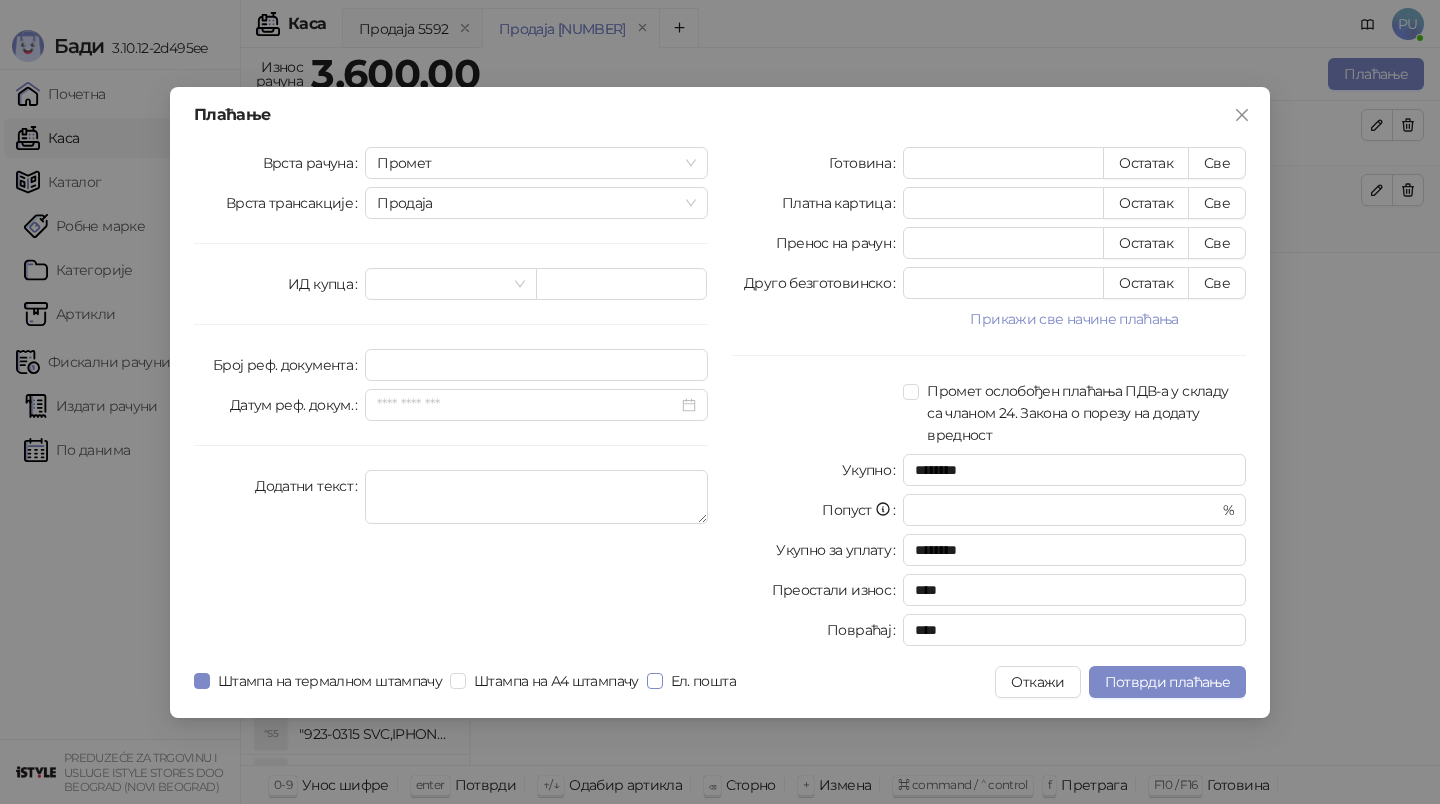 click on "Ел. пошта" at bounding box center (703, 681) 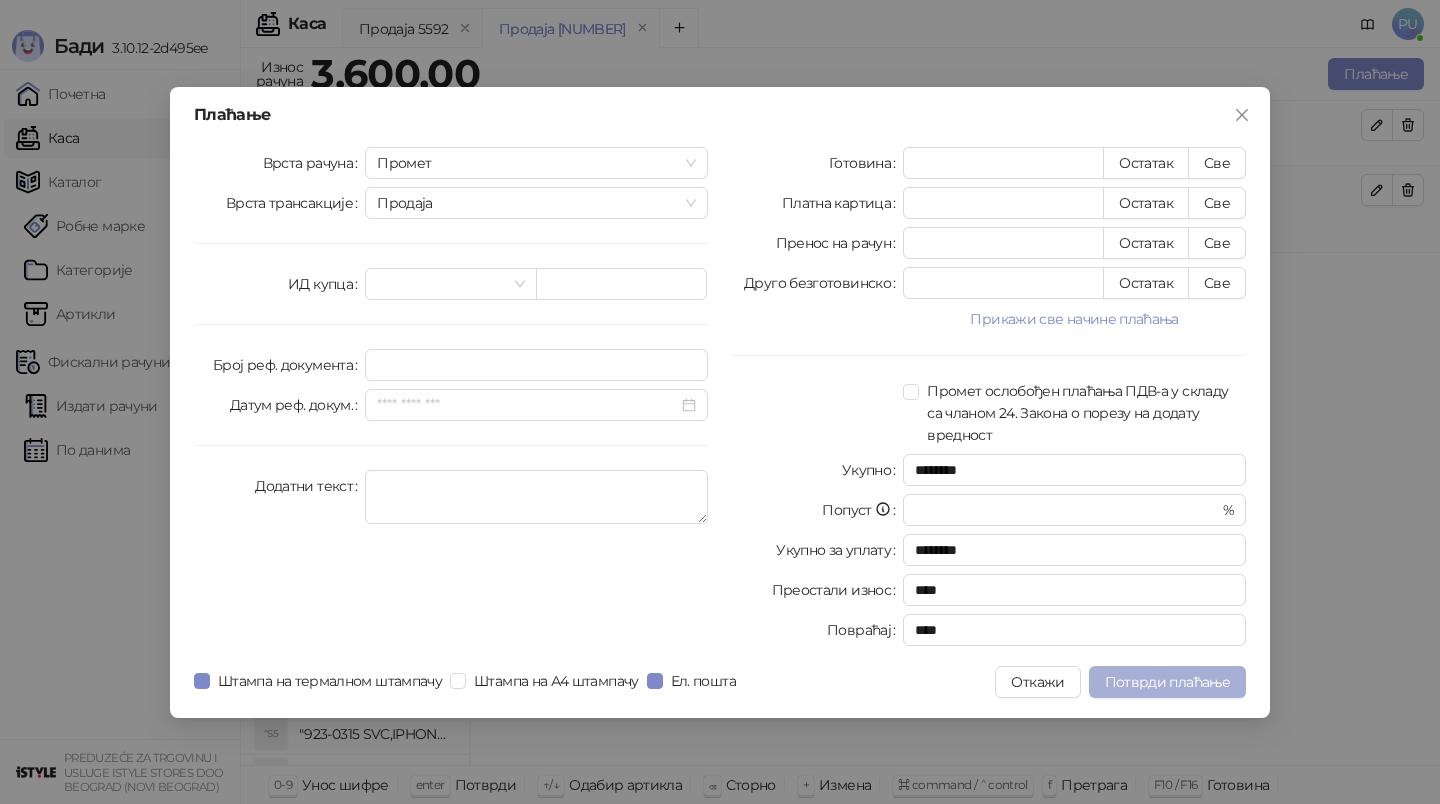 click on "Потврди плаћање" at bounding box center (1167, 682) 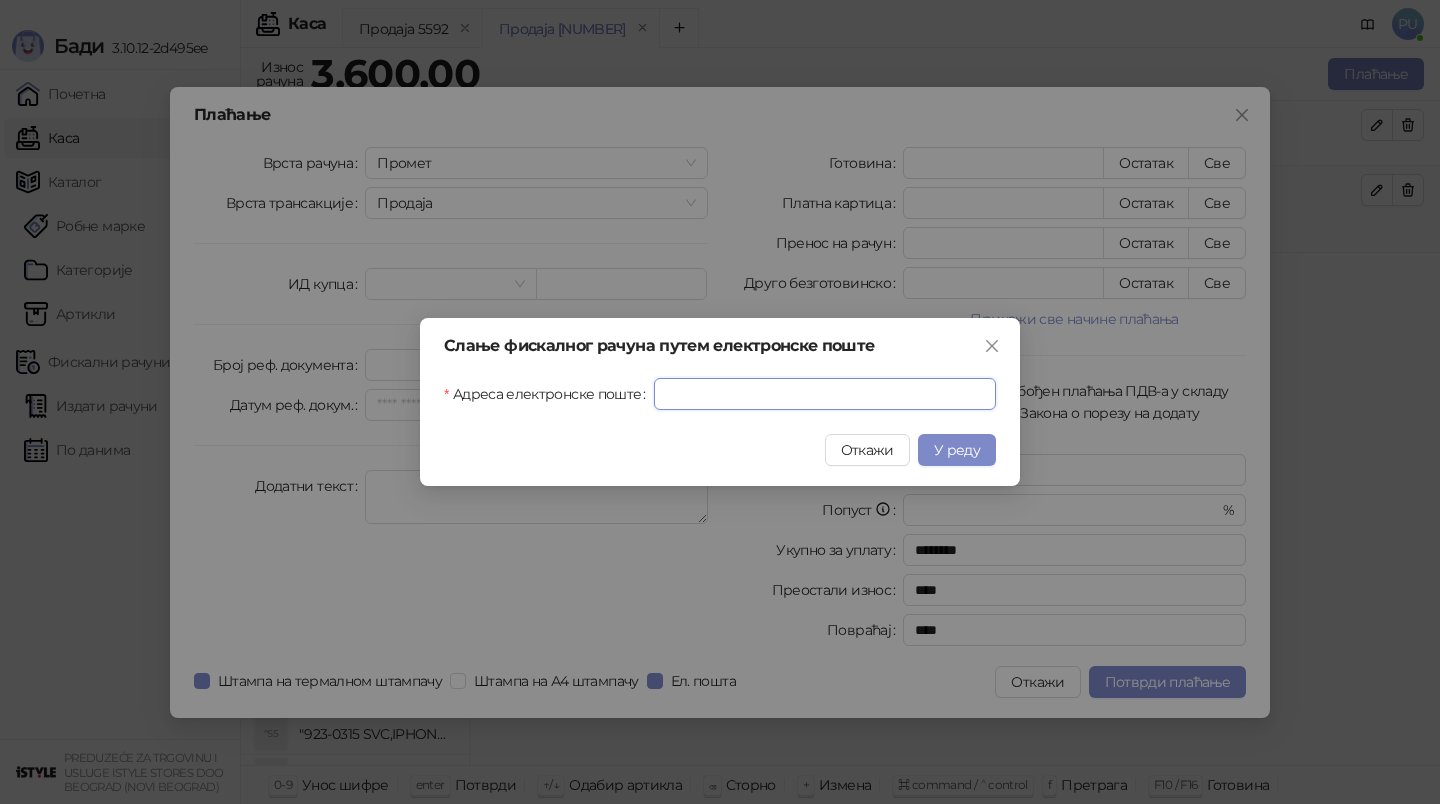 click on "Адреса електронске поште" at bounding box center (825, 394) 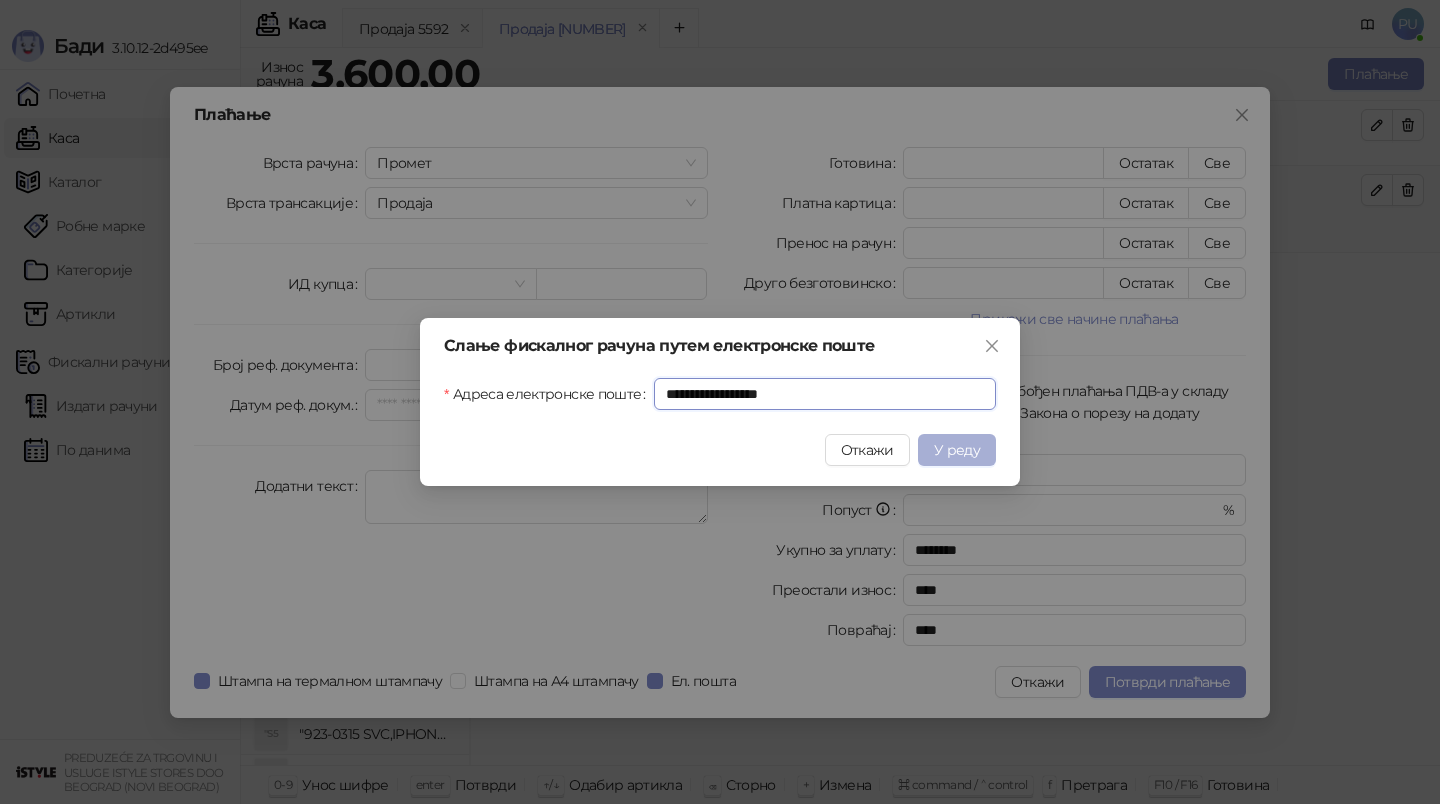 type on "**********" 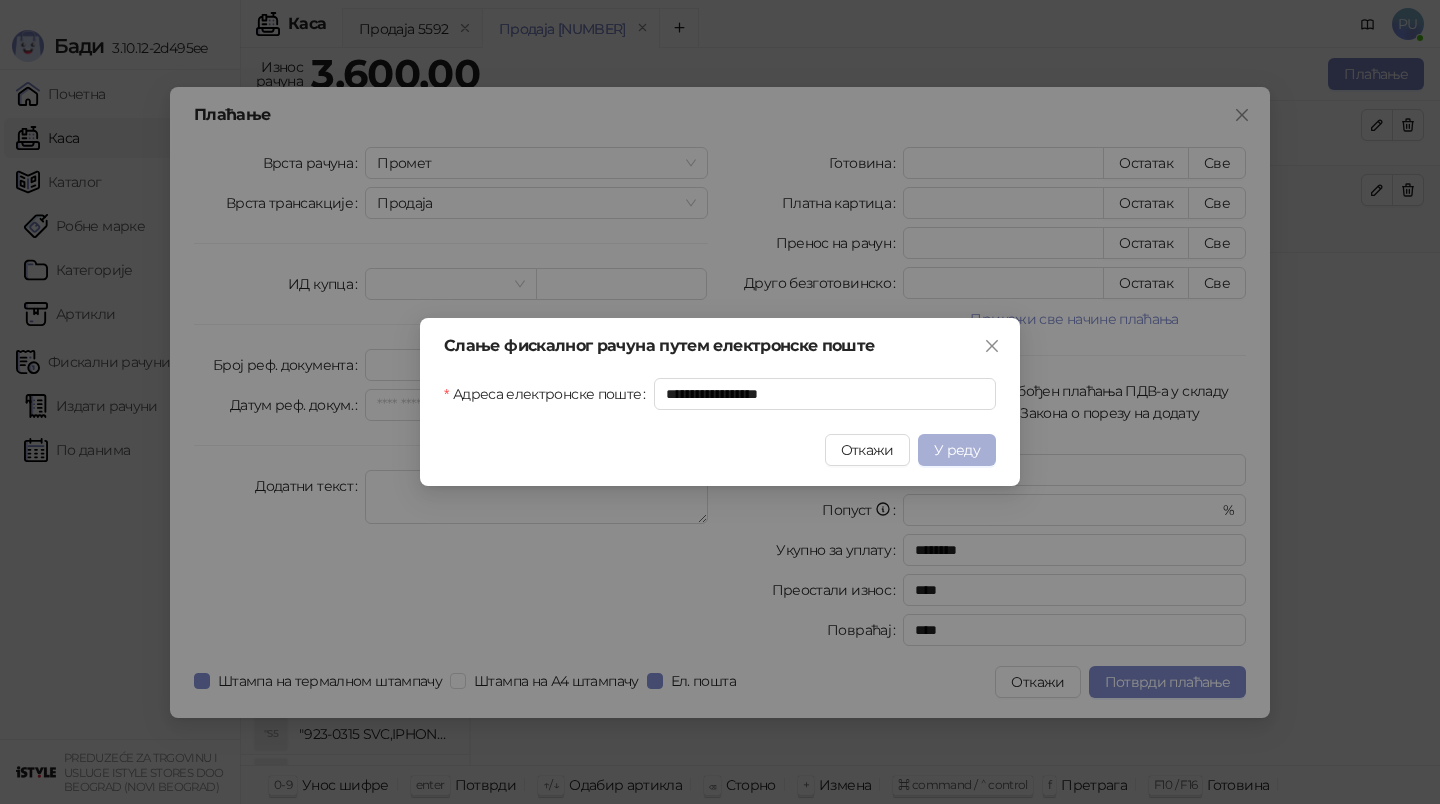 click on "У реду" at bounding box center (957, 450) 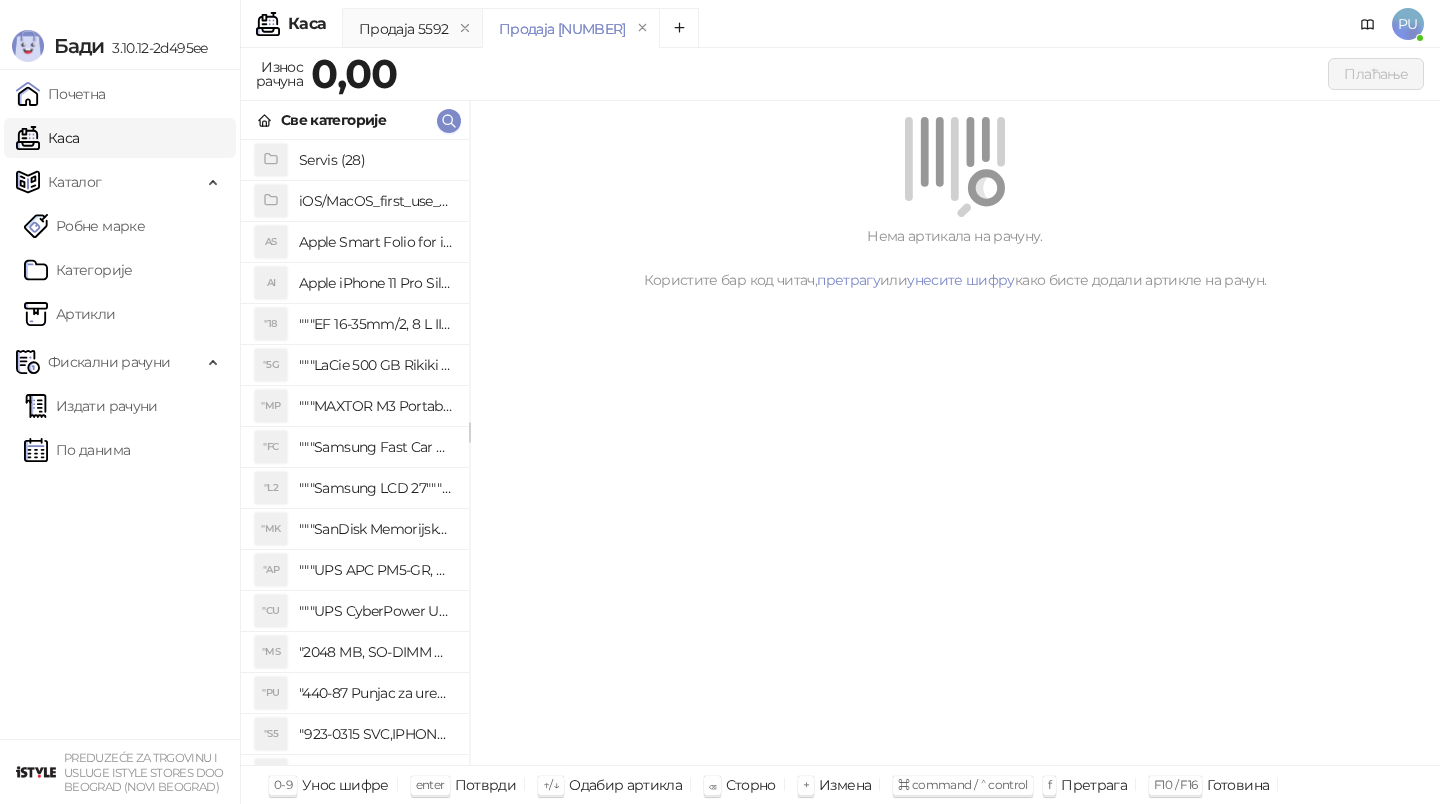 click on "Све категорије" at bounding box center [355, 120] 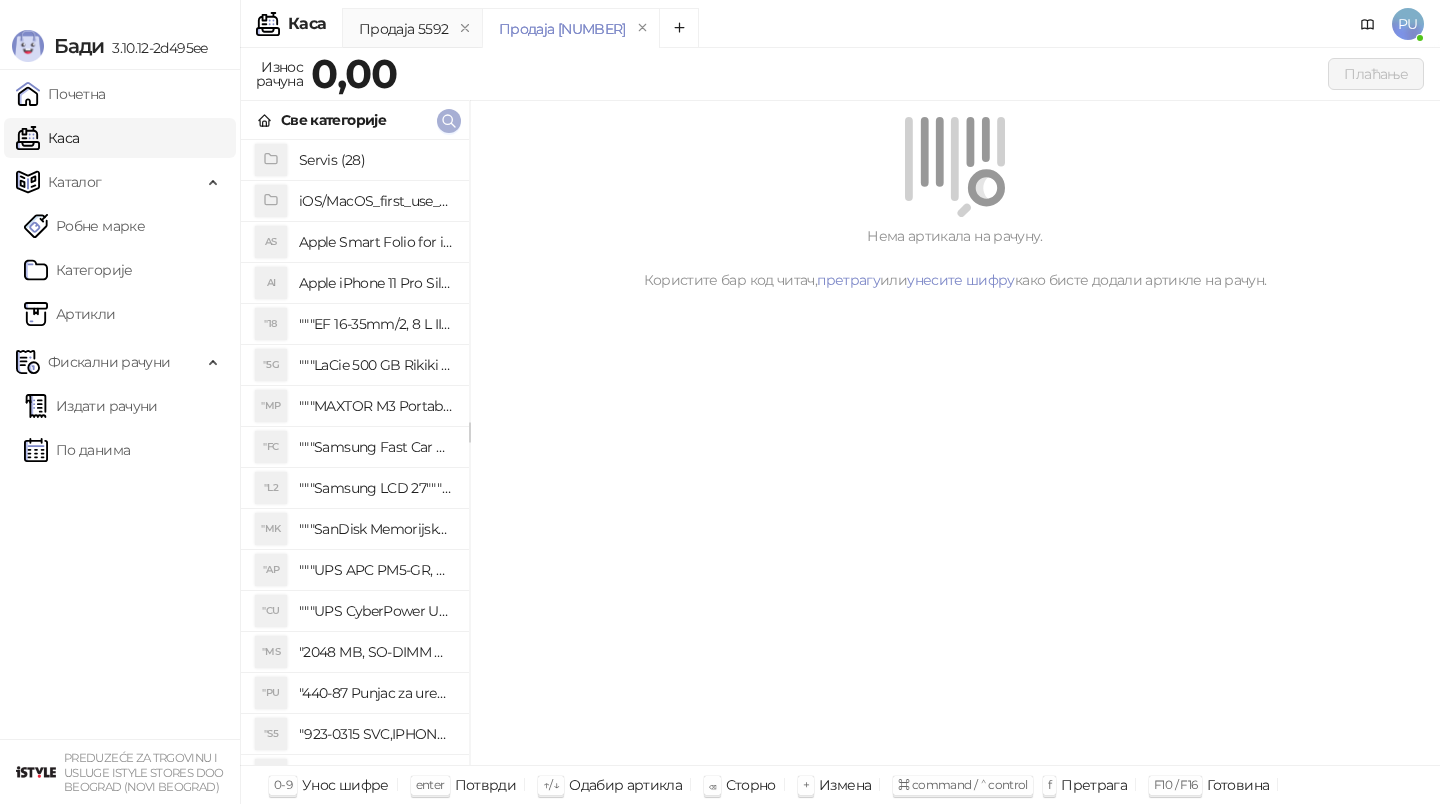 click at bounding box center (449, 121) 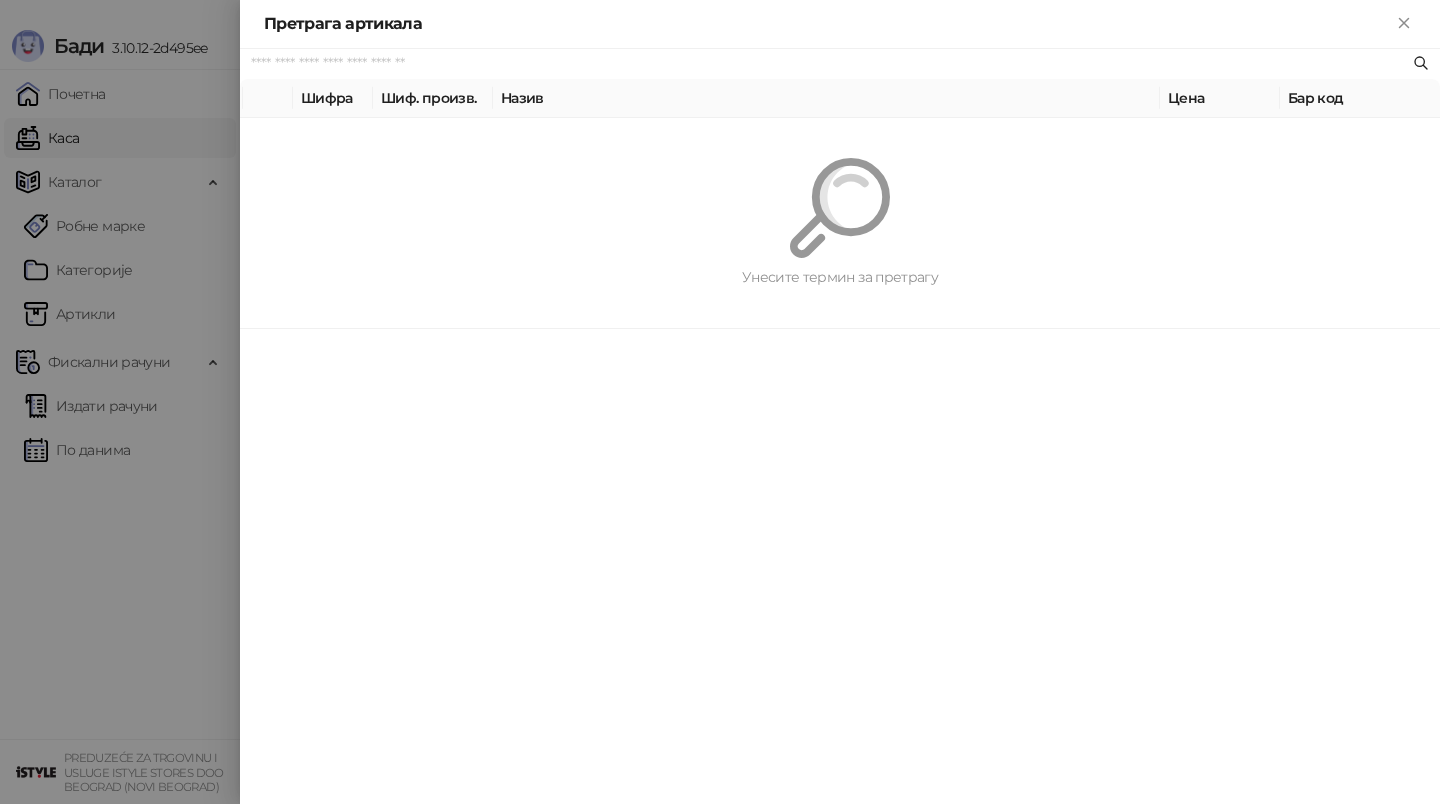 paste on "**********" 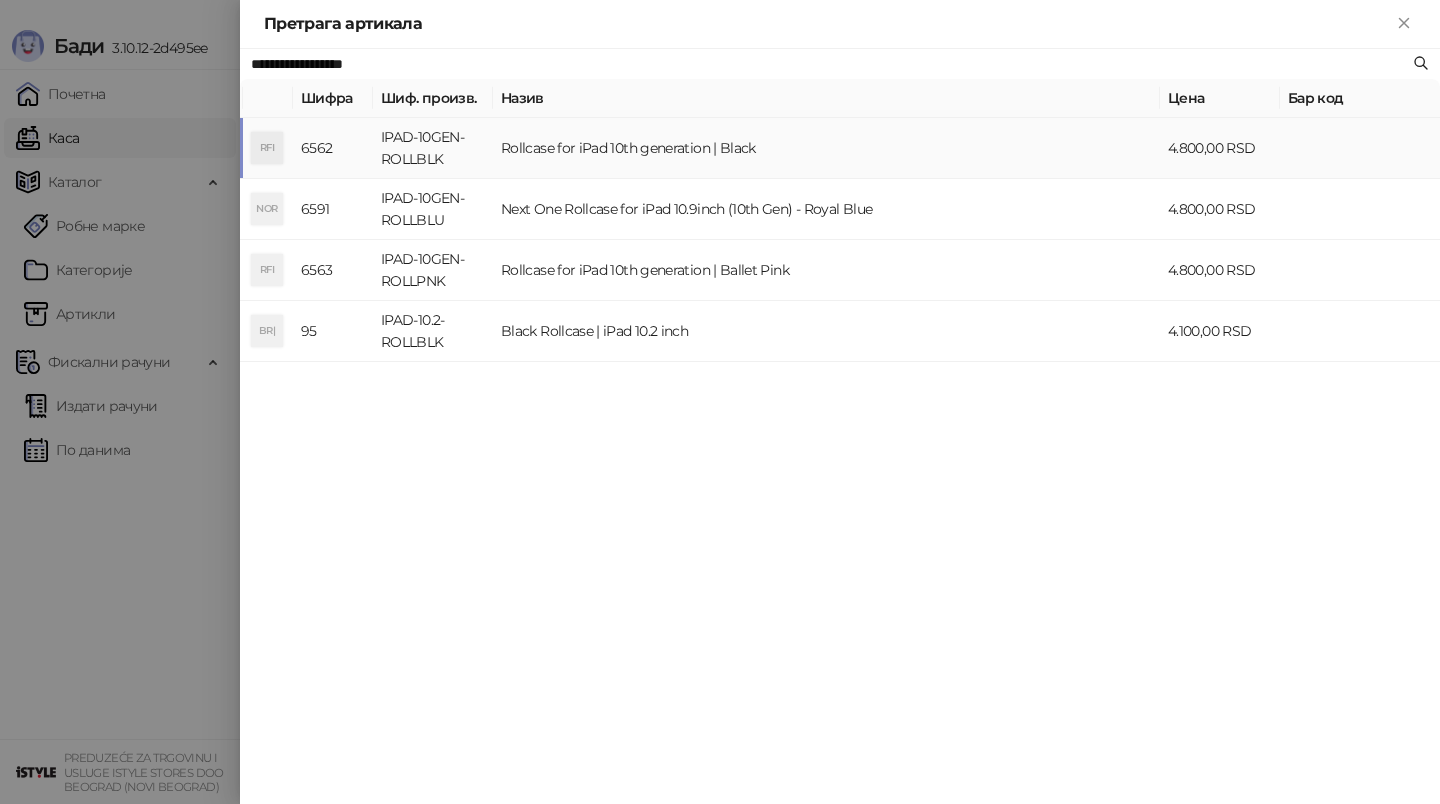 click on "Rollcase for iPad 10th generation | Black" at bounding box center (826, 148) 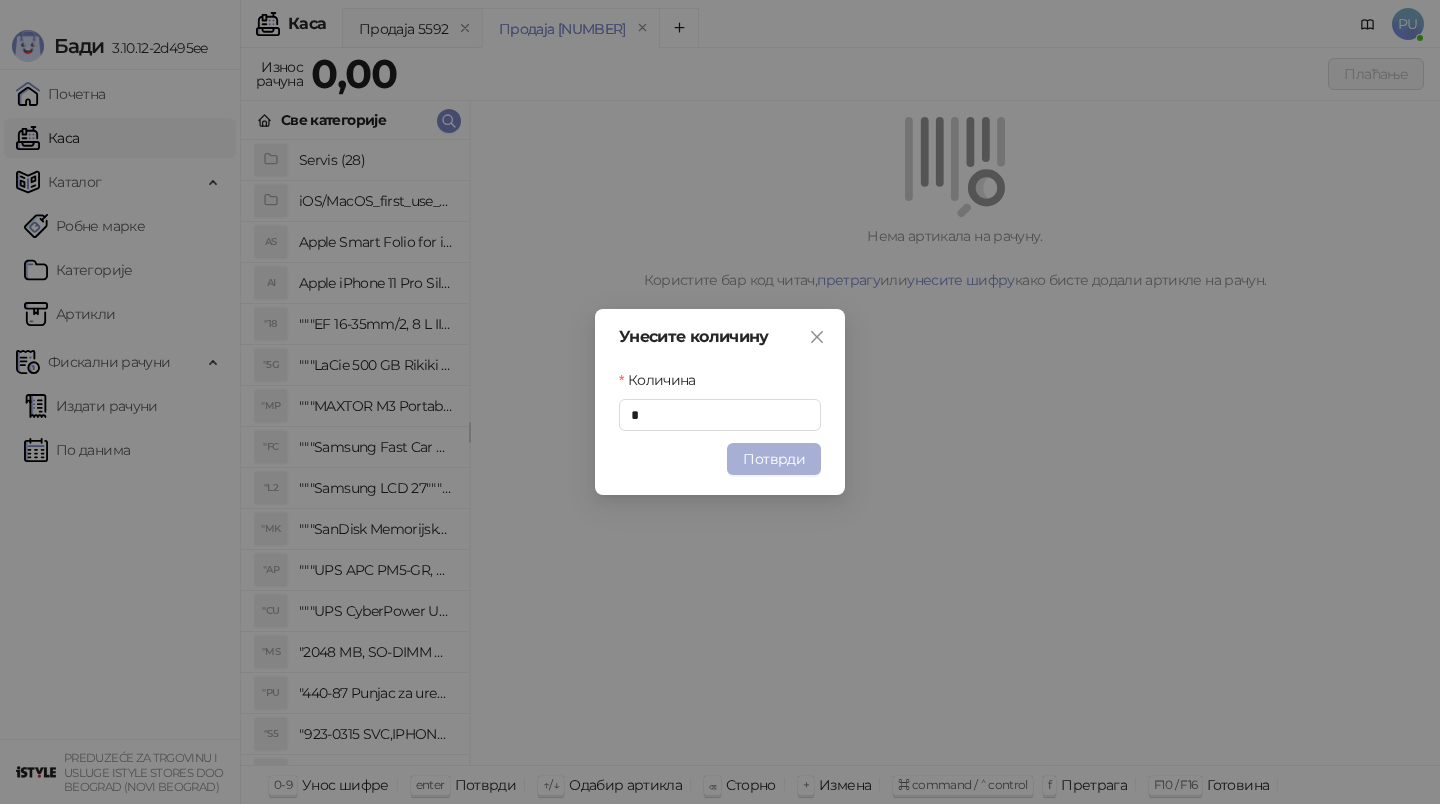 click on "Потврди" at bounding box center (774, 459) 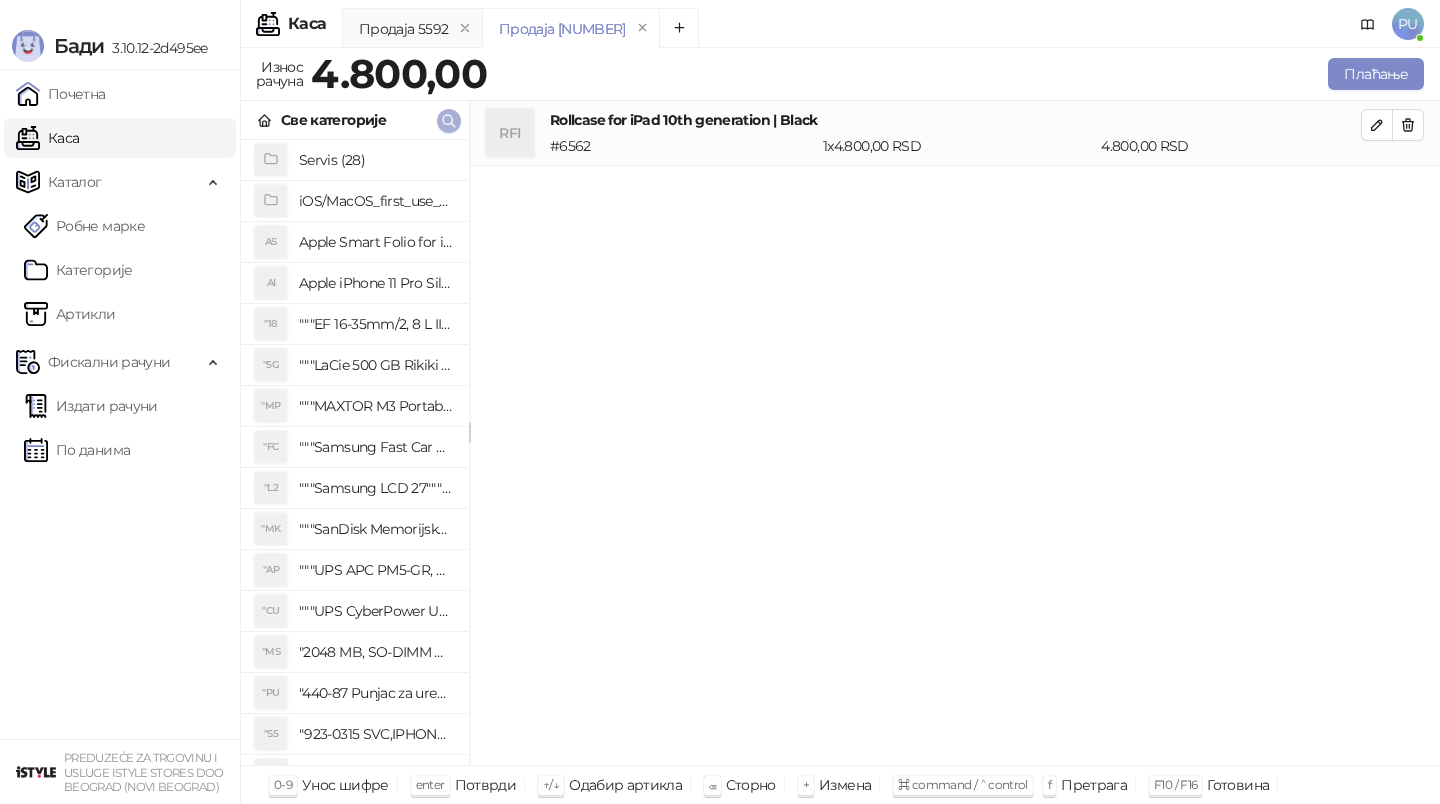click 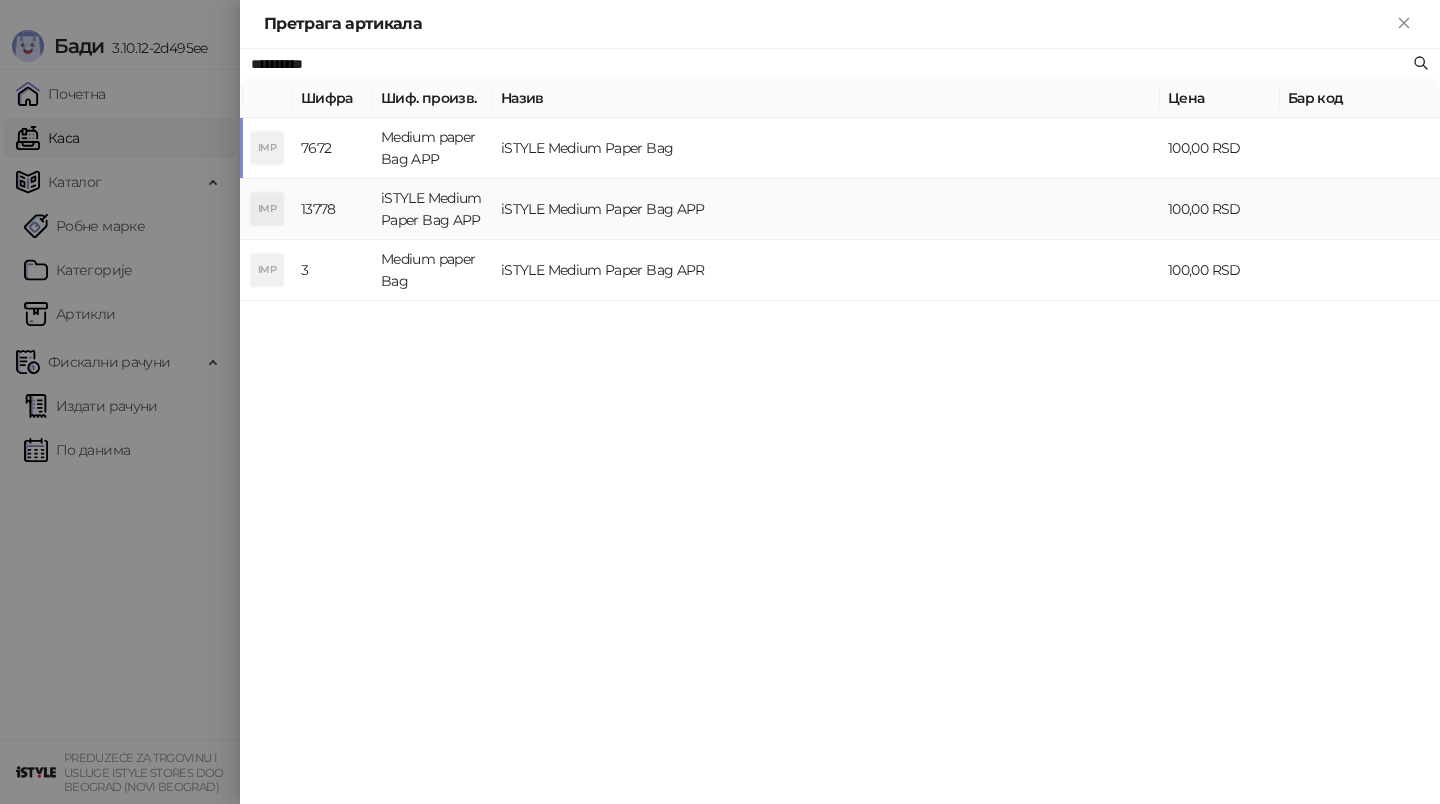 type on "**********" 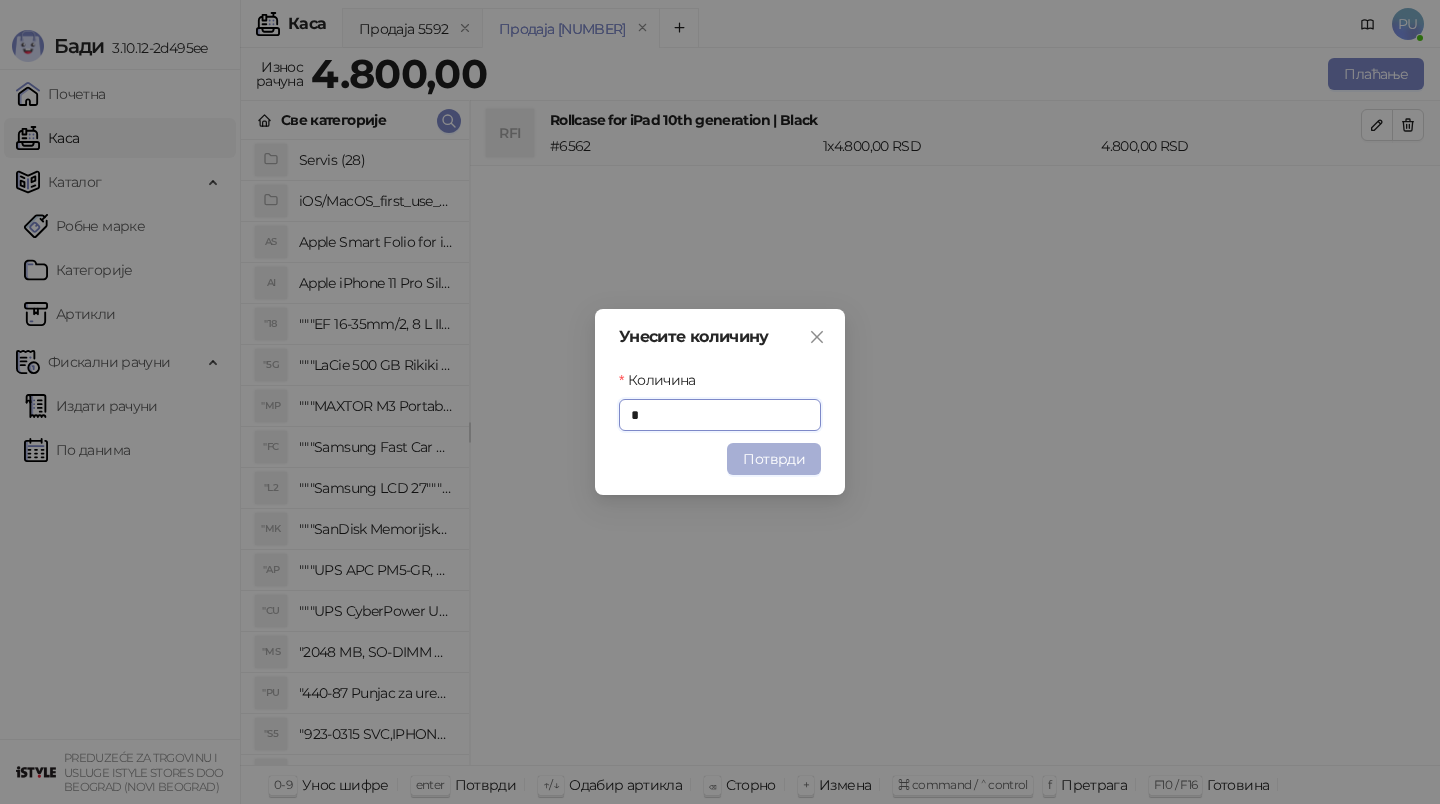 click on "Потврди" at bounding box center (774, 459) 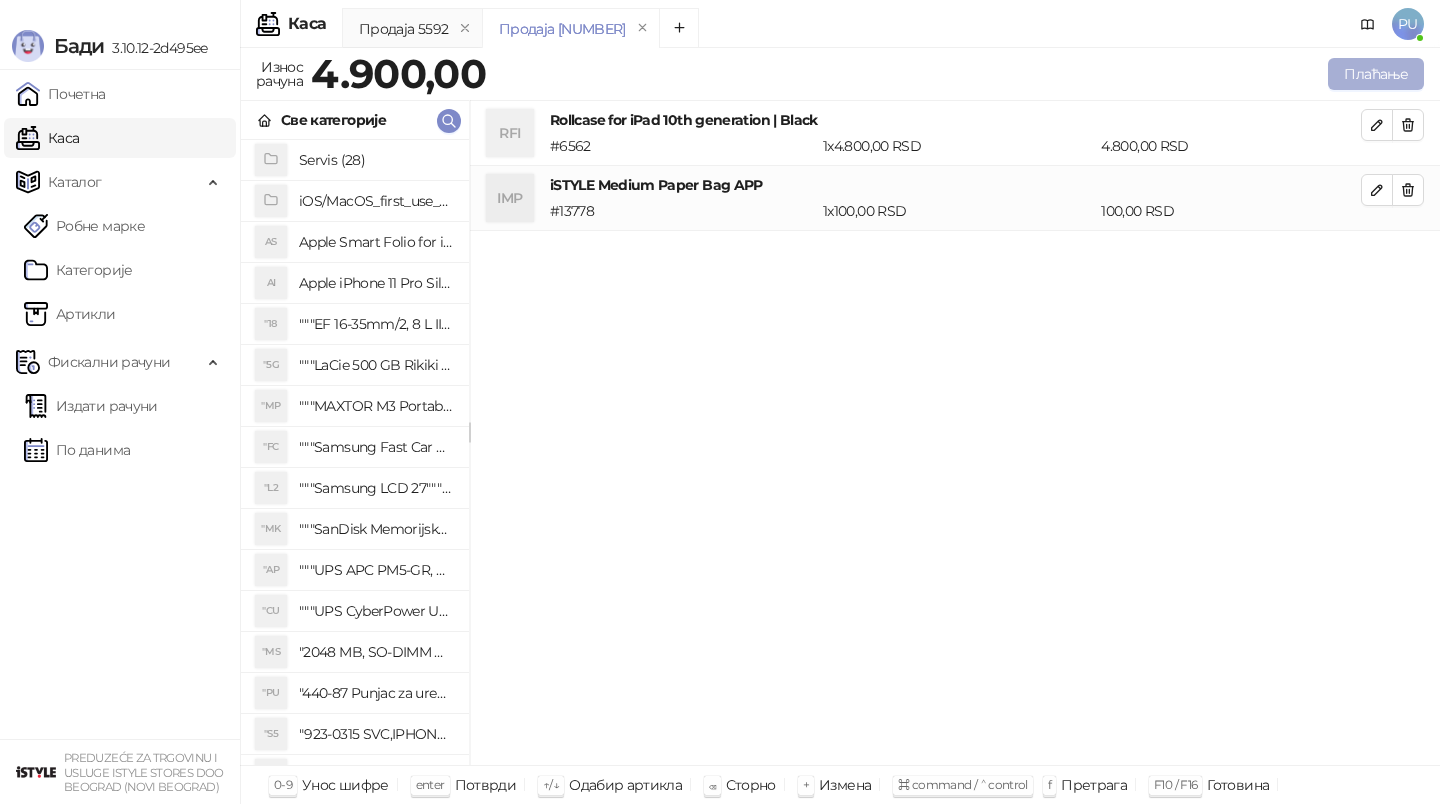 click on "Плаћање" at bounding box center [1376, 74] 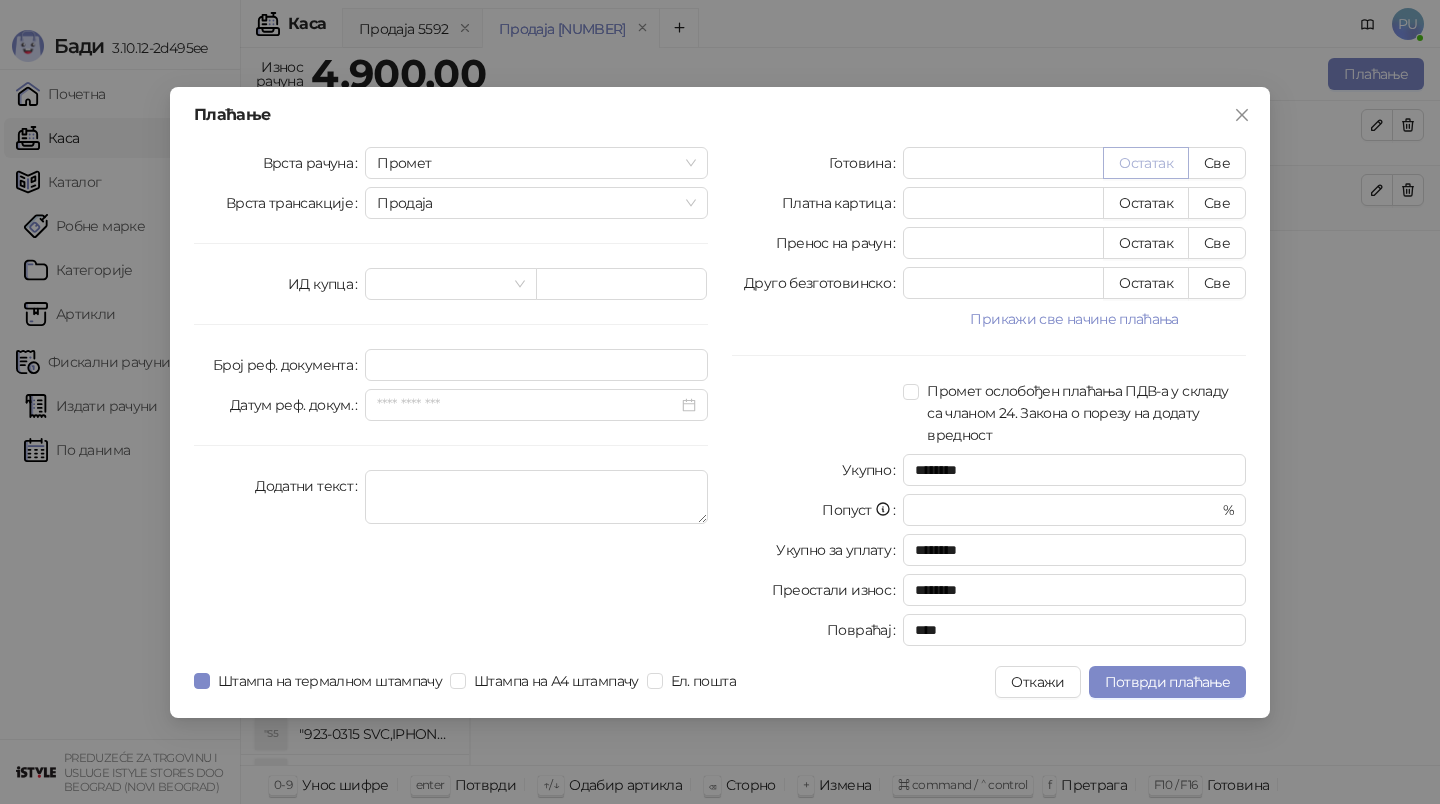 click on "Остатак" at bounding box center (1146, 163) 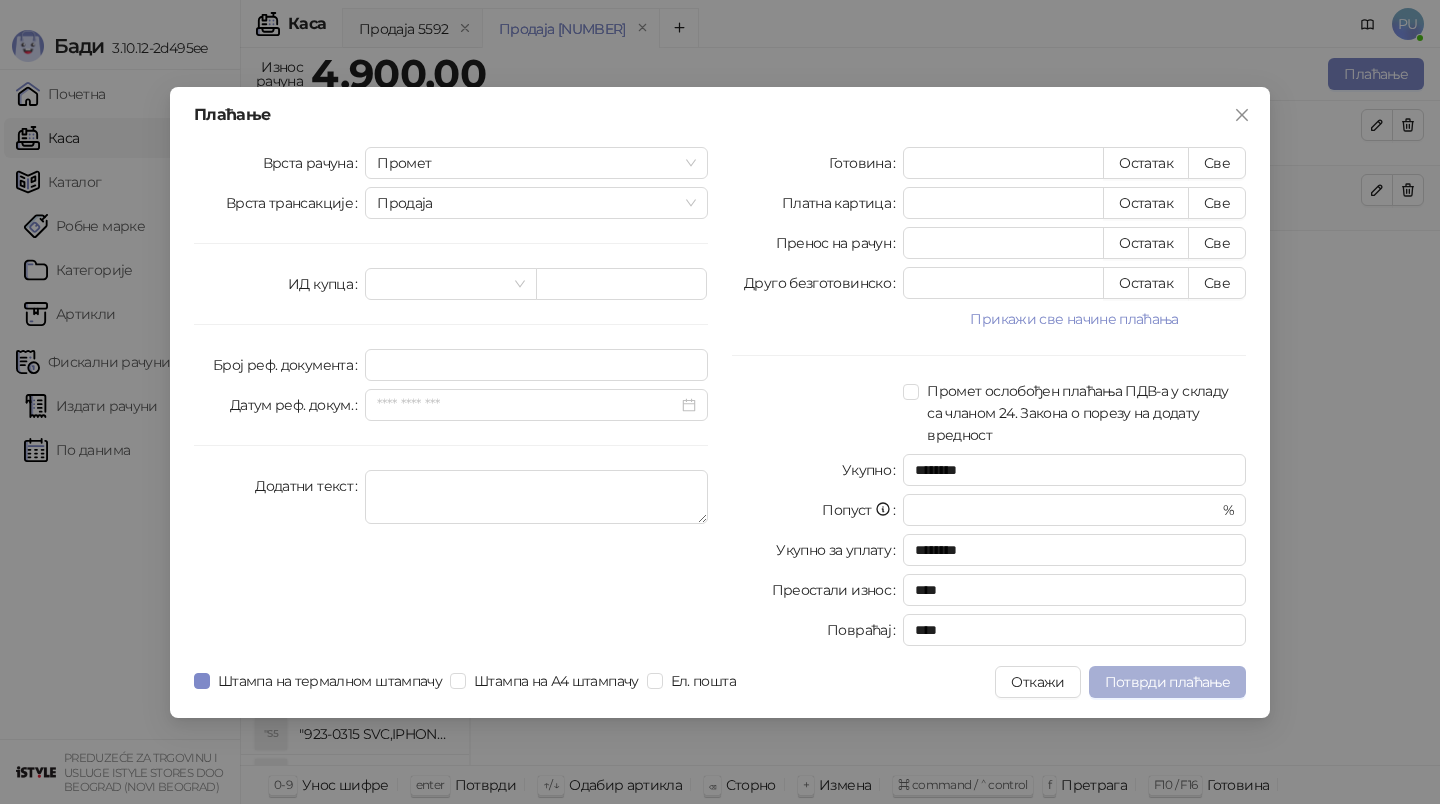click on "Потврди плаћање" at bounding box center (1167, 682) 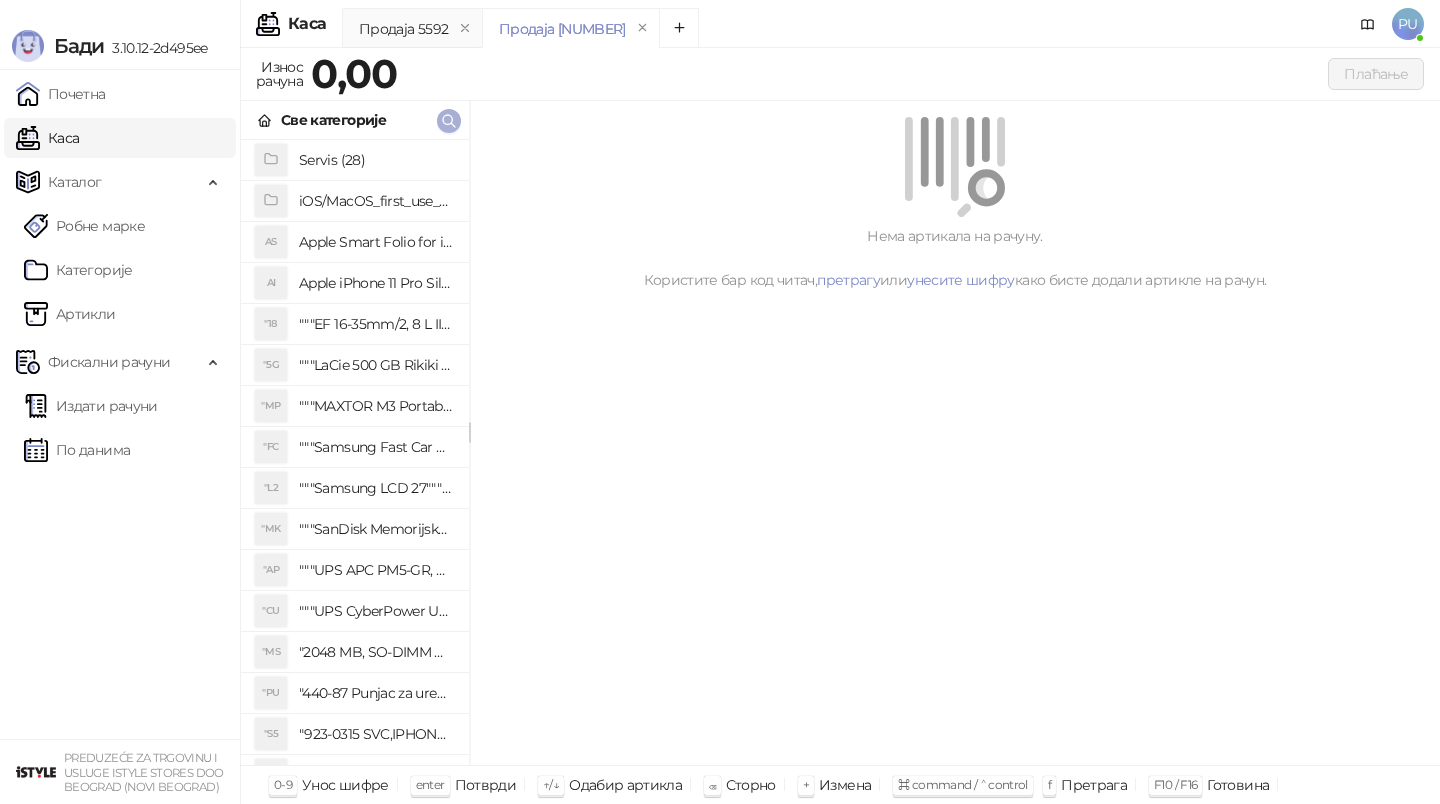 click 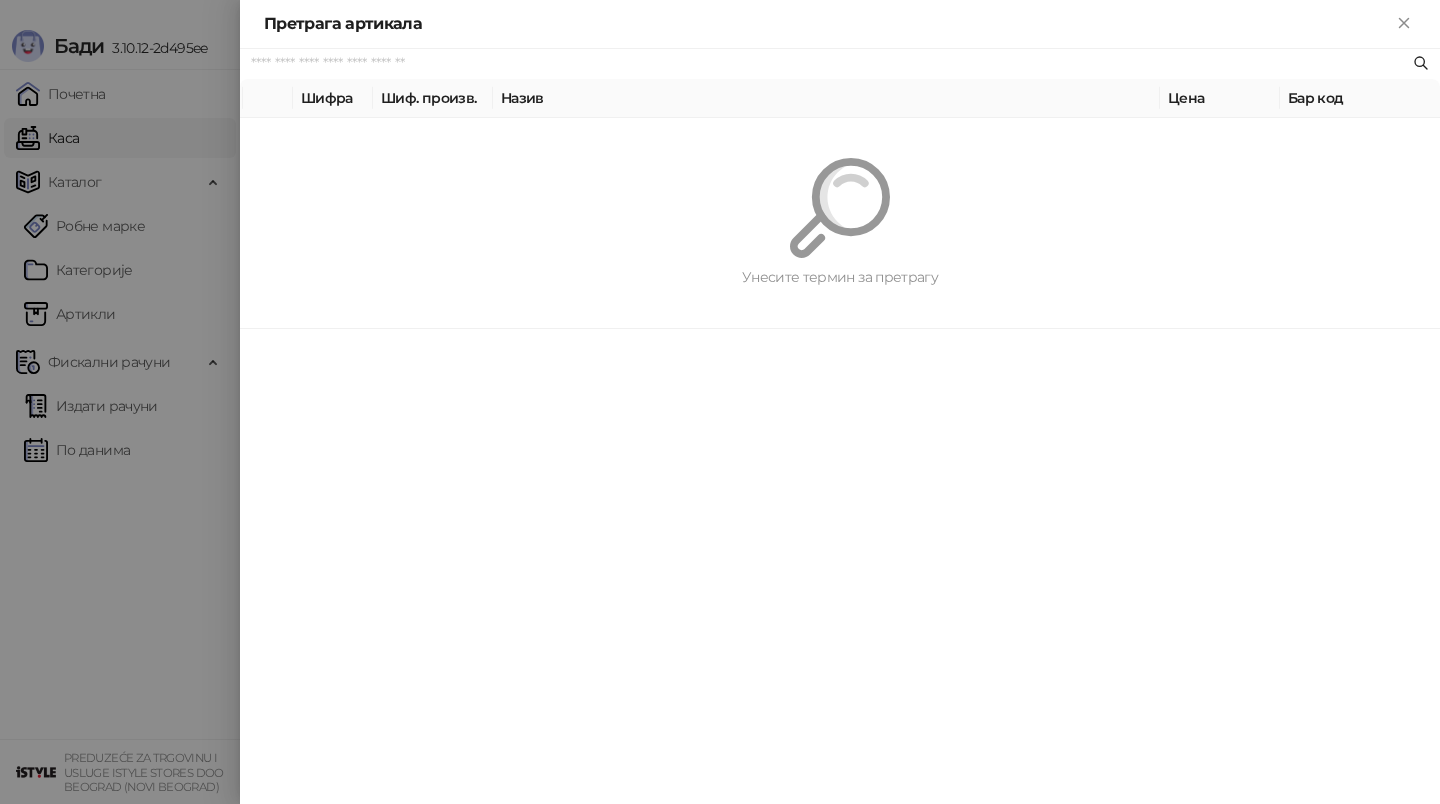 paste on "*********" 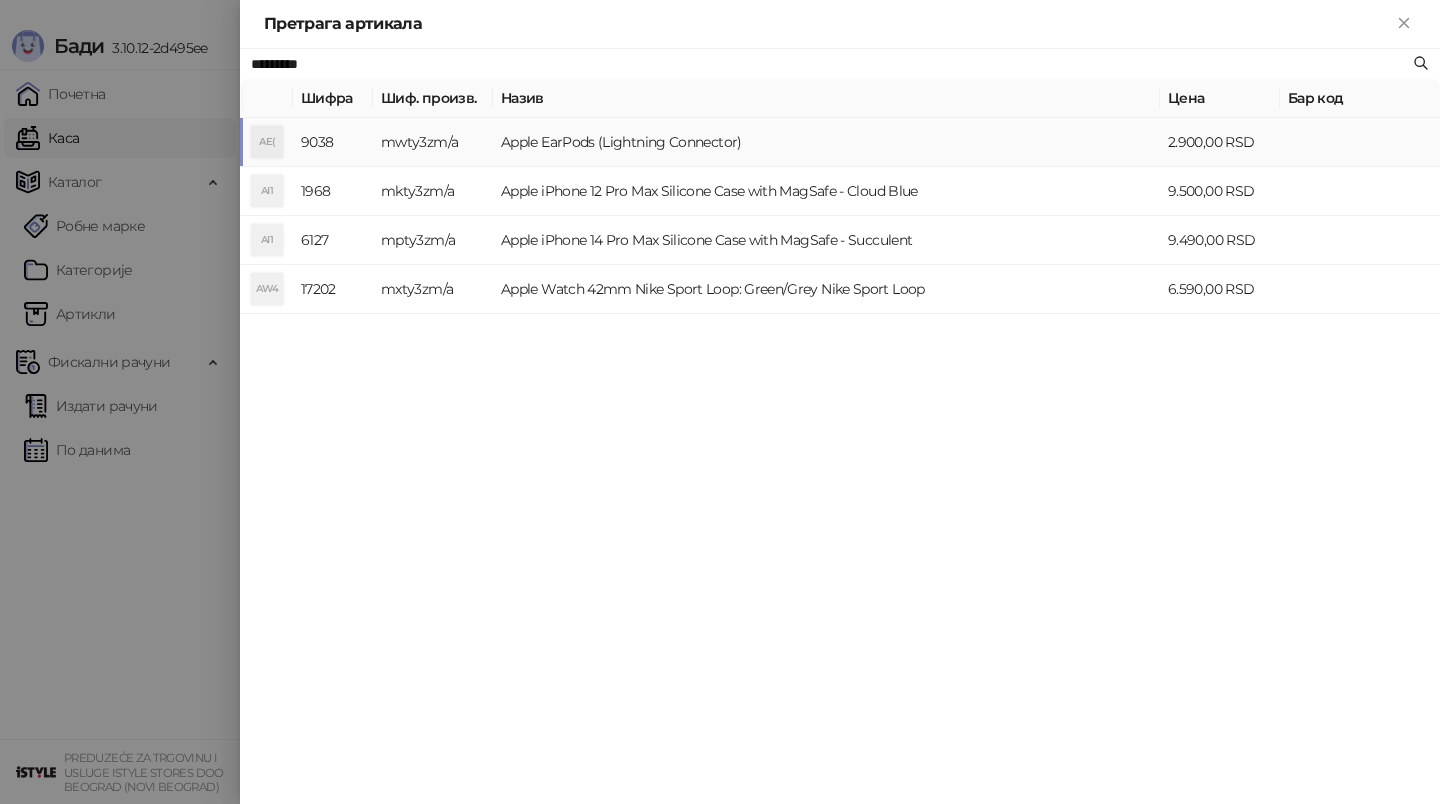 click on "Apple EarPods (Lightning Connector)" at bounding box center [826, 142] 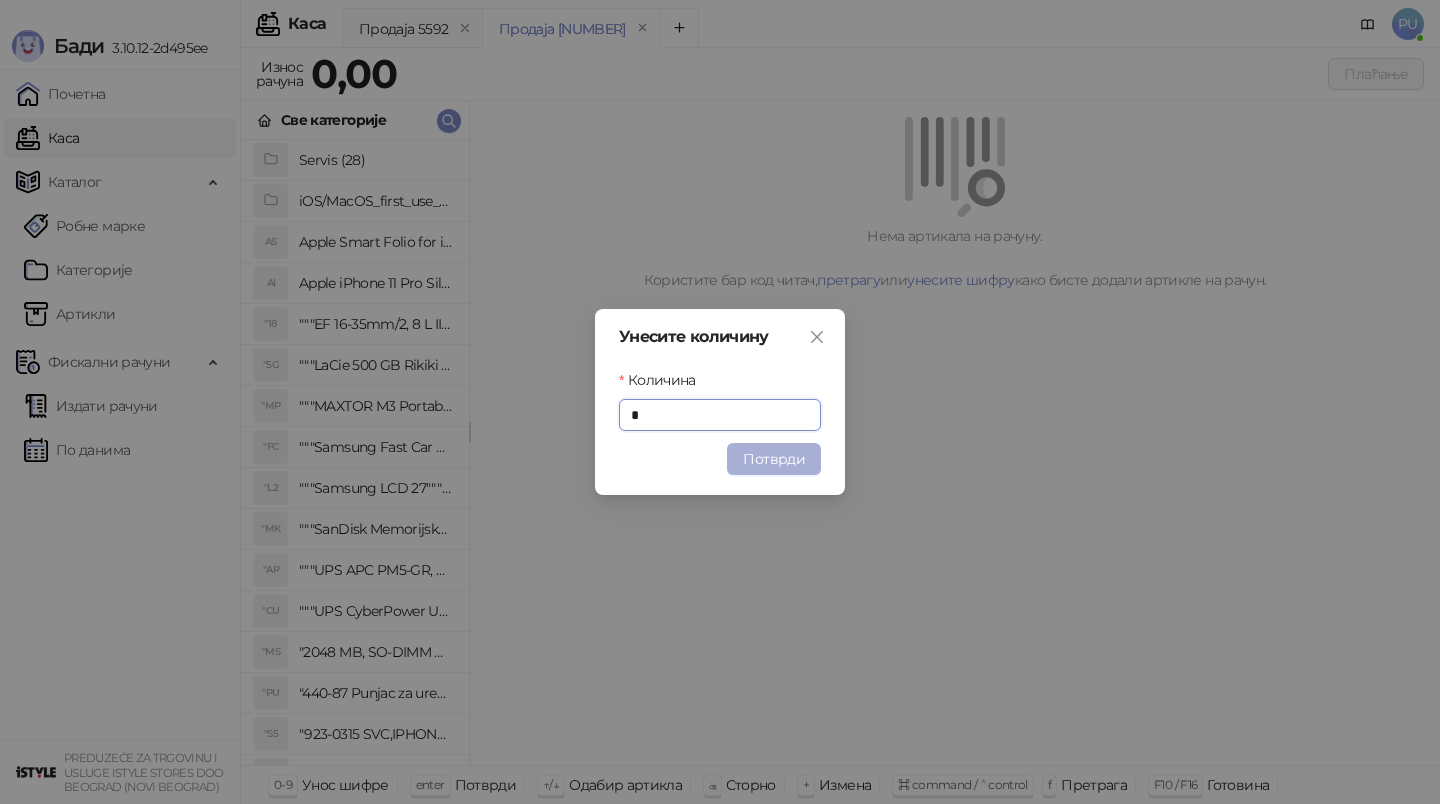 click on "Потврди" at bounding box center [774, 459] 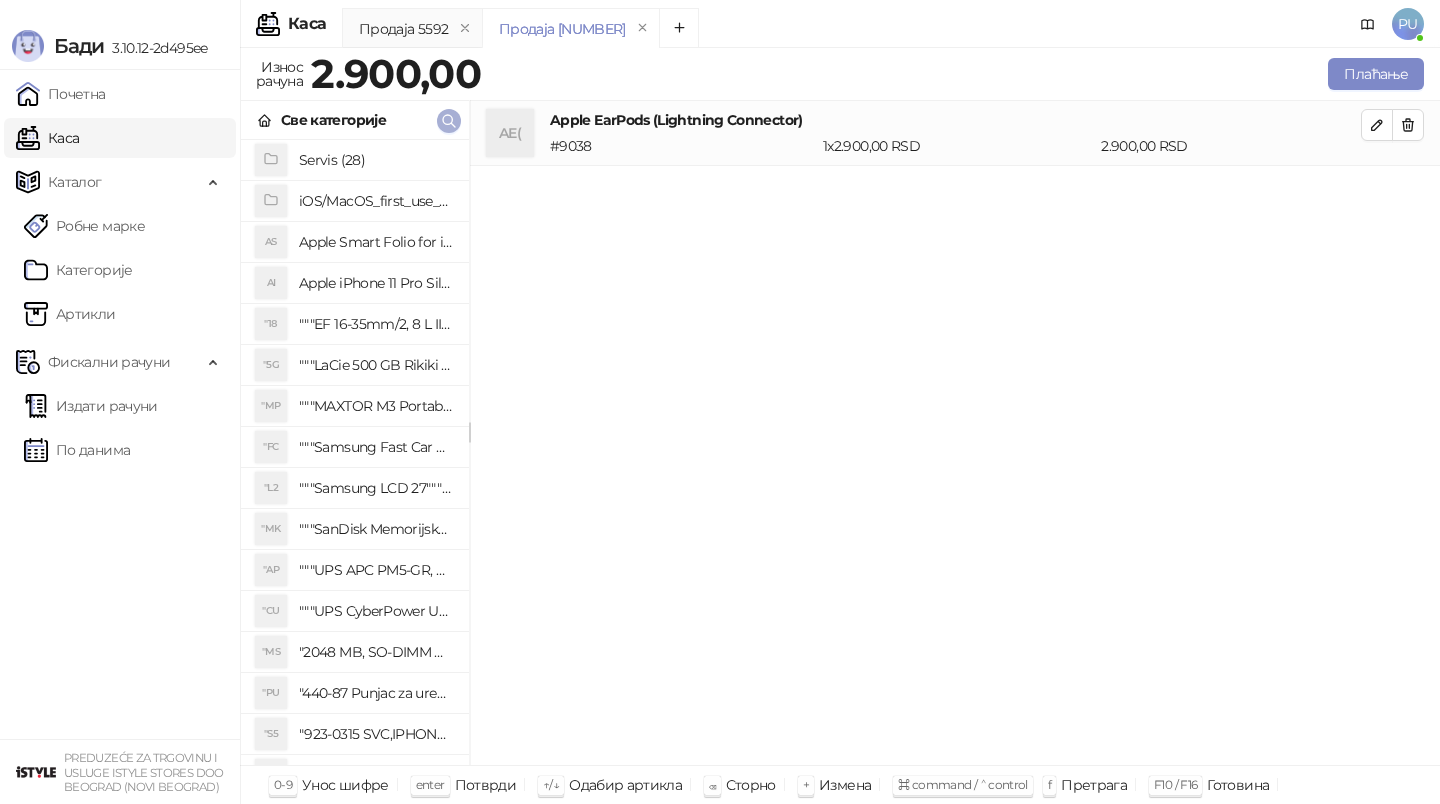 click 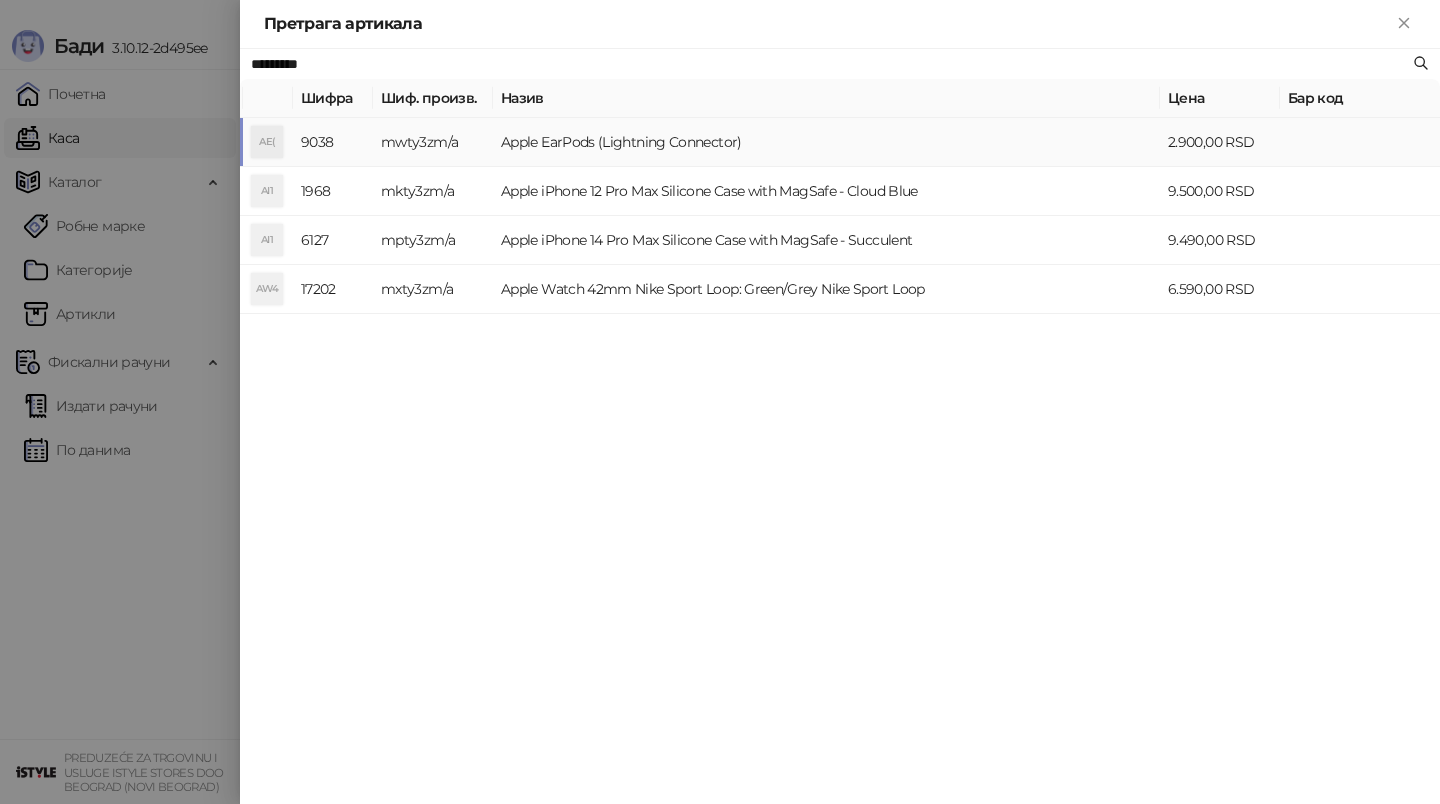 click on "Apple EarPods (Lightning Connector)" at bounding box center (826, 142) 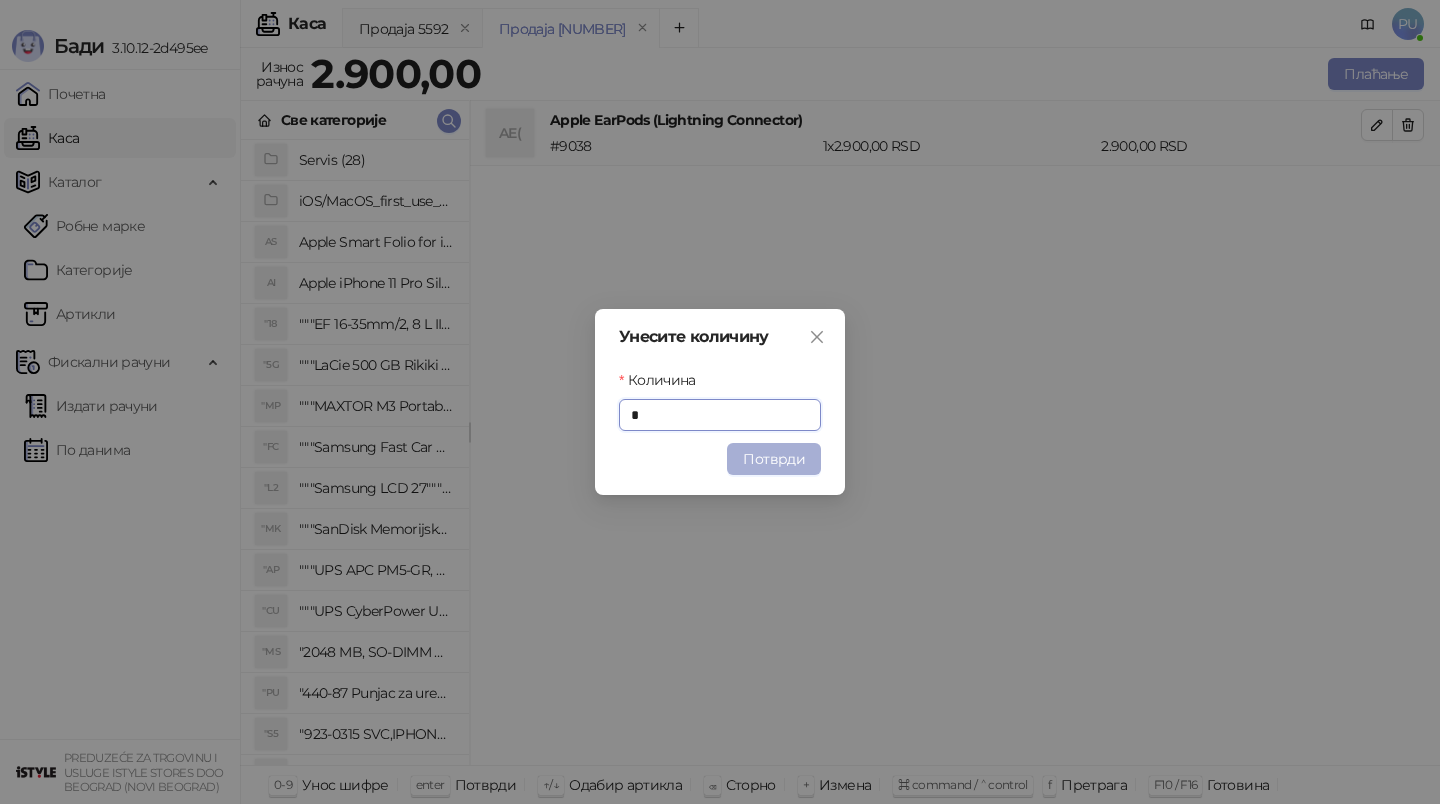 click on "Потврди" at bounding box center (774, 459) 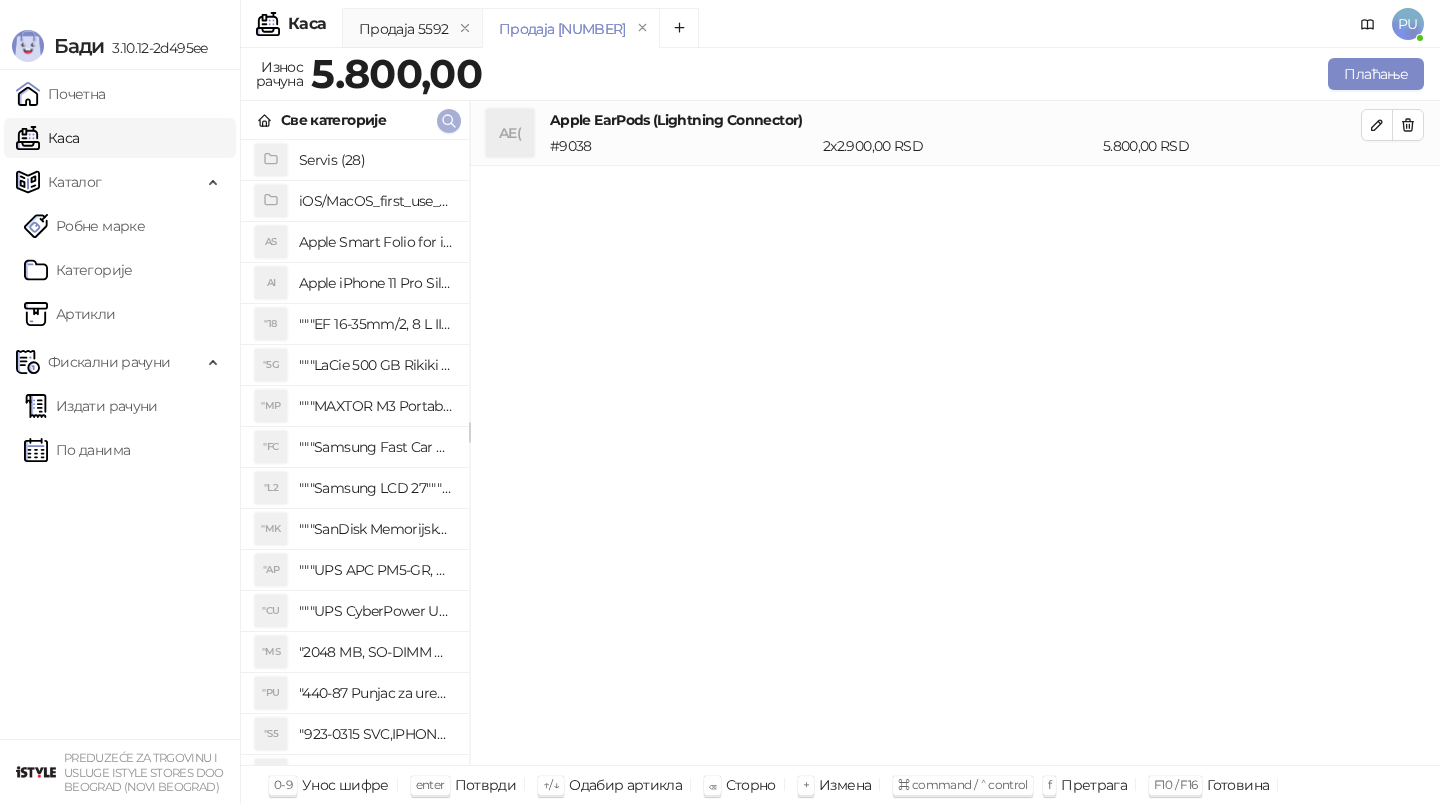 click 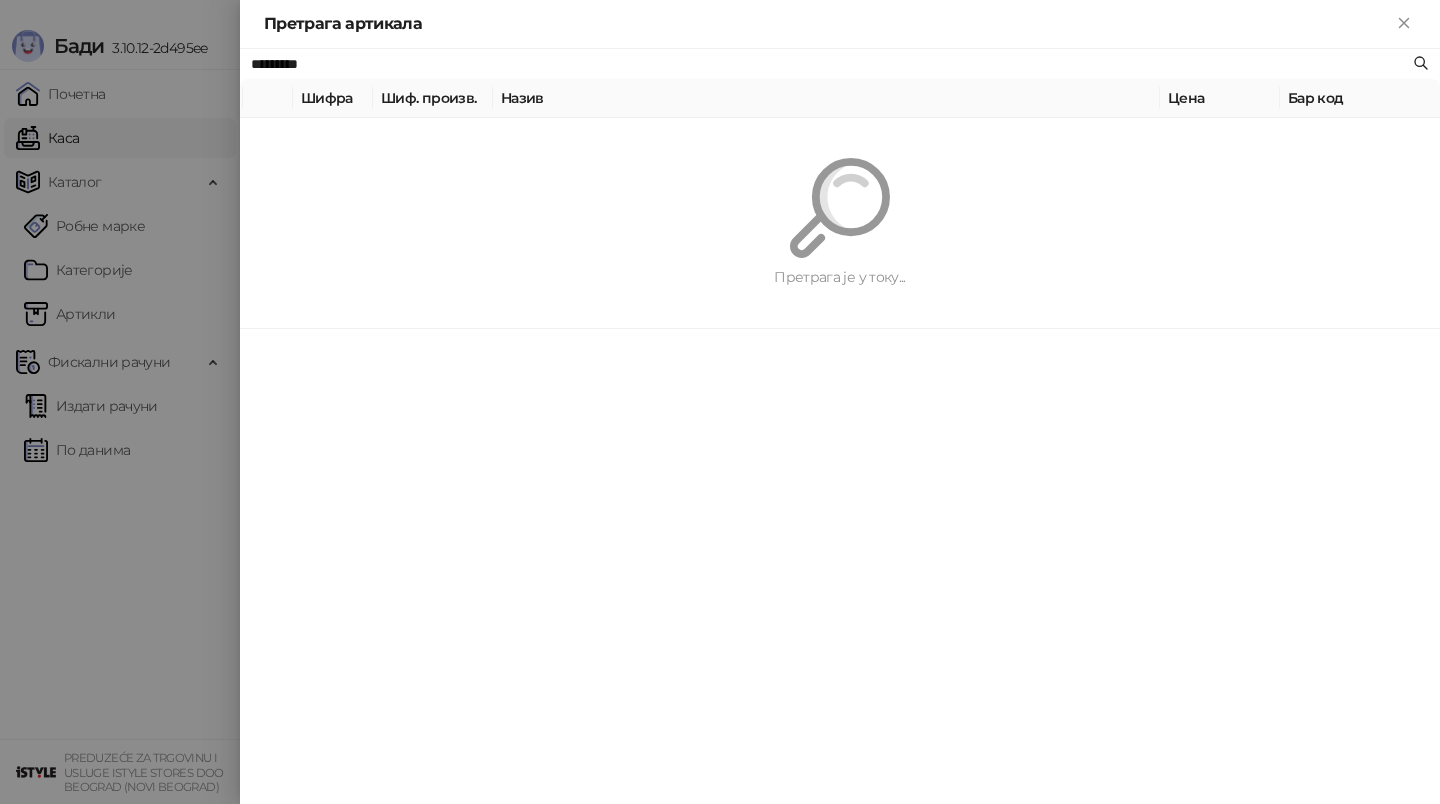 paste 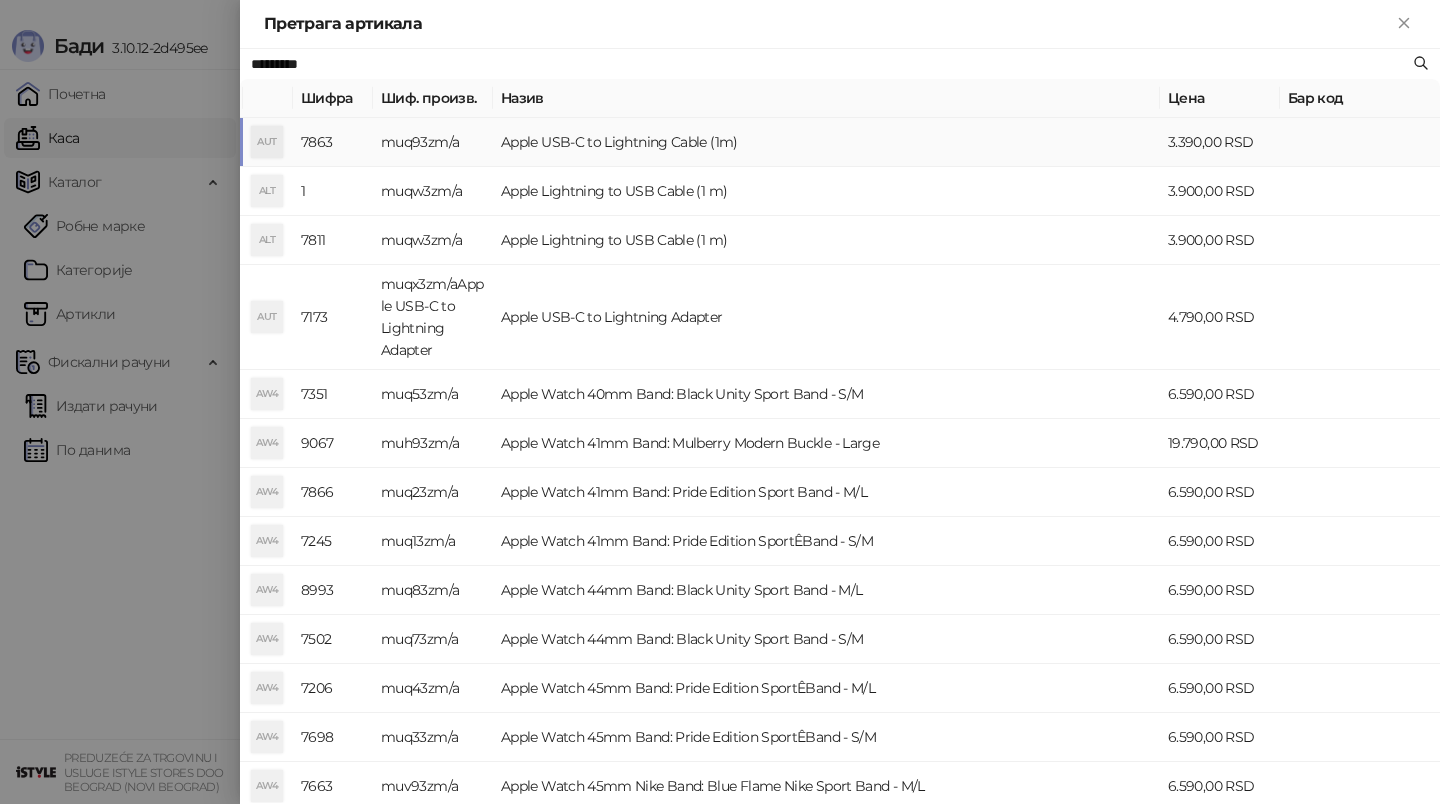 click on "Apple USB-C to Lightning Cable (1m)" at bounding box center [826, 142] 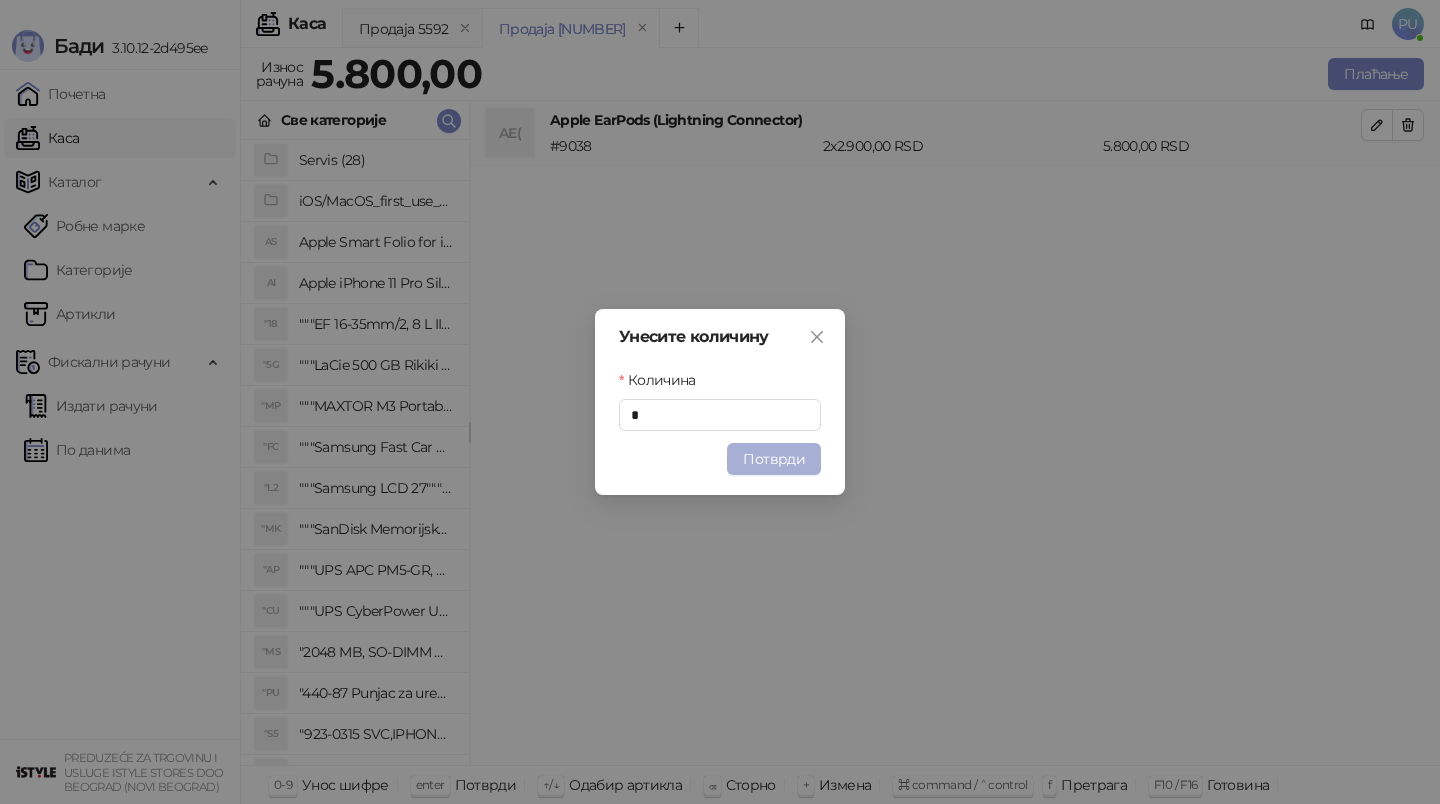 click on "Потврди" at bounding box center [774, 459] 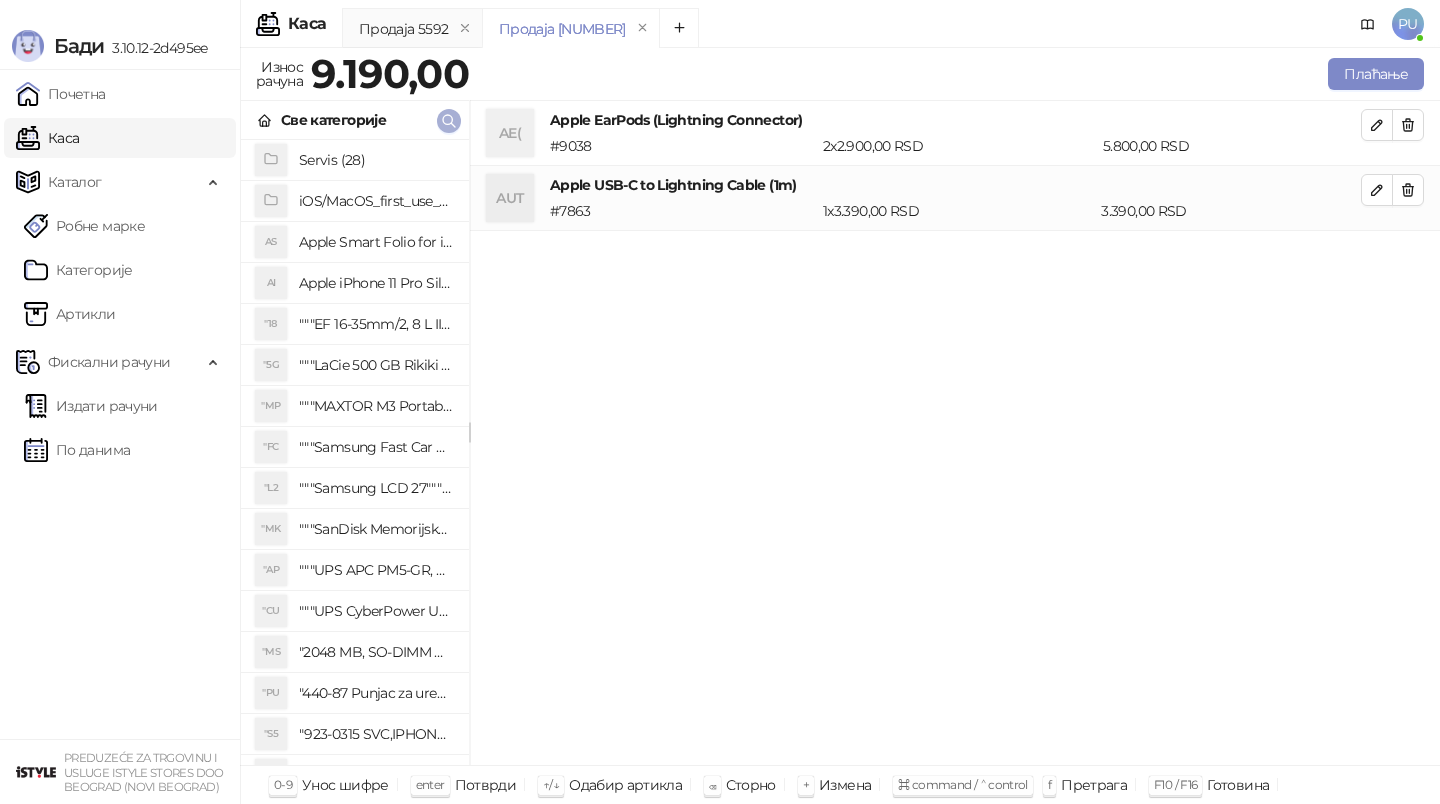 click 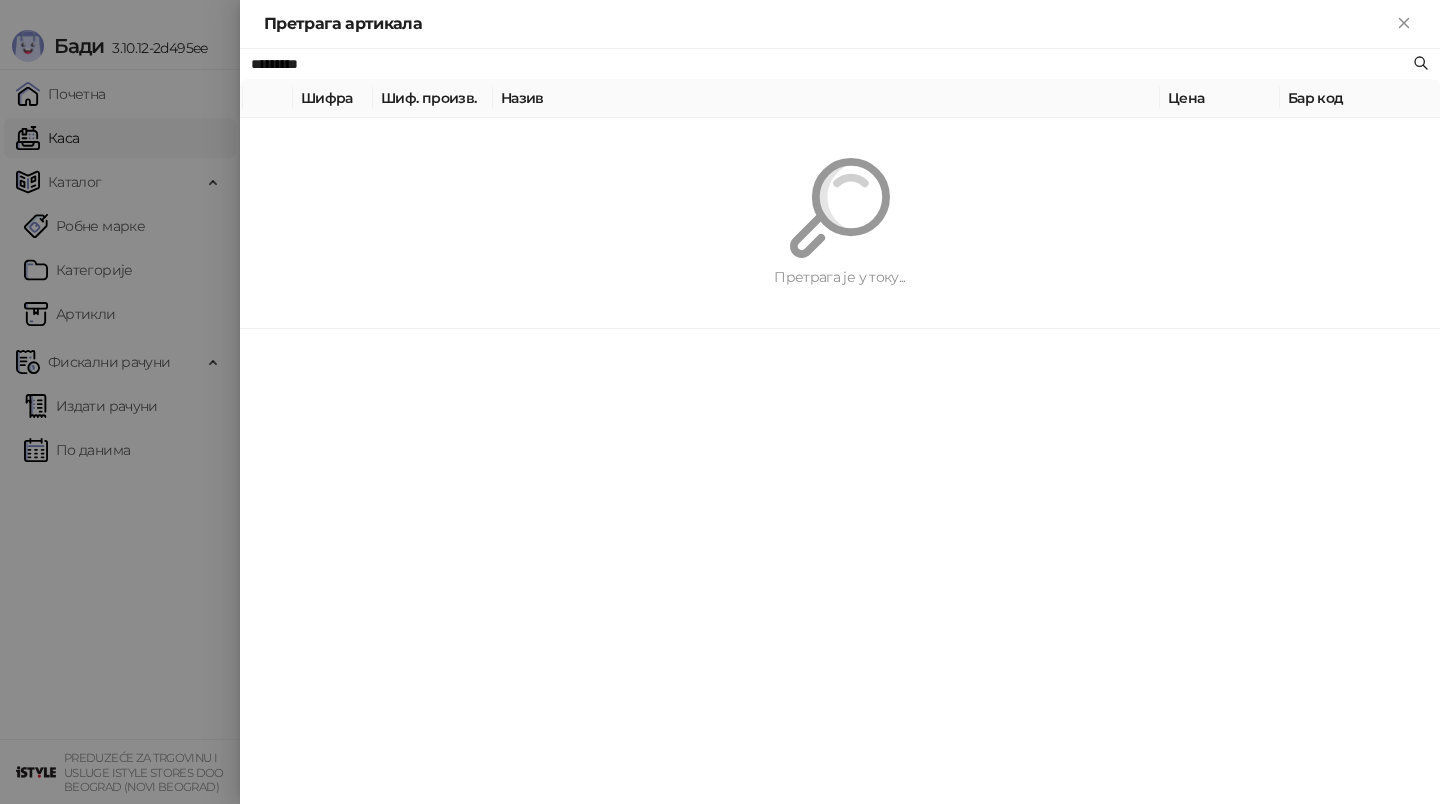 paste on "**********" 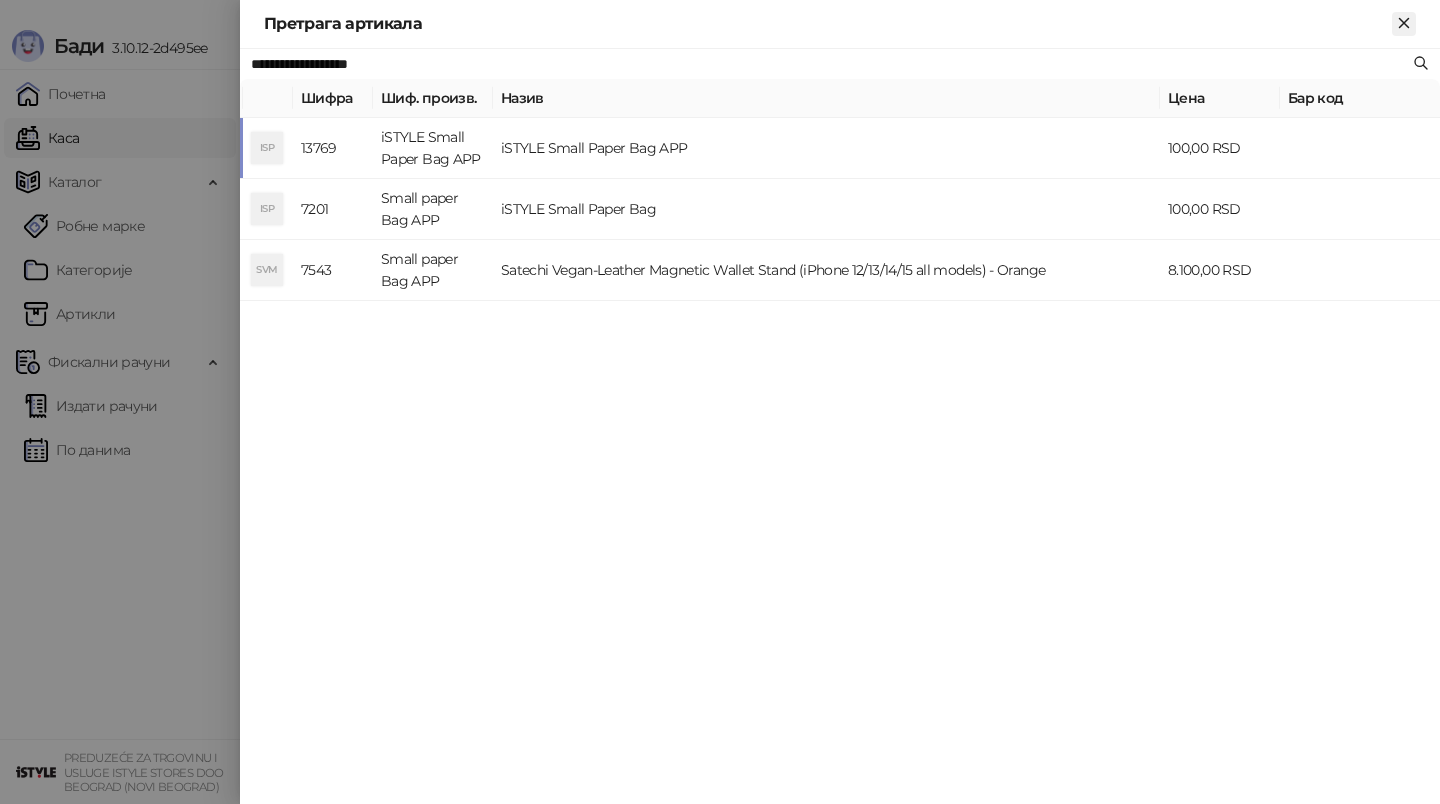 type on "**********" 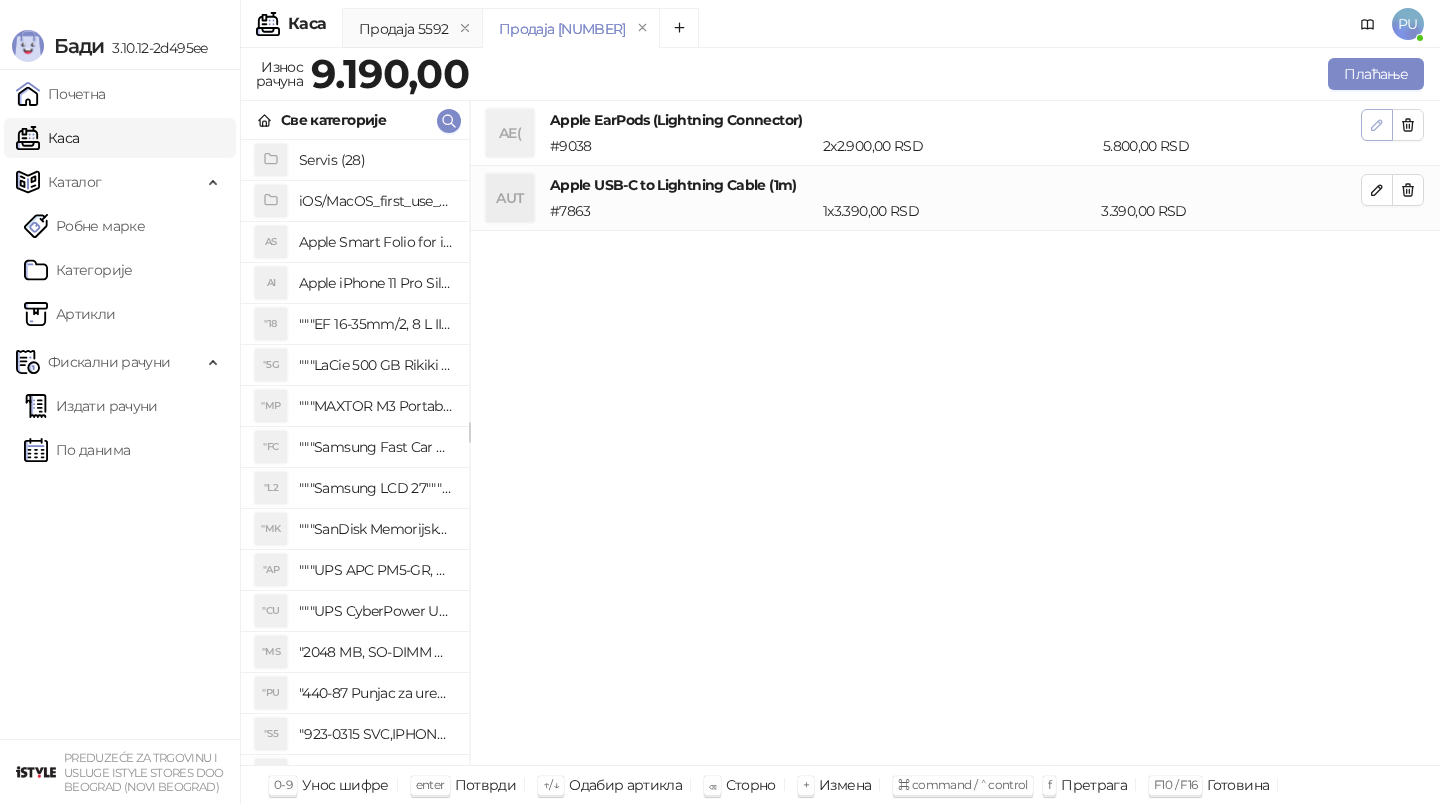 click 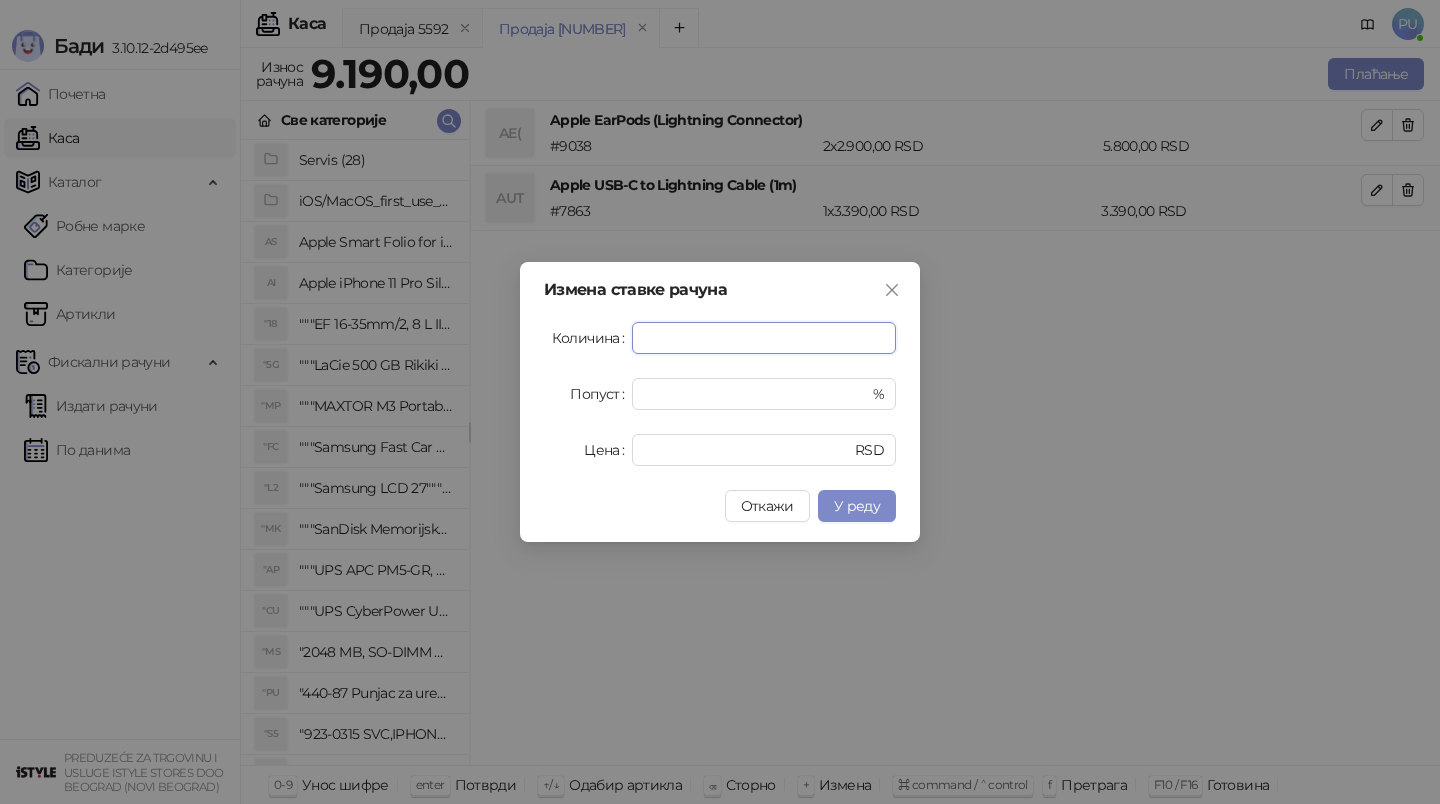 type on "*" 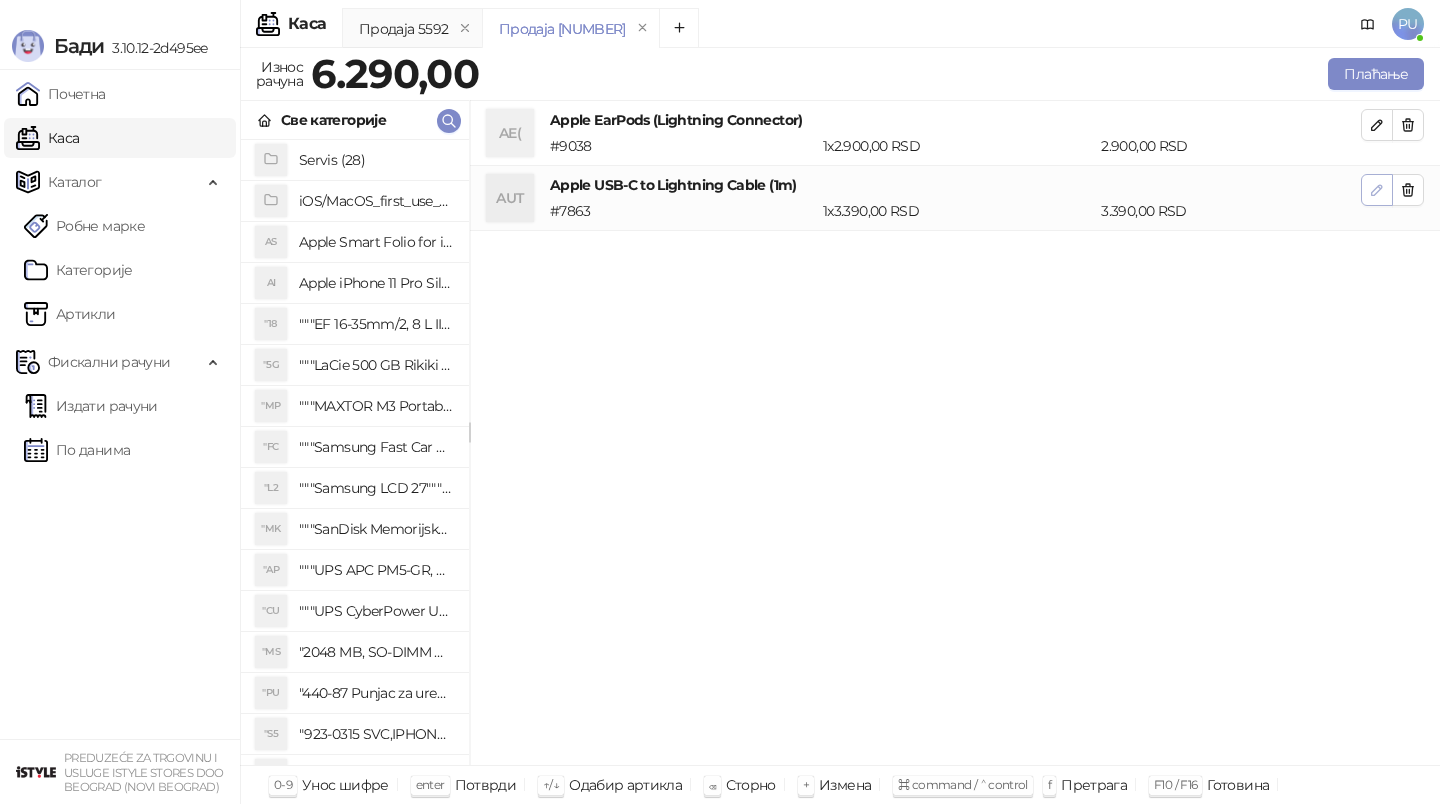 click at bounding box center [1377, 190] 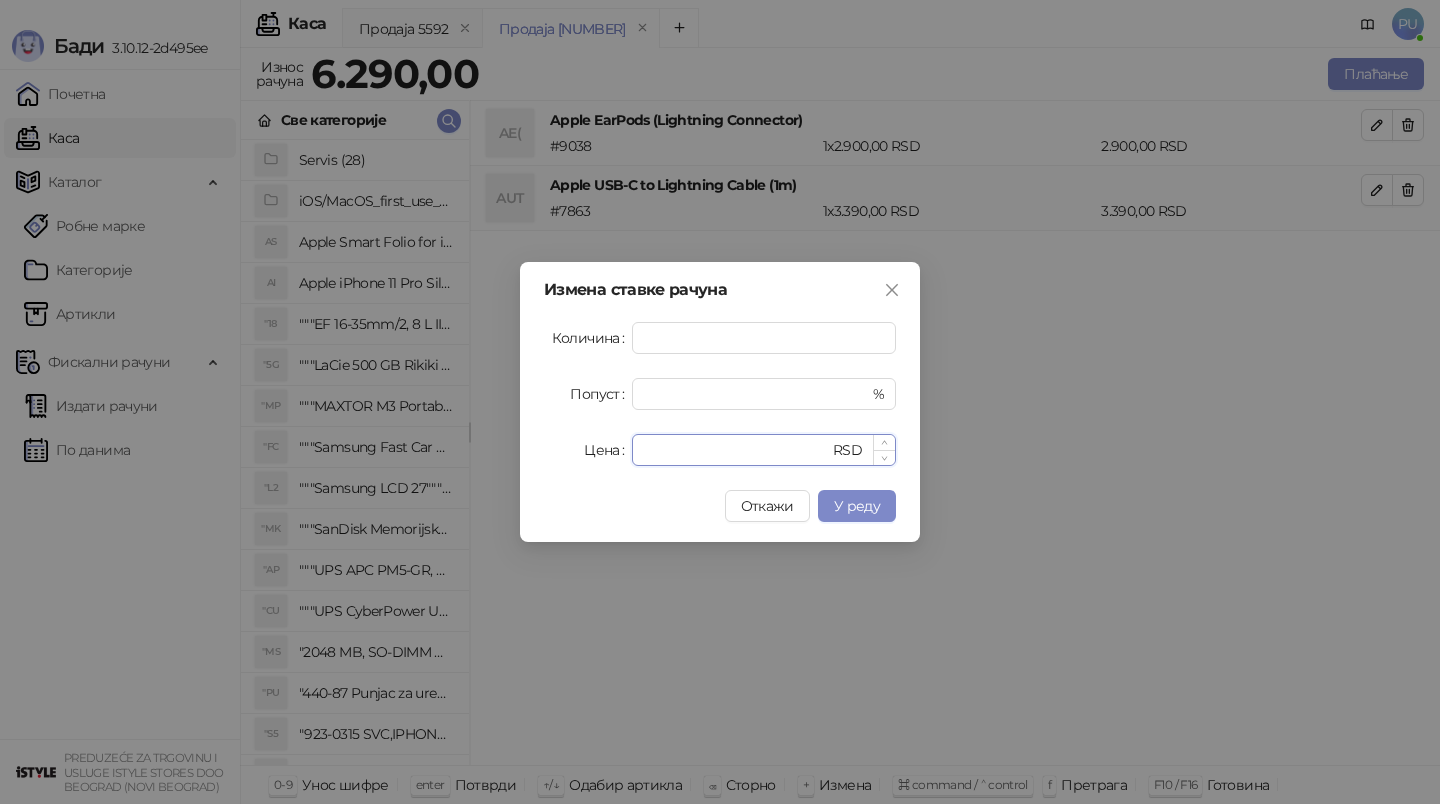 click on "****" at bounding box center [736, 450] 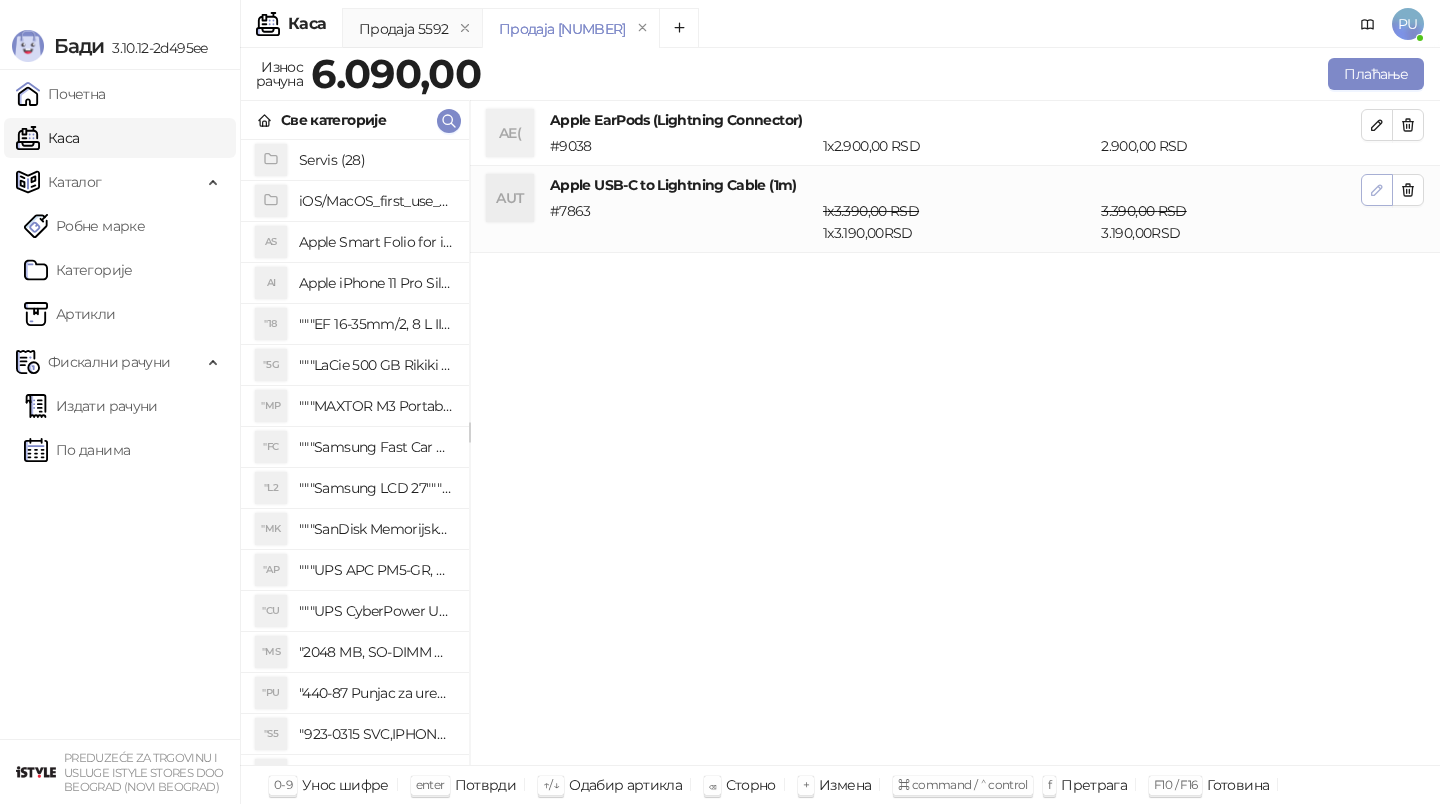 click 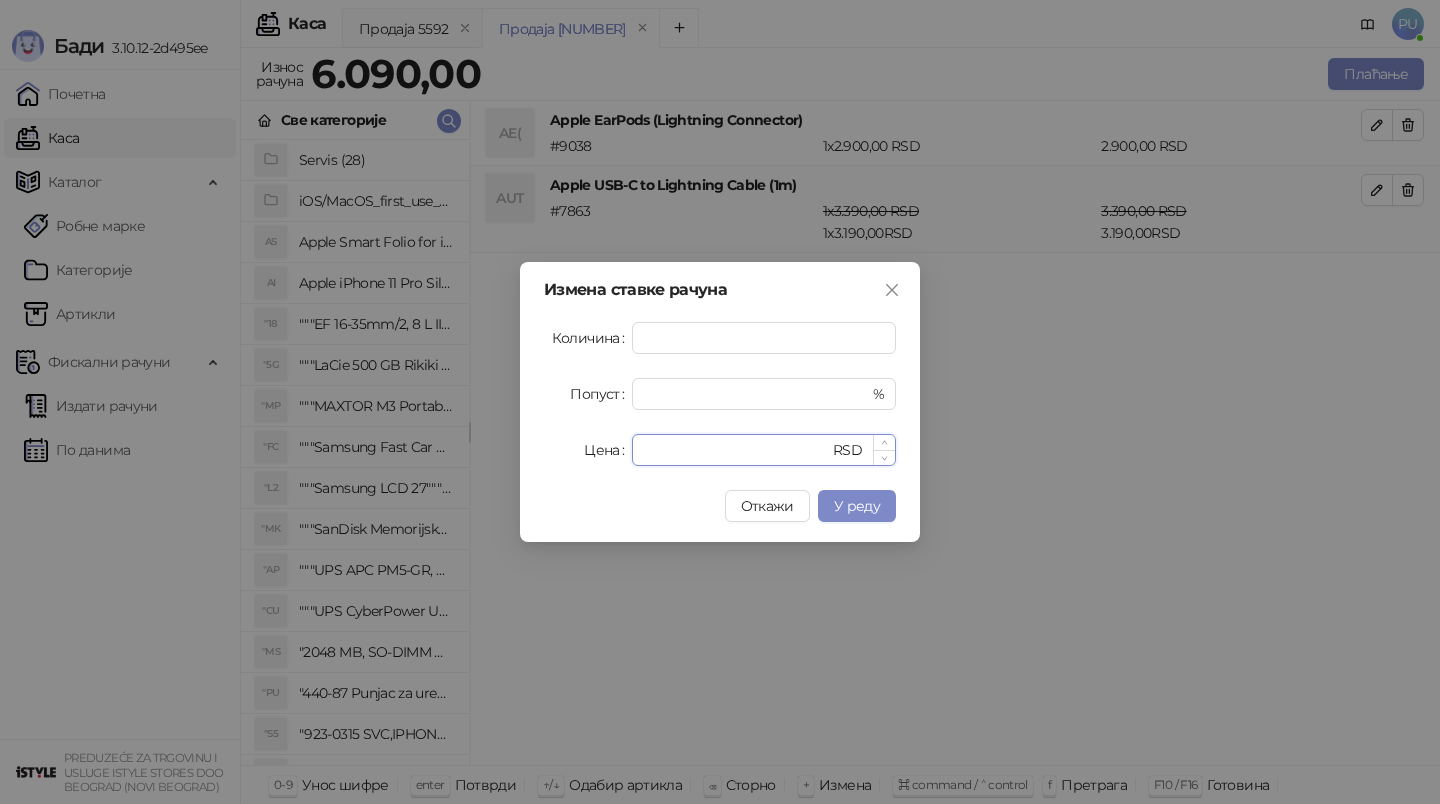 drag, startPoint x: 660, startPoint y: 451, endPoint x: 698, endPoint y: 451, distance: 38 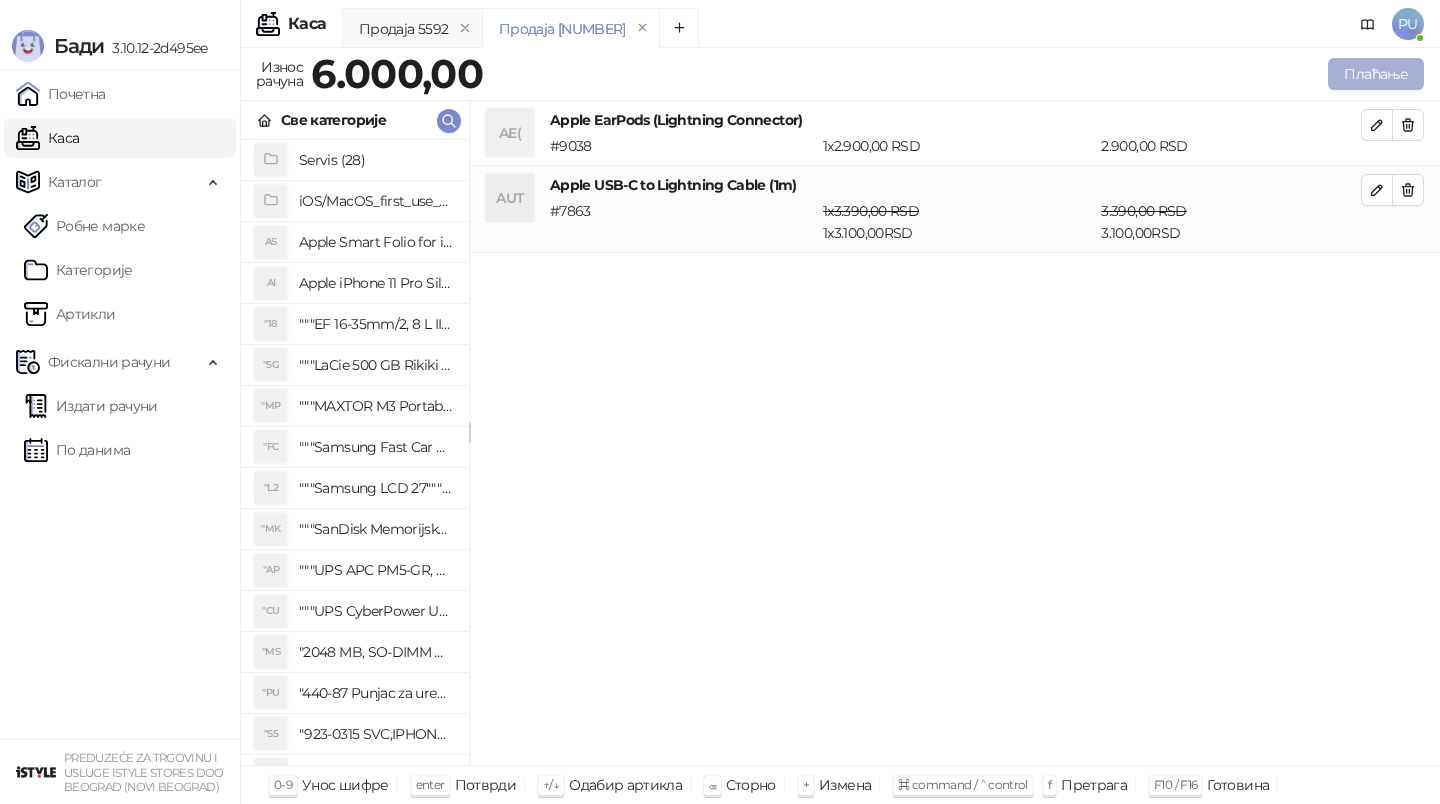 click on "Плаћање" at bounding box center (1376, 74) 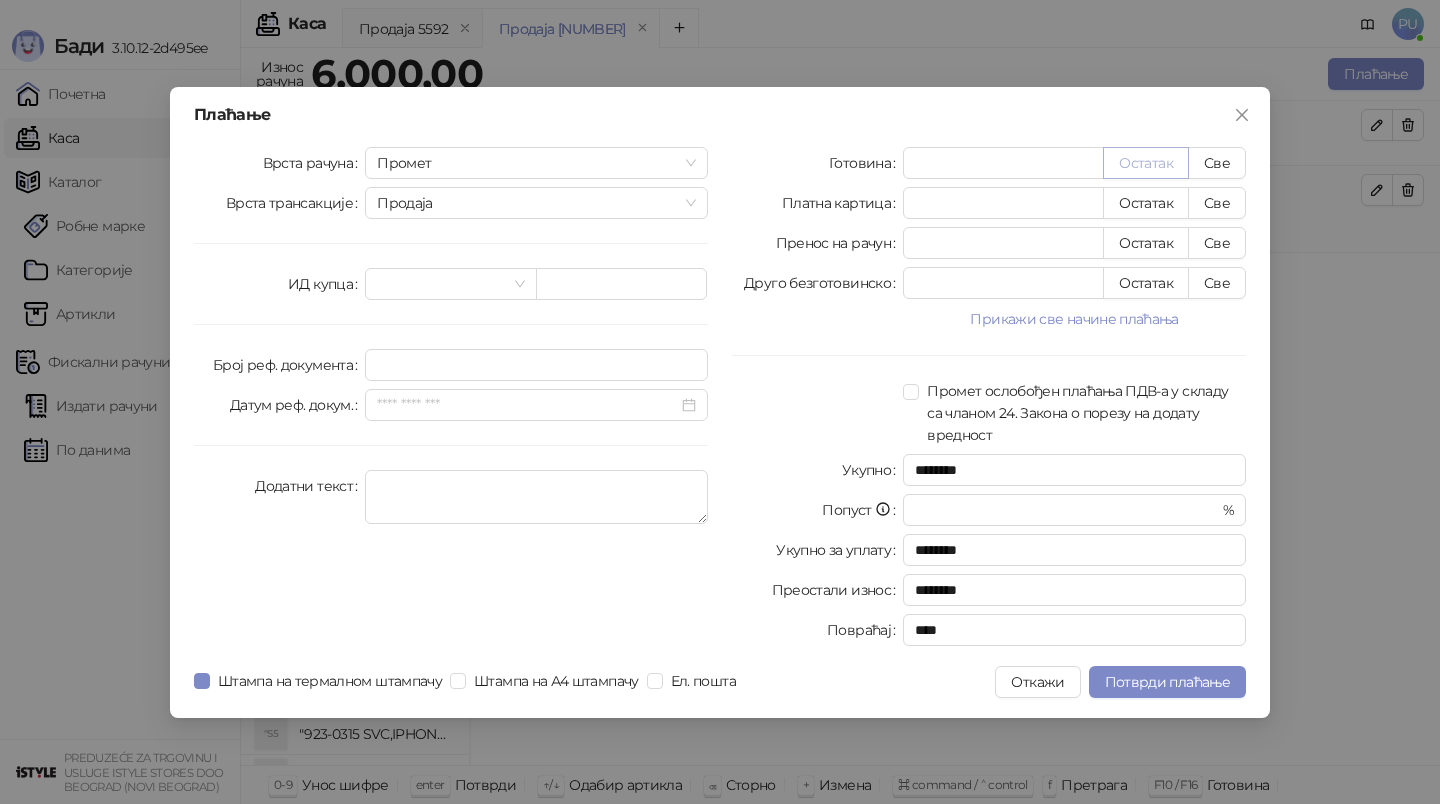 click on "Остатак" at bounding box center [1146, 163] 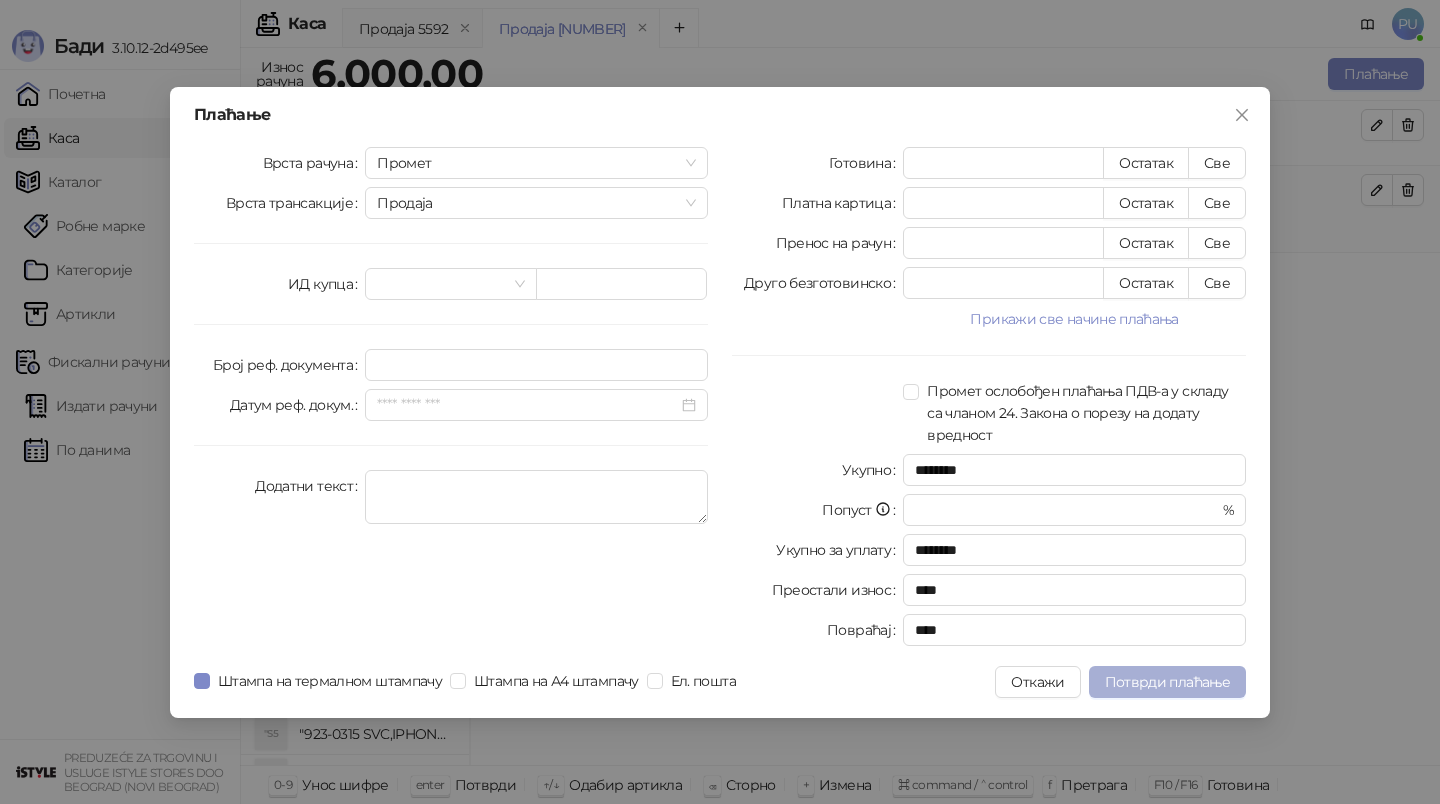 click on "Потврди плаћање" at bounding box center [1167, 682] 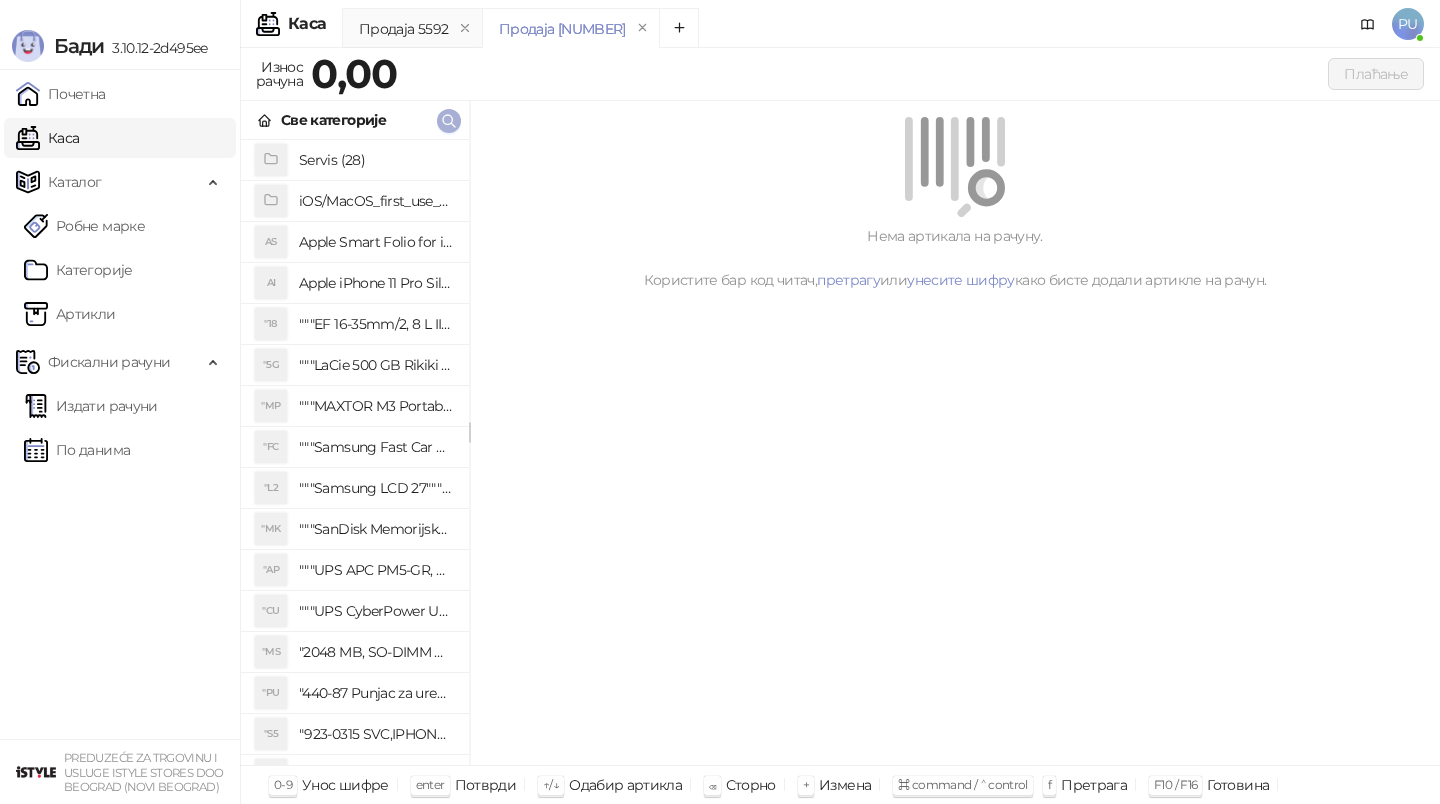 click 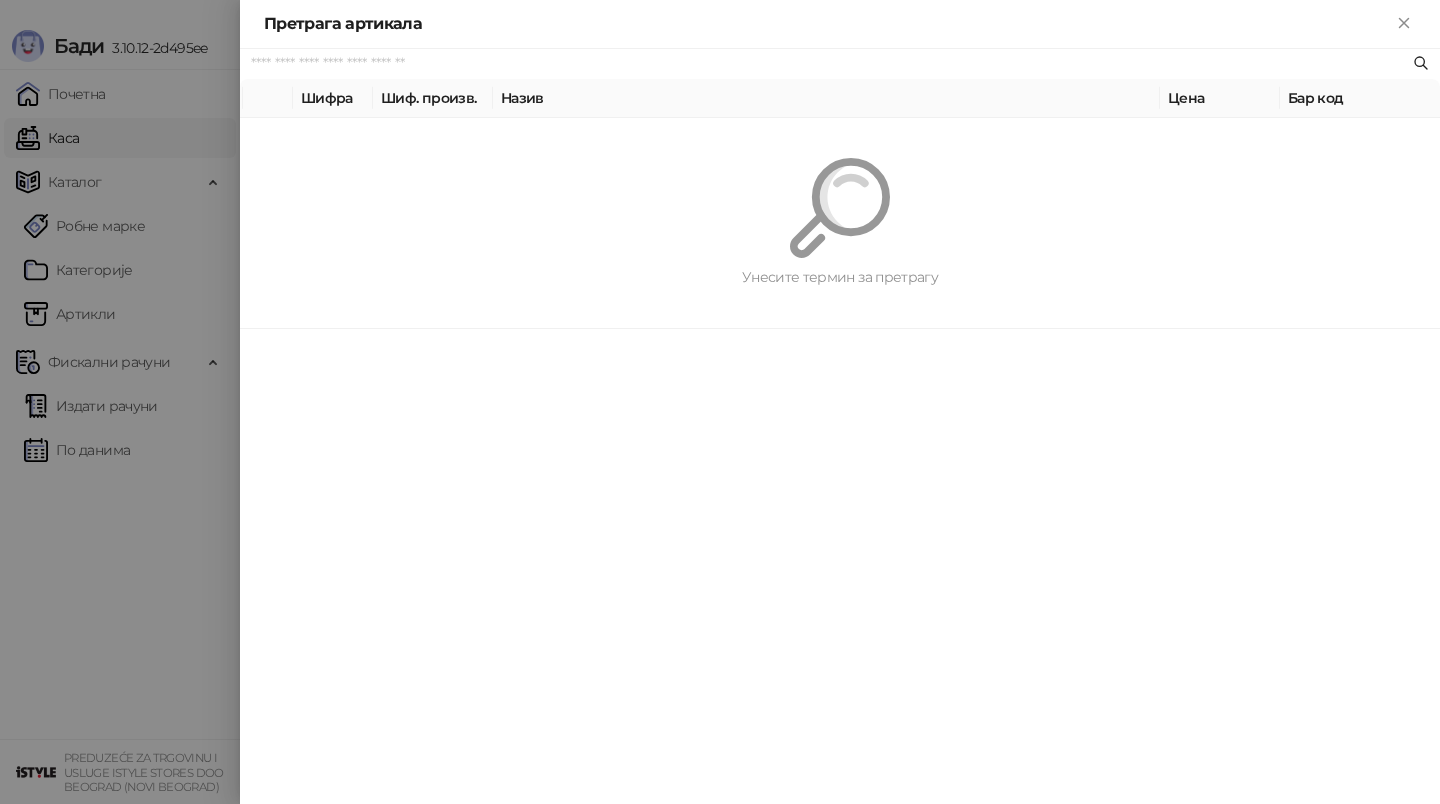paste on "**********" 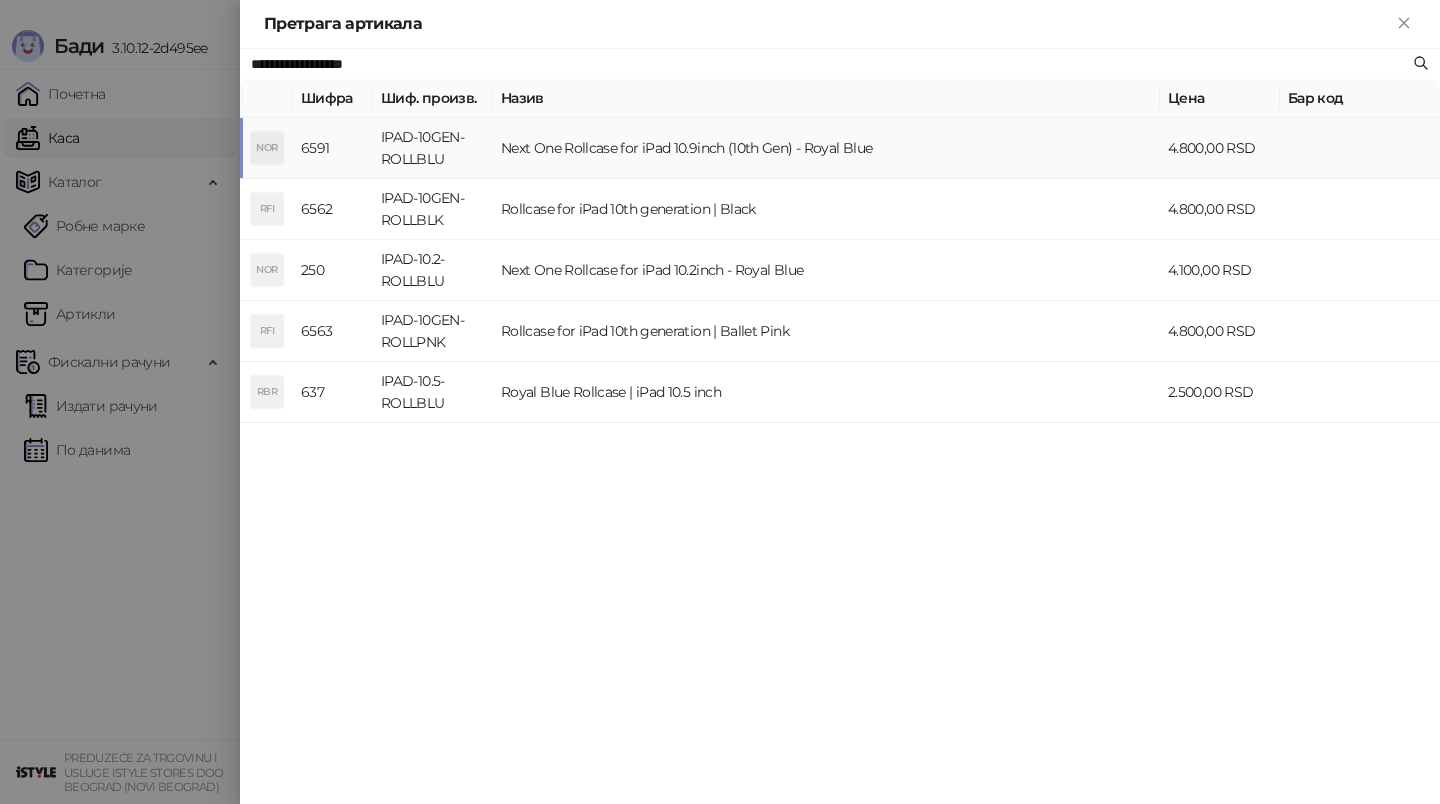 click on "Next One Rollcase for iPad 10.9inch (10th Gen) - Royal Blue" at bounding box center (826, 148) 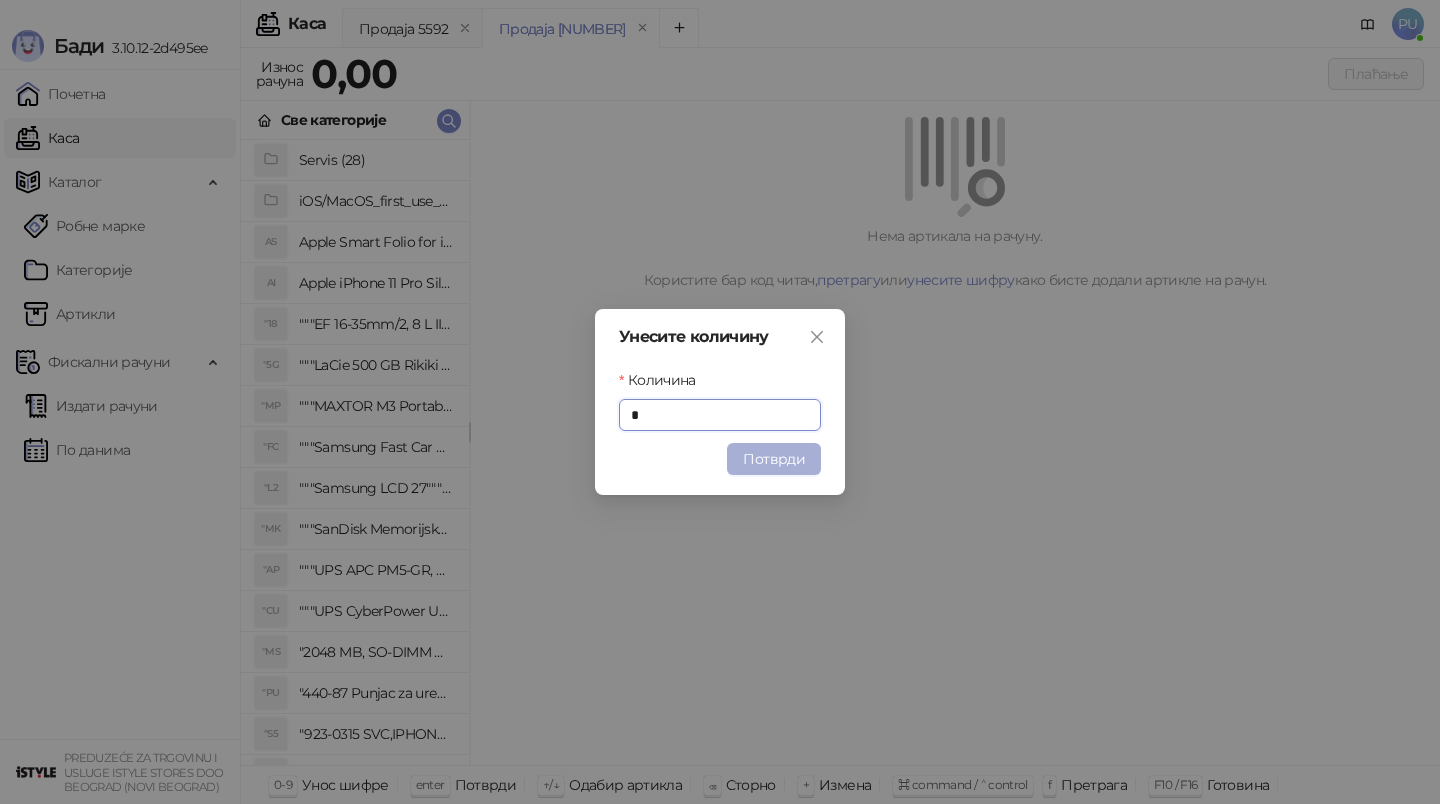click on "Потврди" at bounding box center [774, 459] 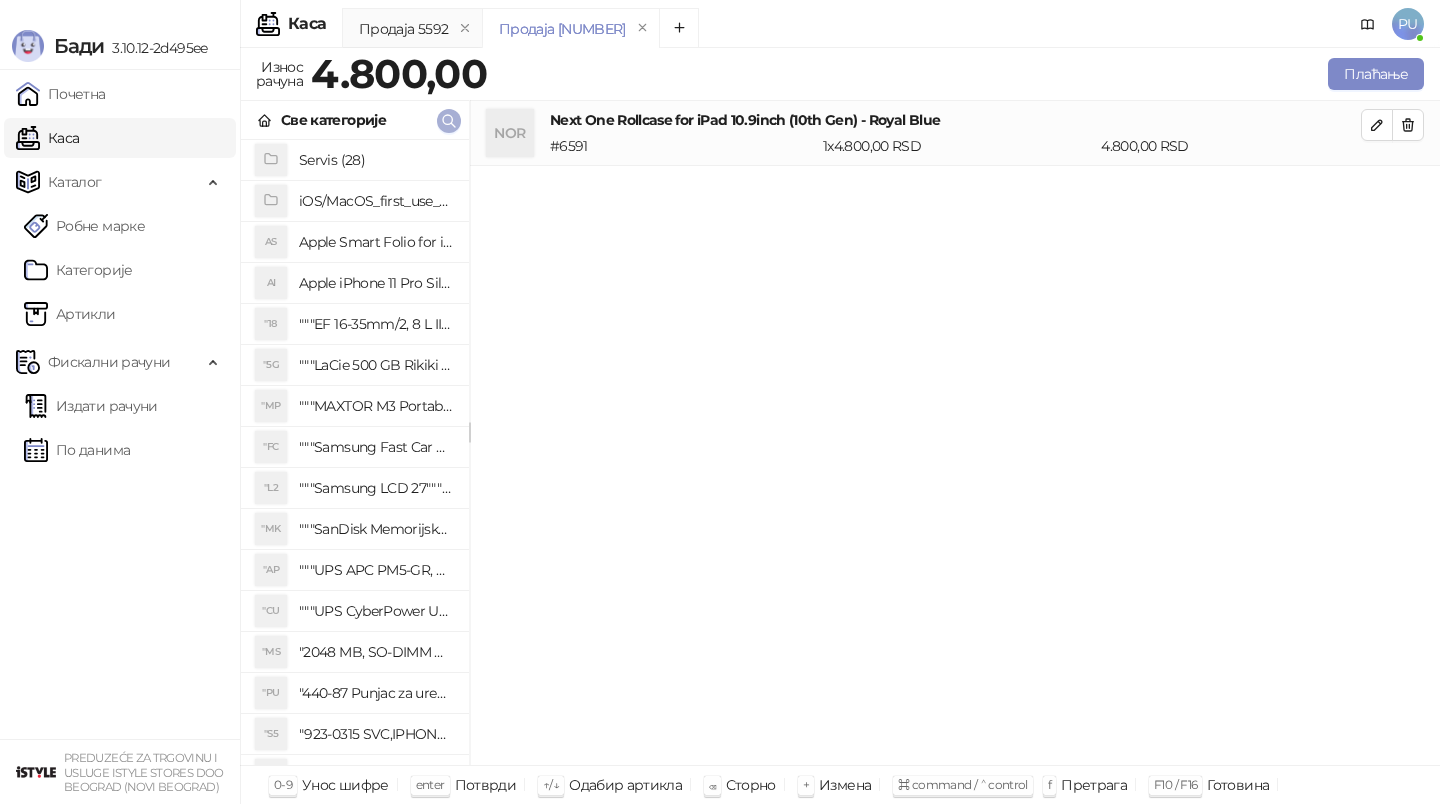 click at bounding box center [449, 120] 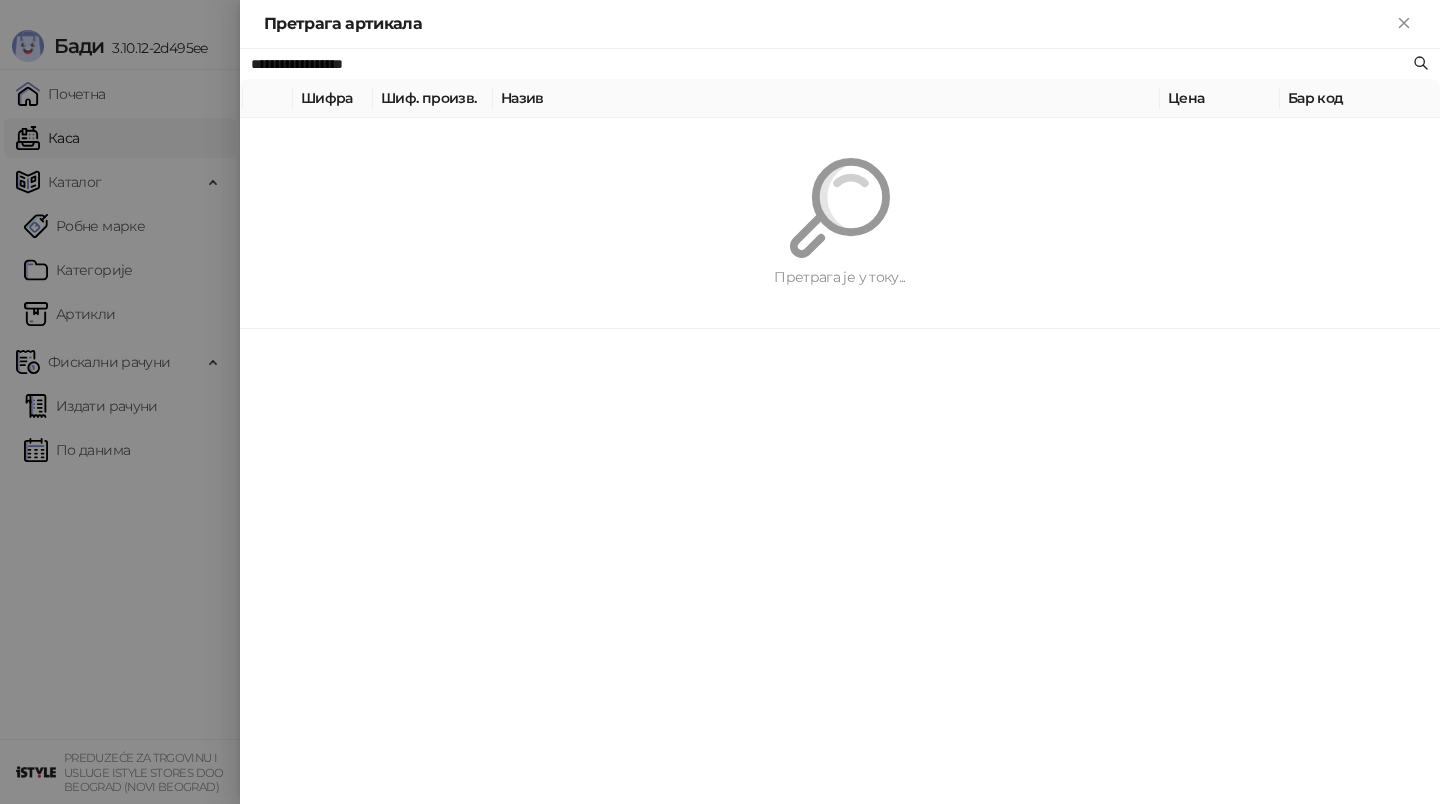 paste on "*****" 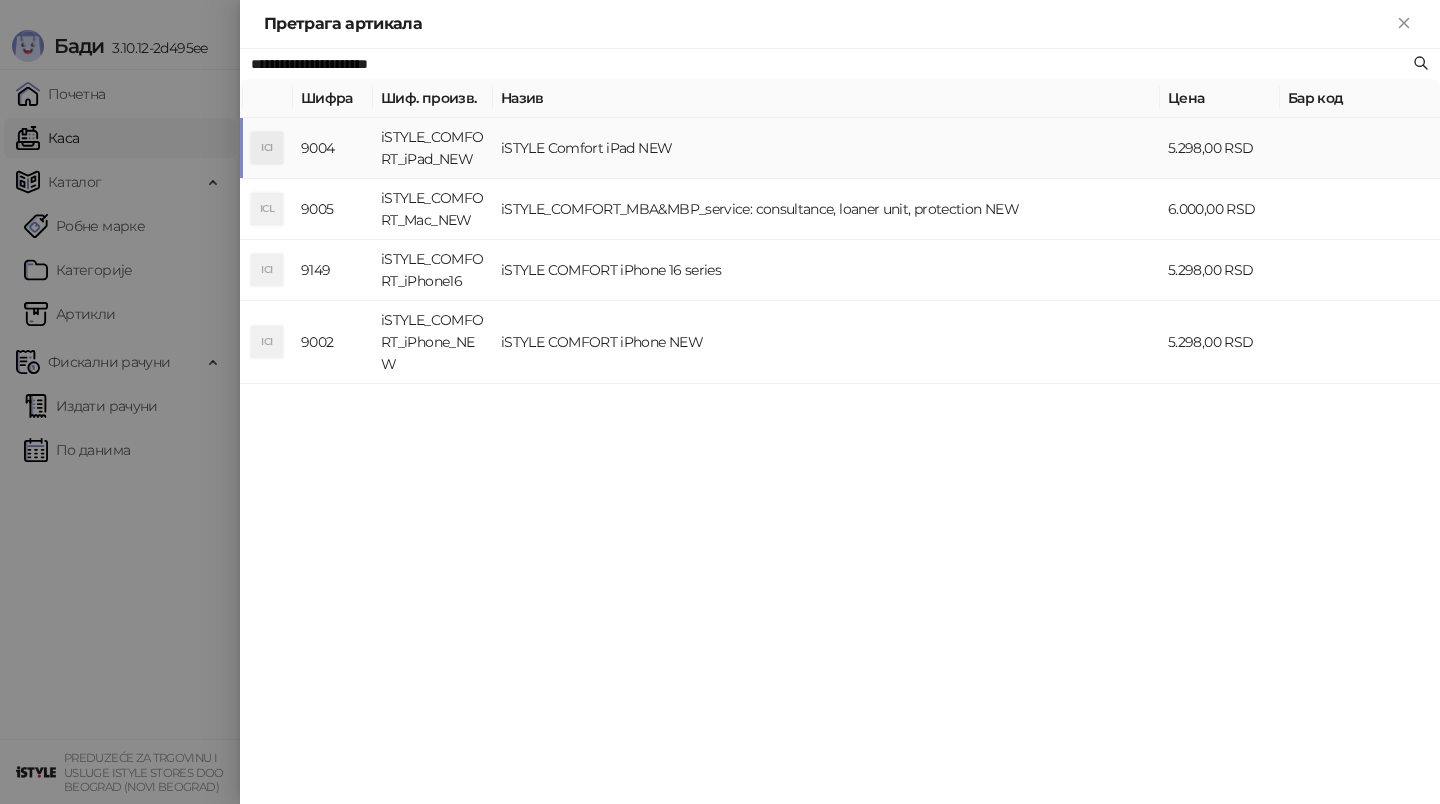 type on "**********" 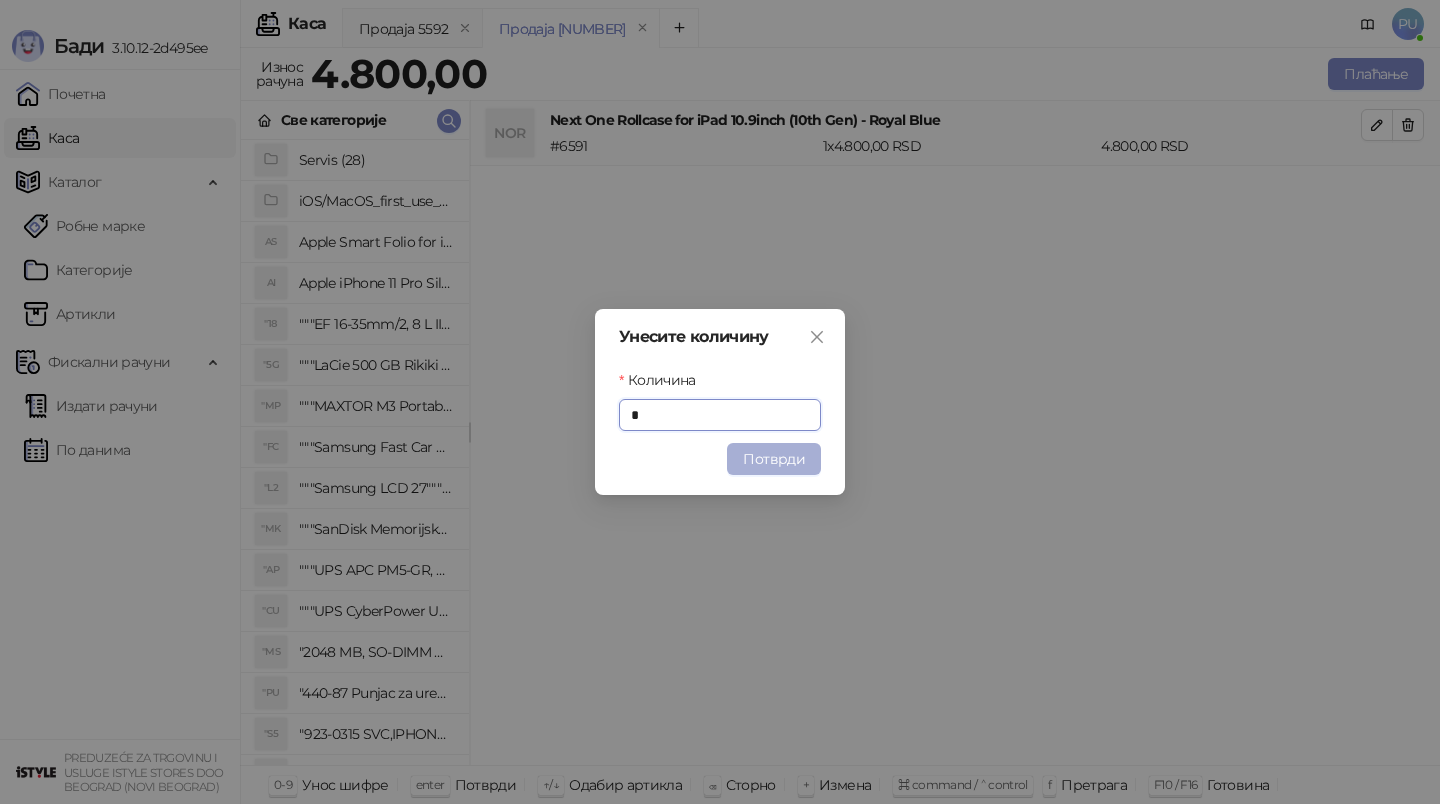 click on "Потврди" at bounding box center [774, 459] 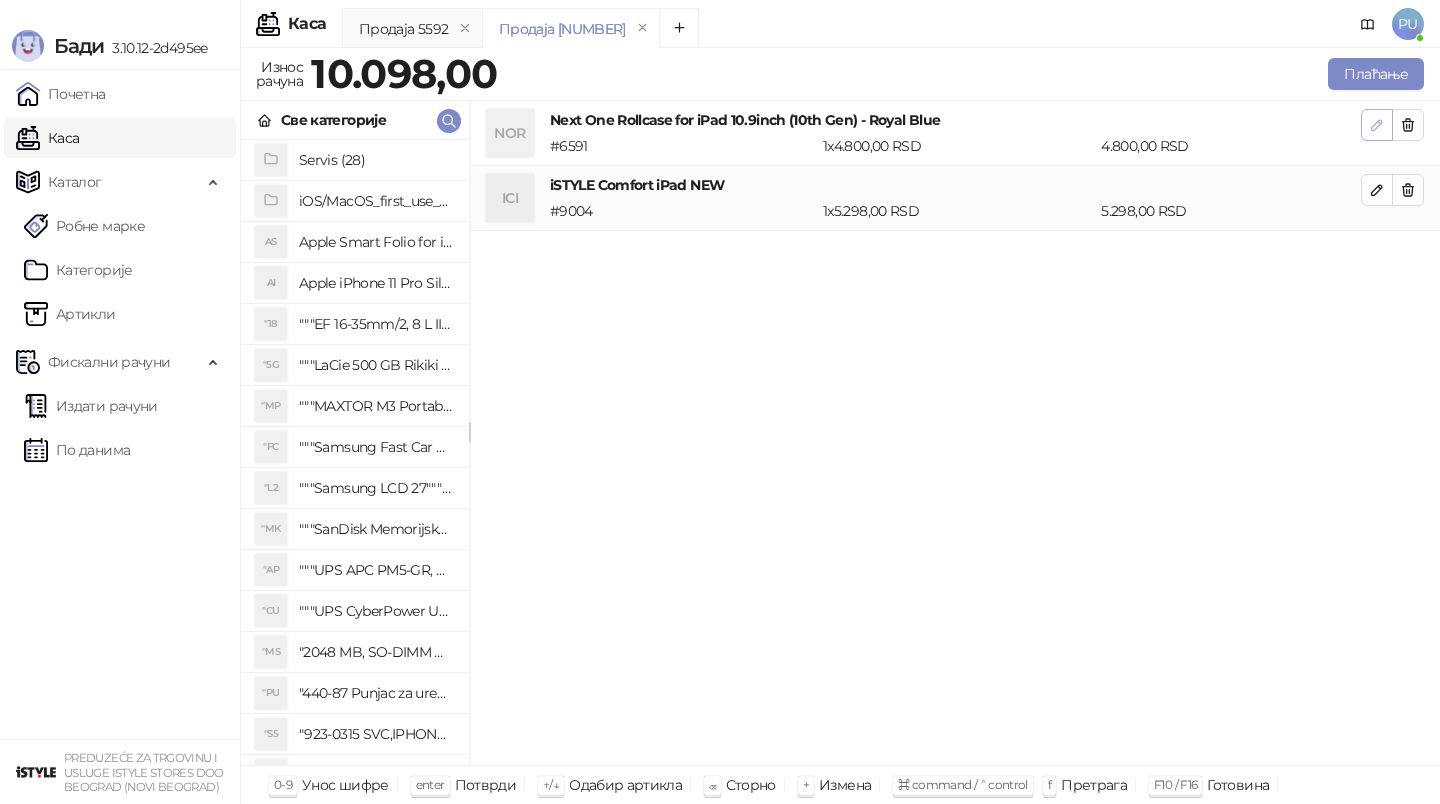 click 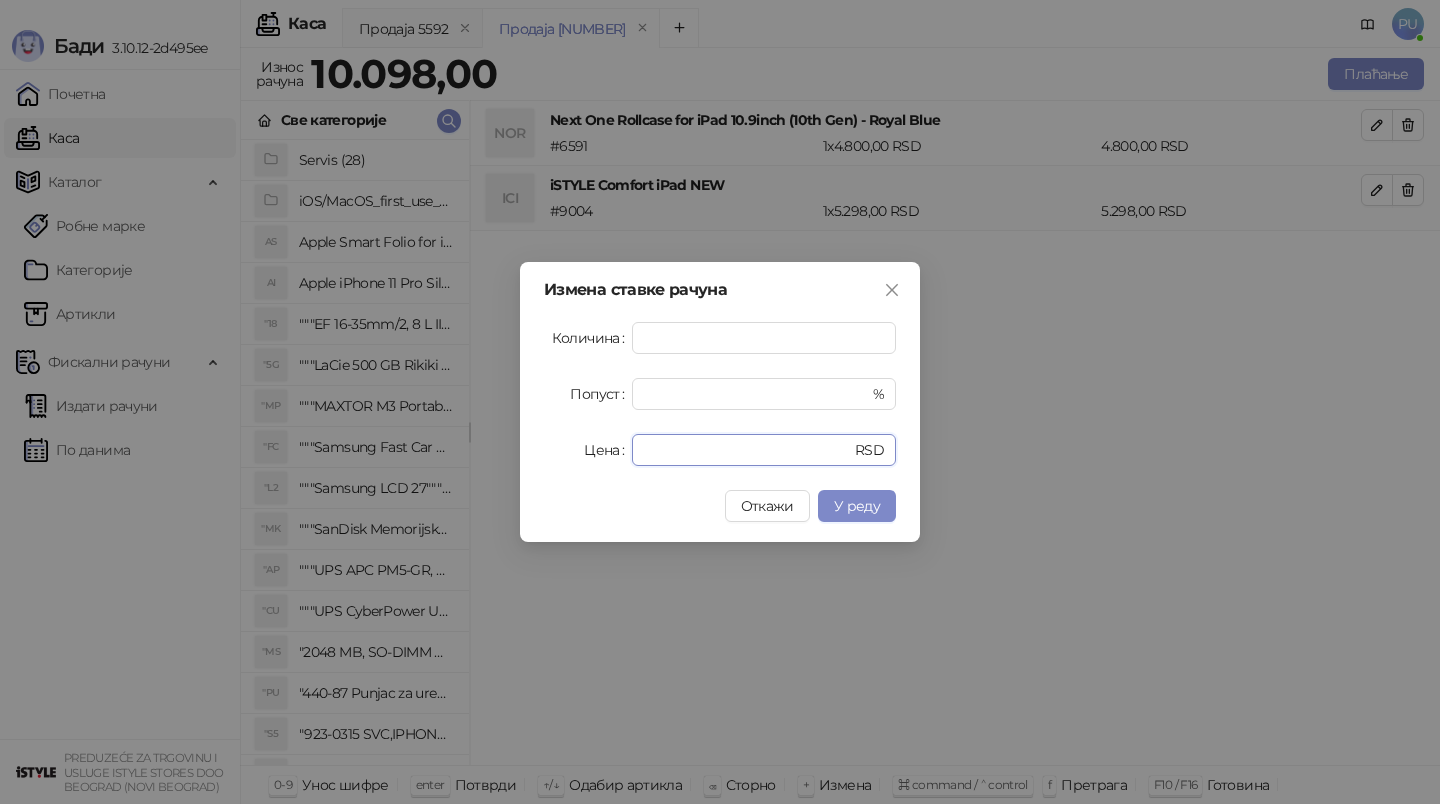 drag, startPoint x: 685, startPoint y: 454, endPoint x: 378, endPoint y: 452, distance: 307.0065 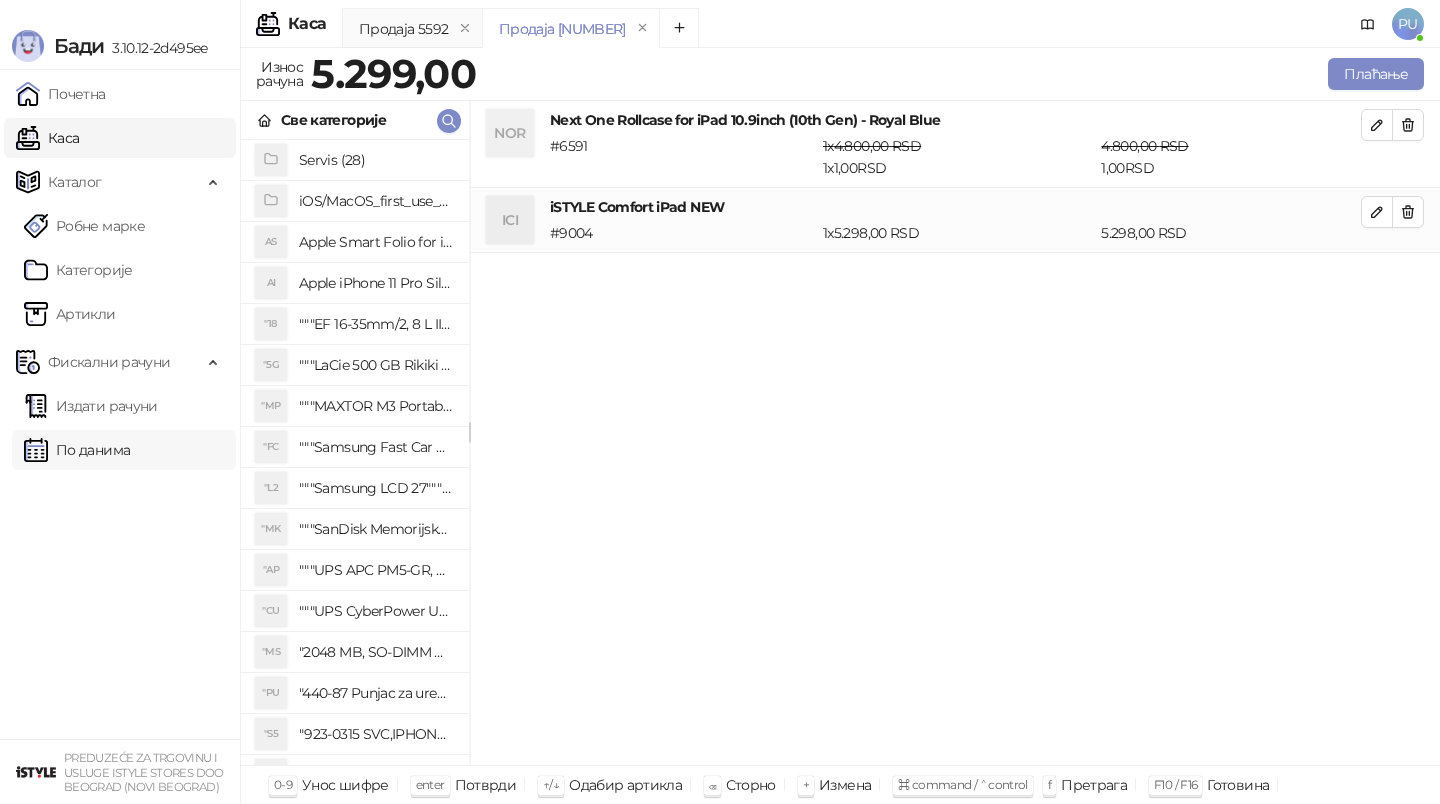 click on "По данима" at bounding box center [77, 450] 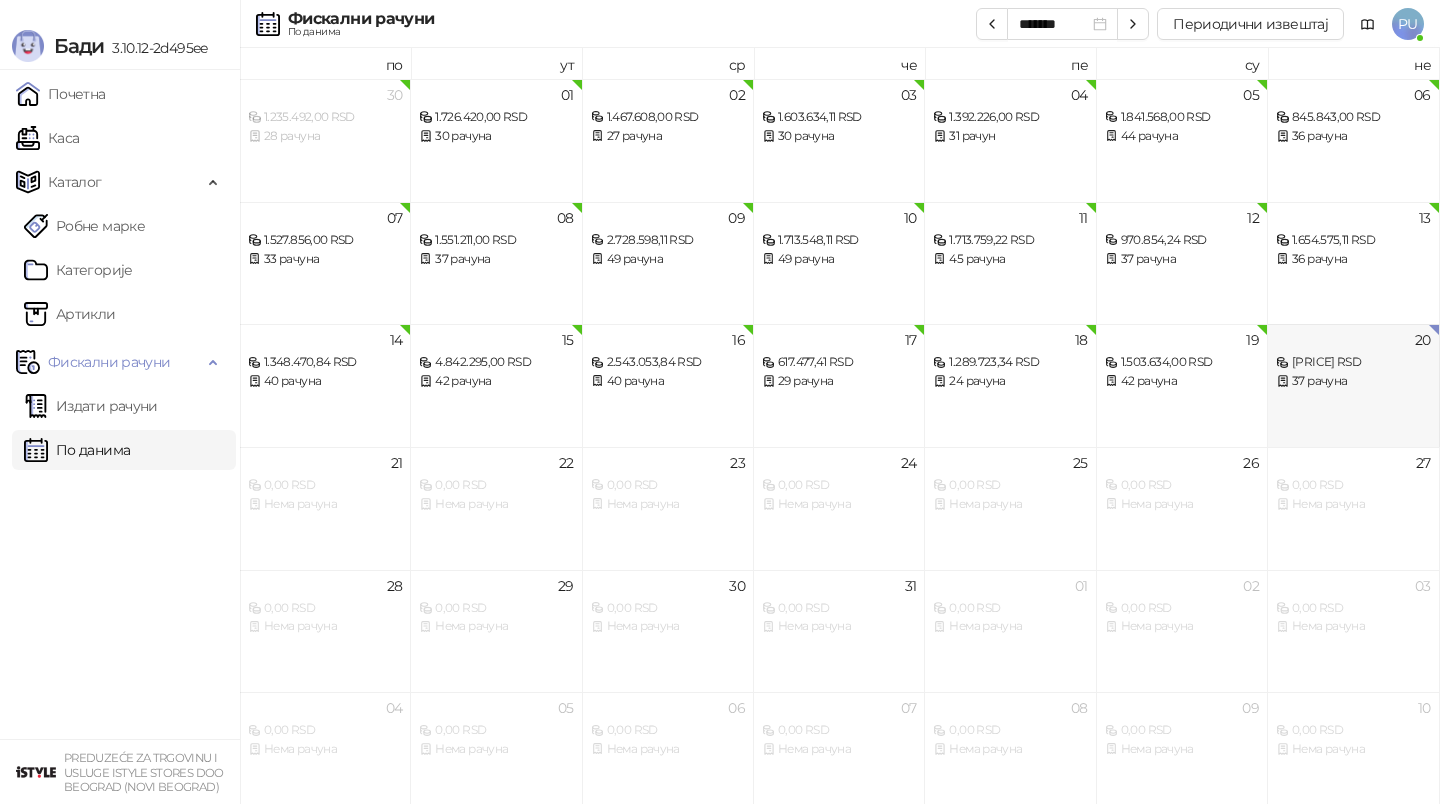 click on "37 рачуна" at bounding box center [1353, 381] 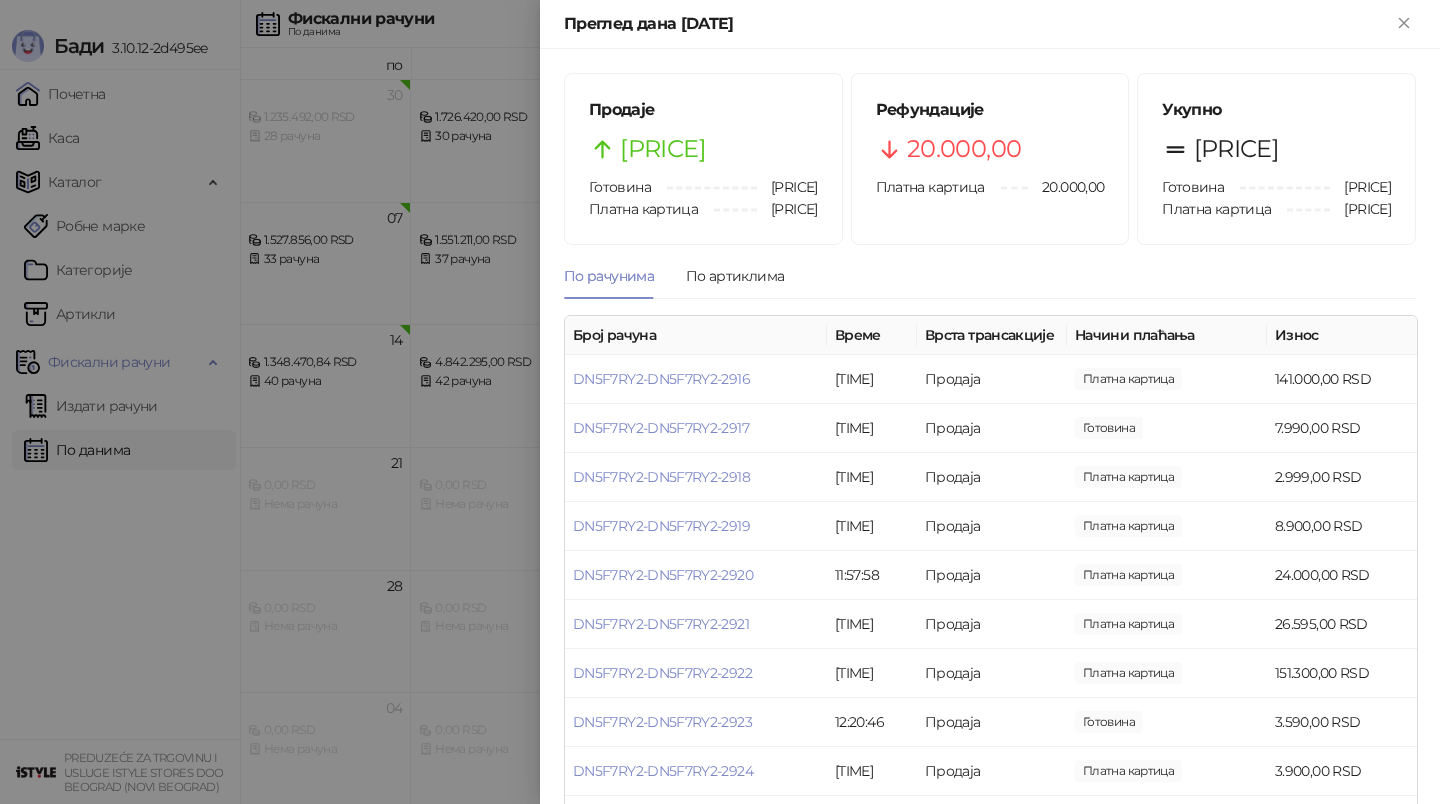 click at bounding box center (720, 402) 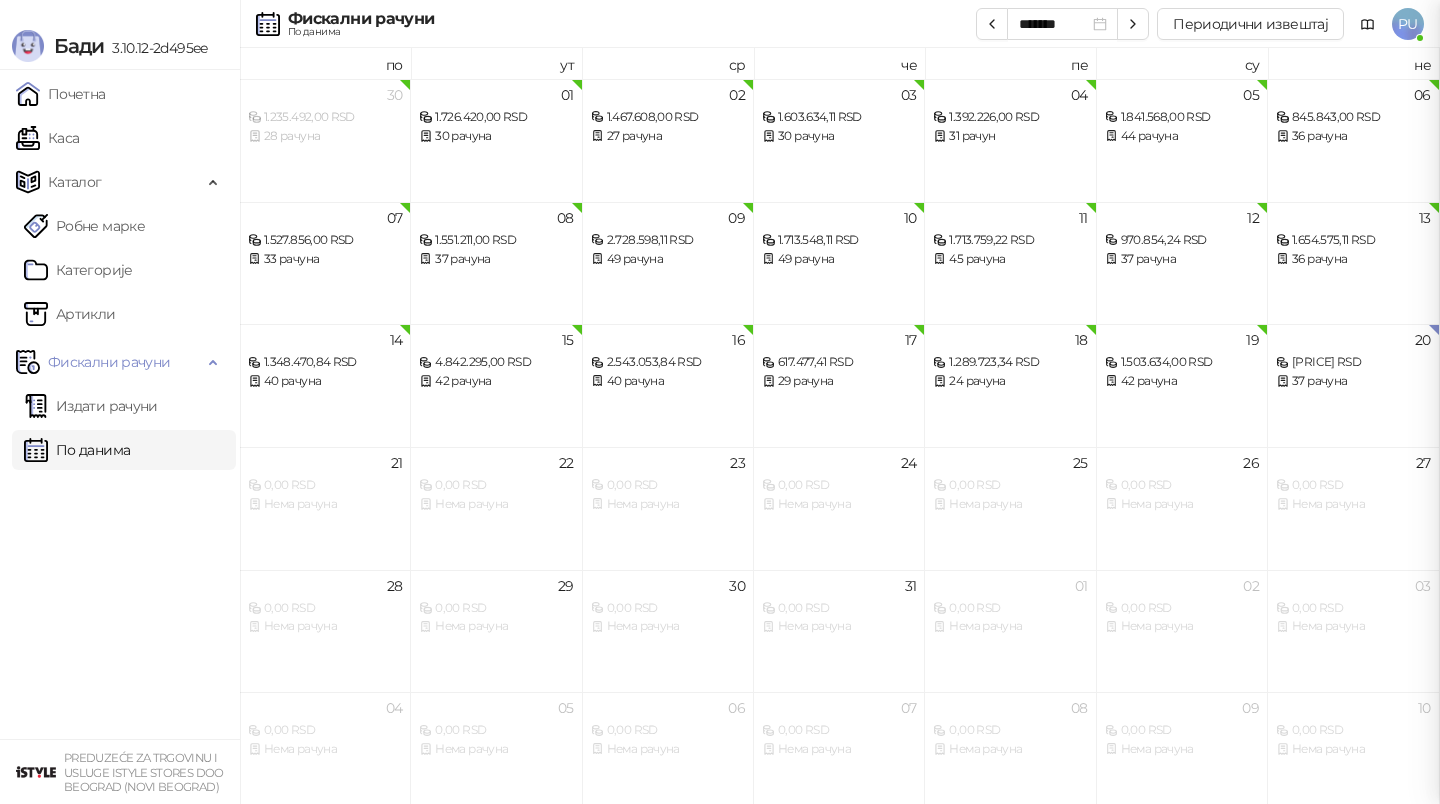 click at bounding box center [720, 402] 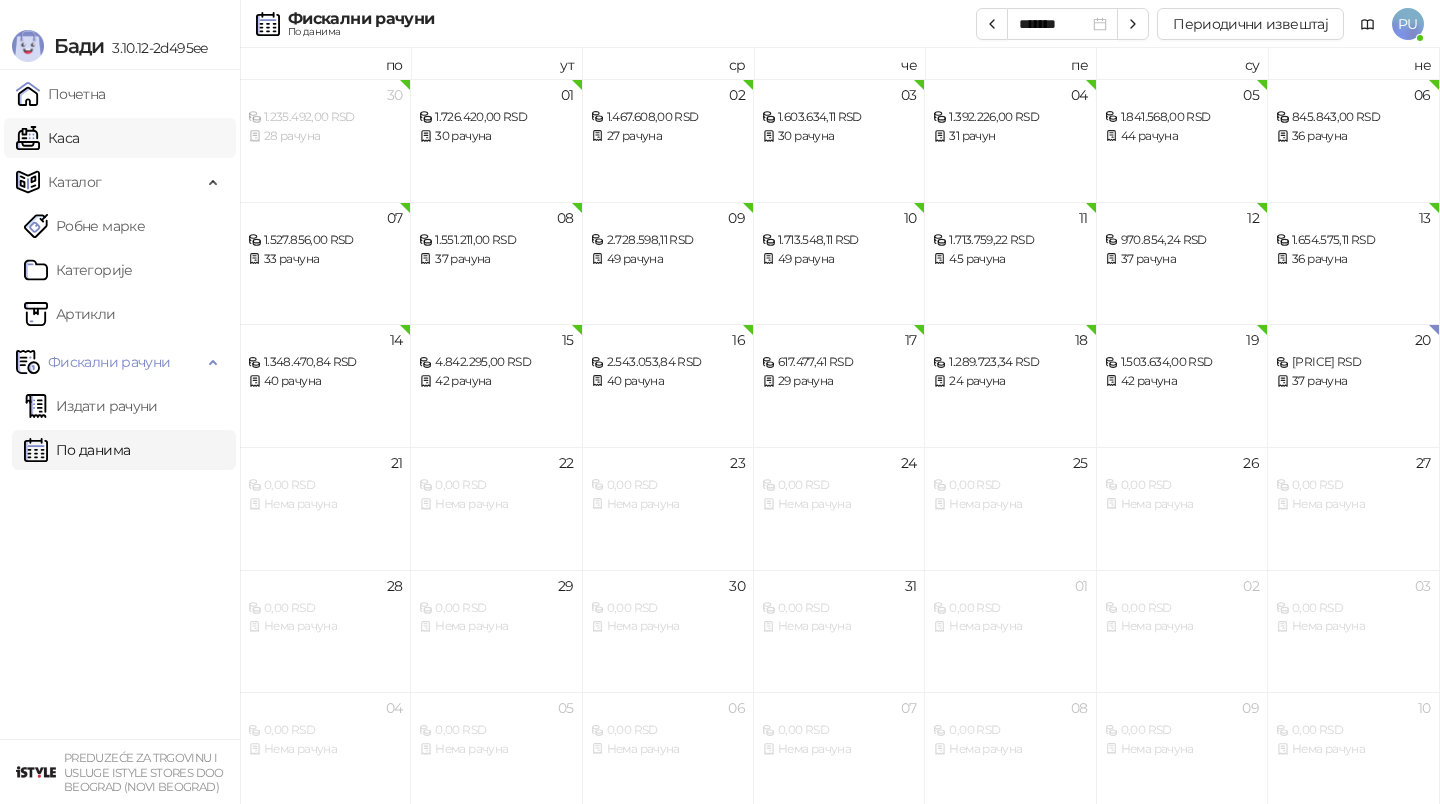 click on "Каса" at bounding box center (47, 138) 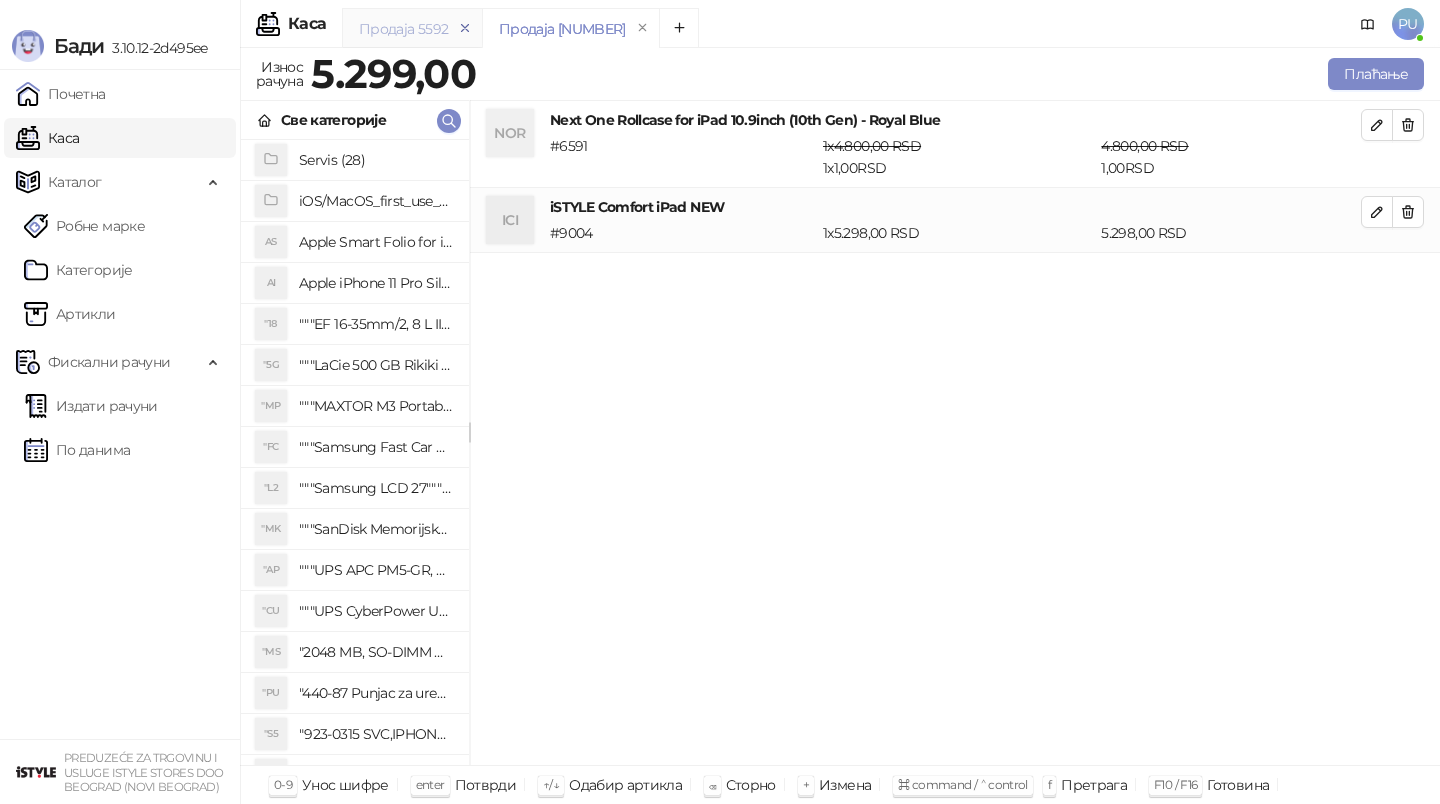 click 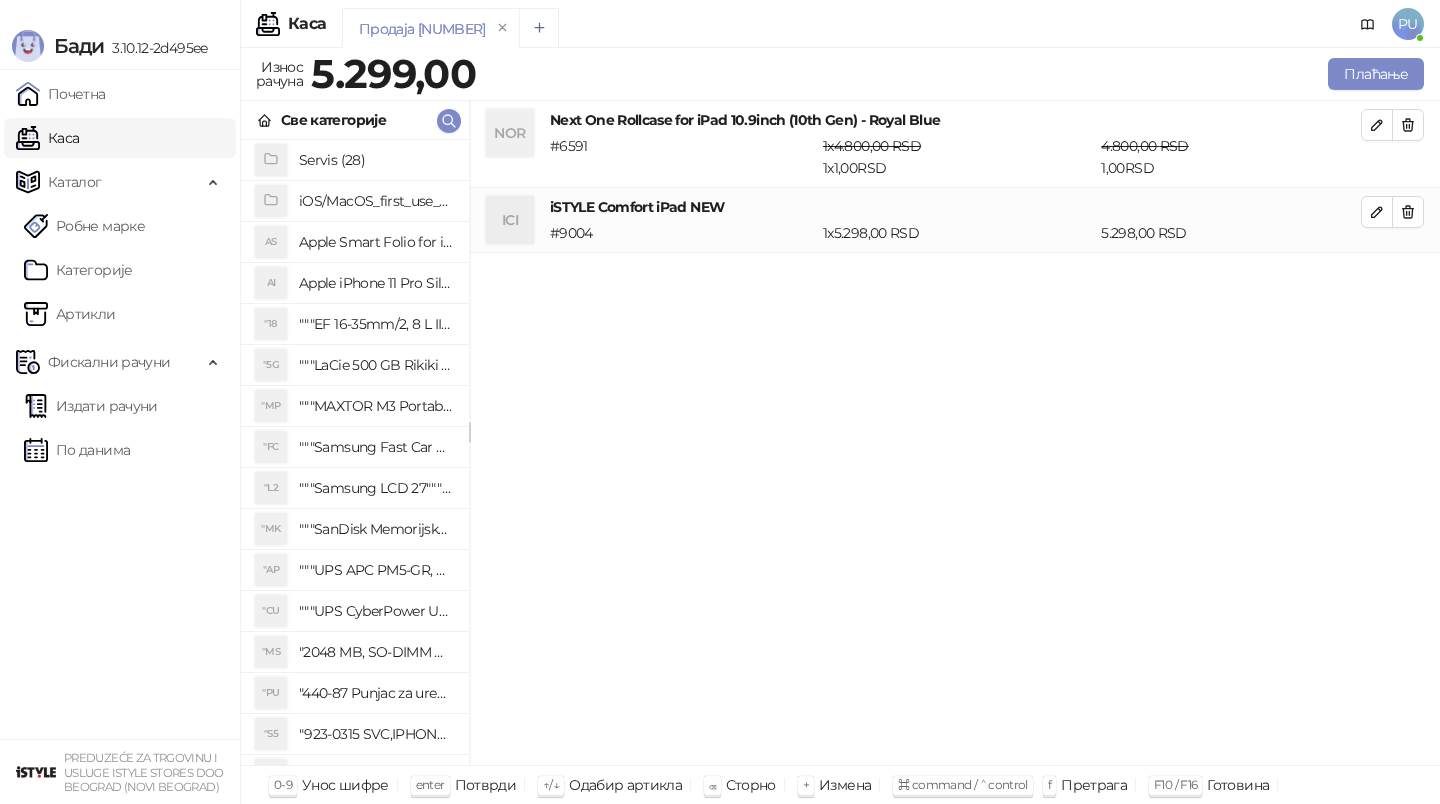 click 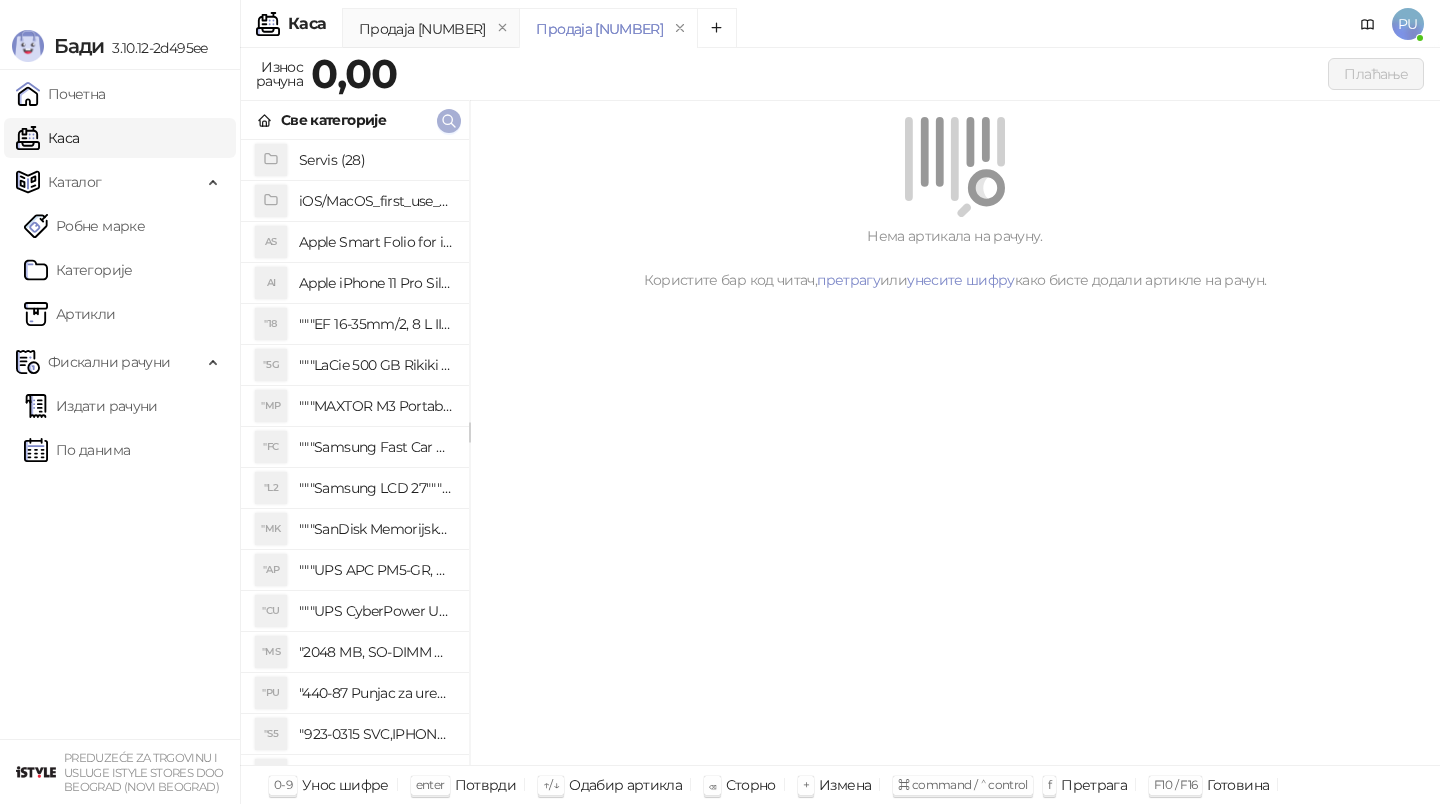 click at bounding box center (449, 121) 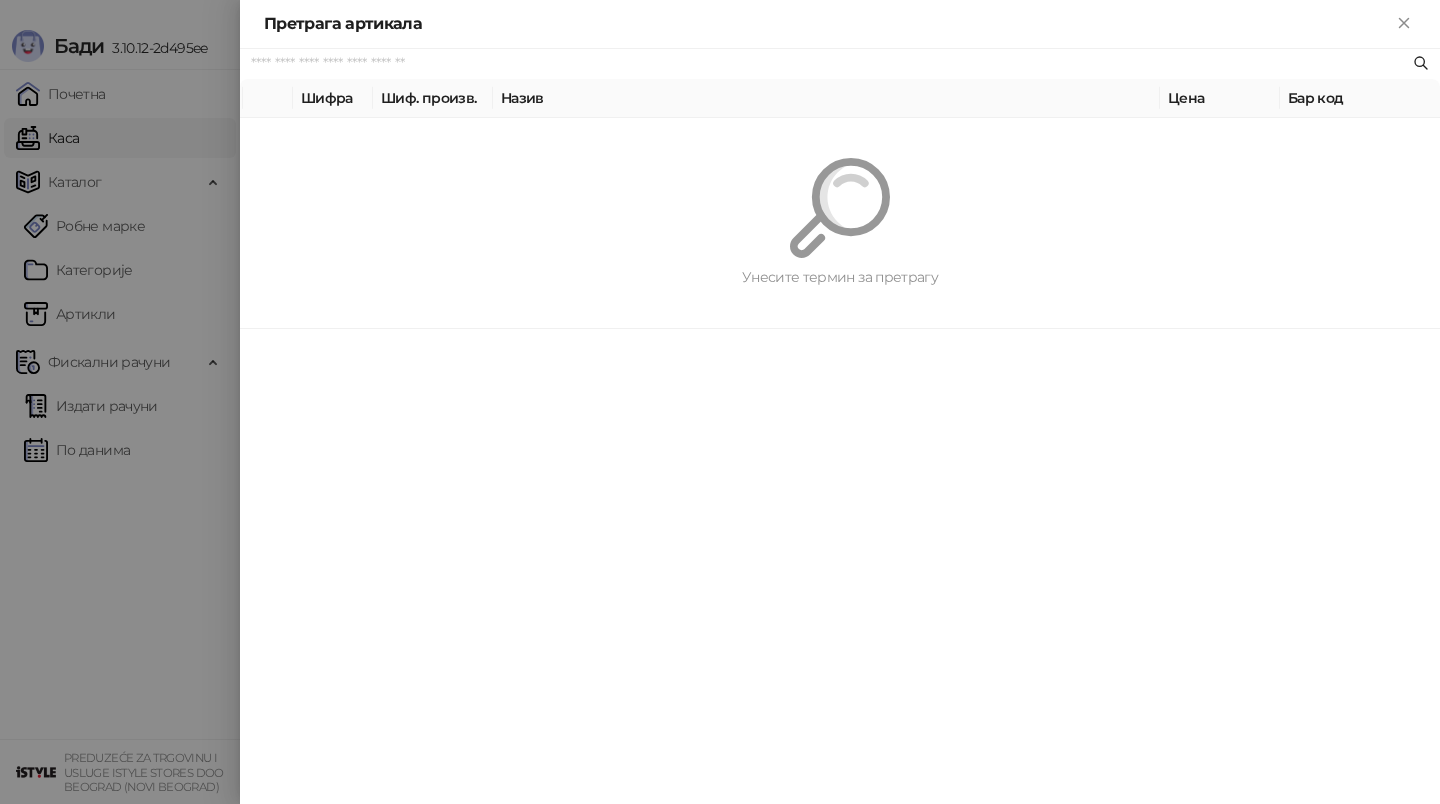 paste on "*********" 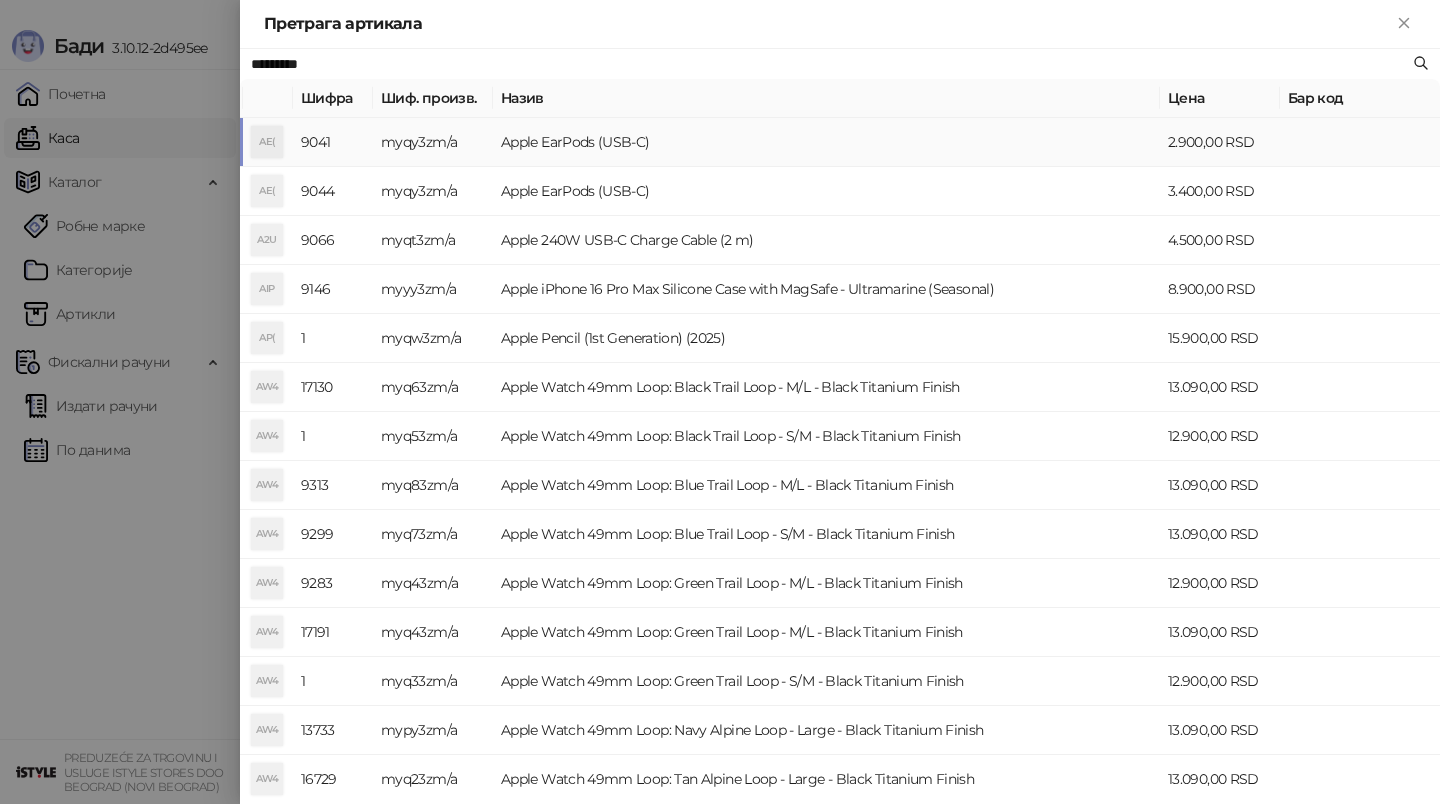 type on "*********" 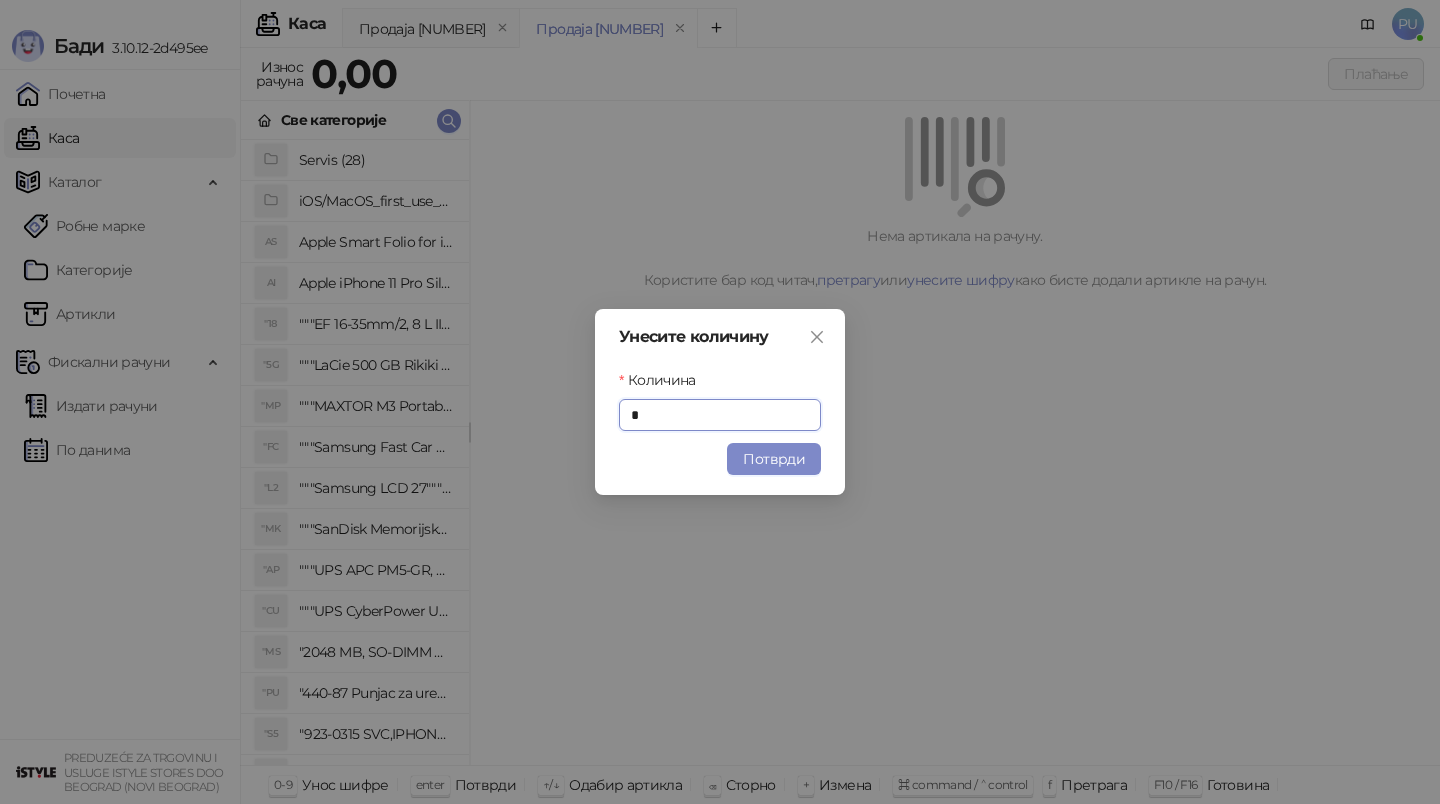 click on "Потврди" at bounding box center (774, 459) 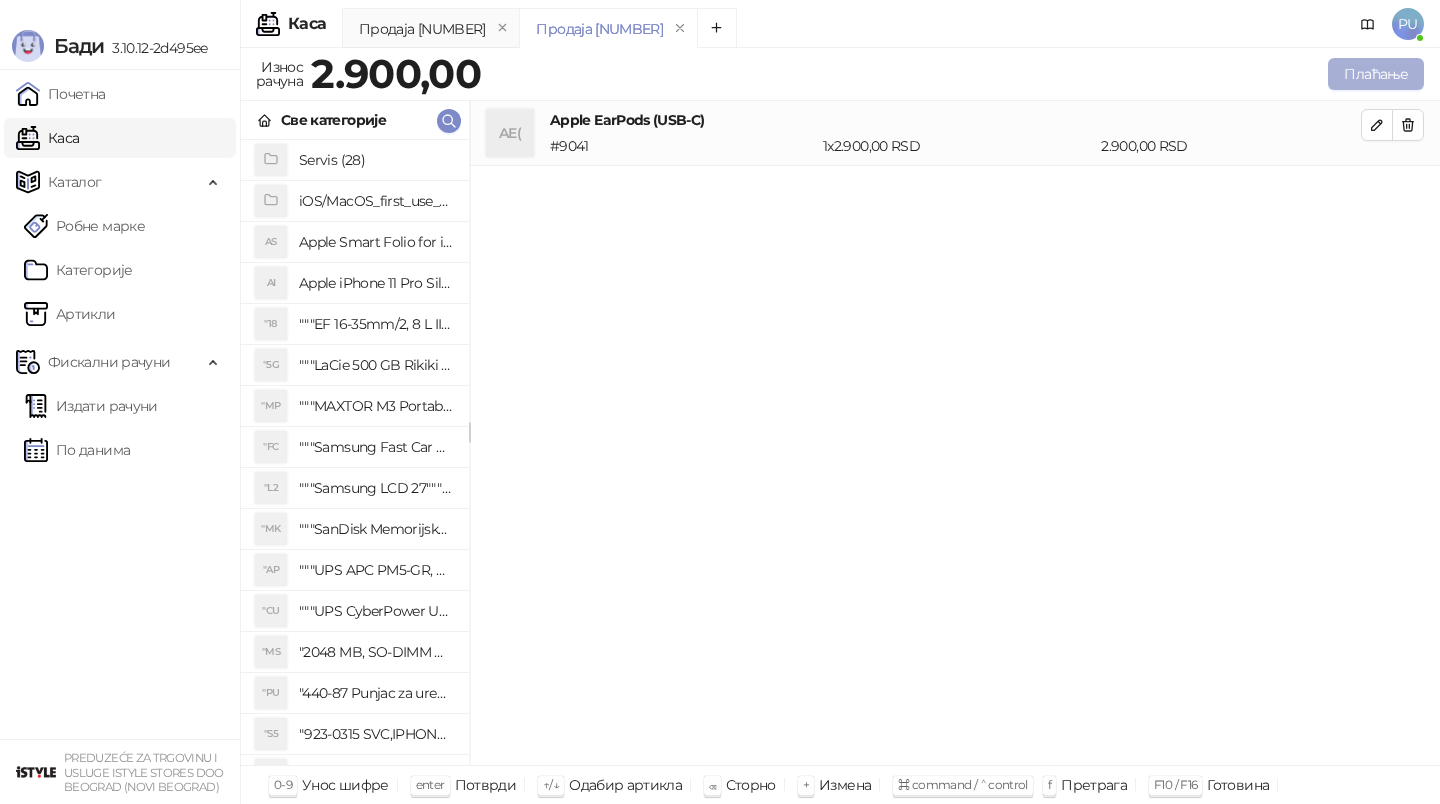click on "Плаћање" at bounding box center [1376, 74] 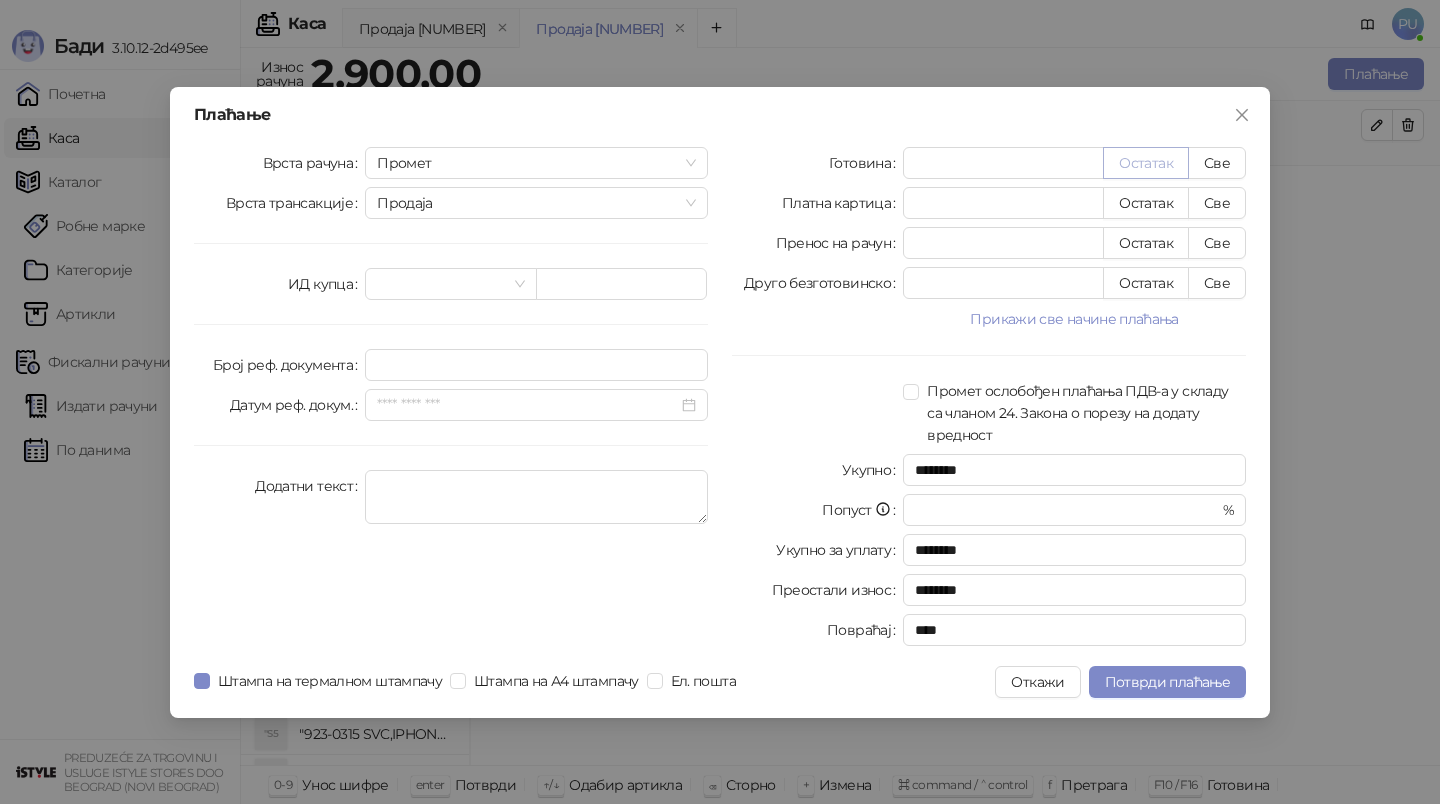 click on "Остатак" at bounding box center (1146, 163) 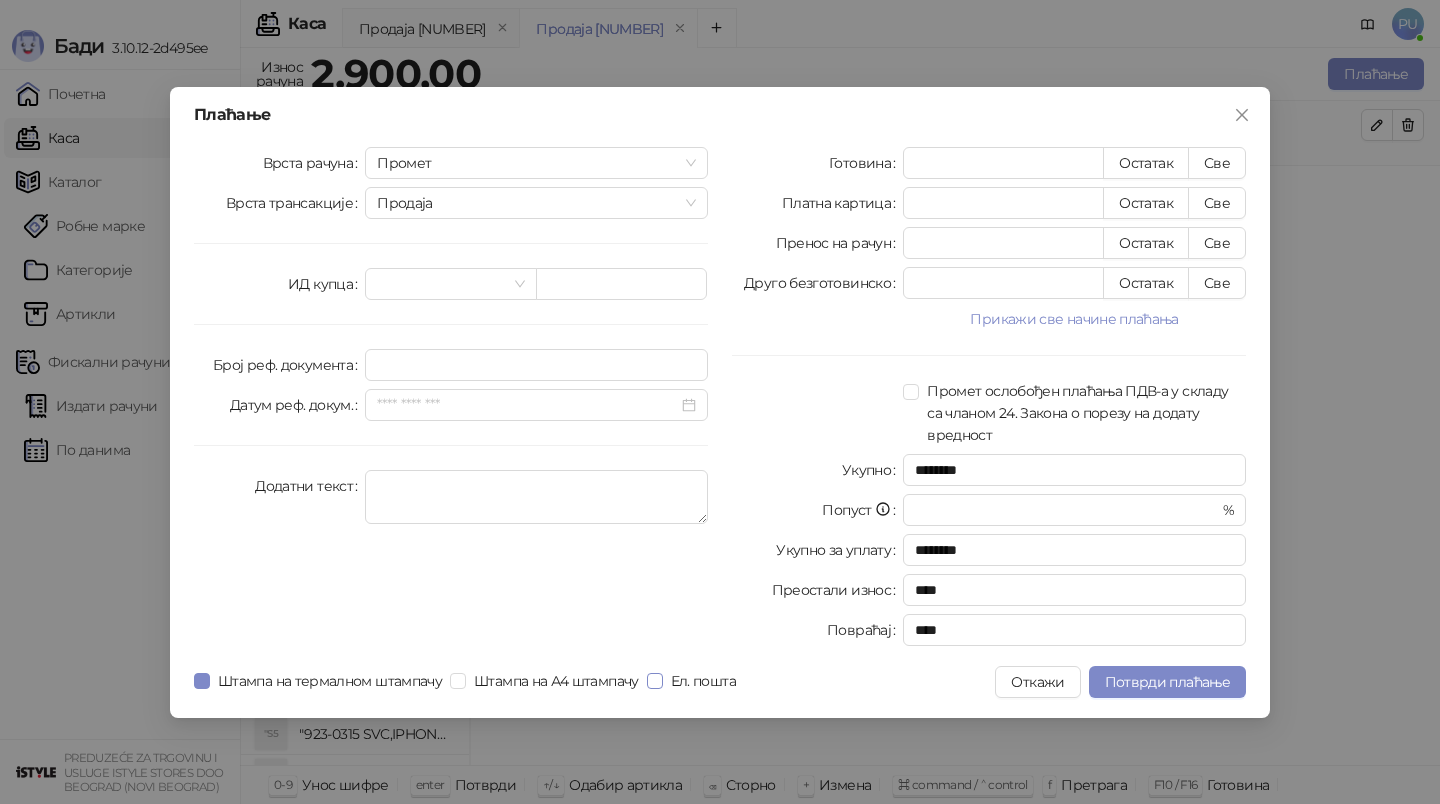 click on "Ел. пошта" at bounding box center (703, 681) 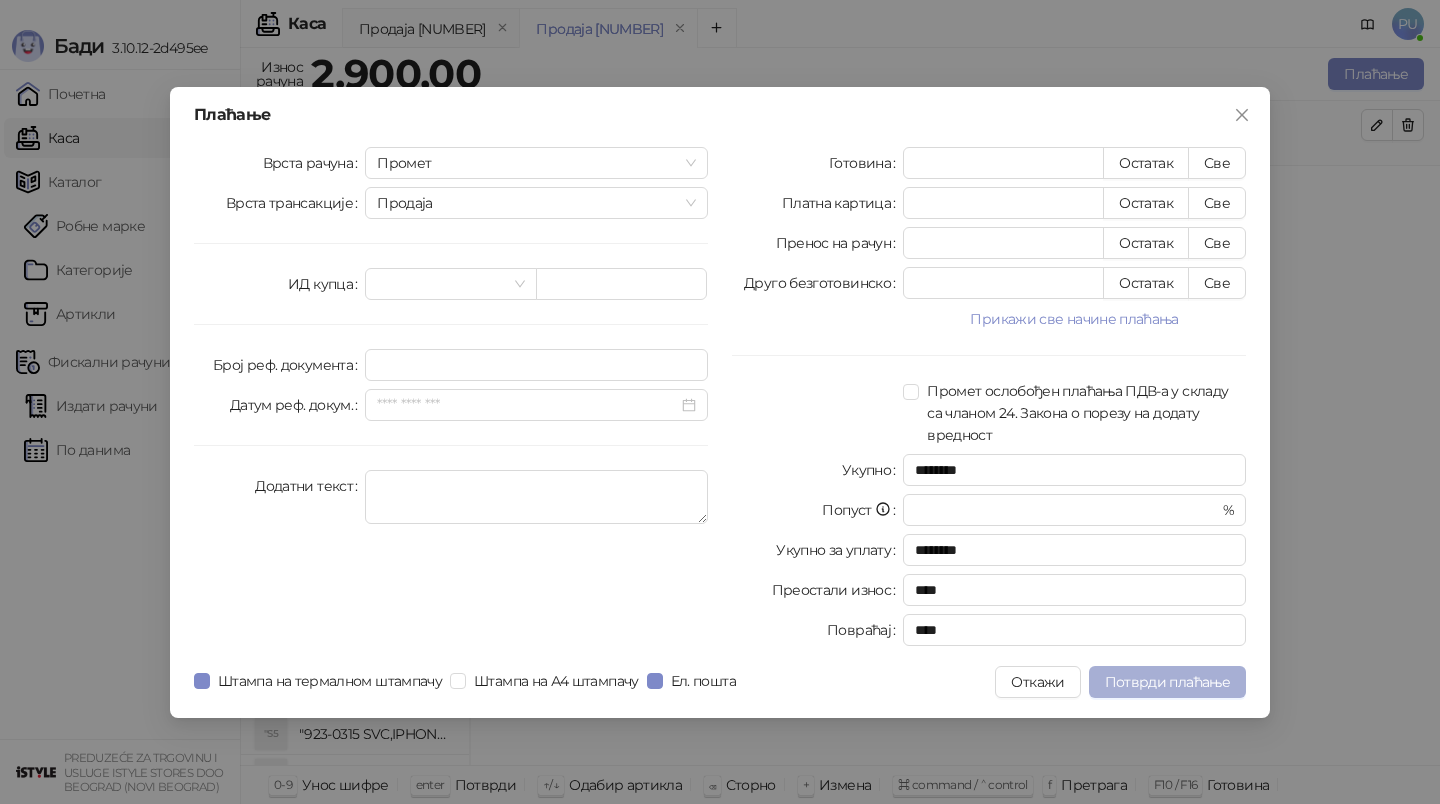 click on "Потврди плаћање" at bounding box center [1167, 682] 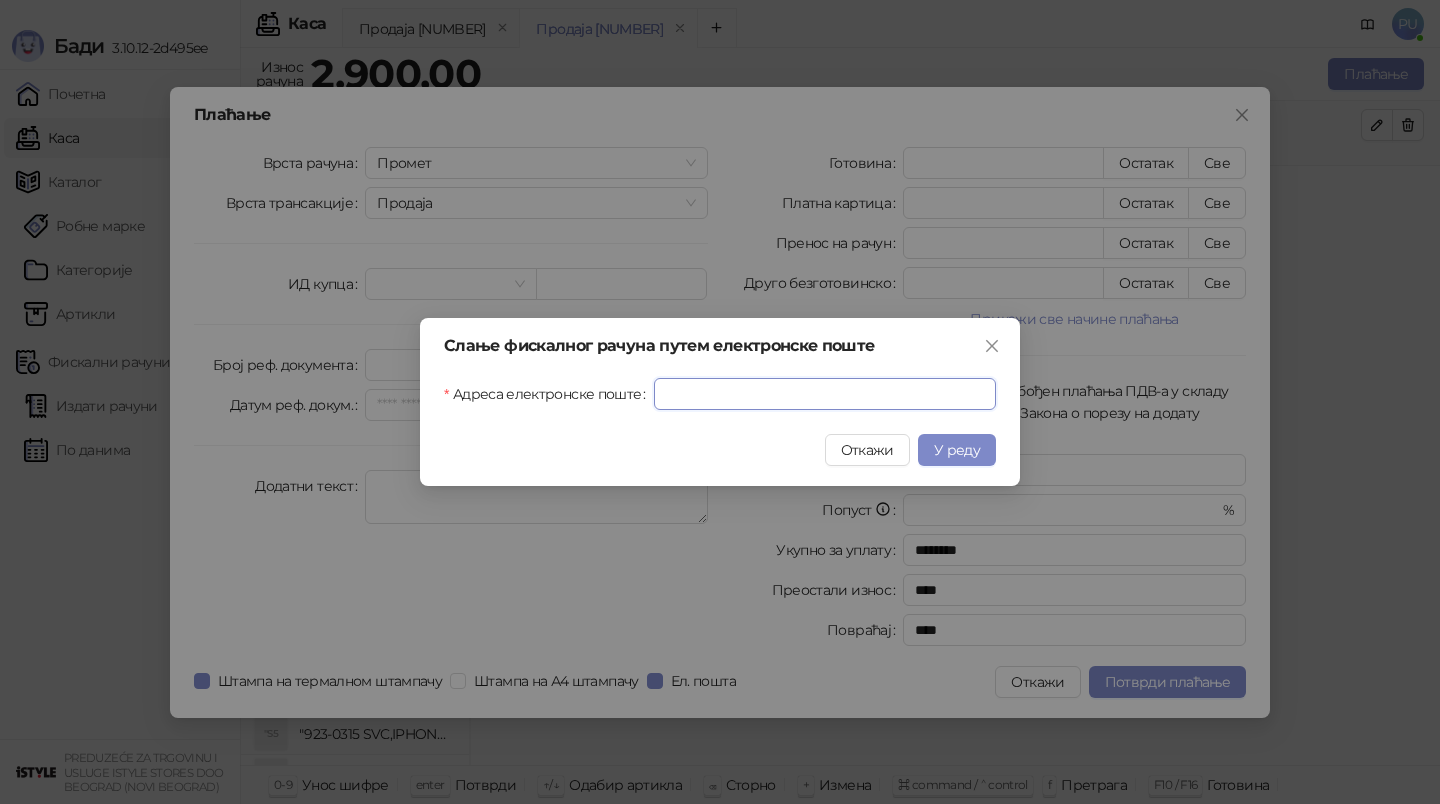 click on "Адреса електронске поште" at bounding box center [825, 394] 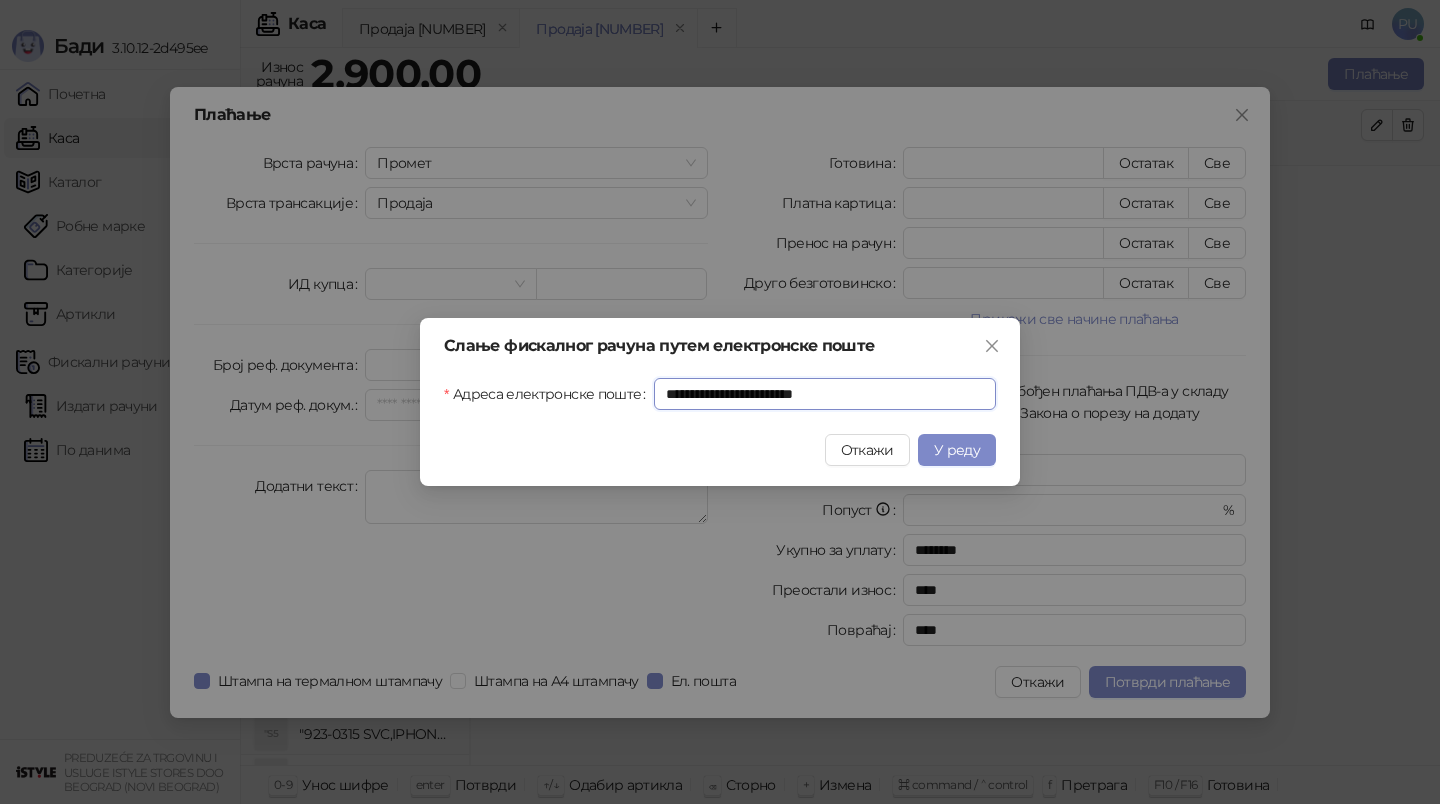 type on "**********" 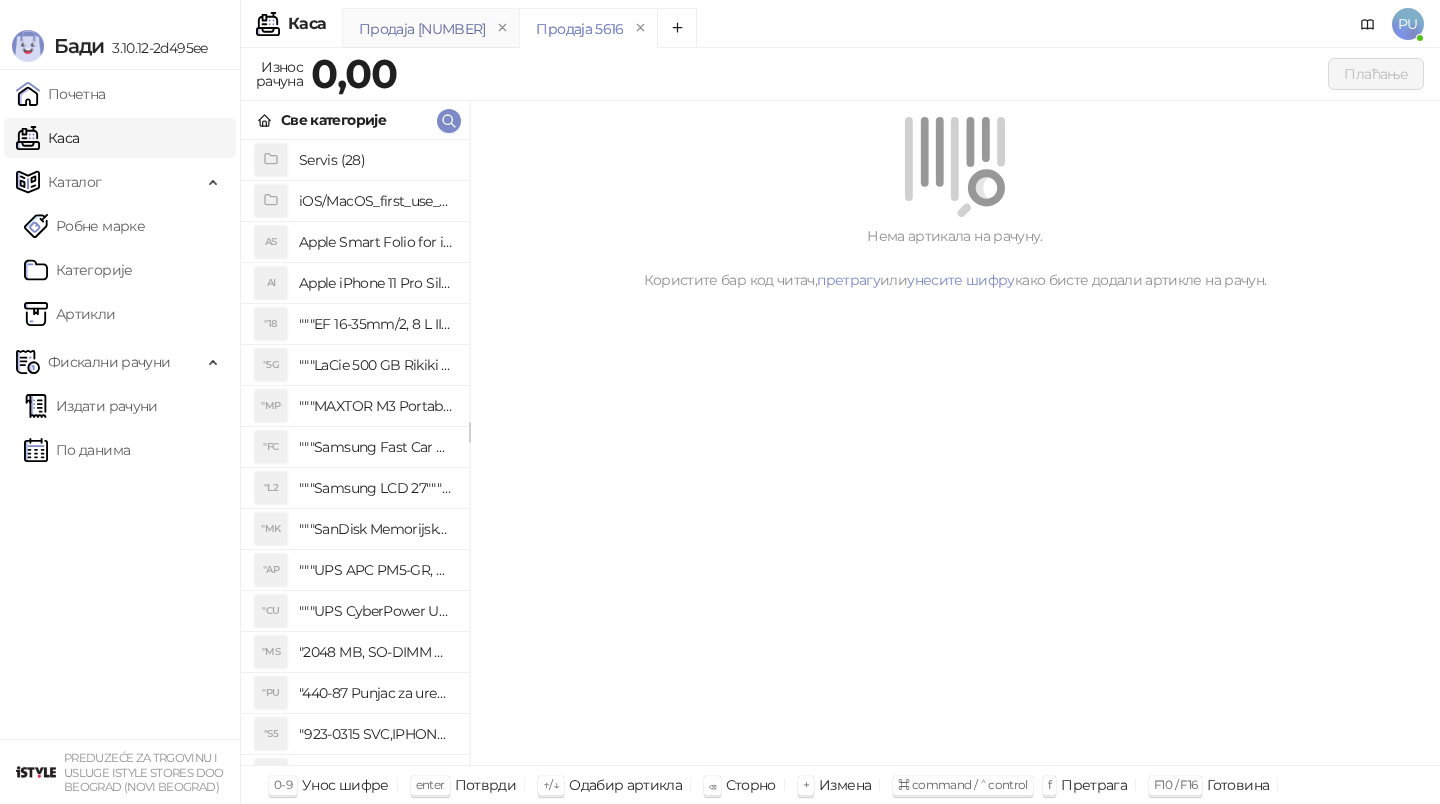 click on "Продаја [NUMBER]" at bounding box center (422, 29) 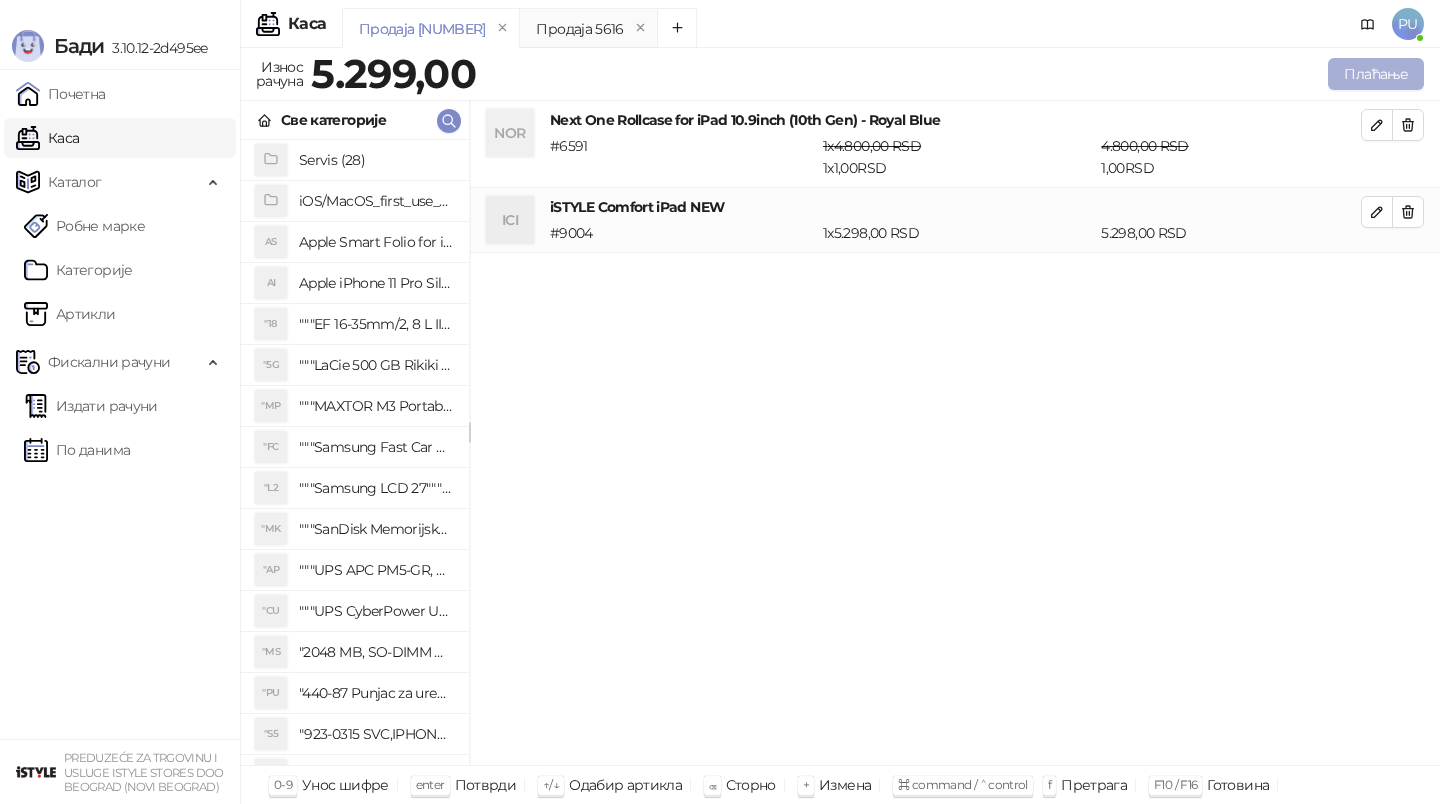click on "Плаћање" at bounding box center (1376, 74) 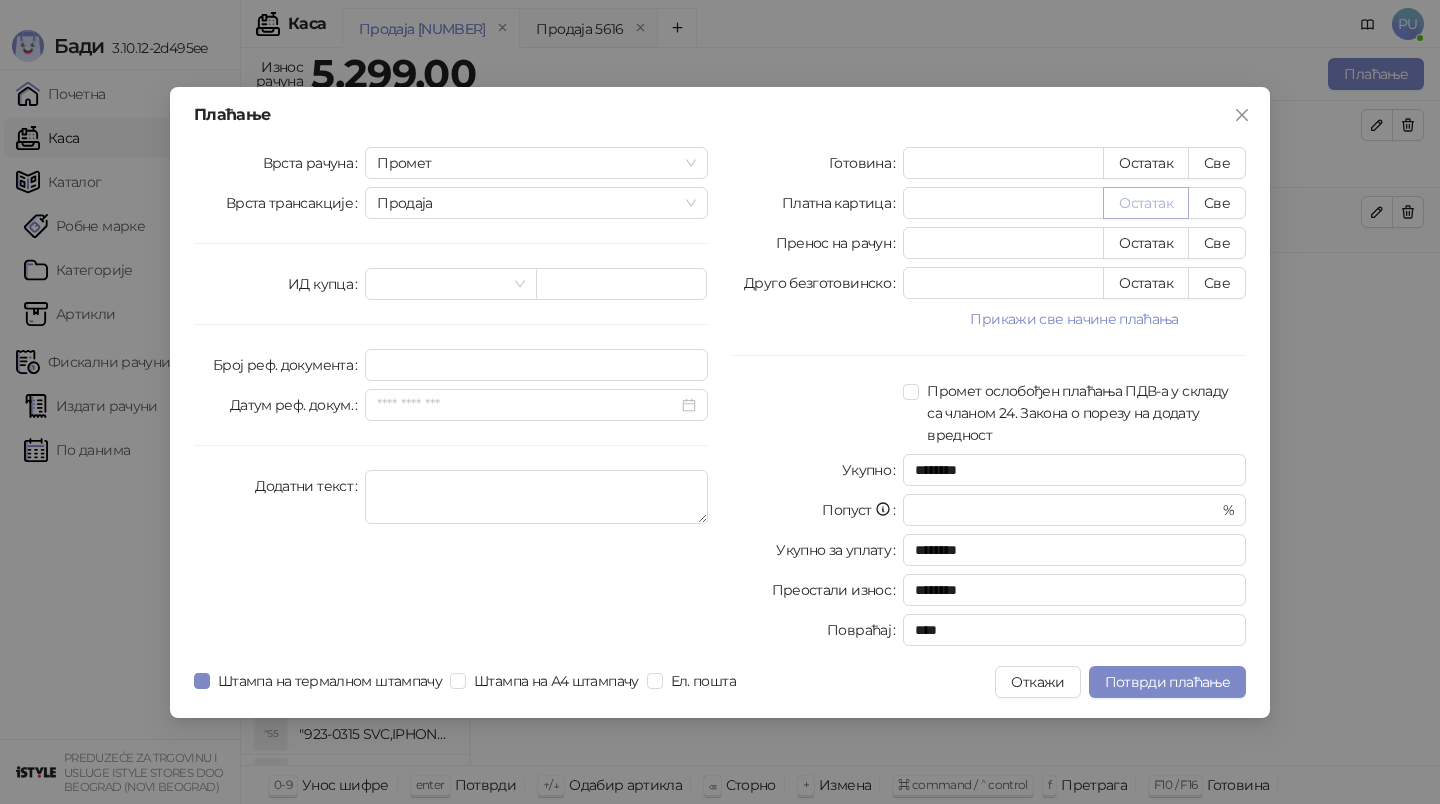 click on "Остатак" at bounding box center (1146, 203) 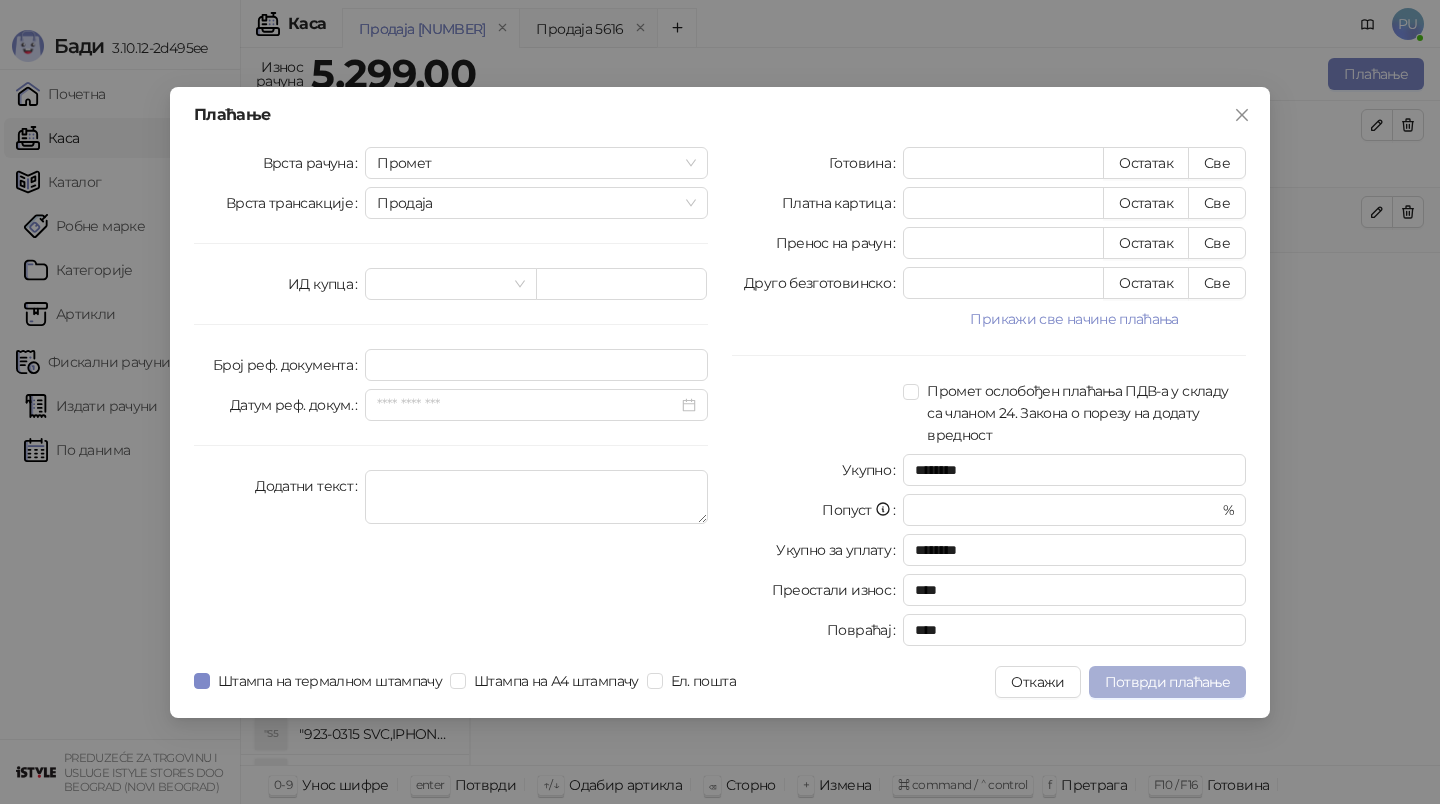 click on "Потврди плаћање" at bounding box center (1167, 682) 